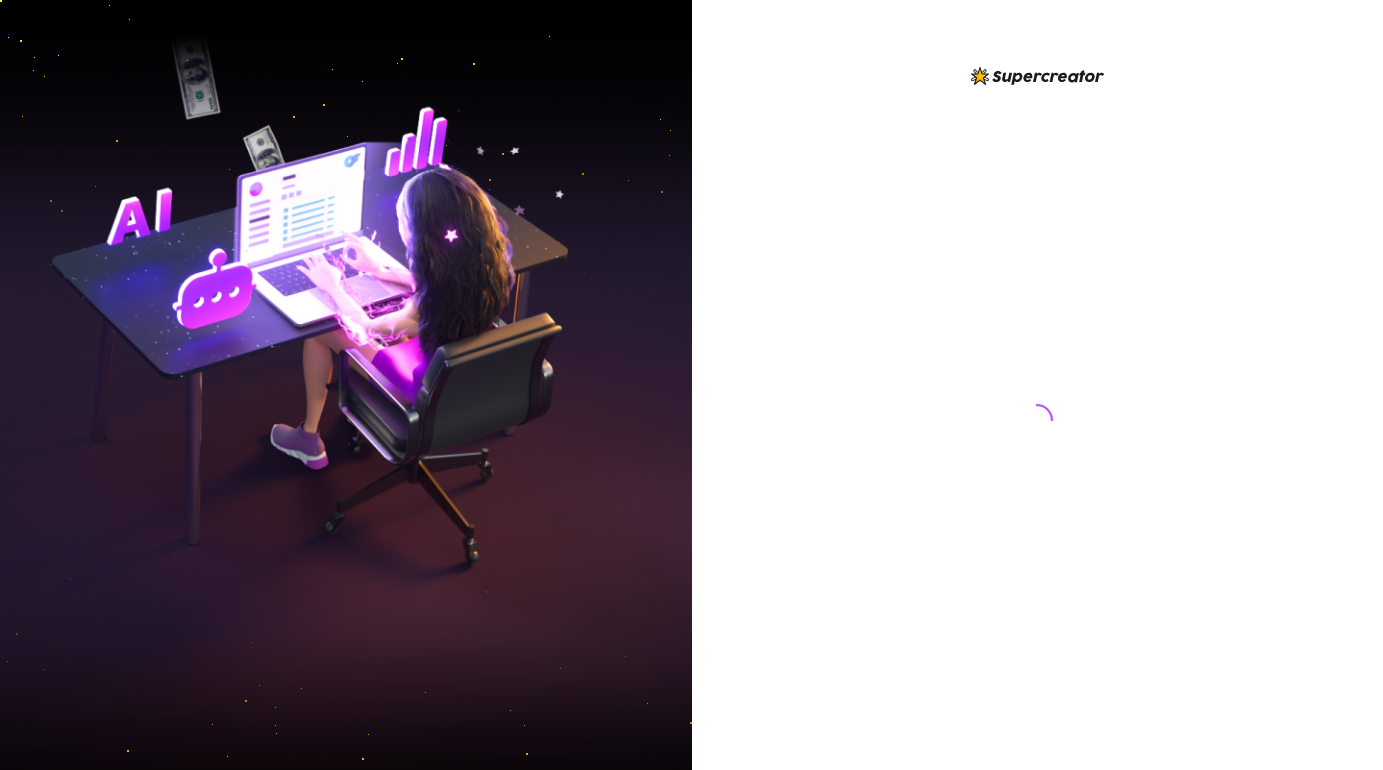 scroll, scrollTop: 0, scrollLeft: 0, axis: both 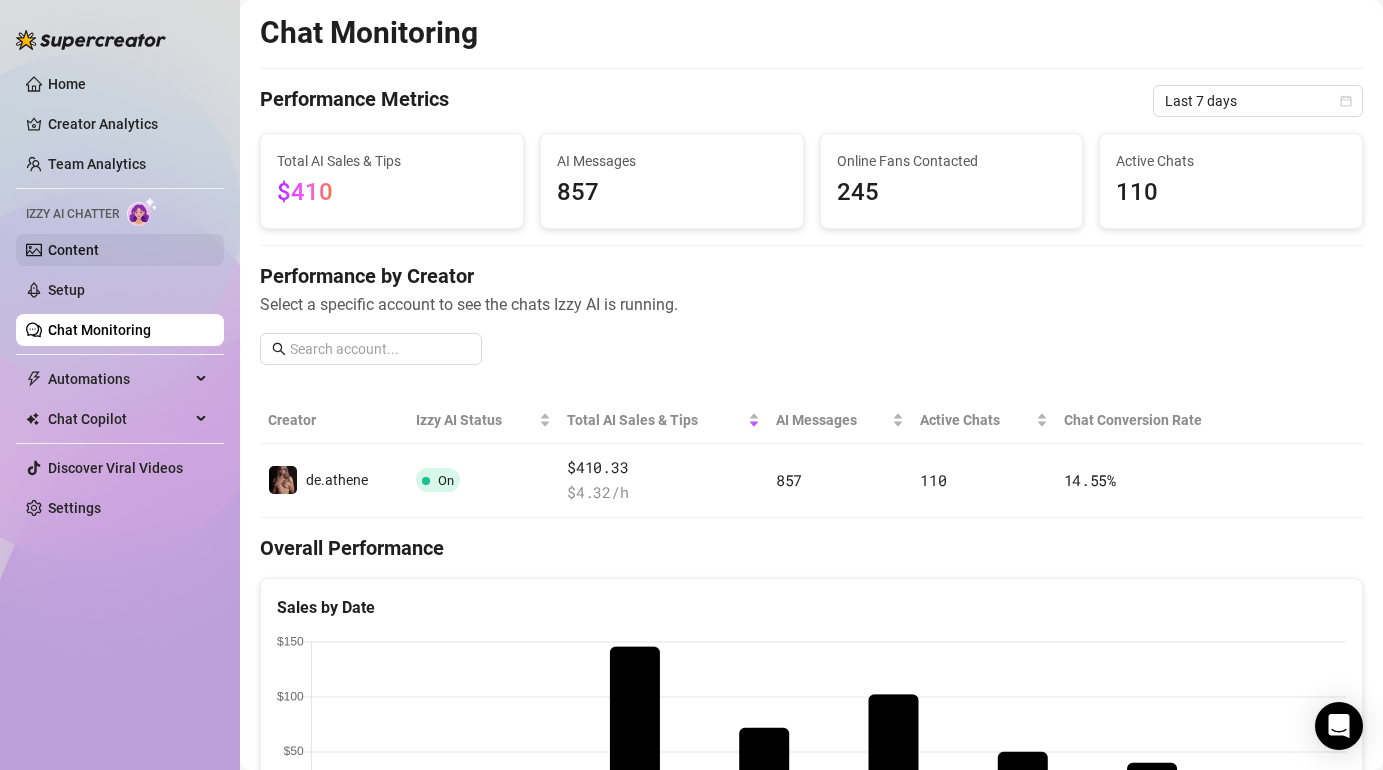 click on "Content" at bounding box center [73, 250] 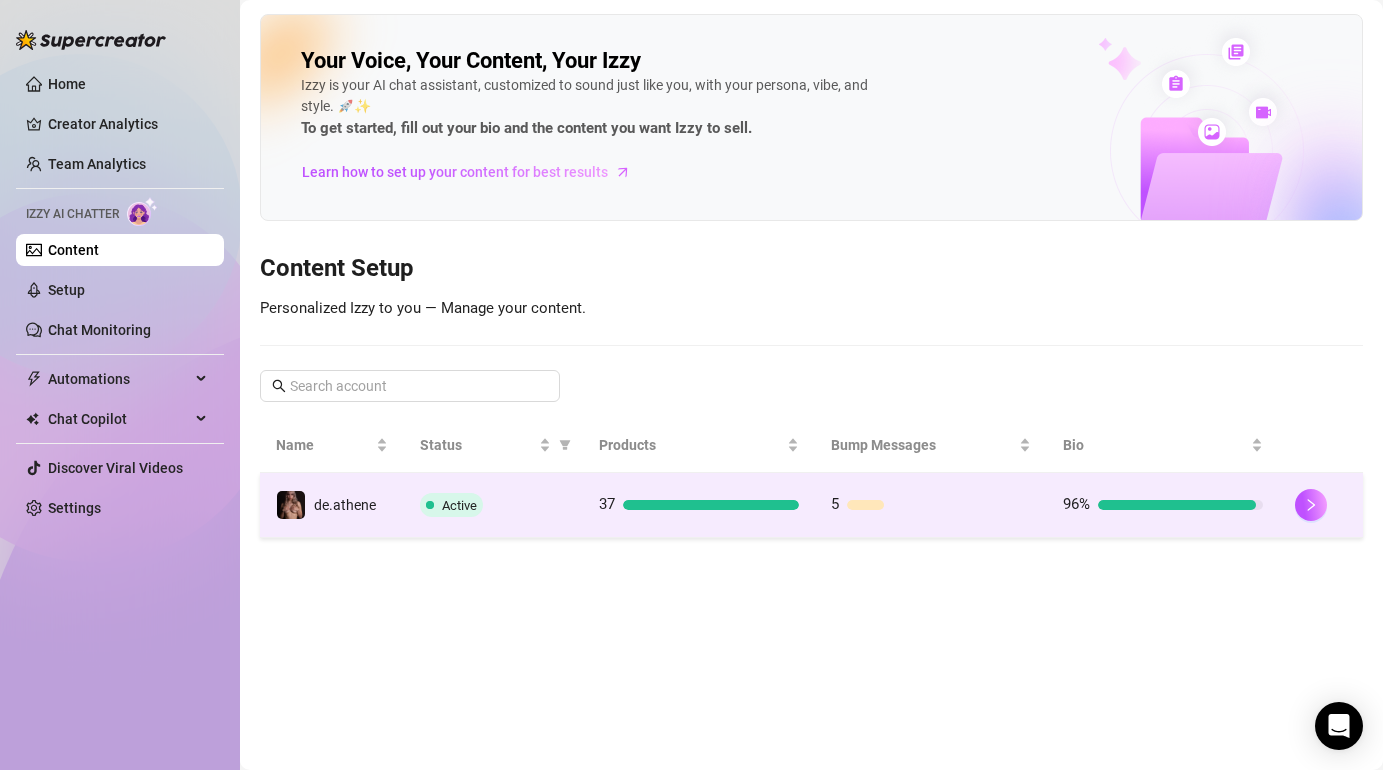 click at bounding box center (711, 505) 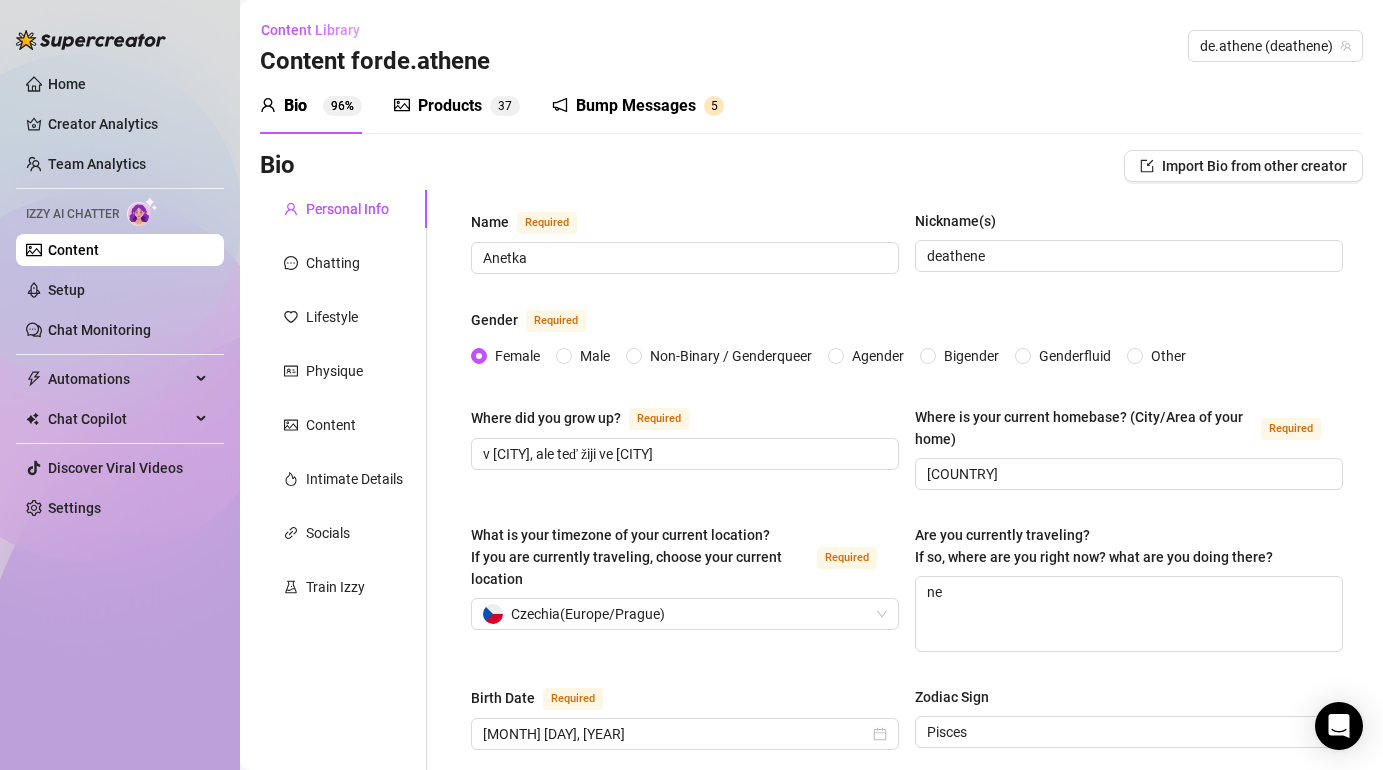 click on "Products" at bounding box center [450, 106] 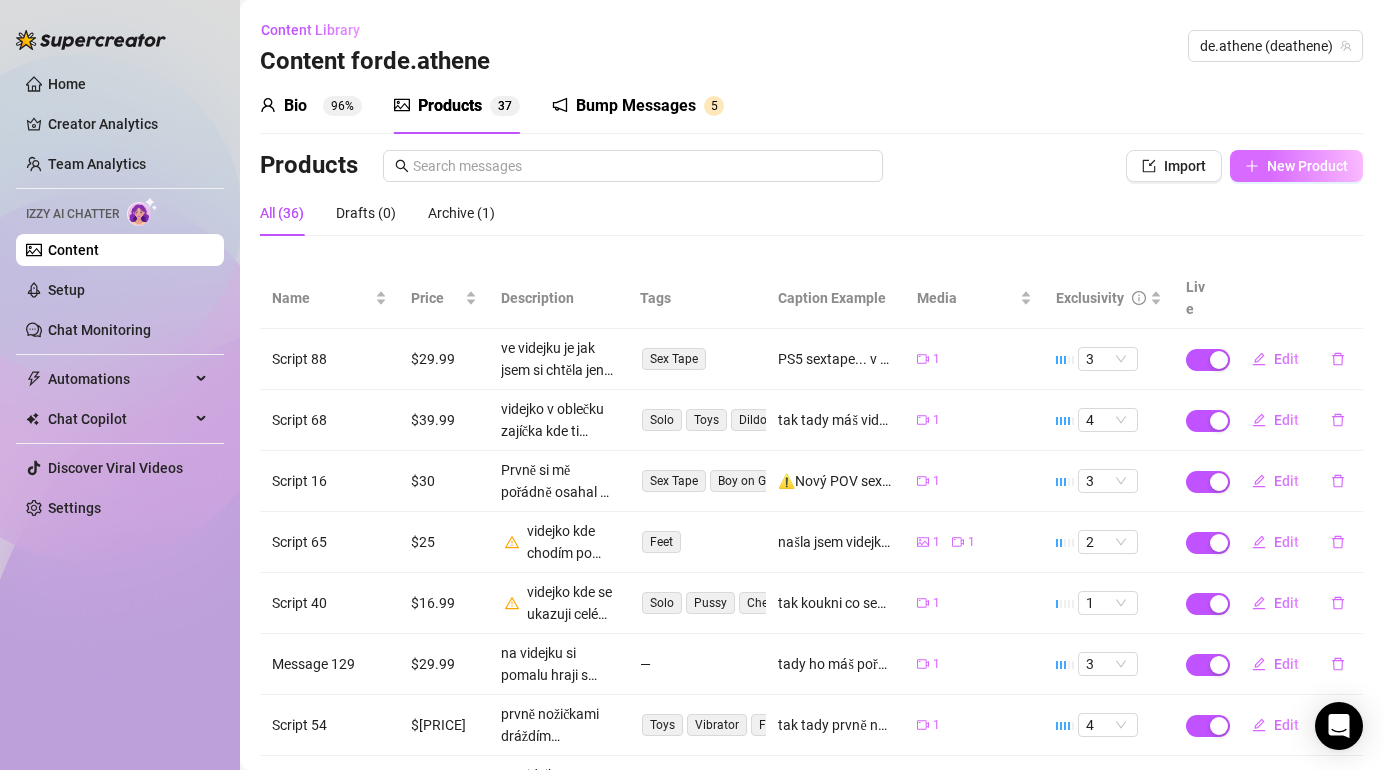 click on "New Product" at bounding box center [1307, 166] 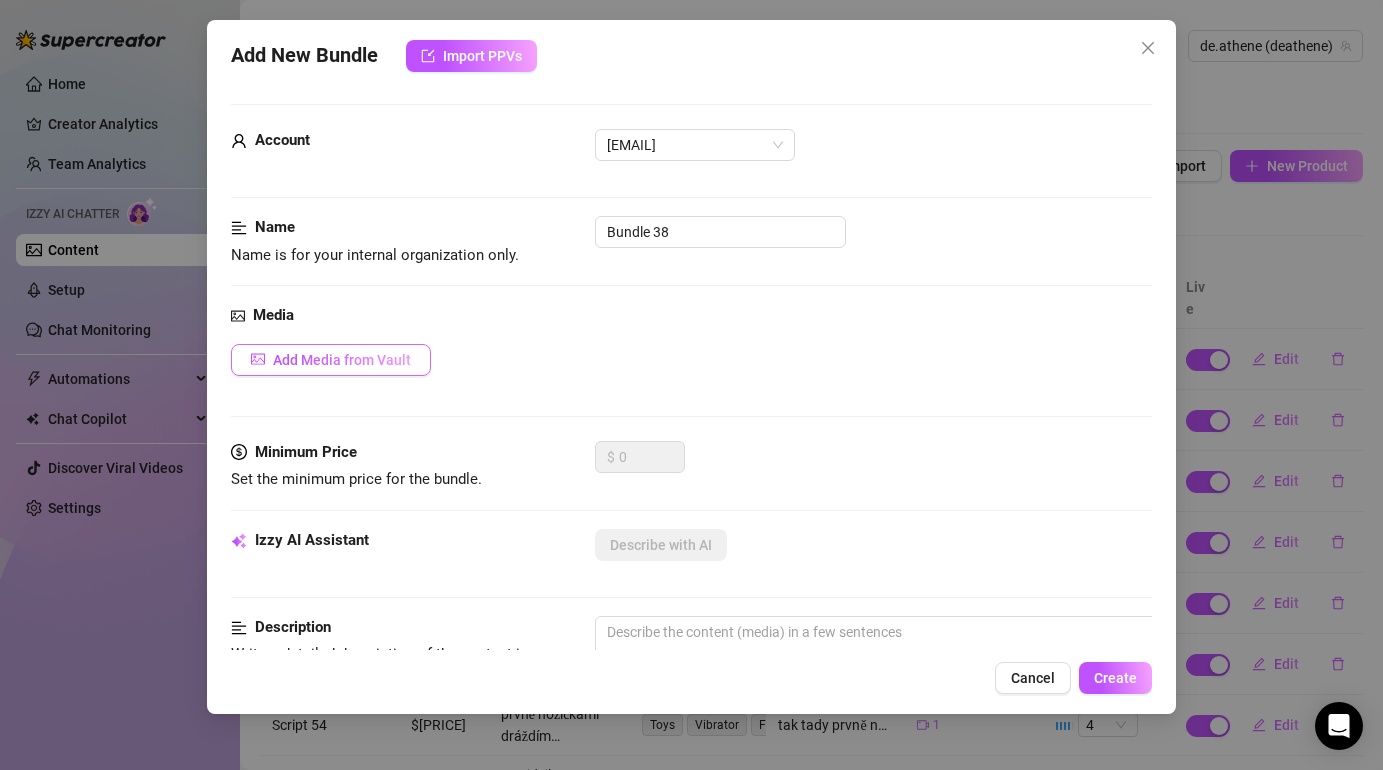 click on "Add Media from Vault" at bounding box center (342, 360) 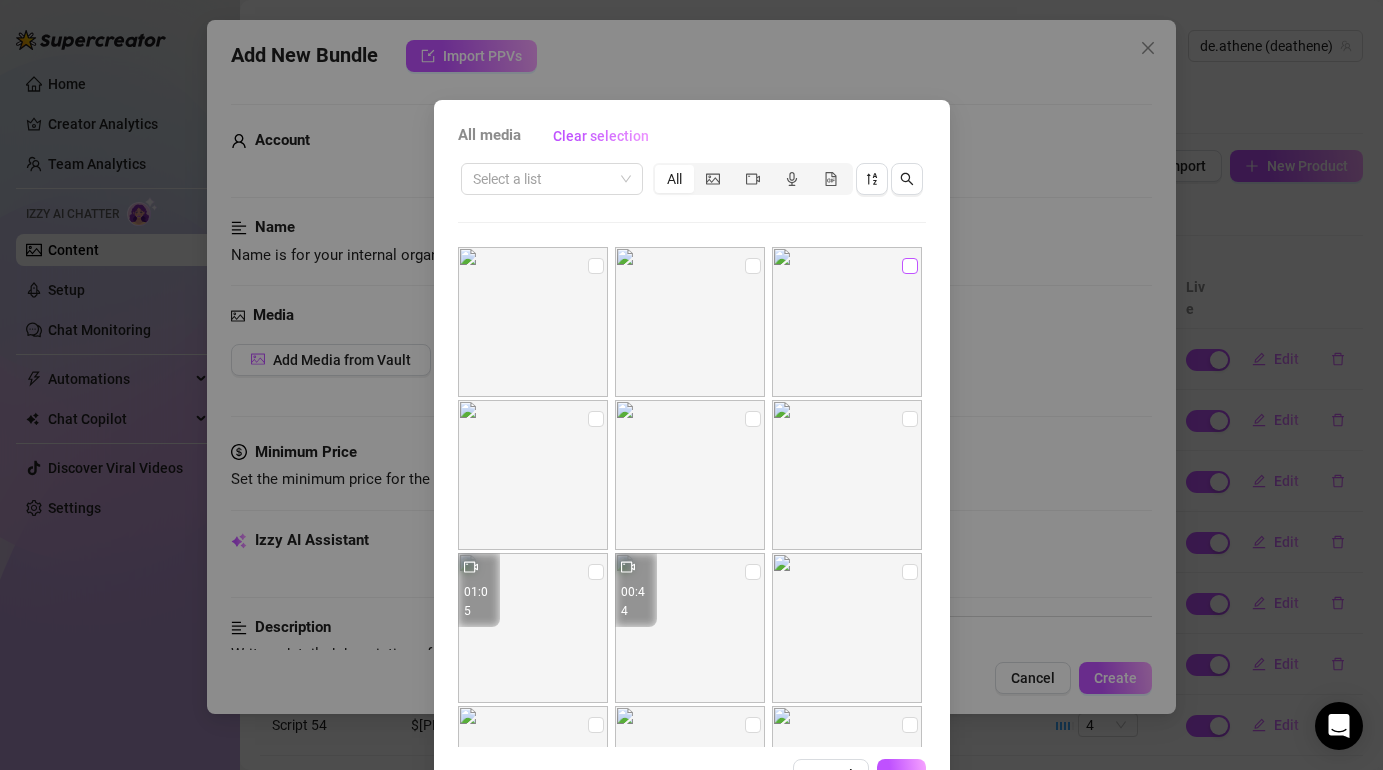click at bounding box center [910, 266] 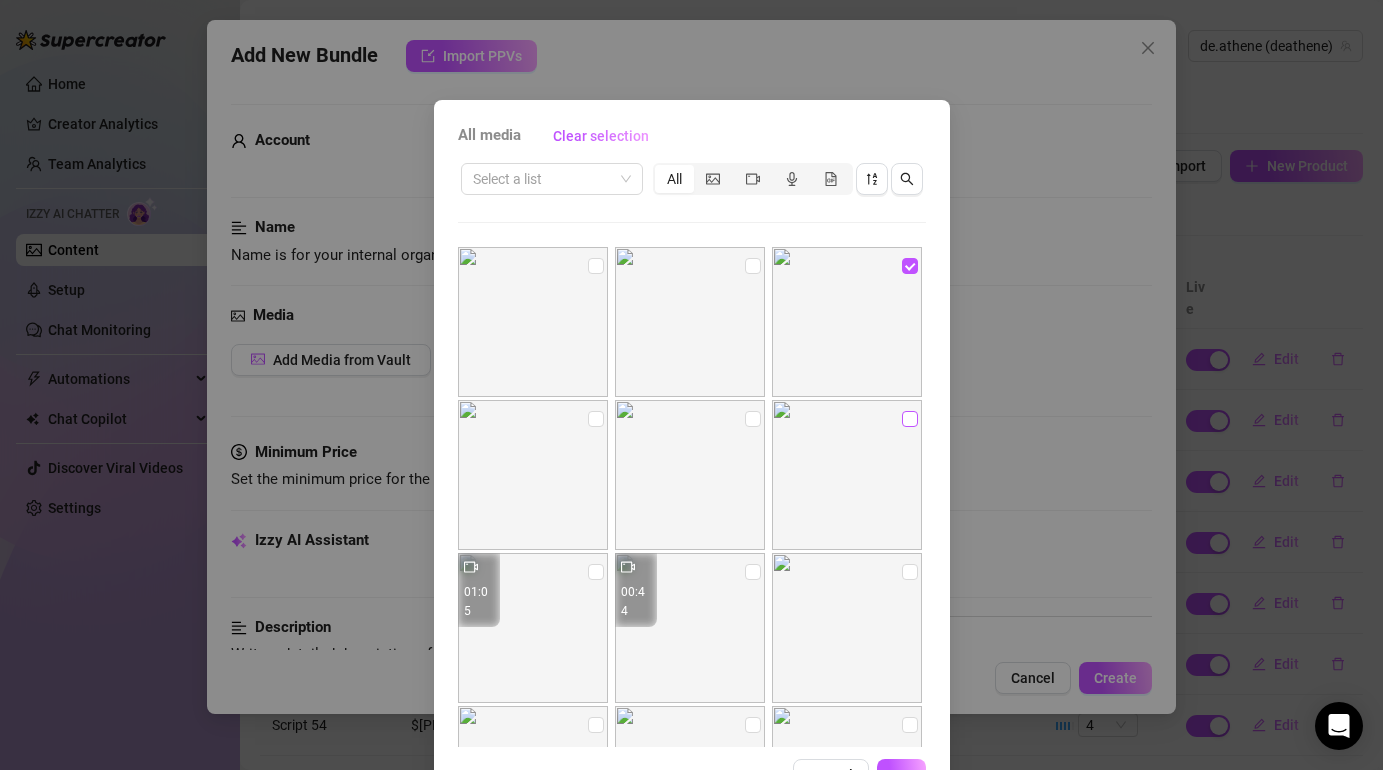 click at bounding box center (910, 419) 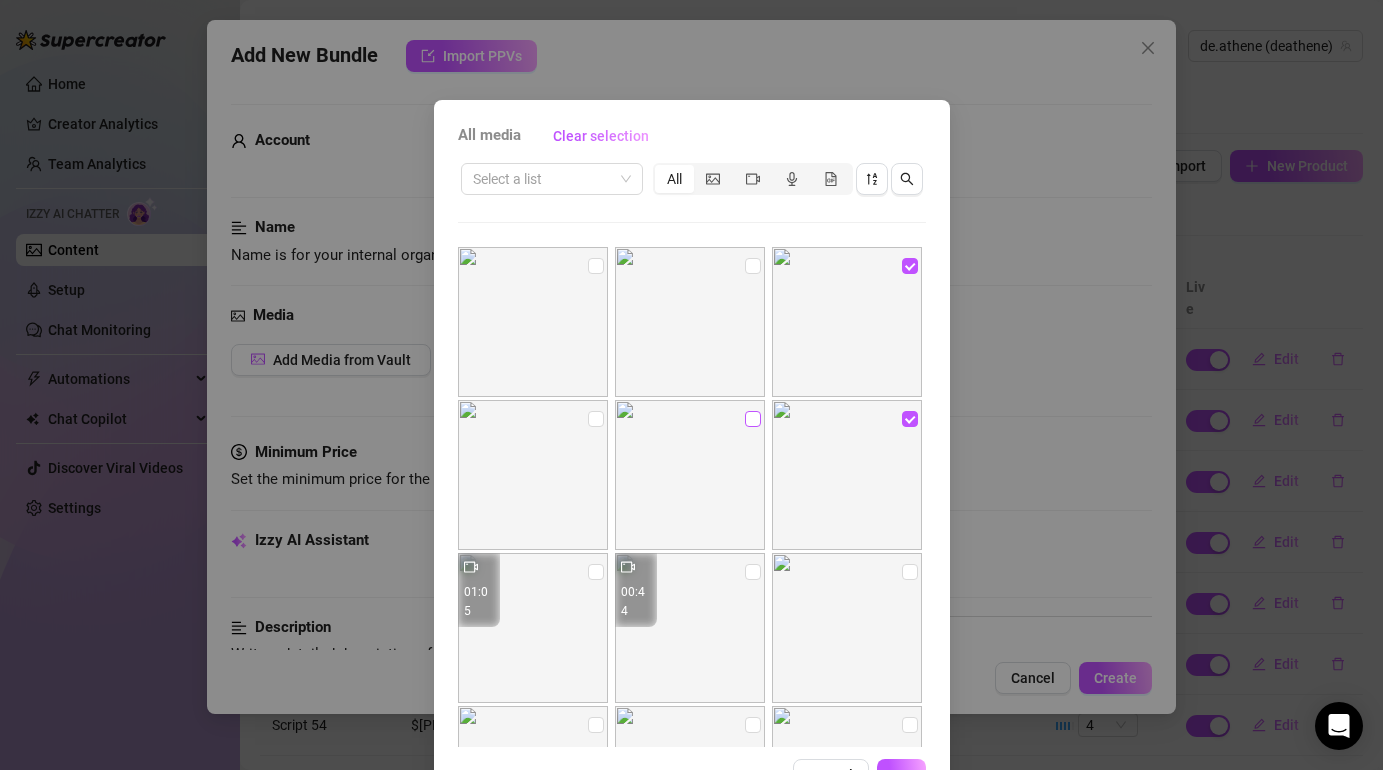 click at bounding box center [753, 419] 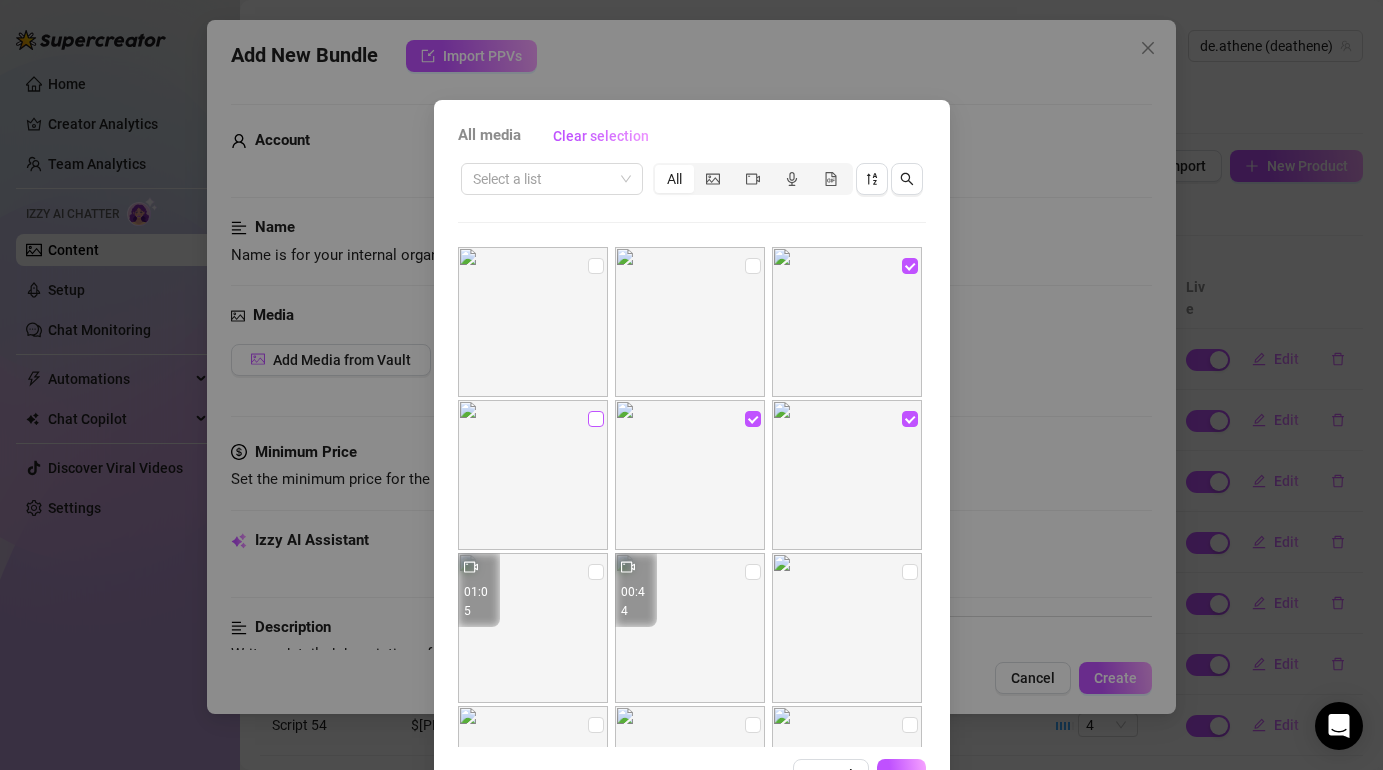 click at bounding box center [596, 419] 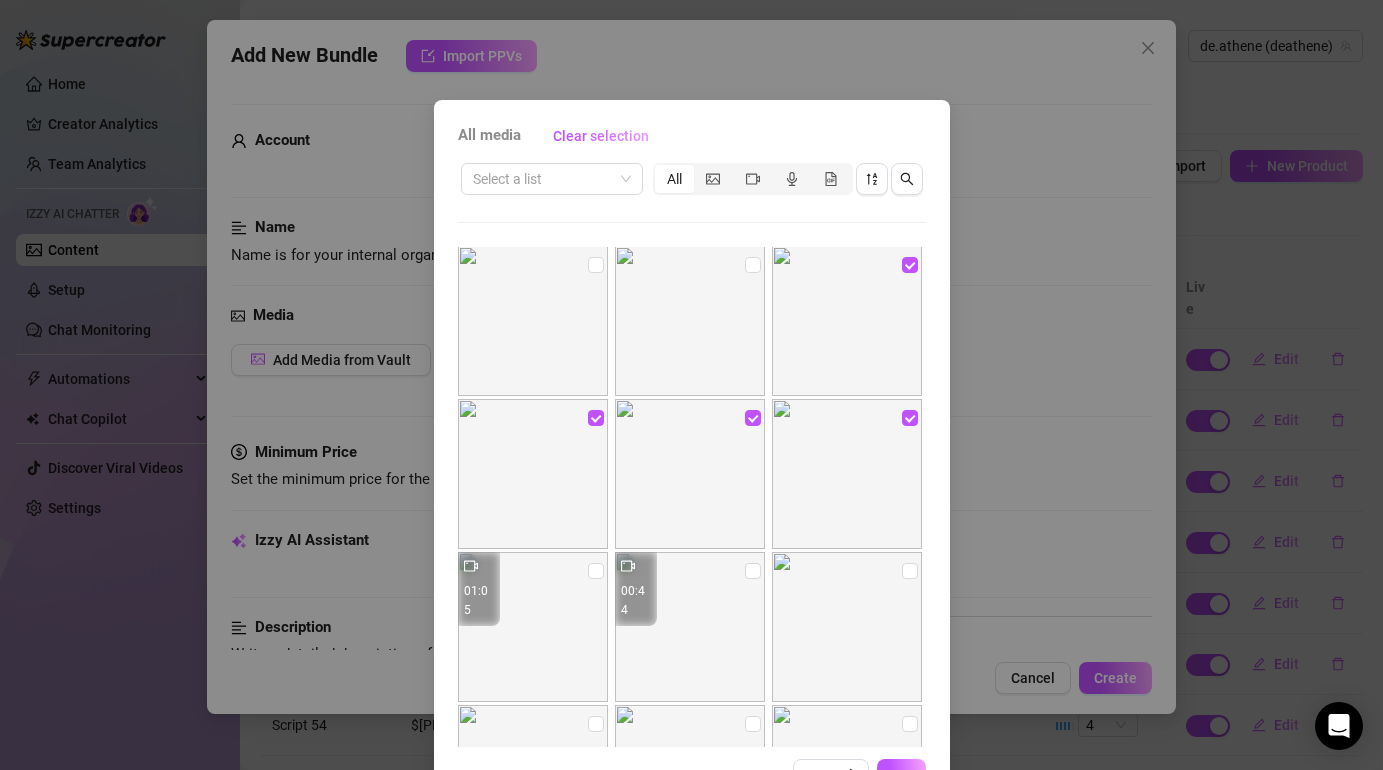 scroll, scrollTop: 0, scrollLeft: 0, axis: both 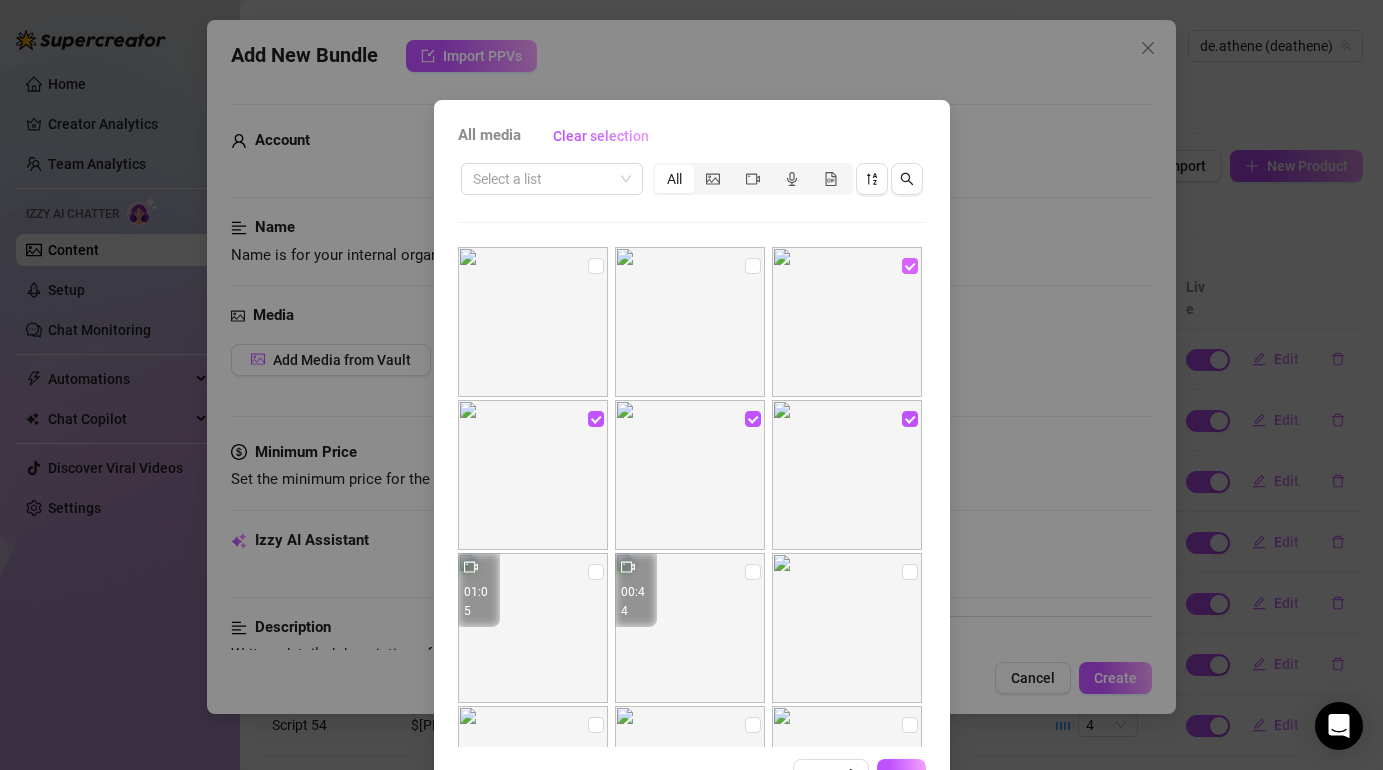 click at bounding box center [910, 266] 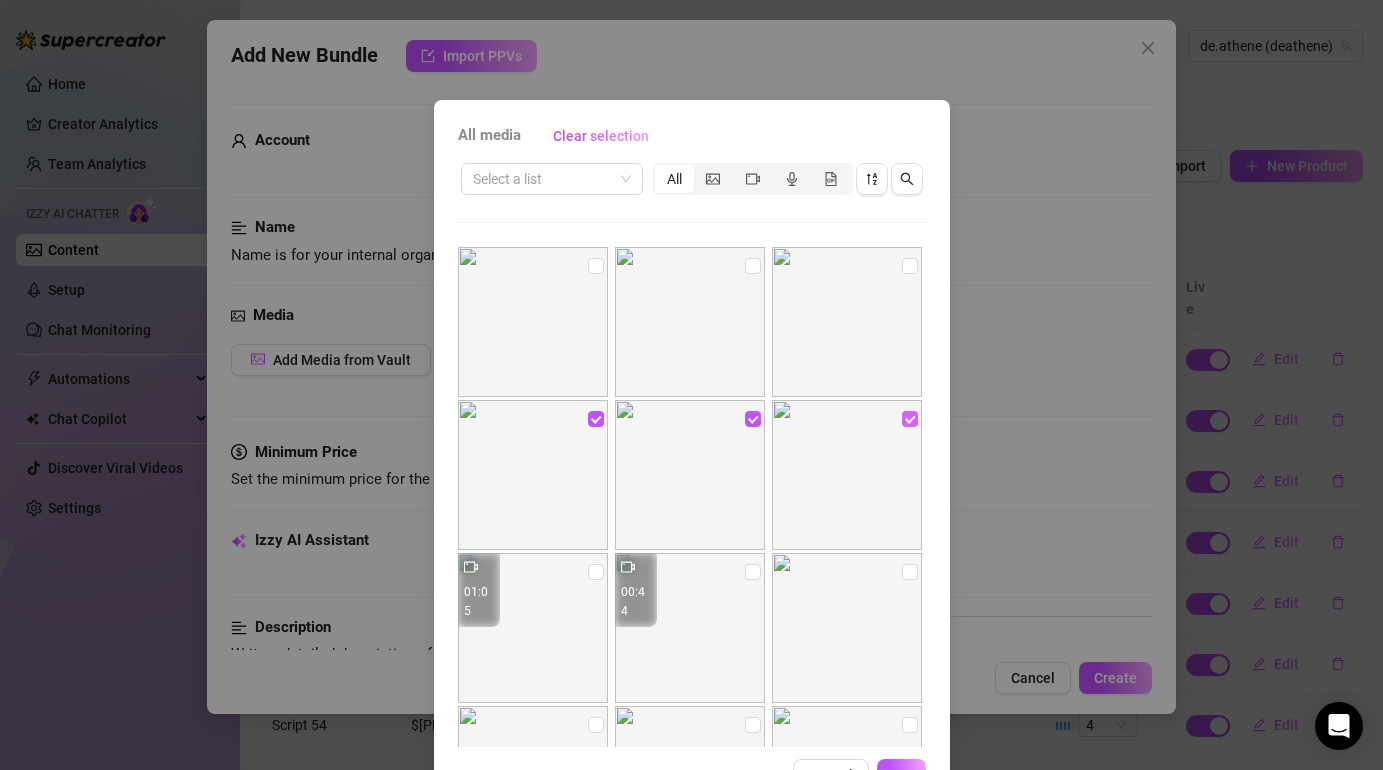 click at bounding box center (910, 419) 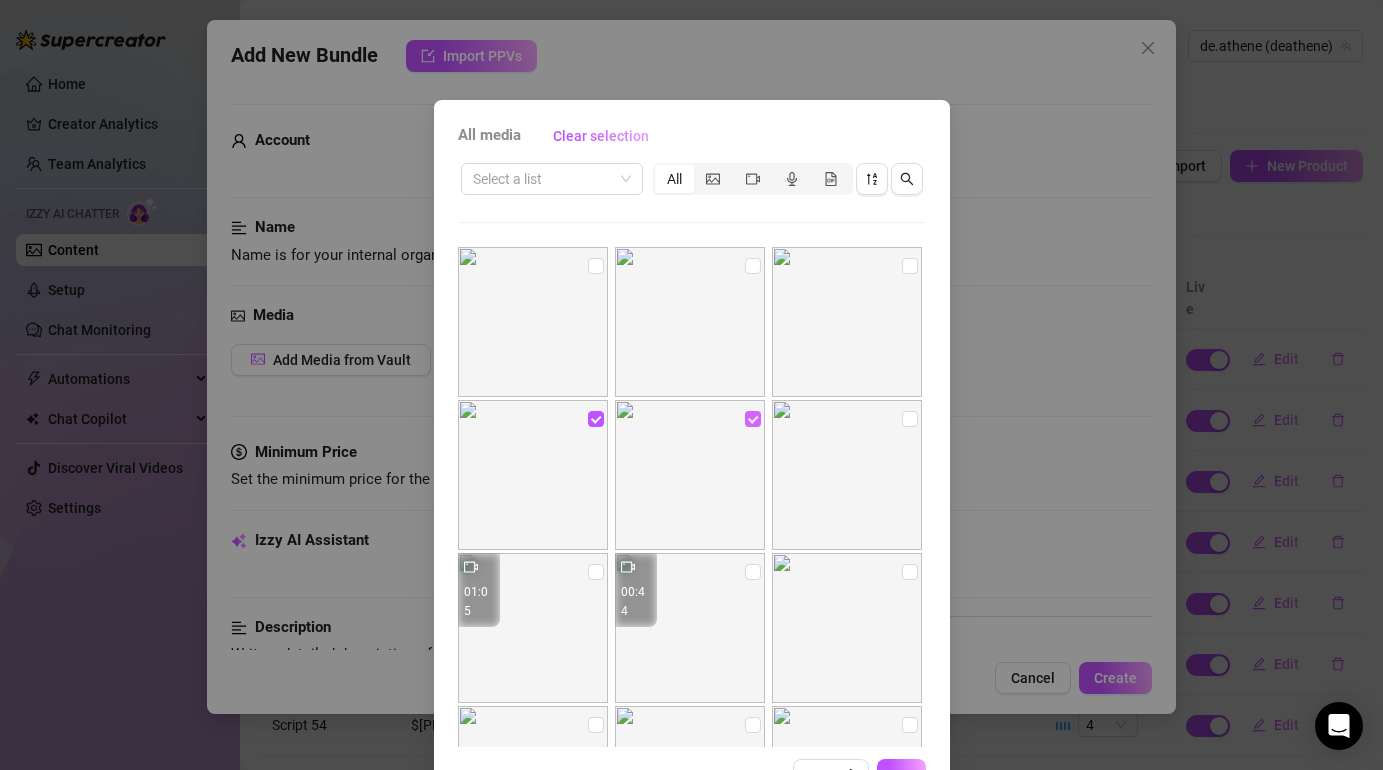 click at bounding box center (753, 419) 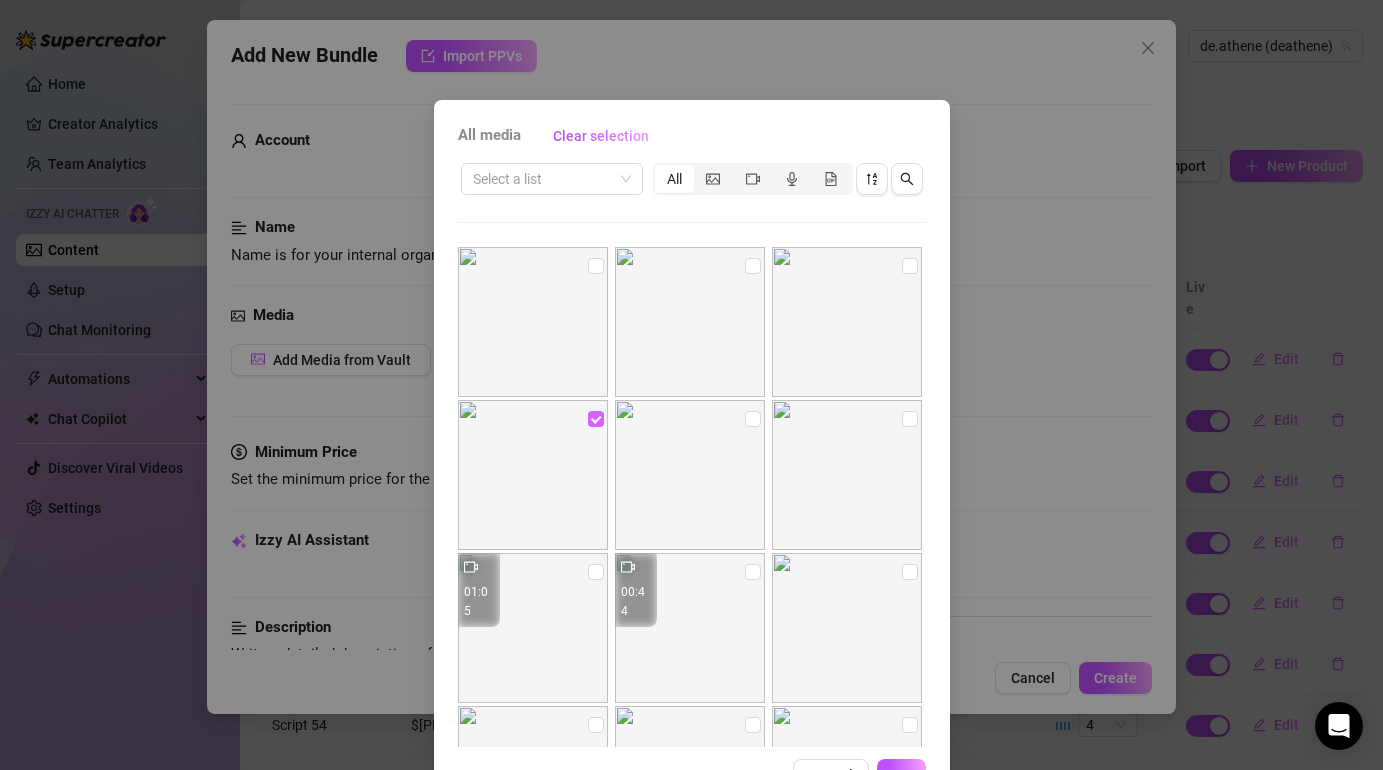 click at bounding box center (596, 419) 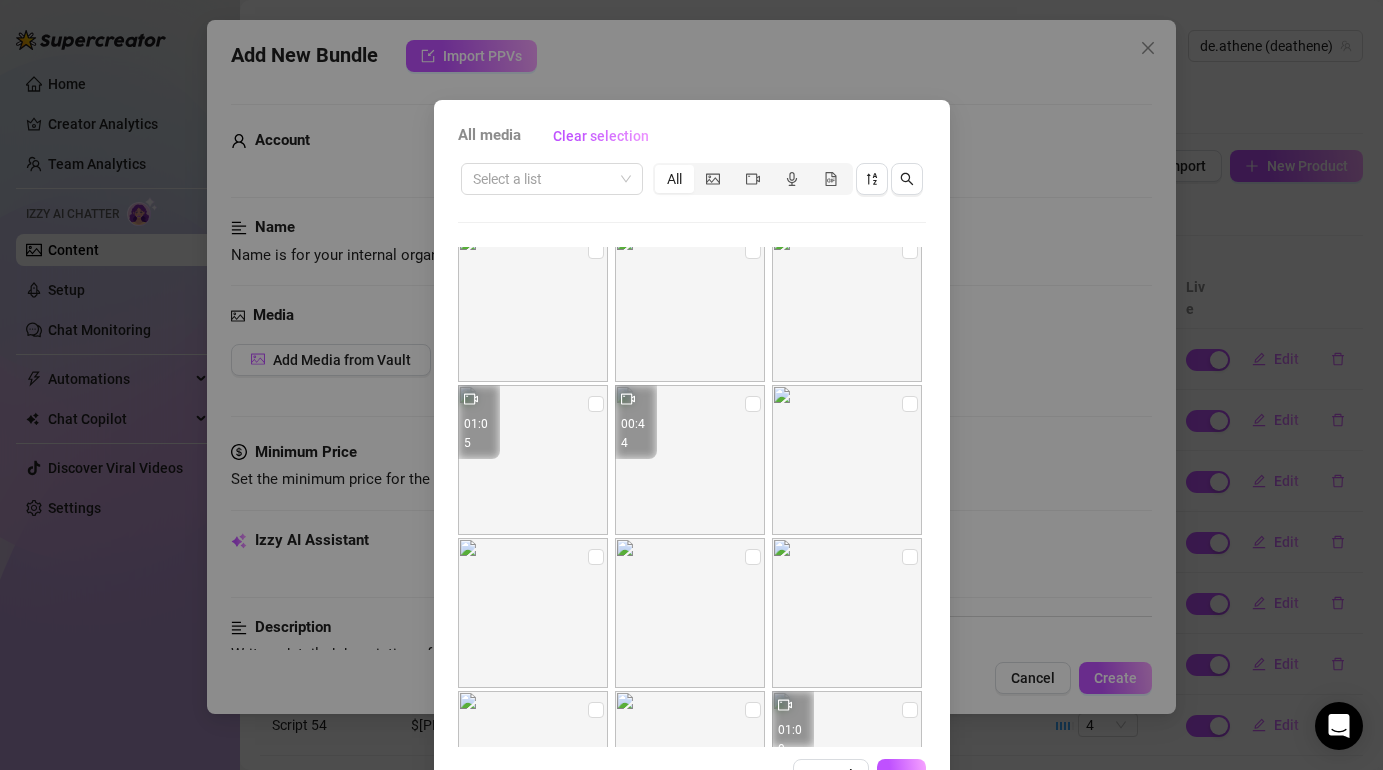 scroll, scrollTop: 209, scrollLeft: 0, axis: vertical 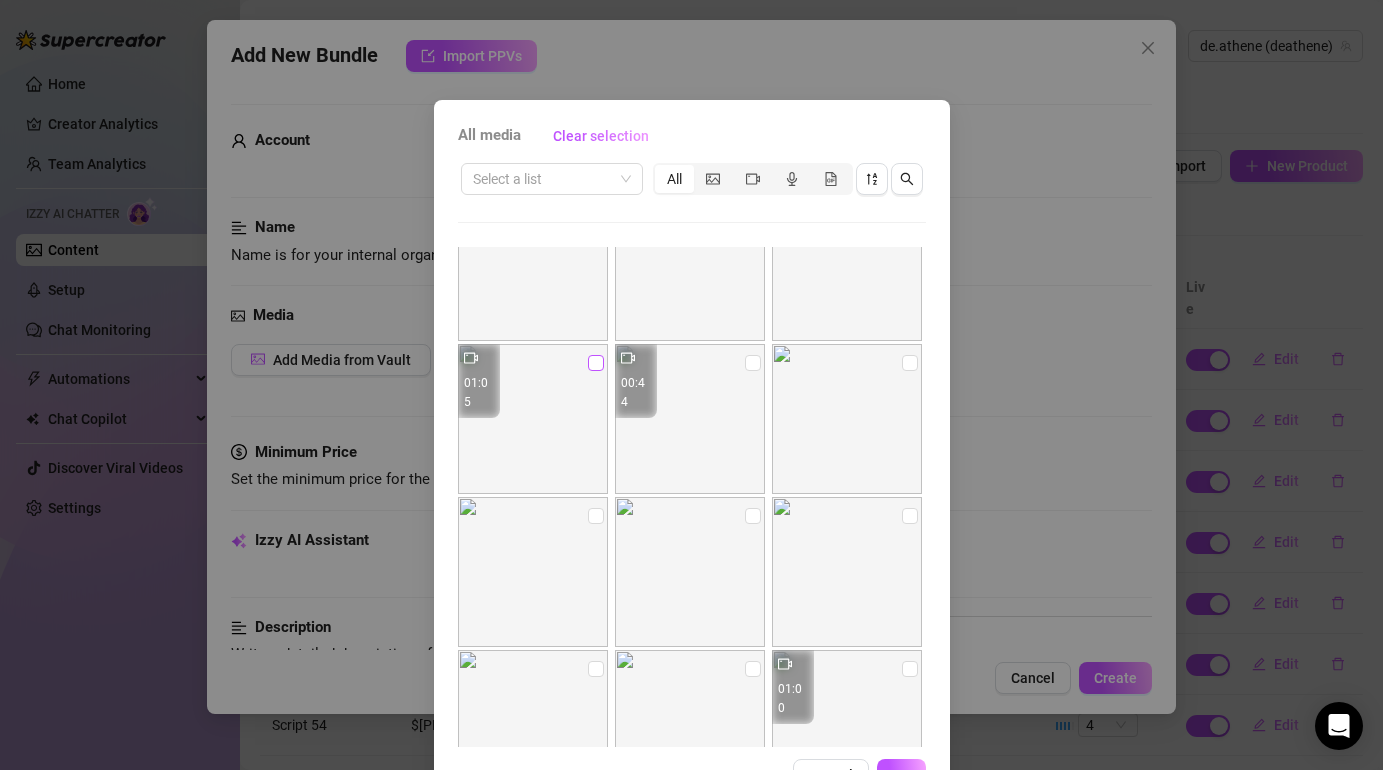 click at bounding box center (596, 363) 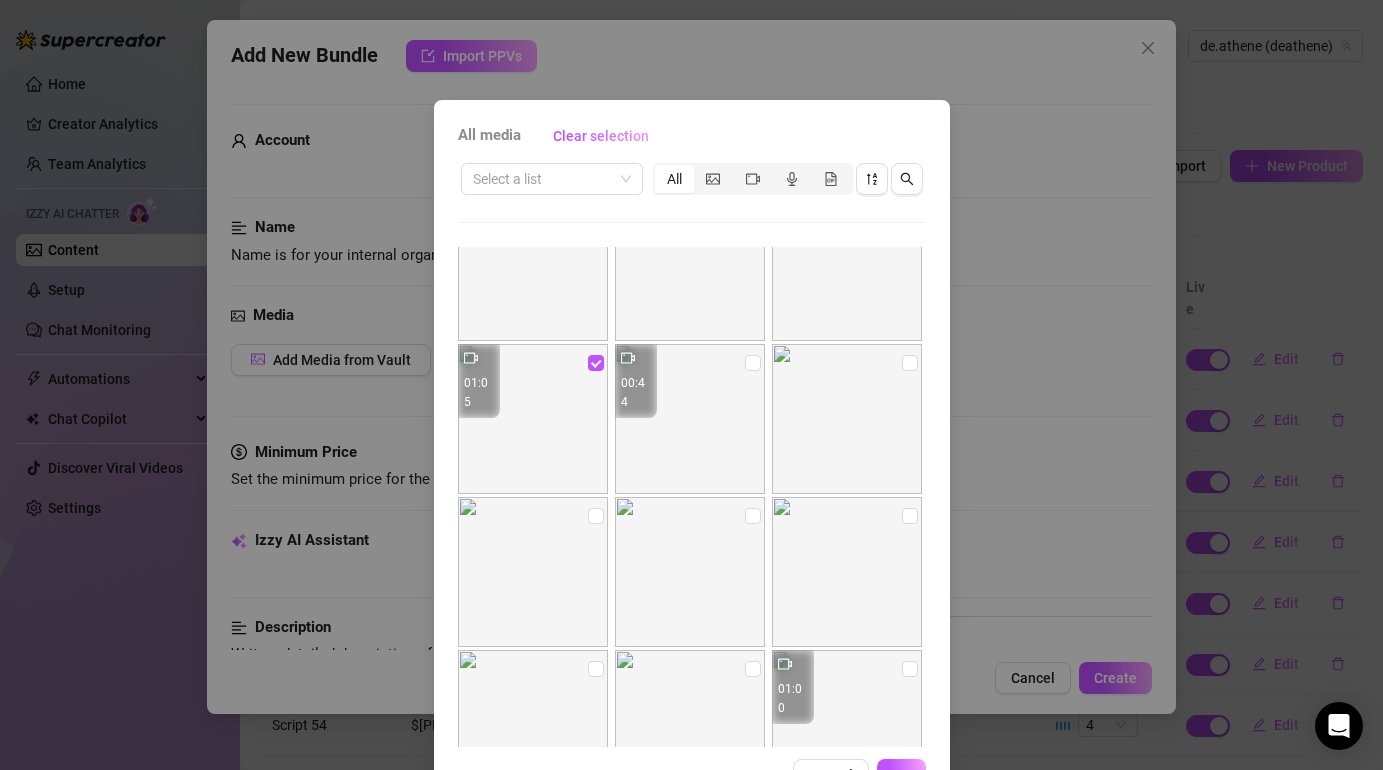 click on "All media Clear selection Select a list All 01:05 00:44 01:00 00:30 00:31 00:08 00:34 Cancel OK" at bounding box center [691, 385] 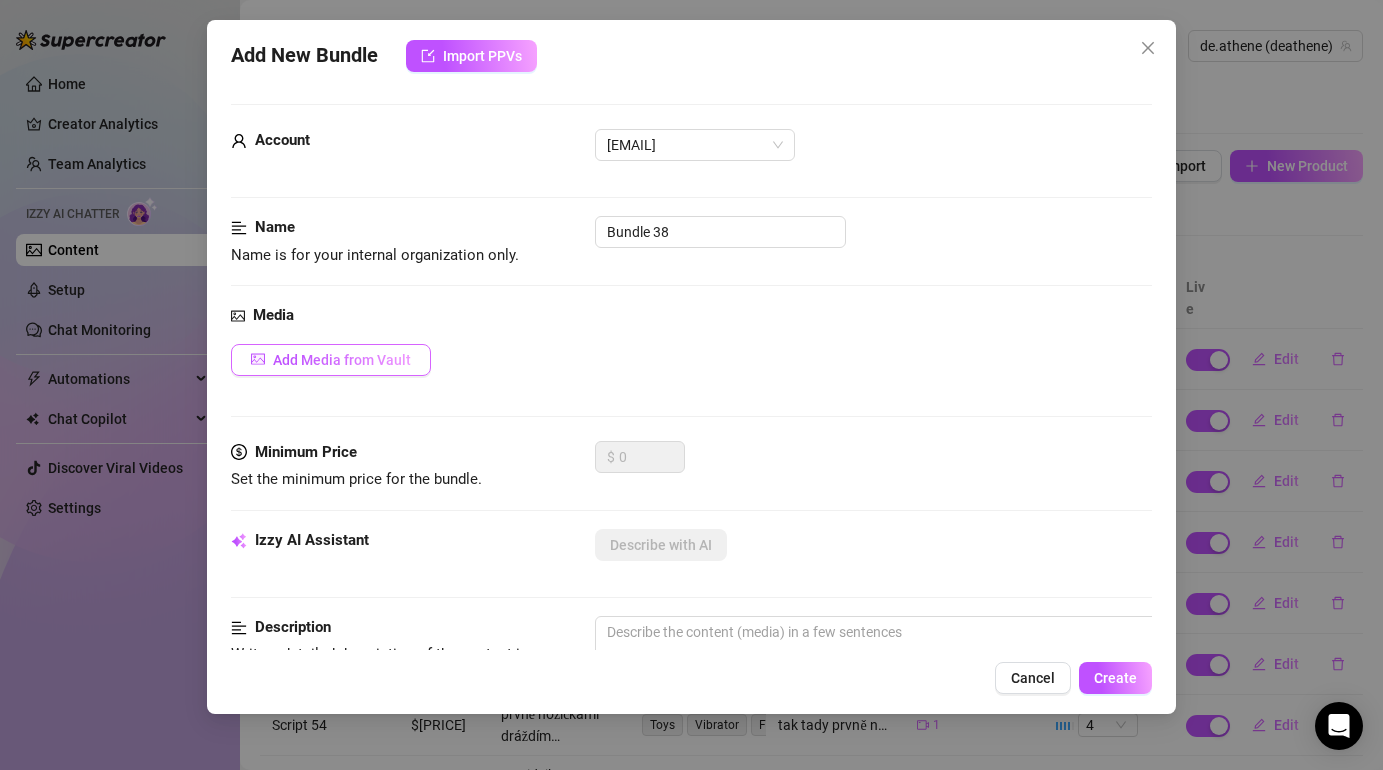 click on "Add Media from Vault" at bounding box center (342, 360) 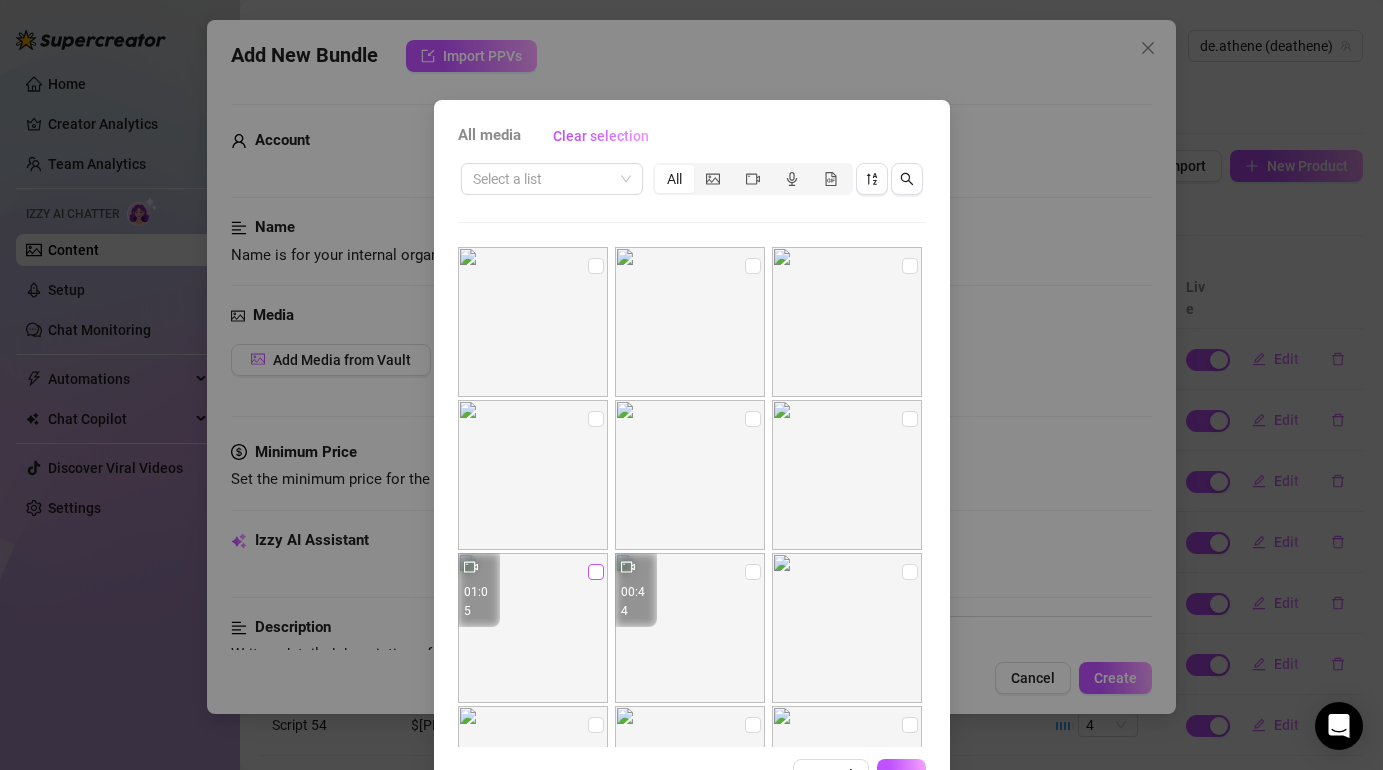 click at bounding box center [596, 572] 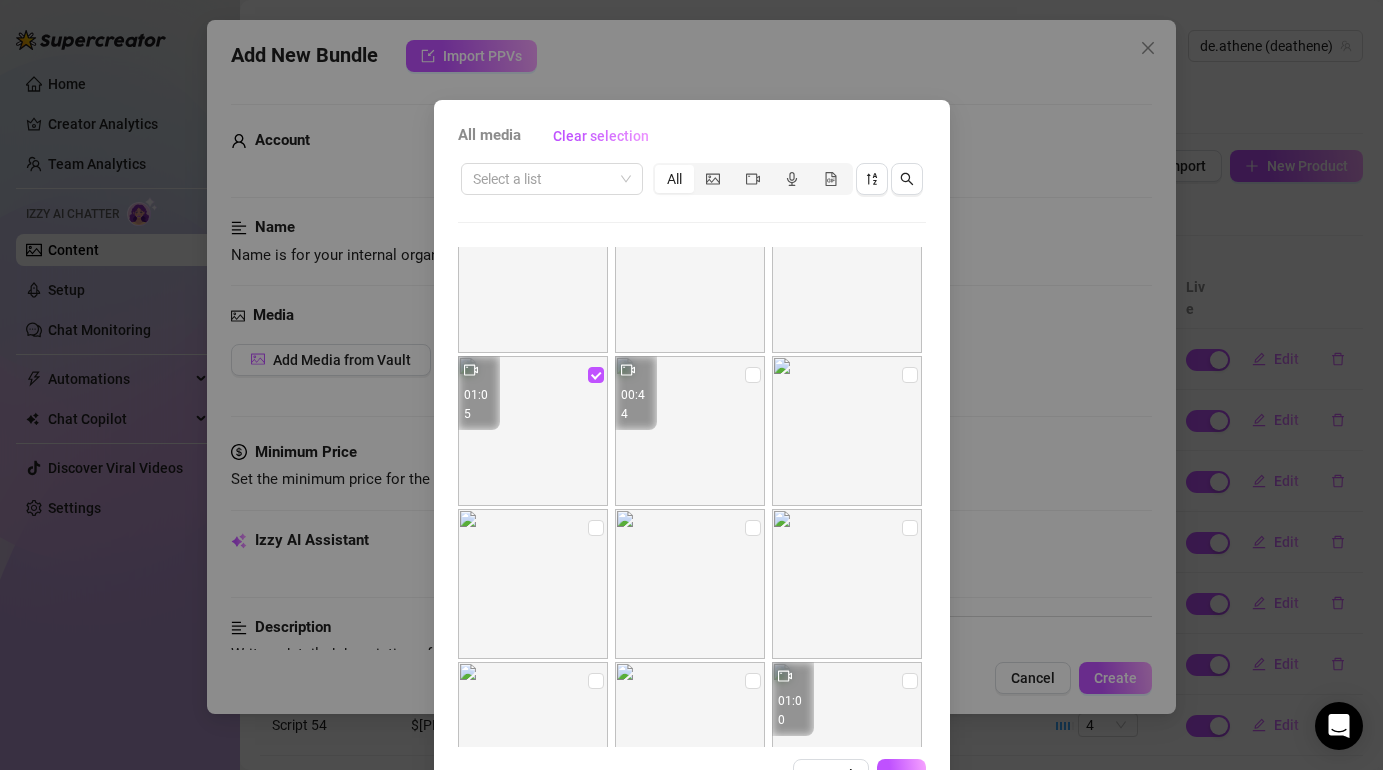 scroll, scrollTop: 212, scrollLeft: 0, axis: vertical 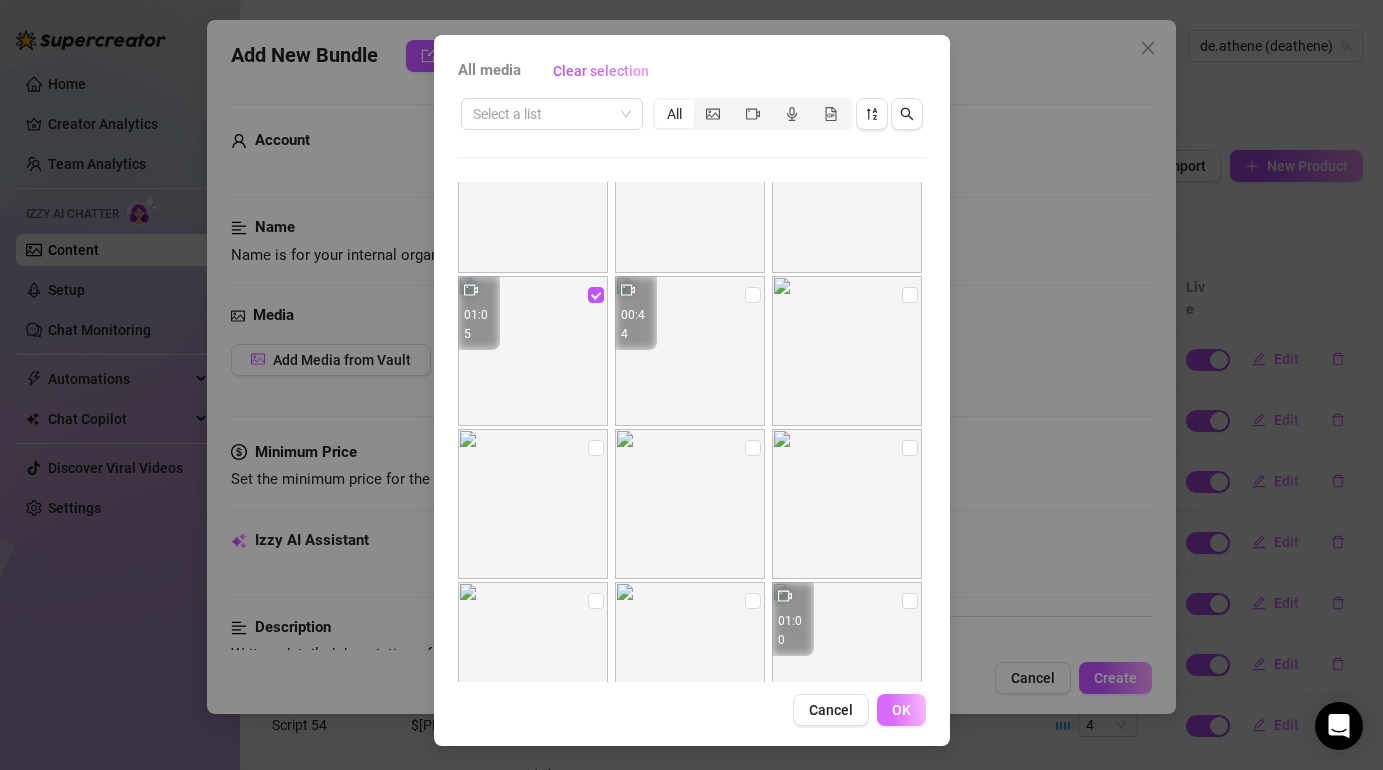 click on "OK" at bounding box center [901, 710] 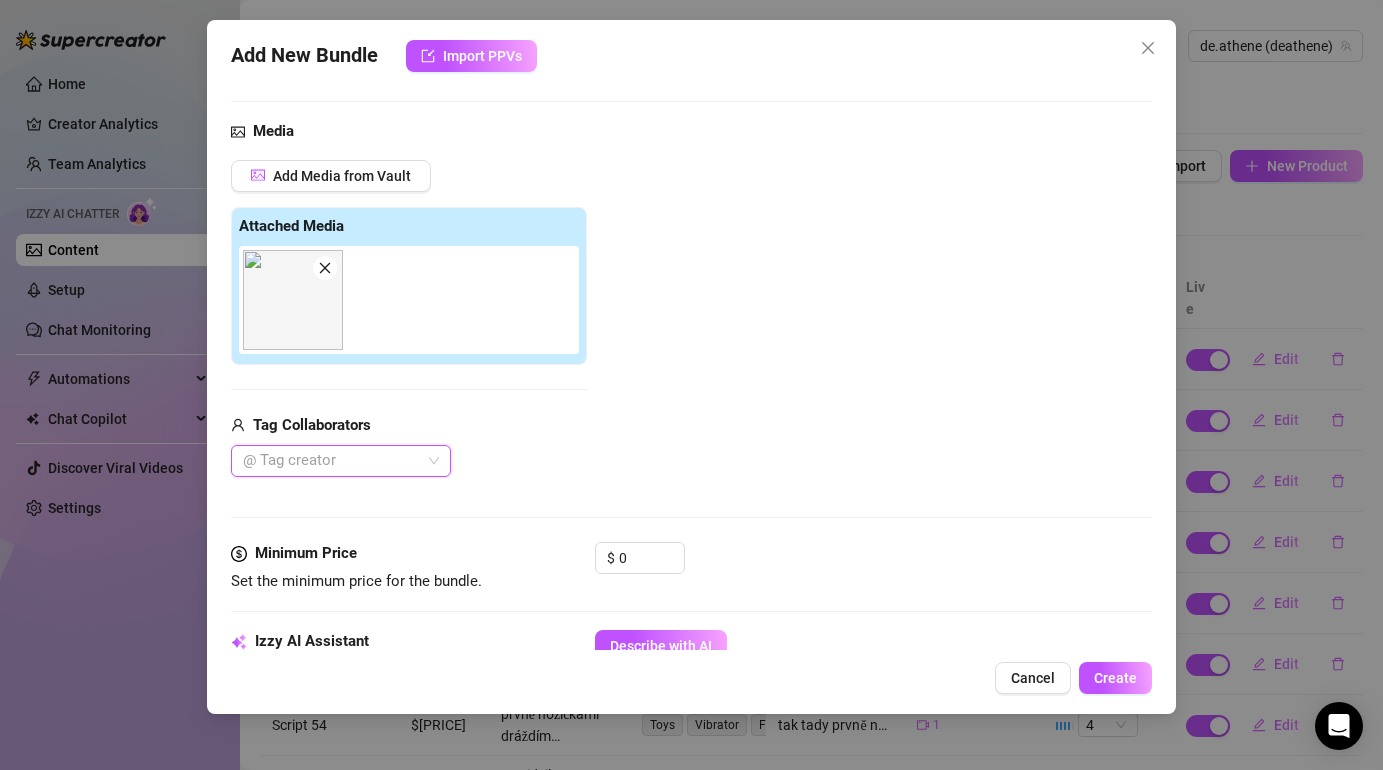 scroll, scrollTop: 244, scrollLeft: 0, axis: vertical 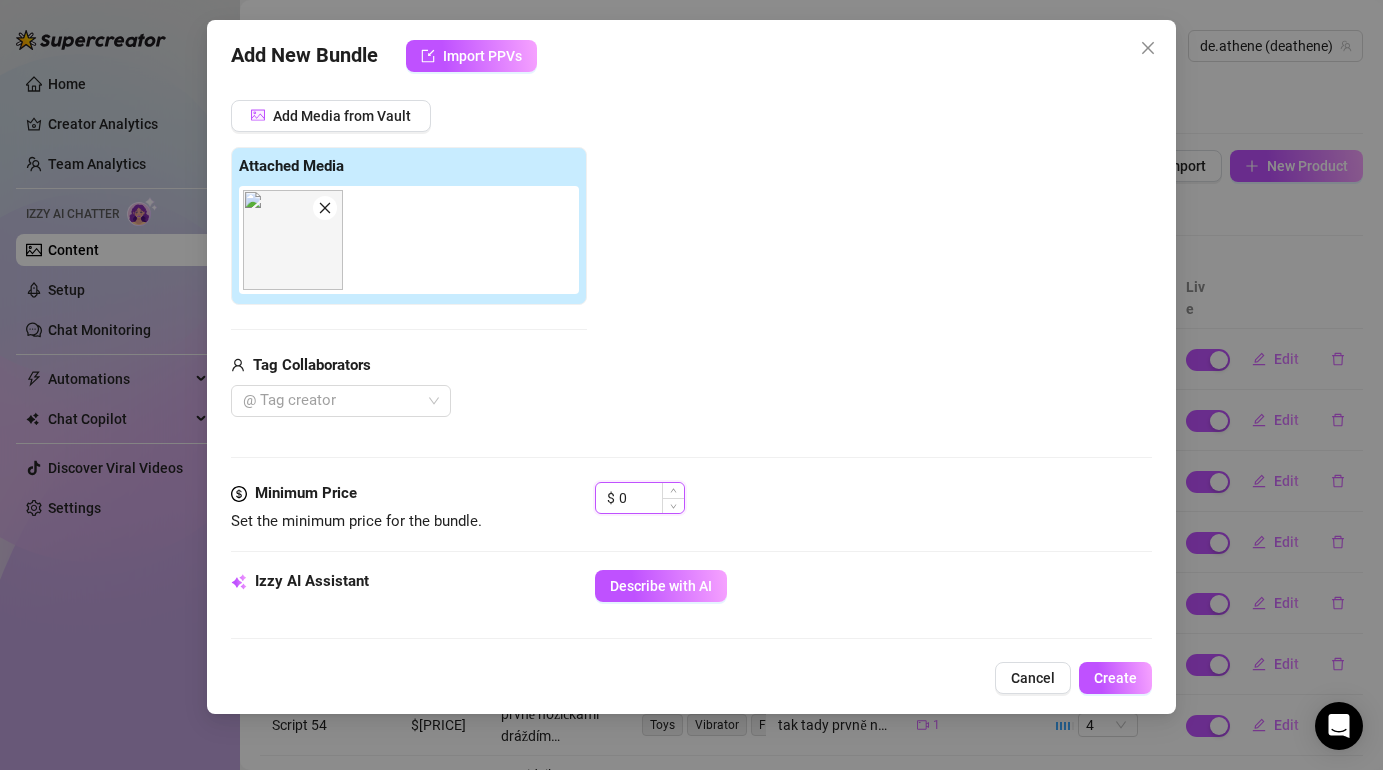 click on "0" at bounding box center (651, 498) 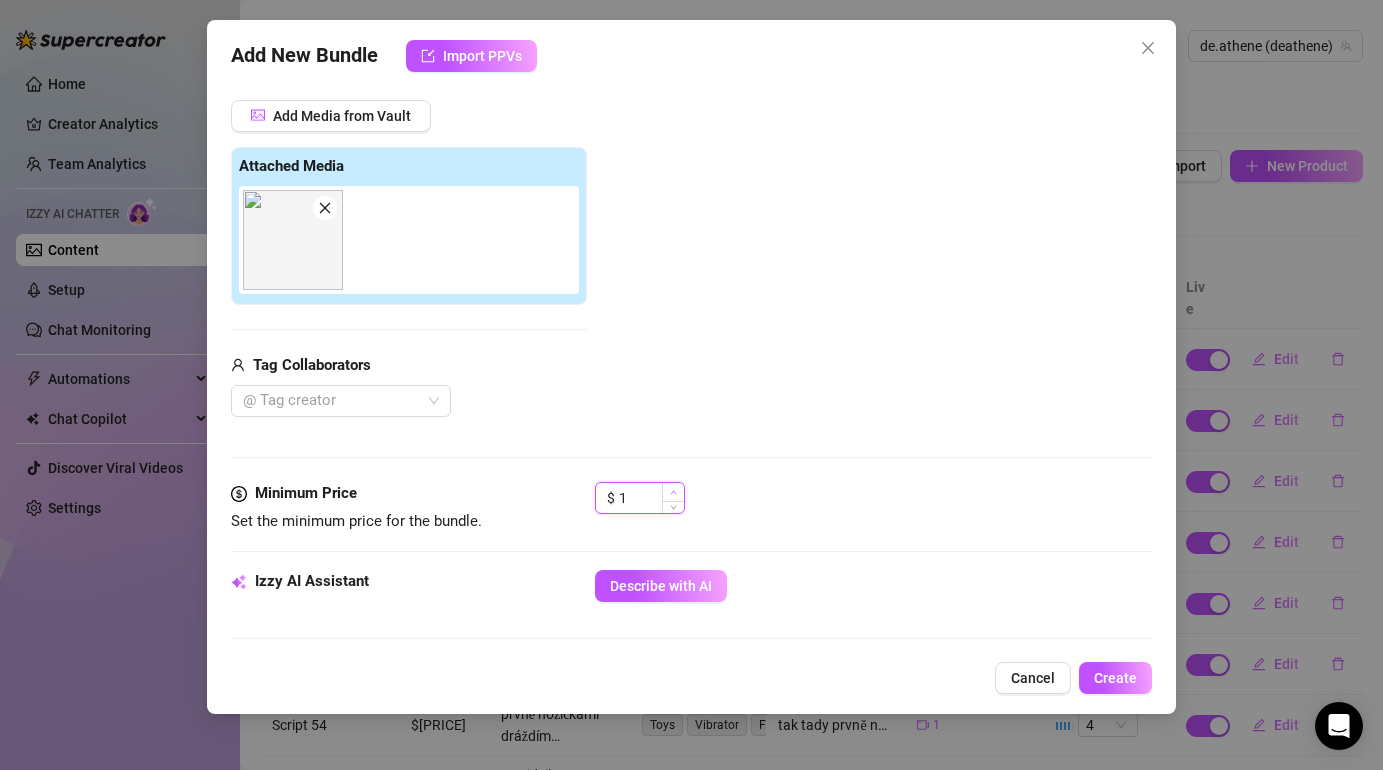 click 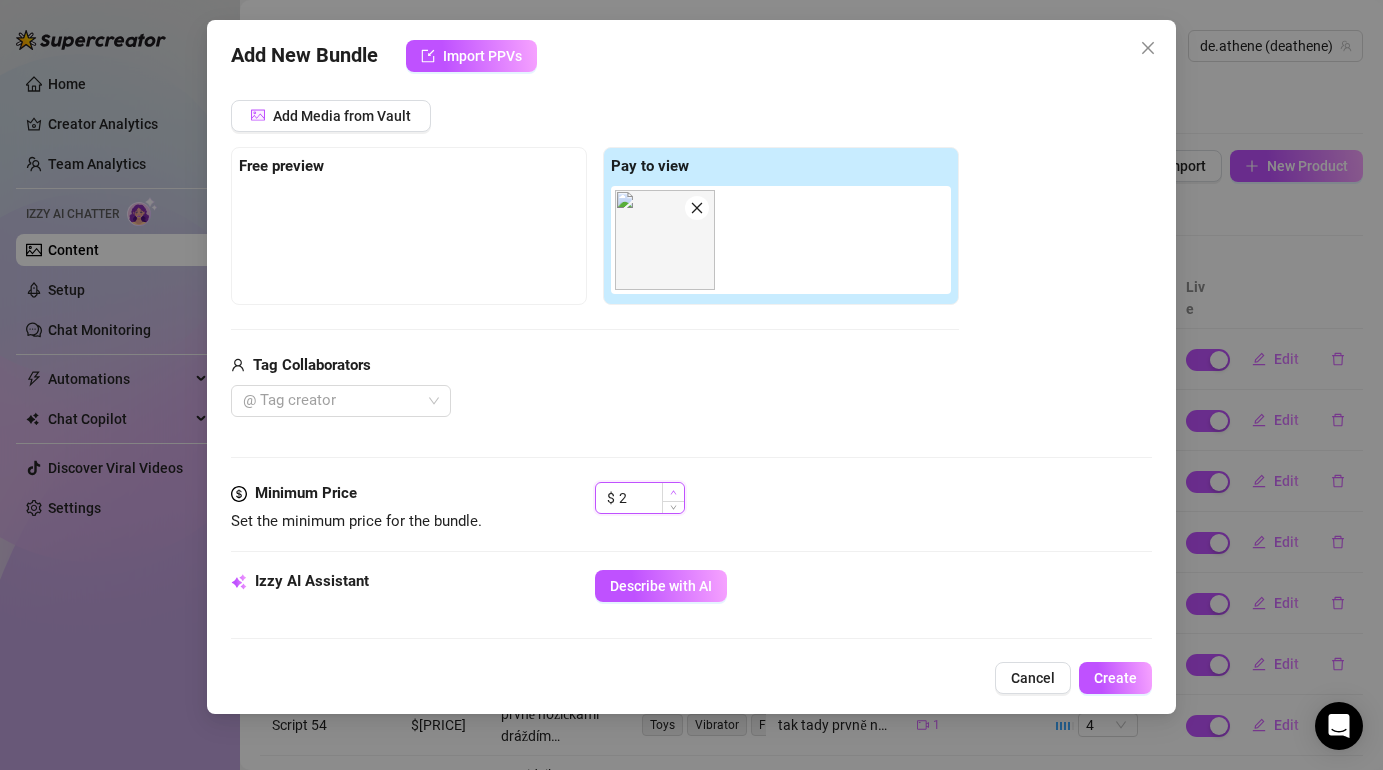 click 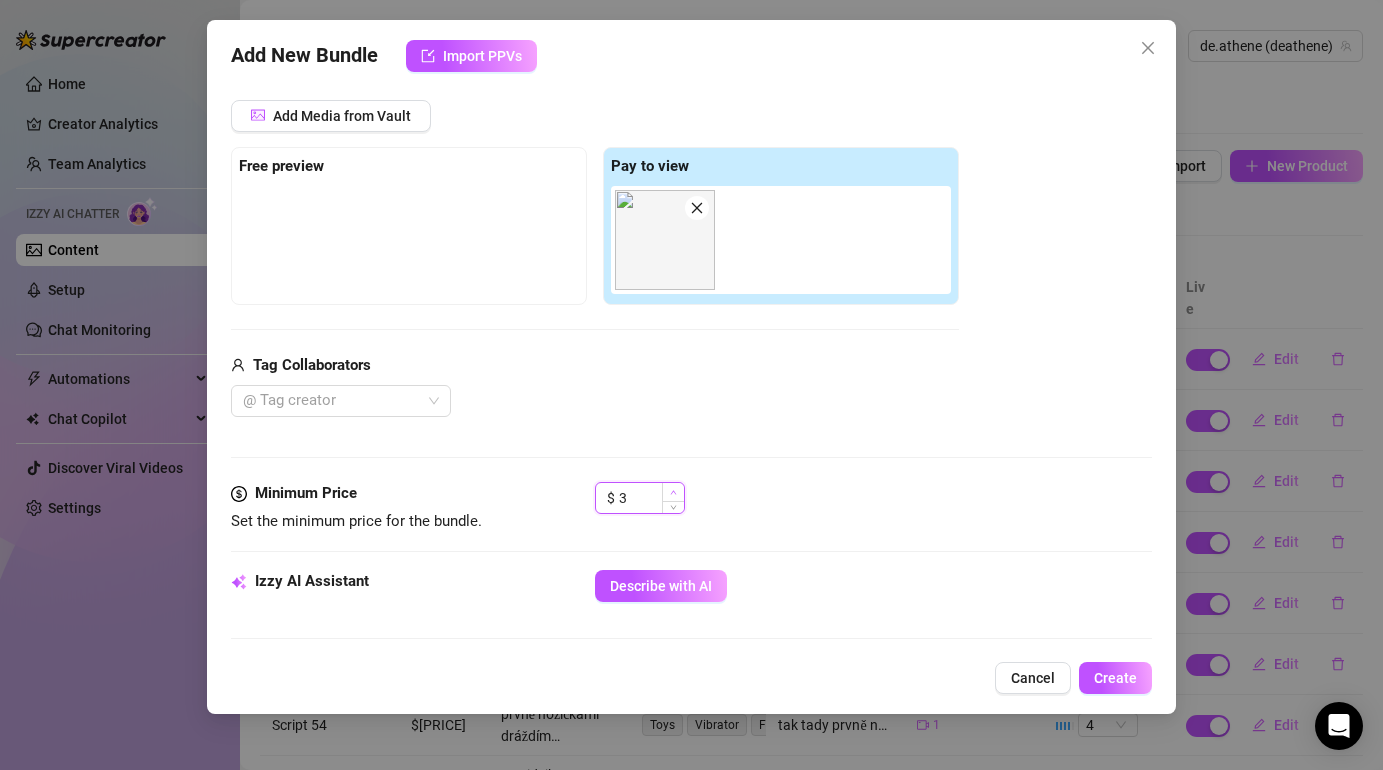 click 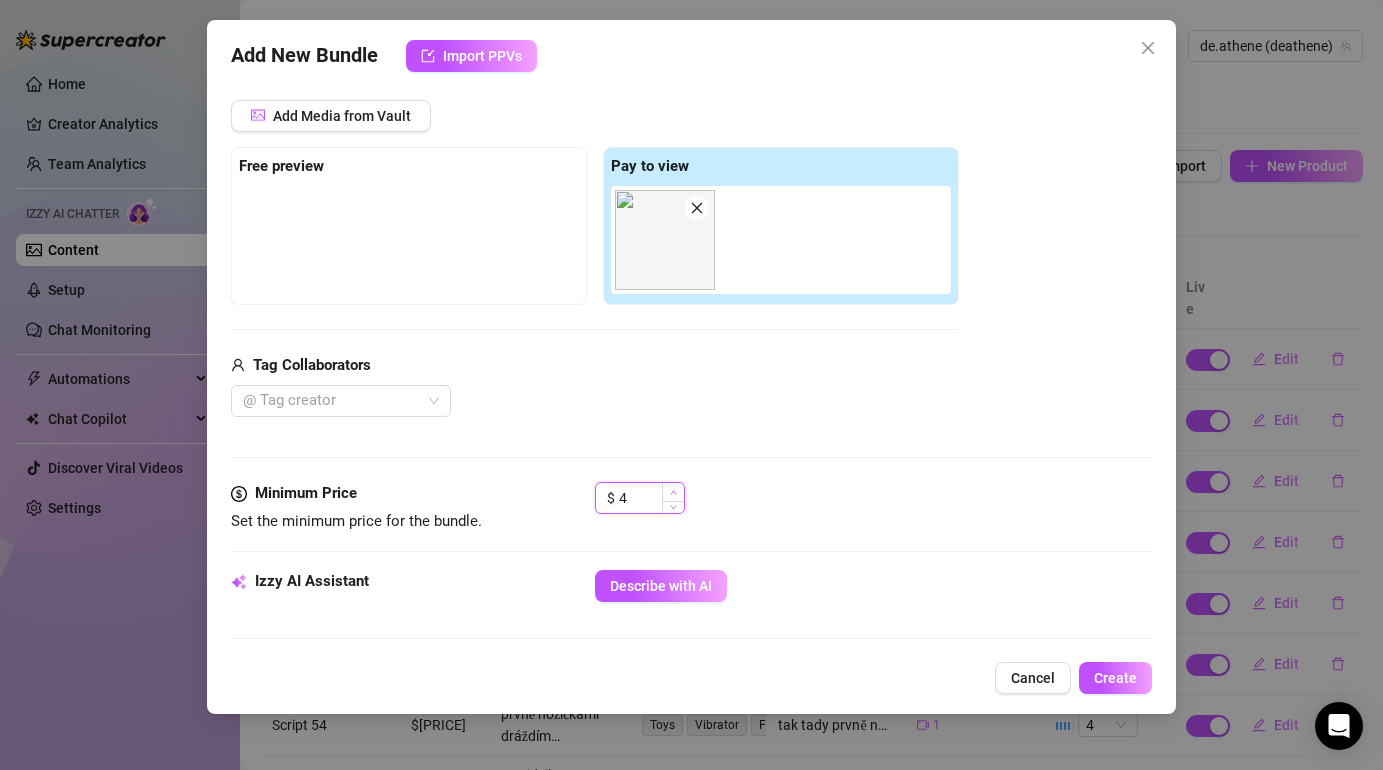 click 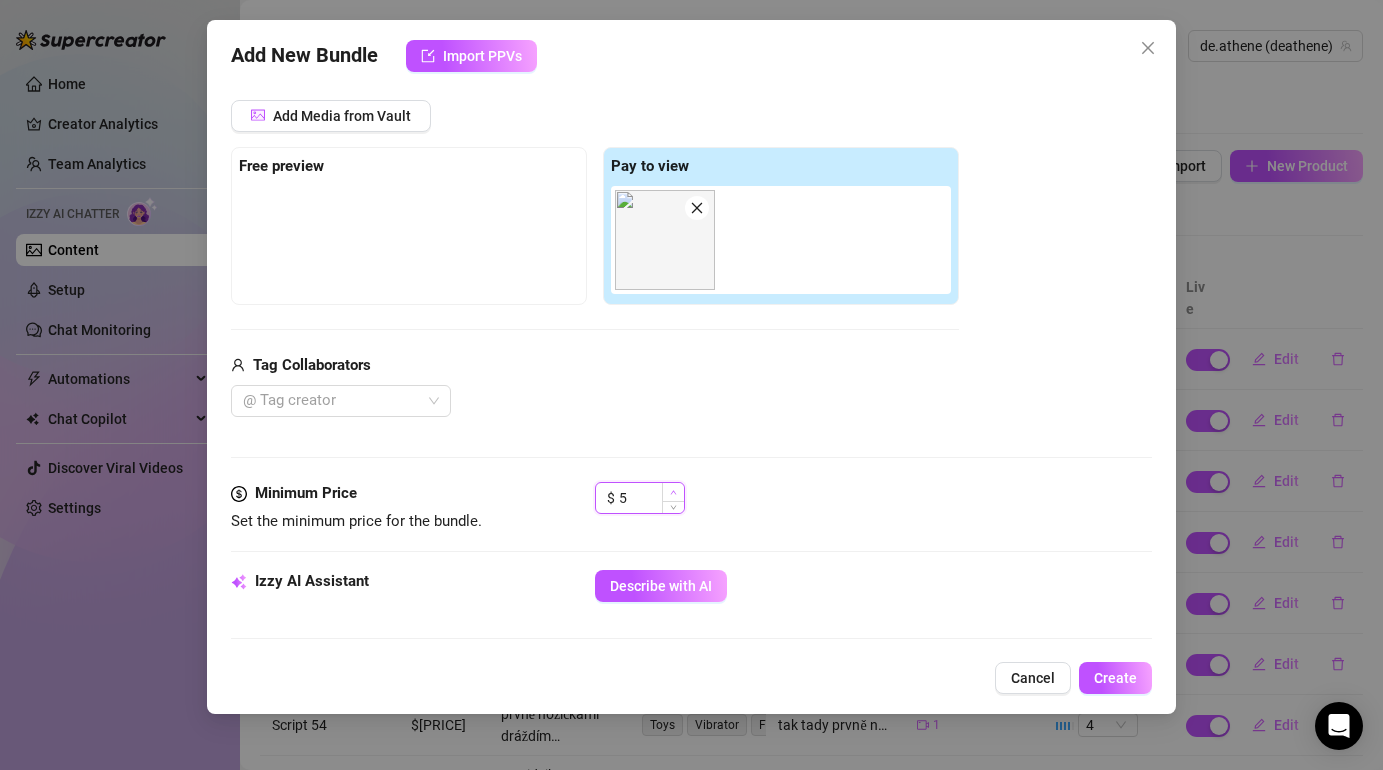 click 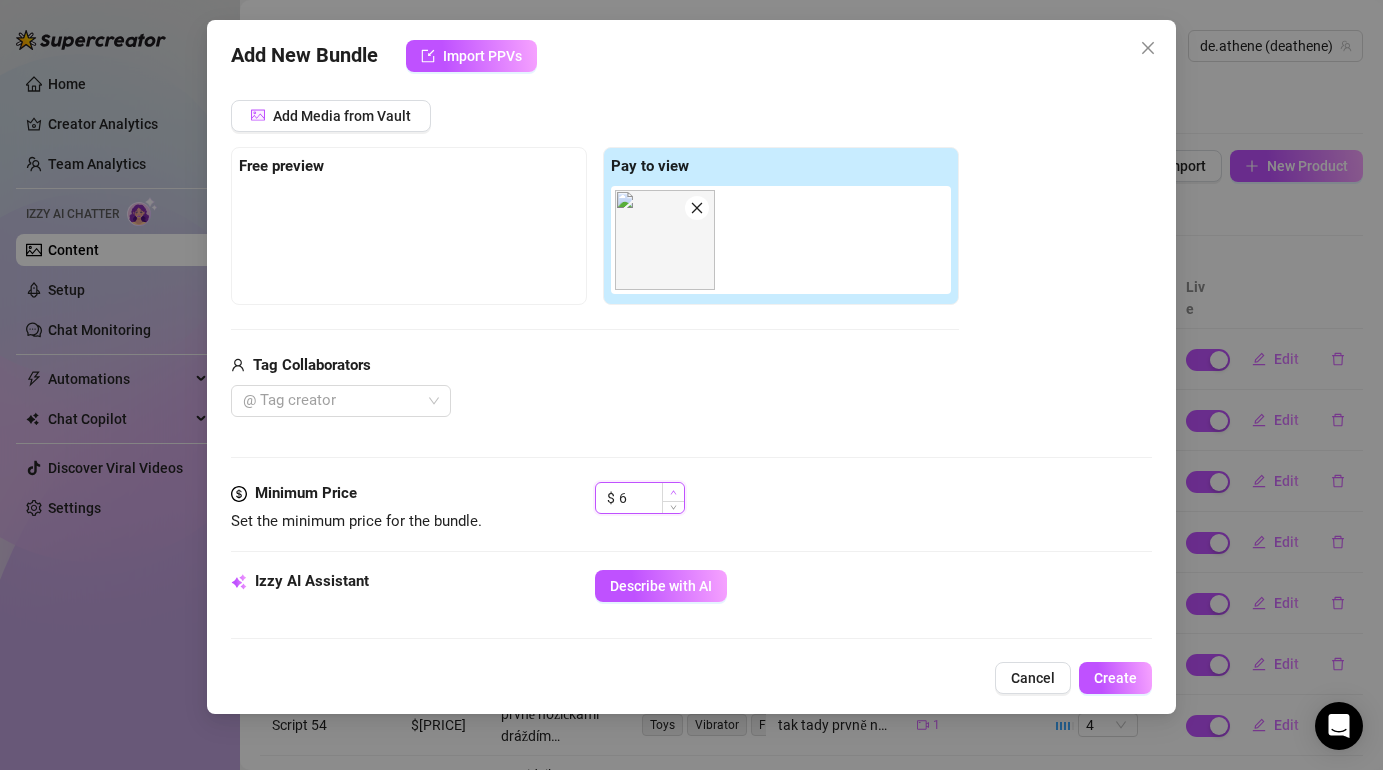 click 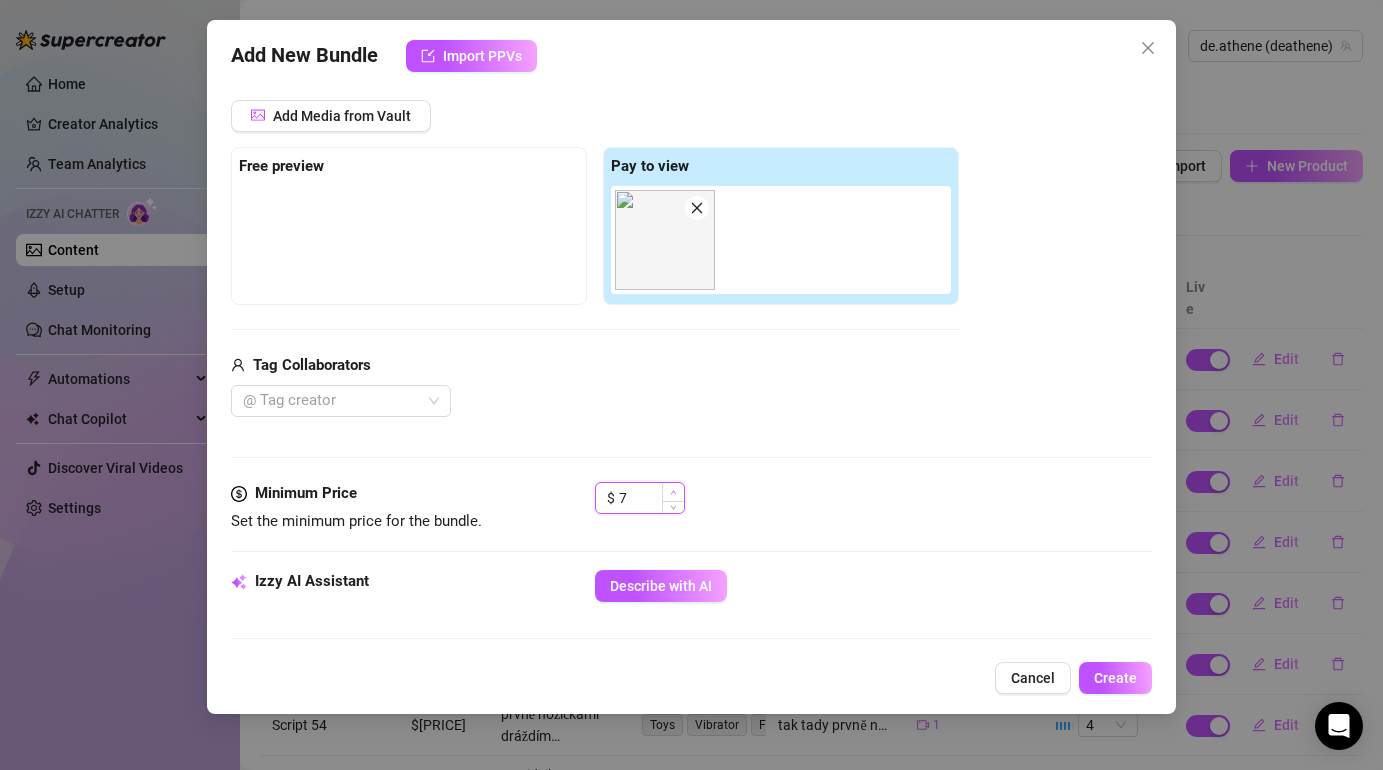click 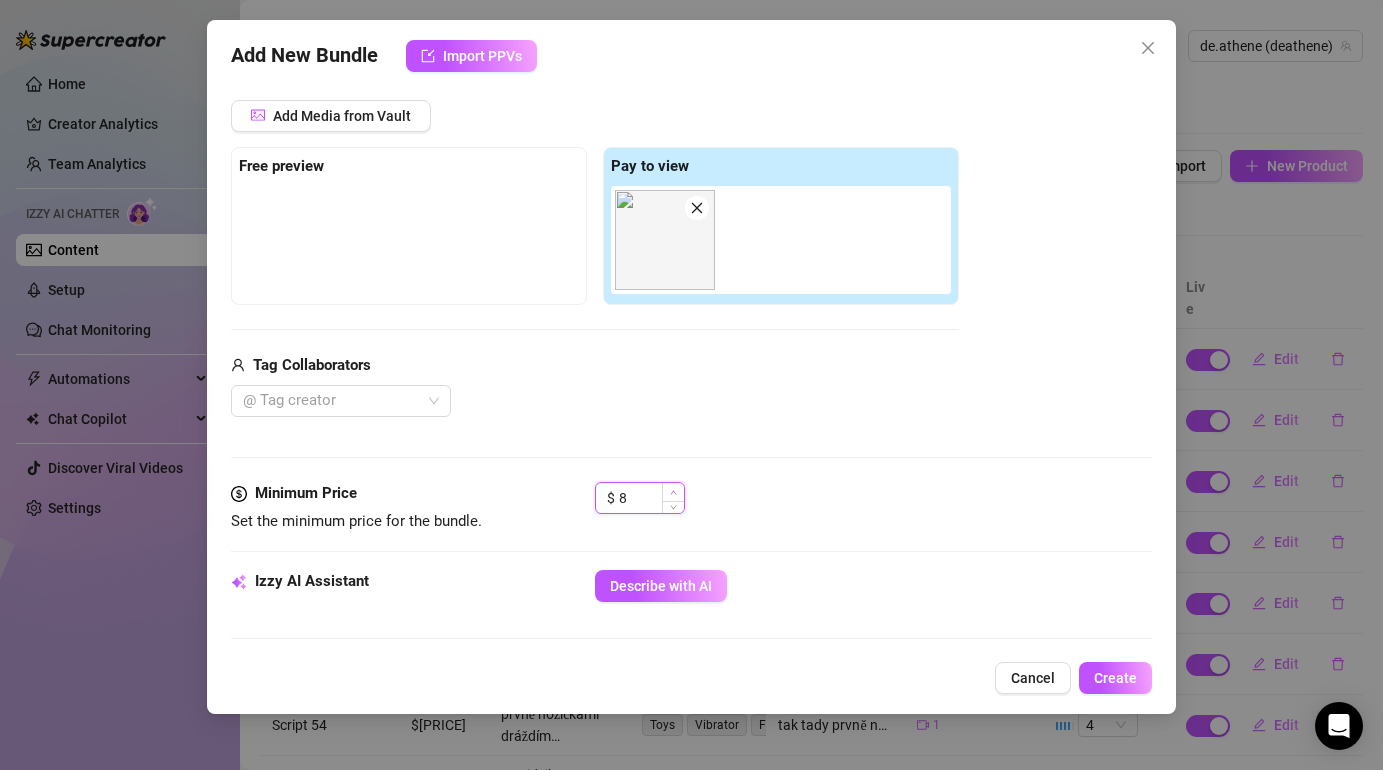 click 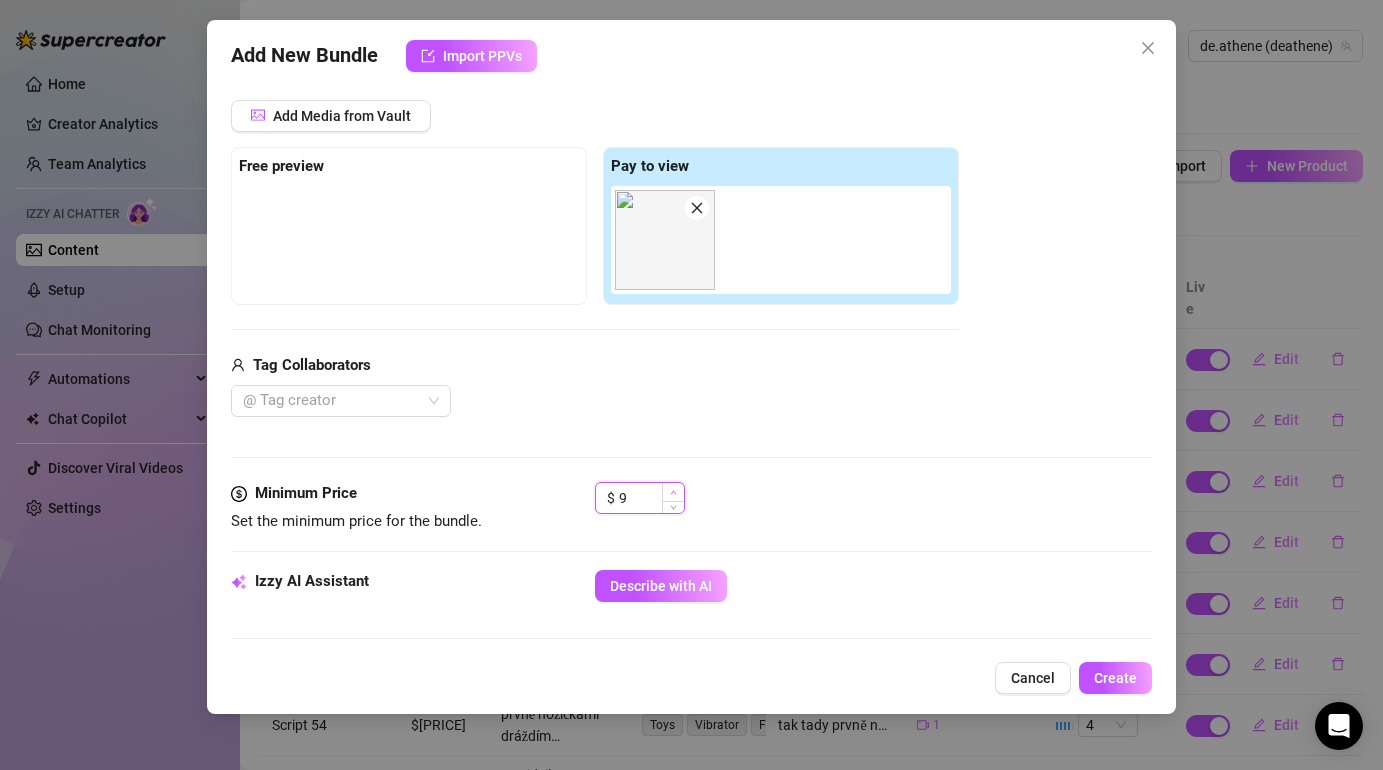 click 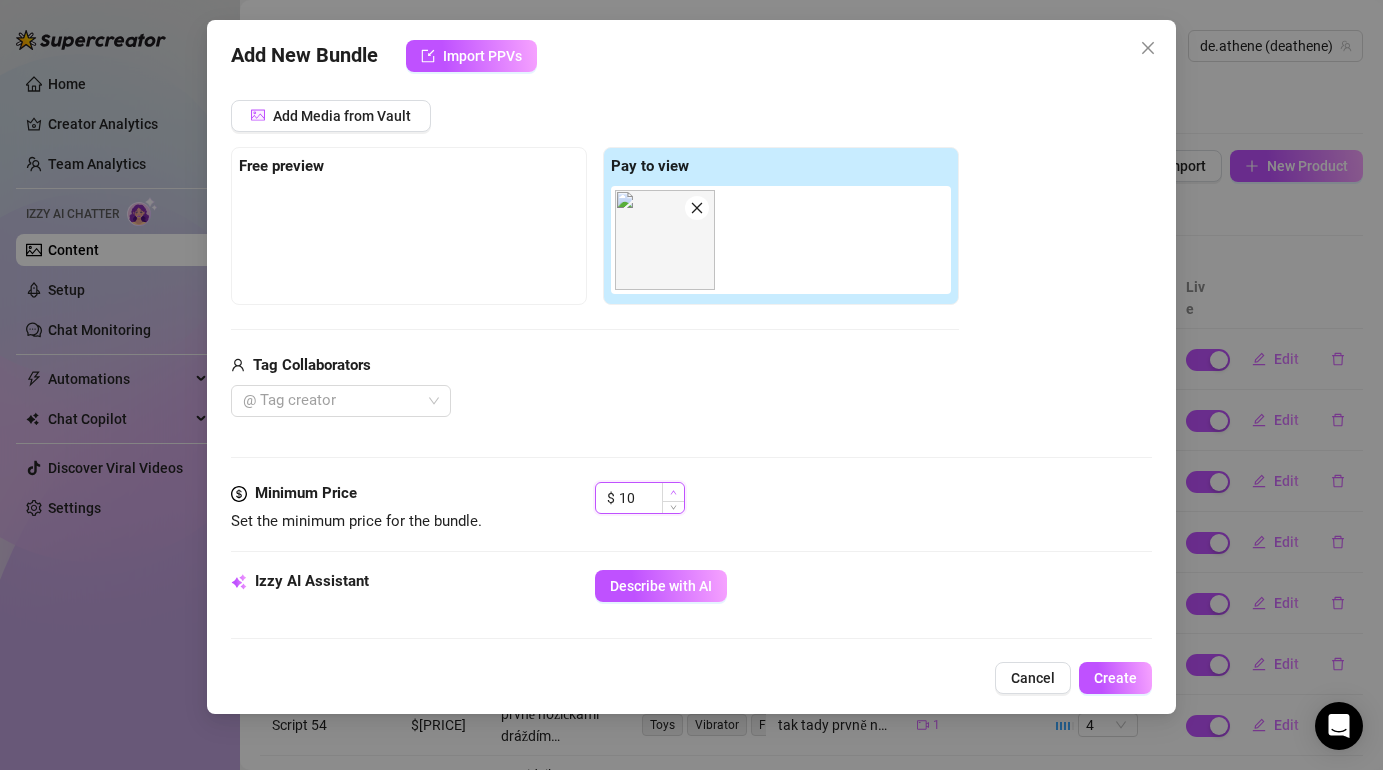 click 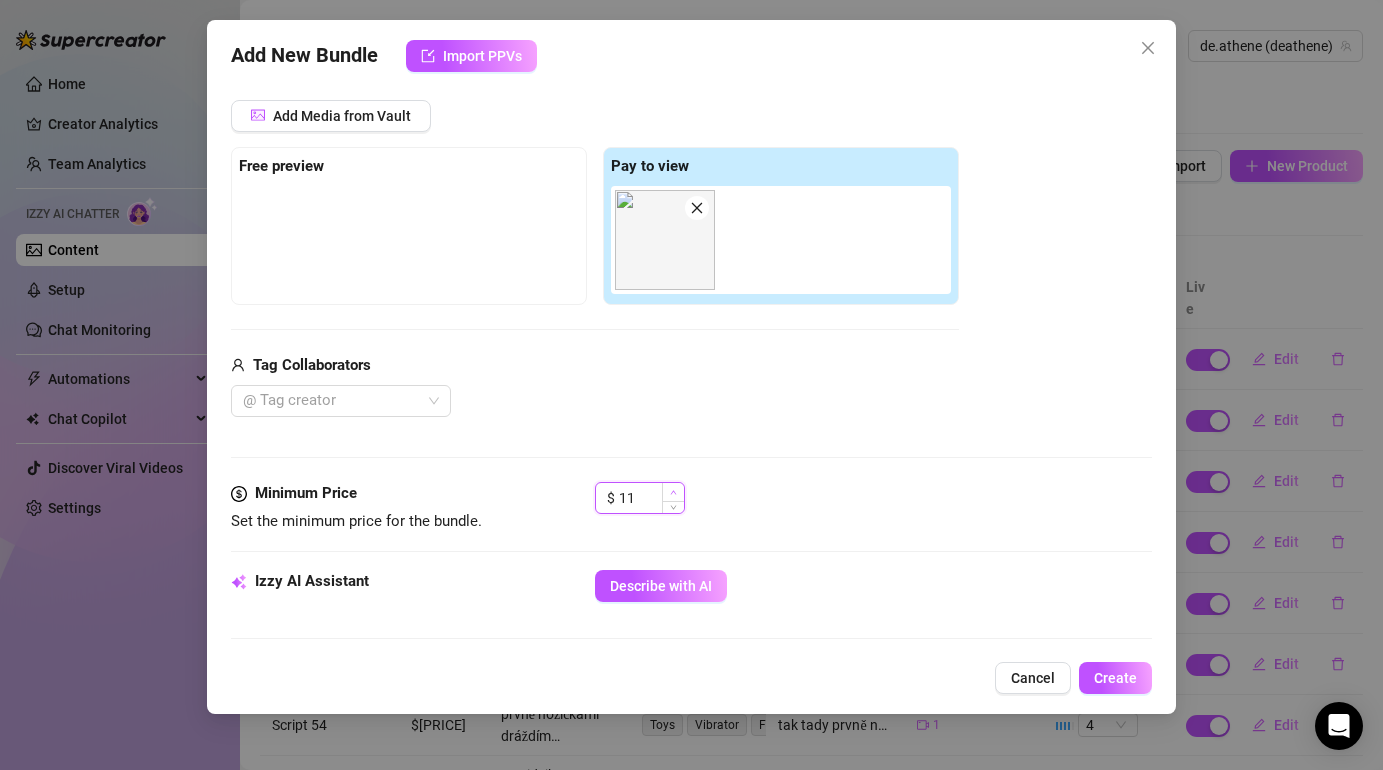 click 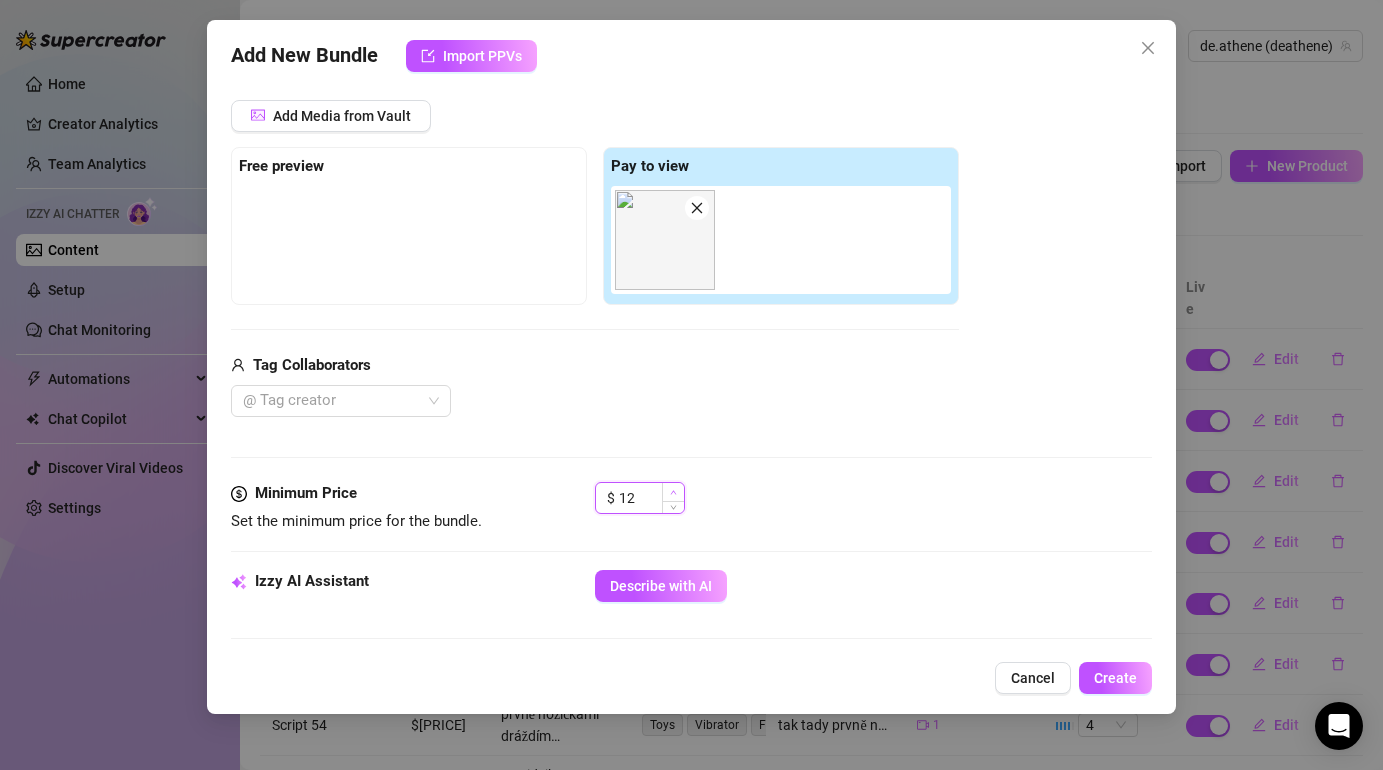 click 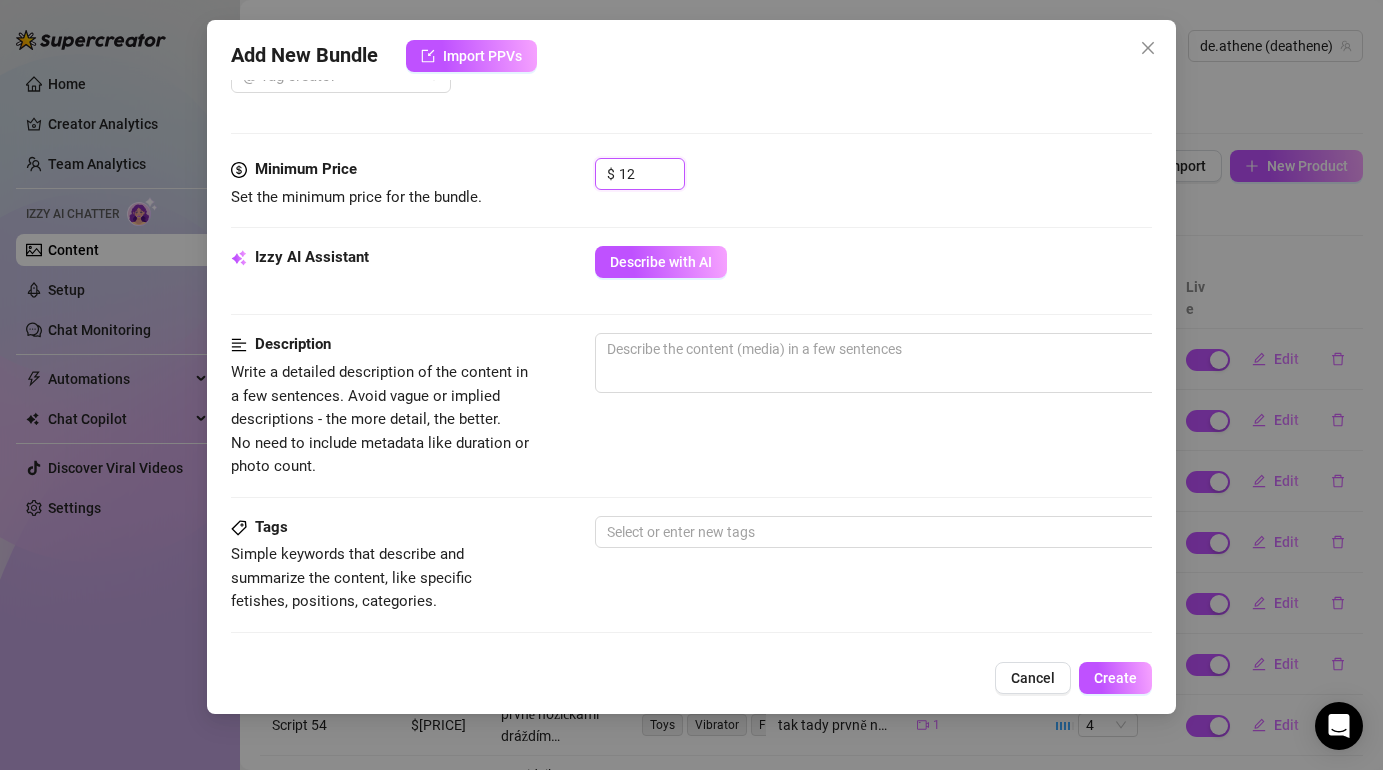 scroll, scrollTop: 601, scrollLeft: 0, axis: vertical 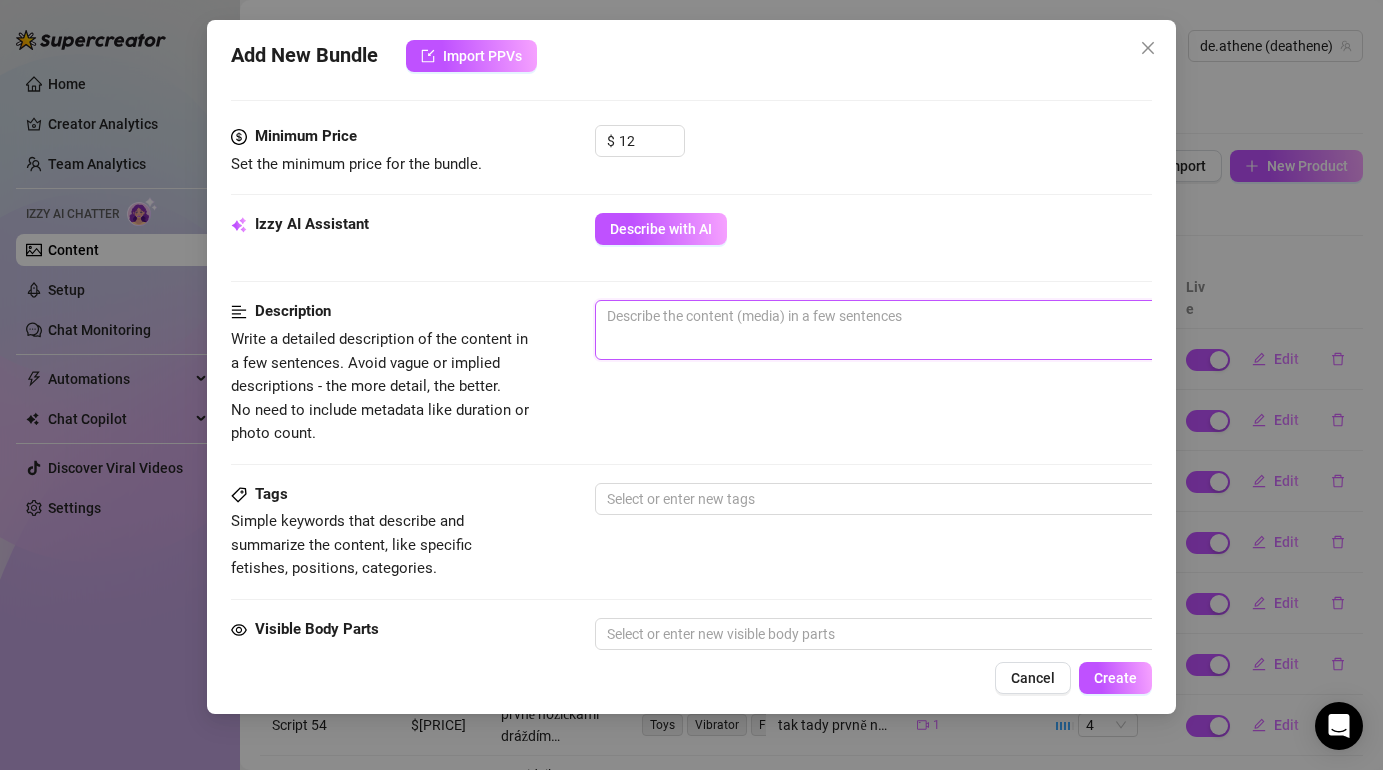 click at bounding box center [945, 330] 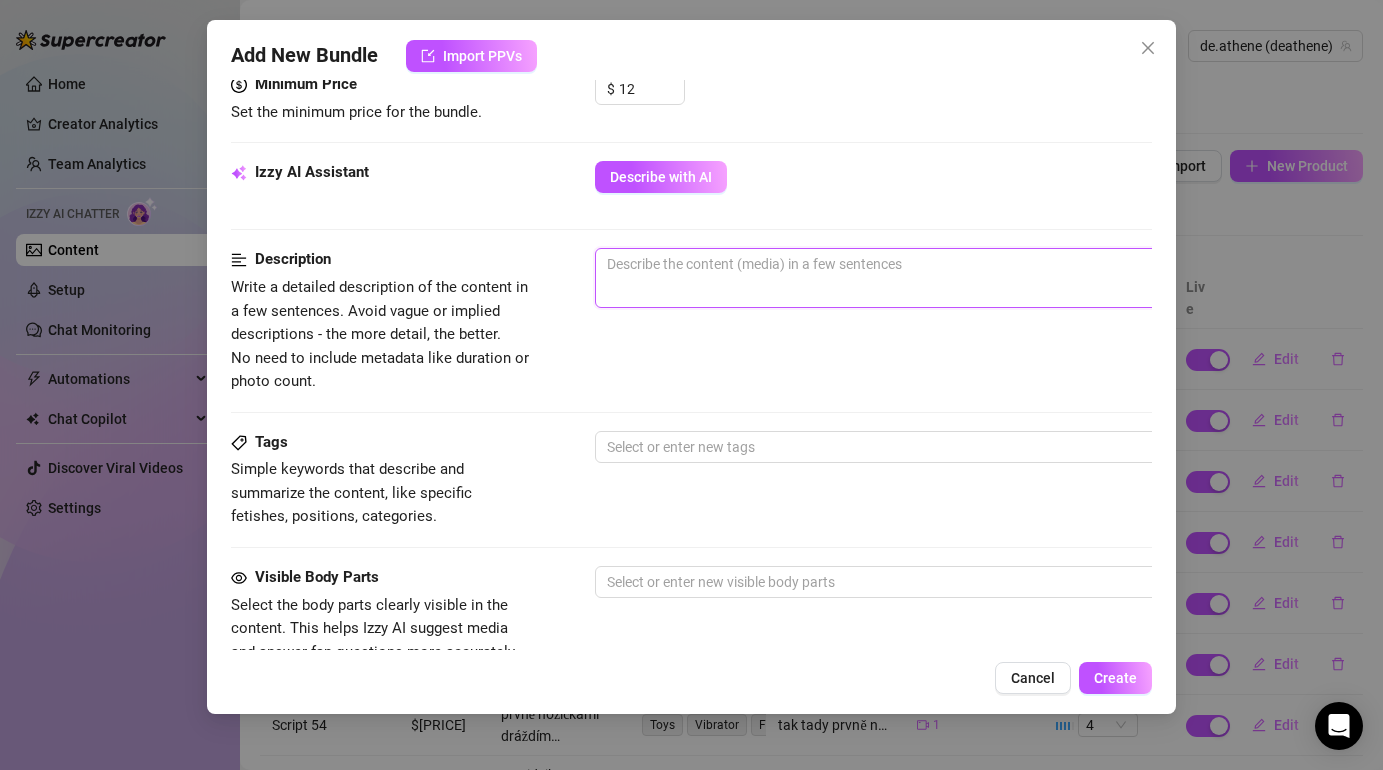 scroll, scrollTop: 664, scrollLeft: 0, axis: vertical 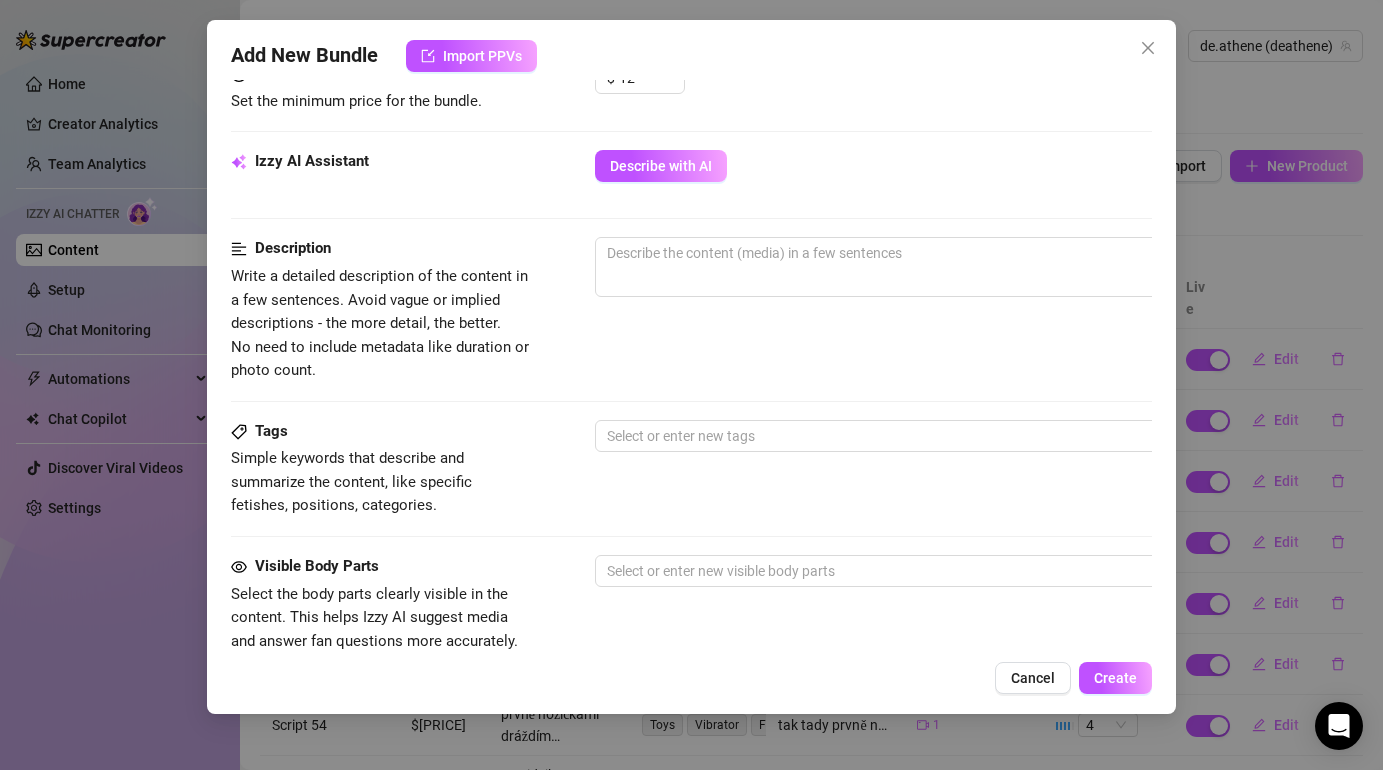 click on "Tags Simple keywords that describe and summarize the content, like specific fetishes, positions, categories.   Select or enter new tags" at bounding box center (691, 469) 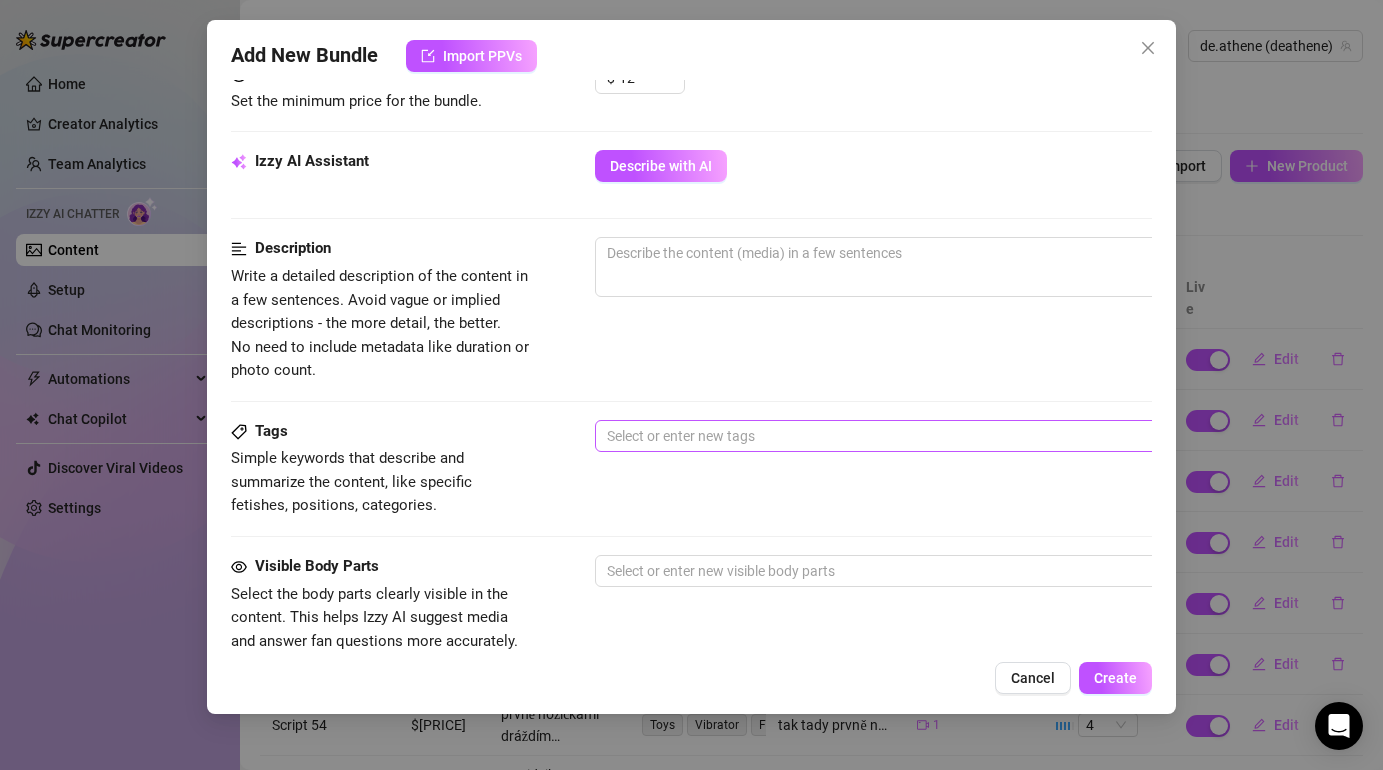 click at bounding box center (934, 436) 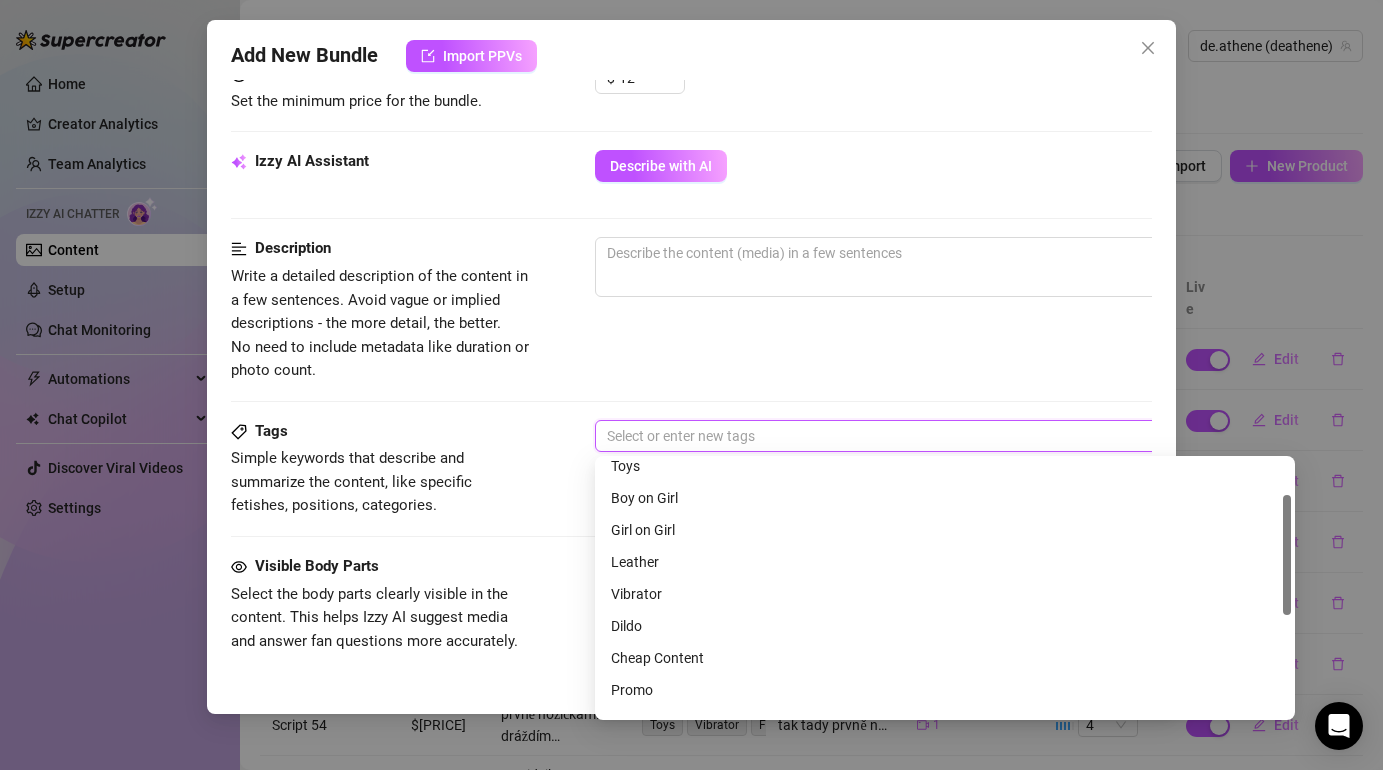 scroll, scrollTop: 80, scrollLeft: 0, axis: vertical 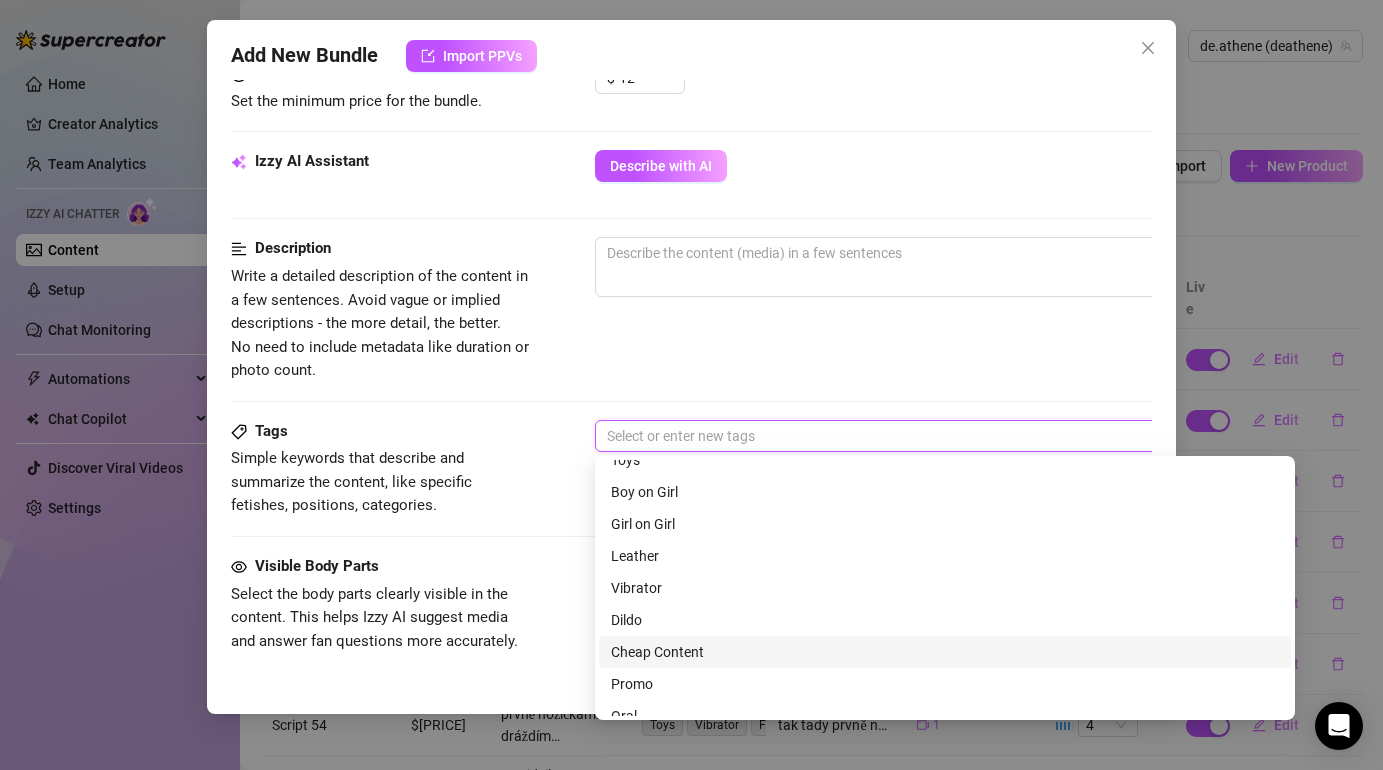 click on "Cheap Content" at bounding box center [945, 652] 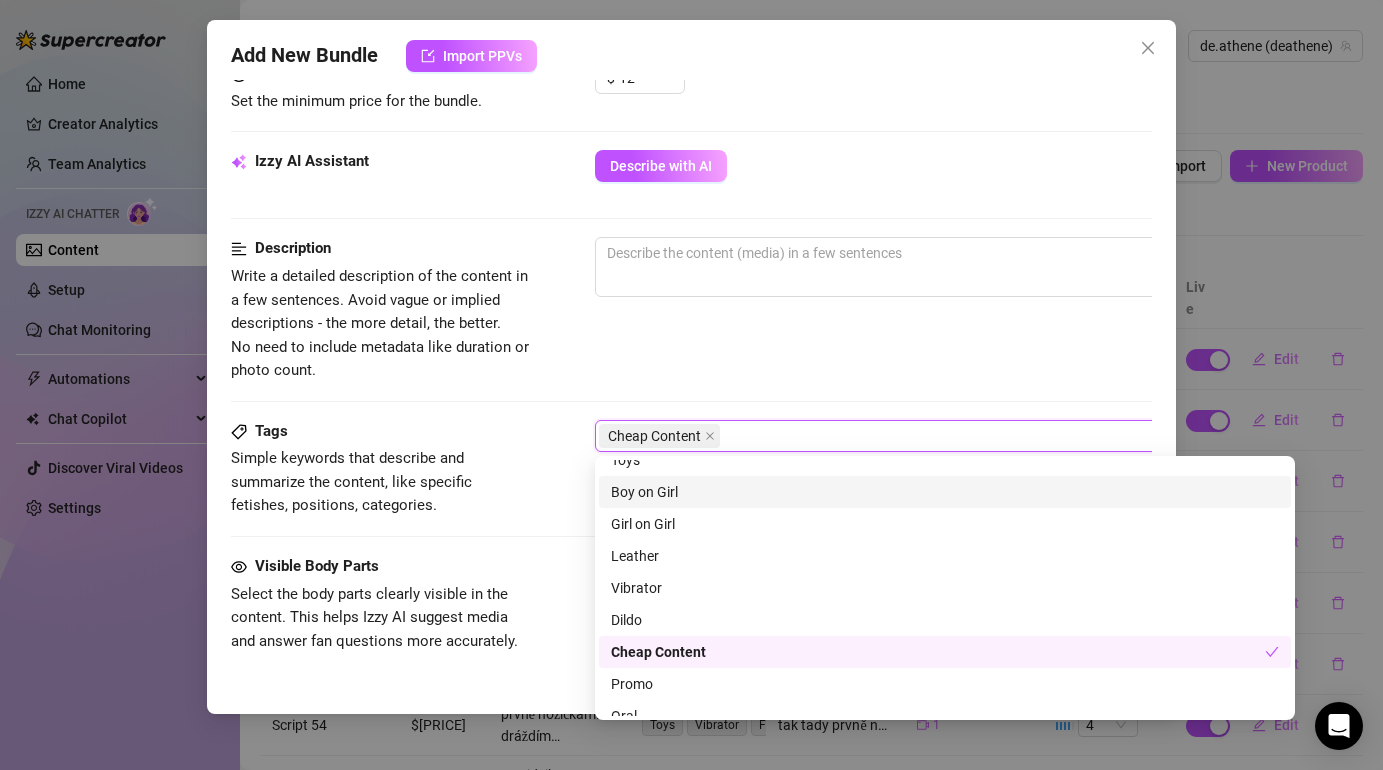click on "Description Write a detailed description of the content in a few sentences. Avoid vague or implied descriptions - the more detail, the better. No need to include metadata like duration or photo count." at bounding box center [691, 309] 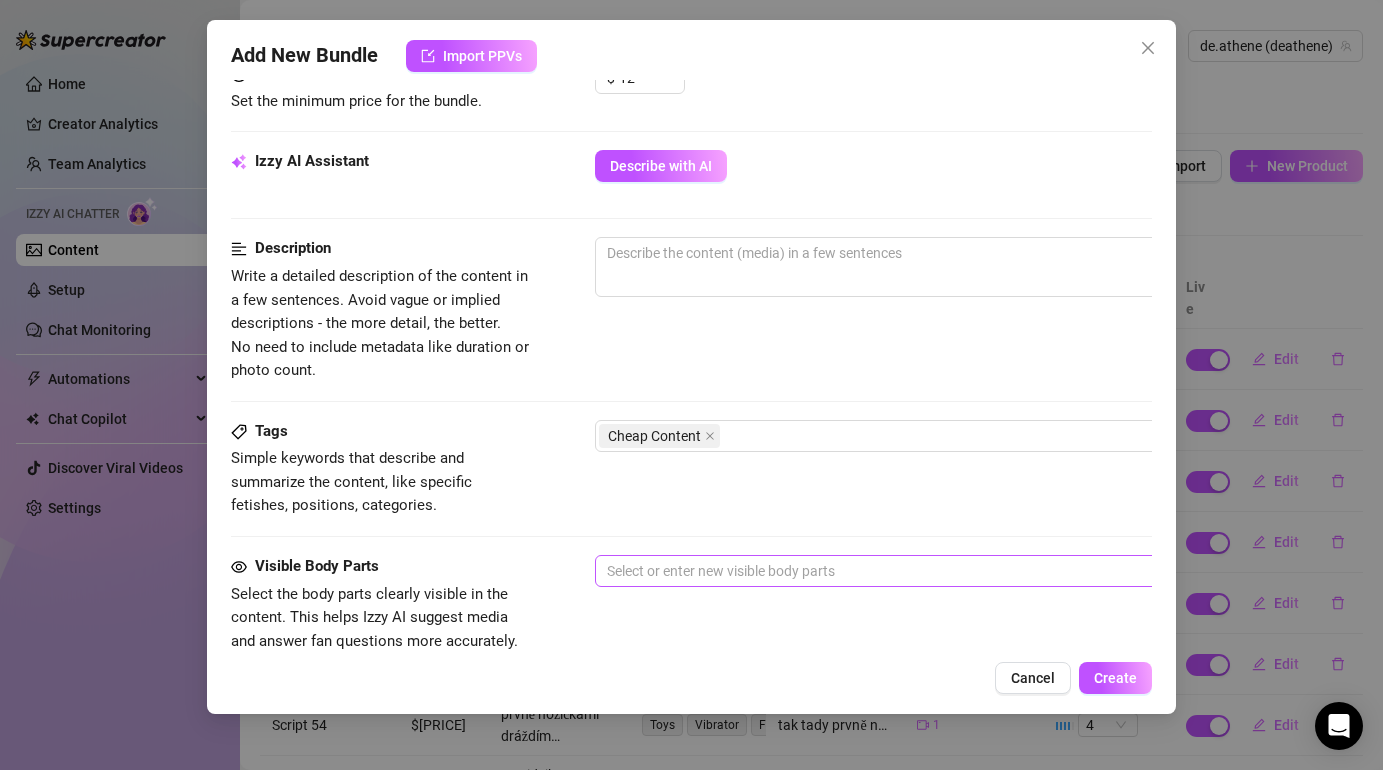 click at bounding box center [934, 571] 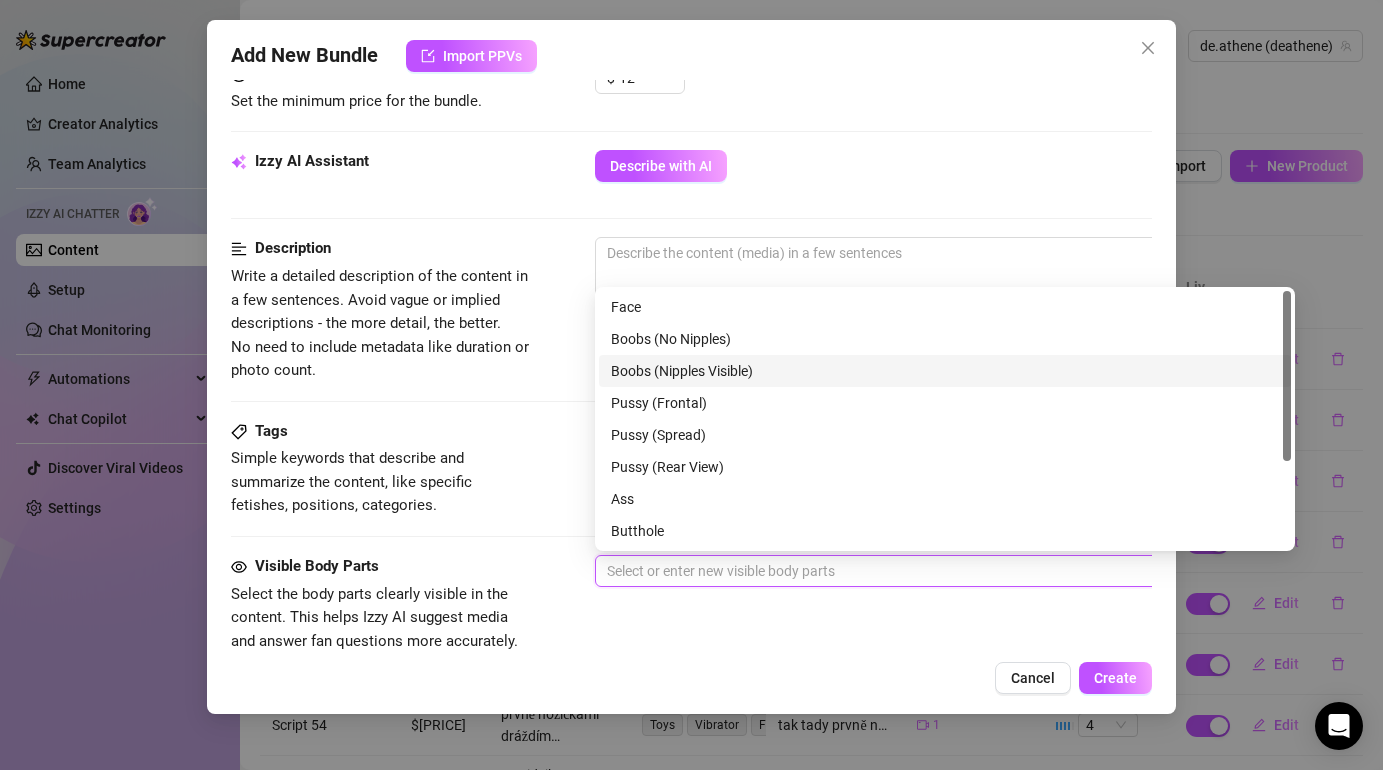 click on "Boobs (Nipples Visible)" at bounding box center (945, 371) 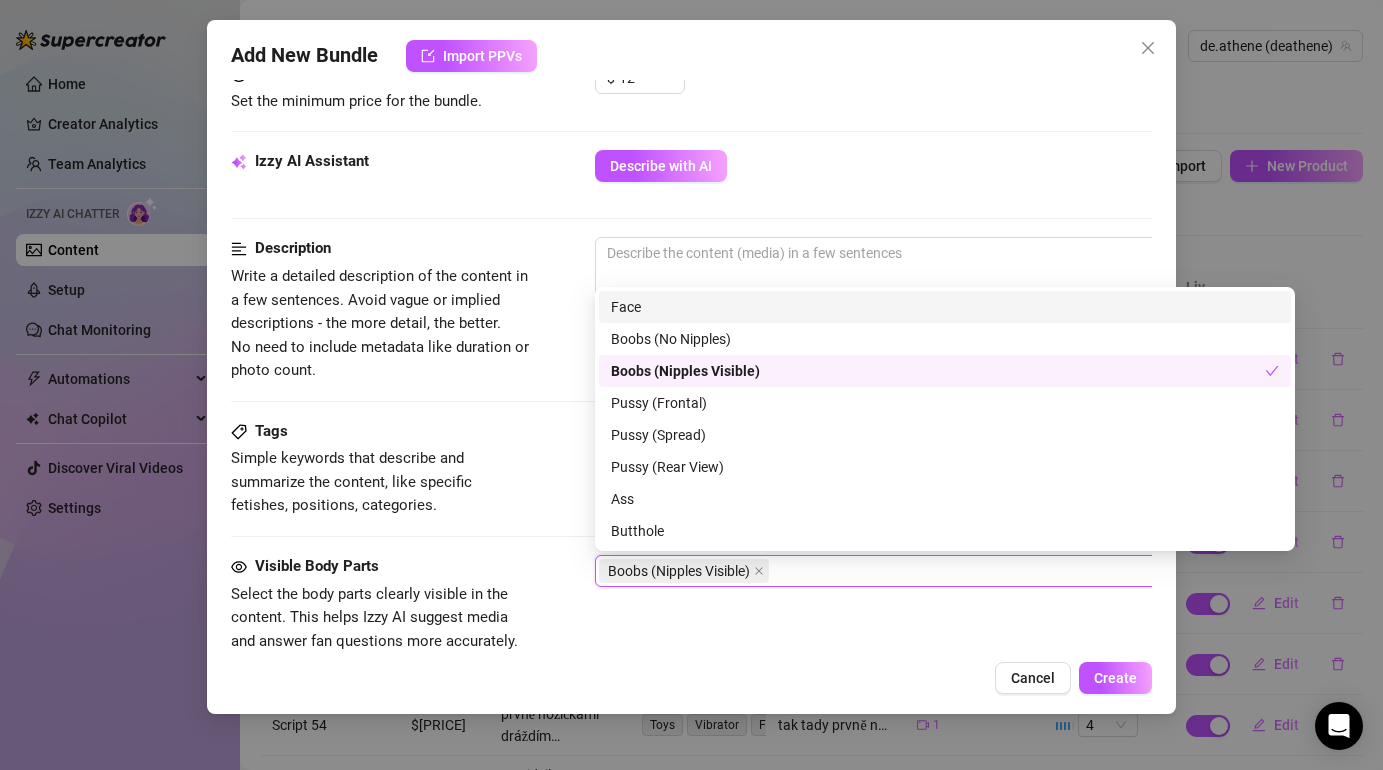click on "Face" at bounding box center (945, 307) 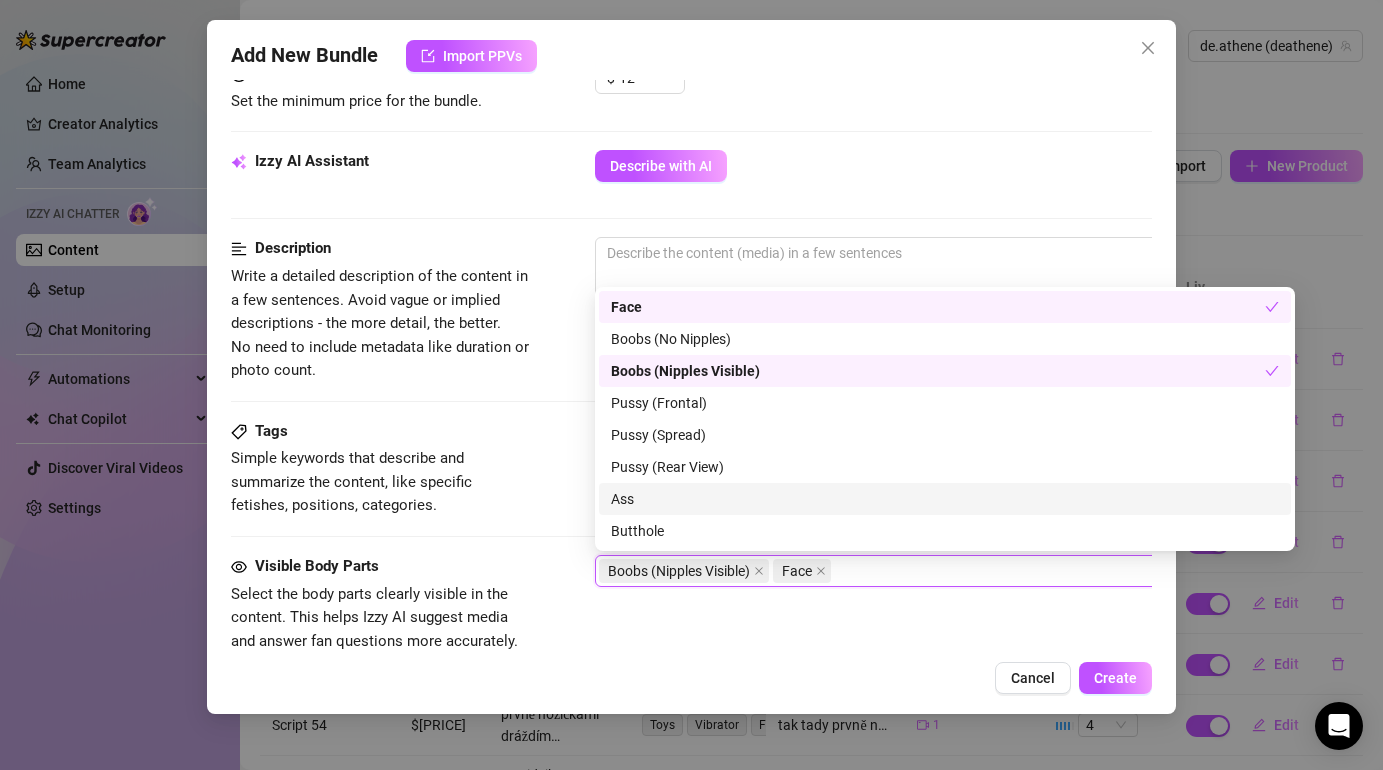 click on "Ass" at bounding box center [945, 499] 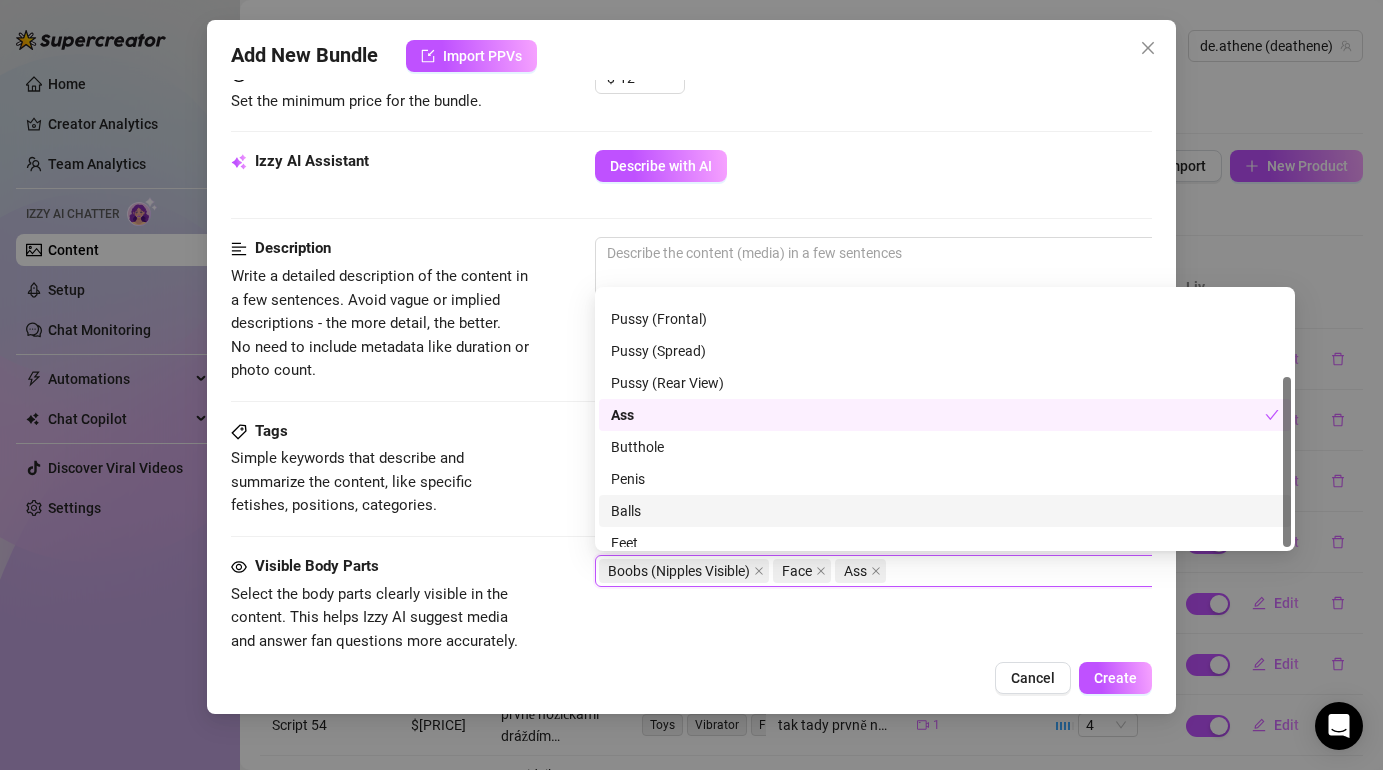 scroll, scrollTop: 128, scrollLeft: 0, axis: vertical 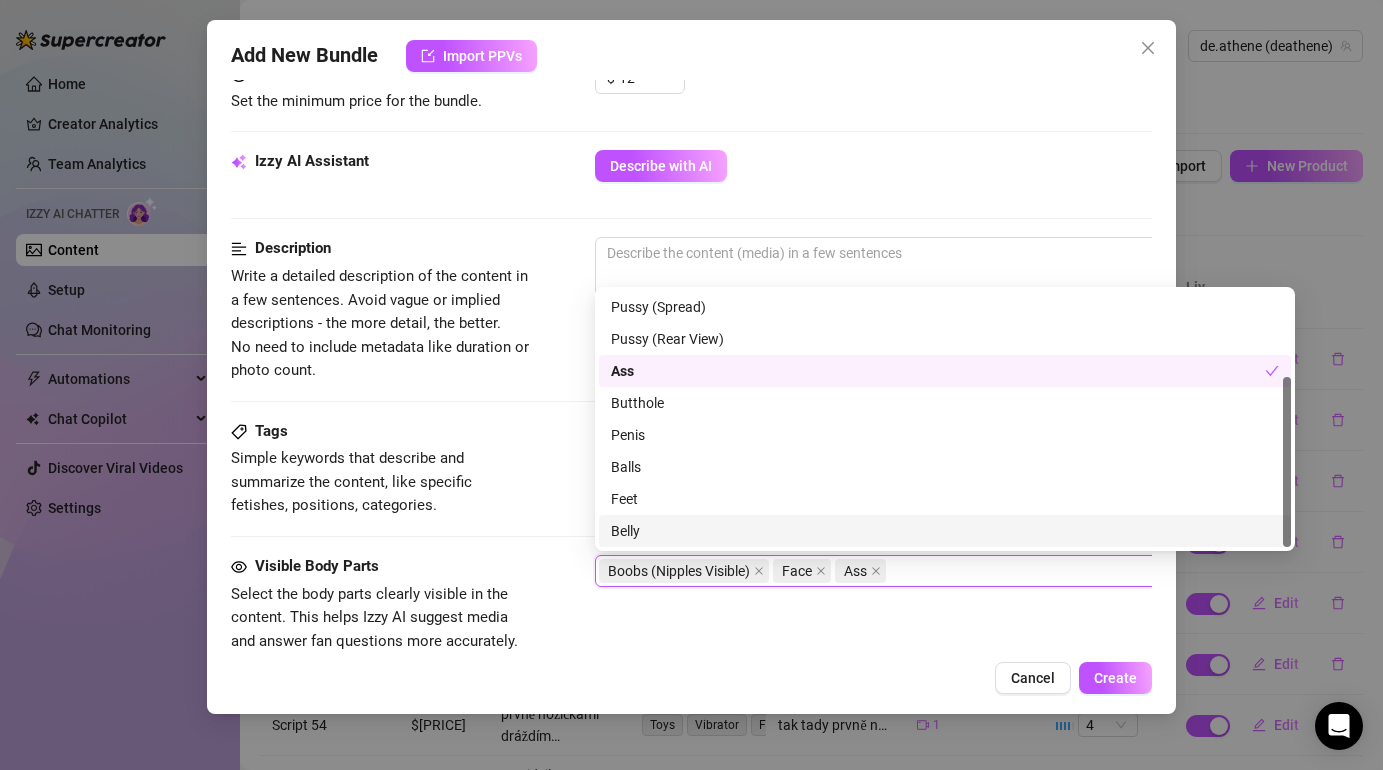 click on "Belly" at bounding box center [945, 531] 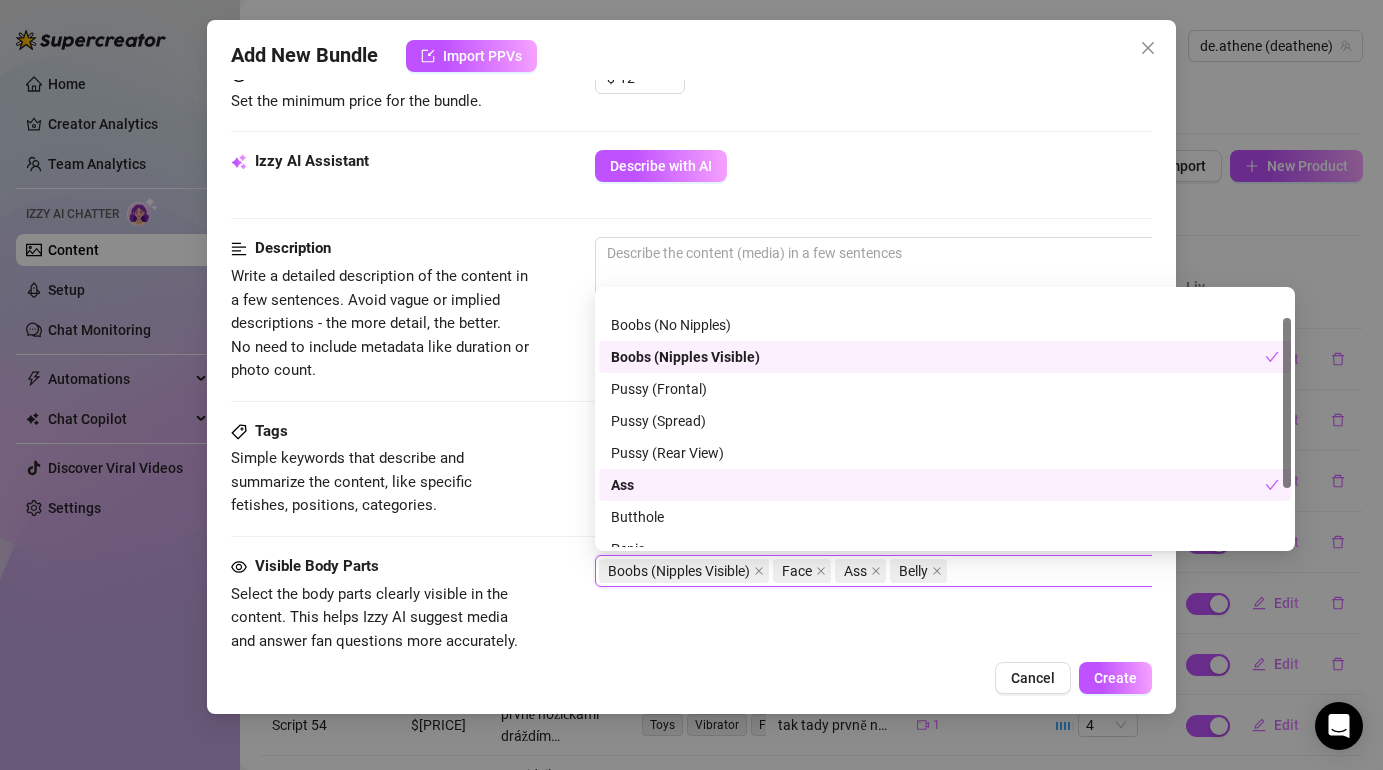 scroll, scrollTop: 0, scrollLeft: 0, axis: both 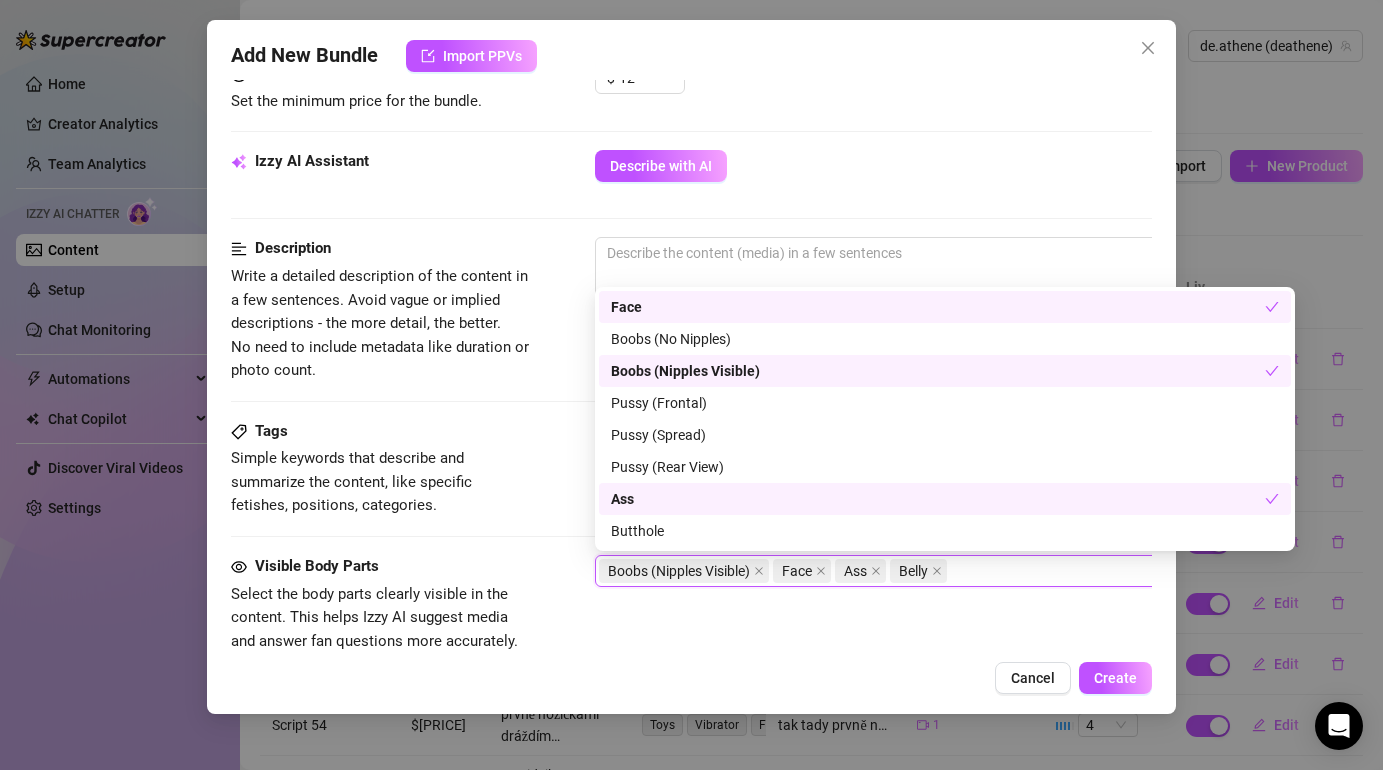 click on "Izzy AI Assistant Describe with AI" at bounding box center [691, 193] 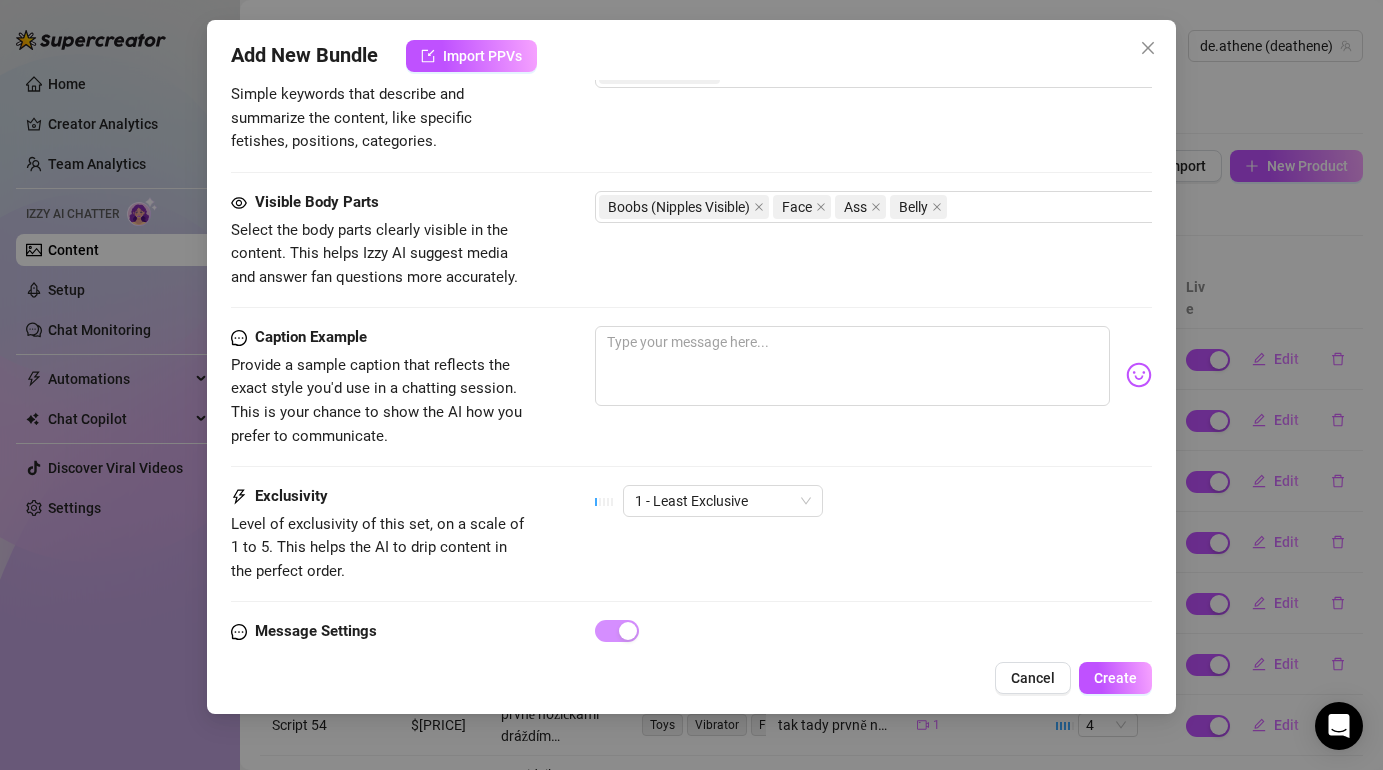 scroll, scrollTop: 1048, scrollLeft: 0, axis: vertical 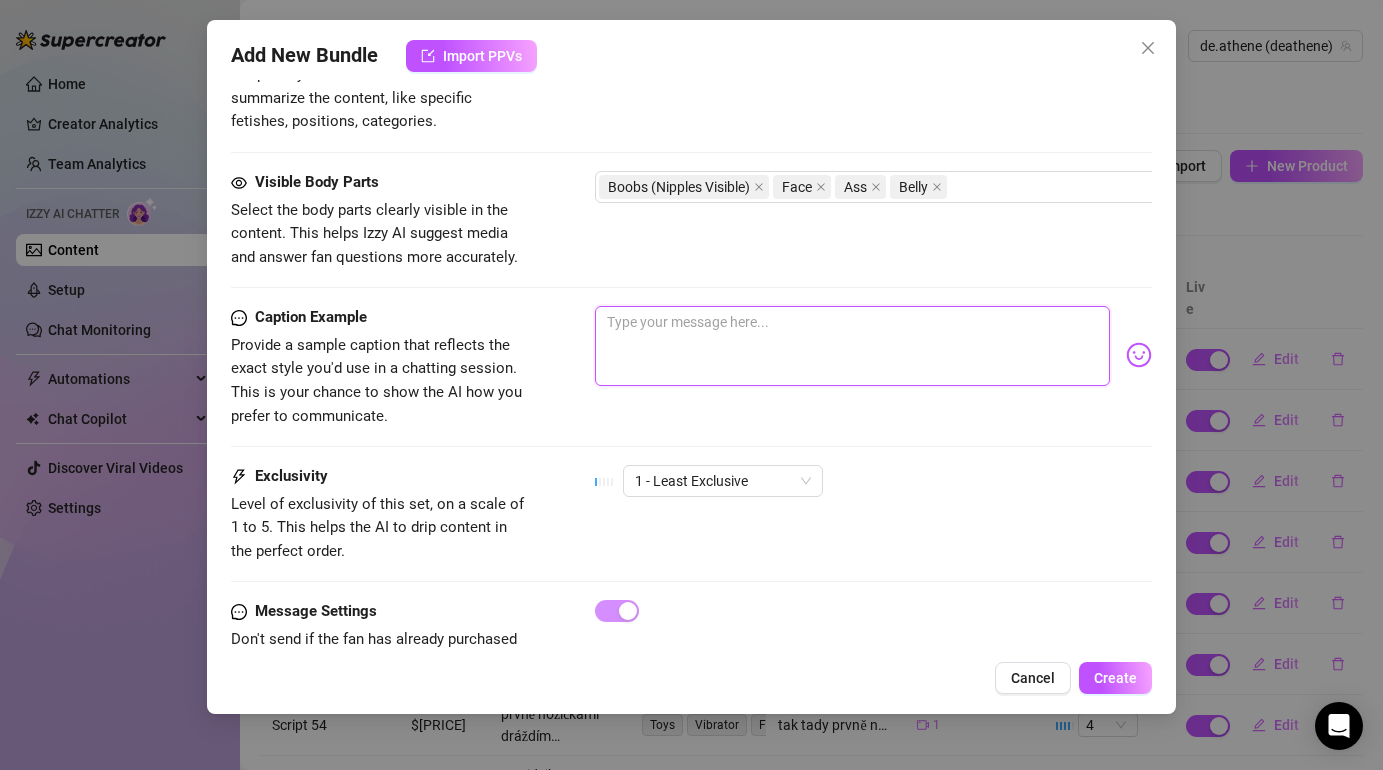 click at bounding box center [852, 346] 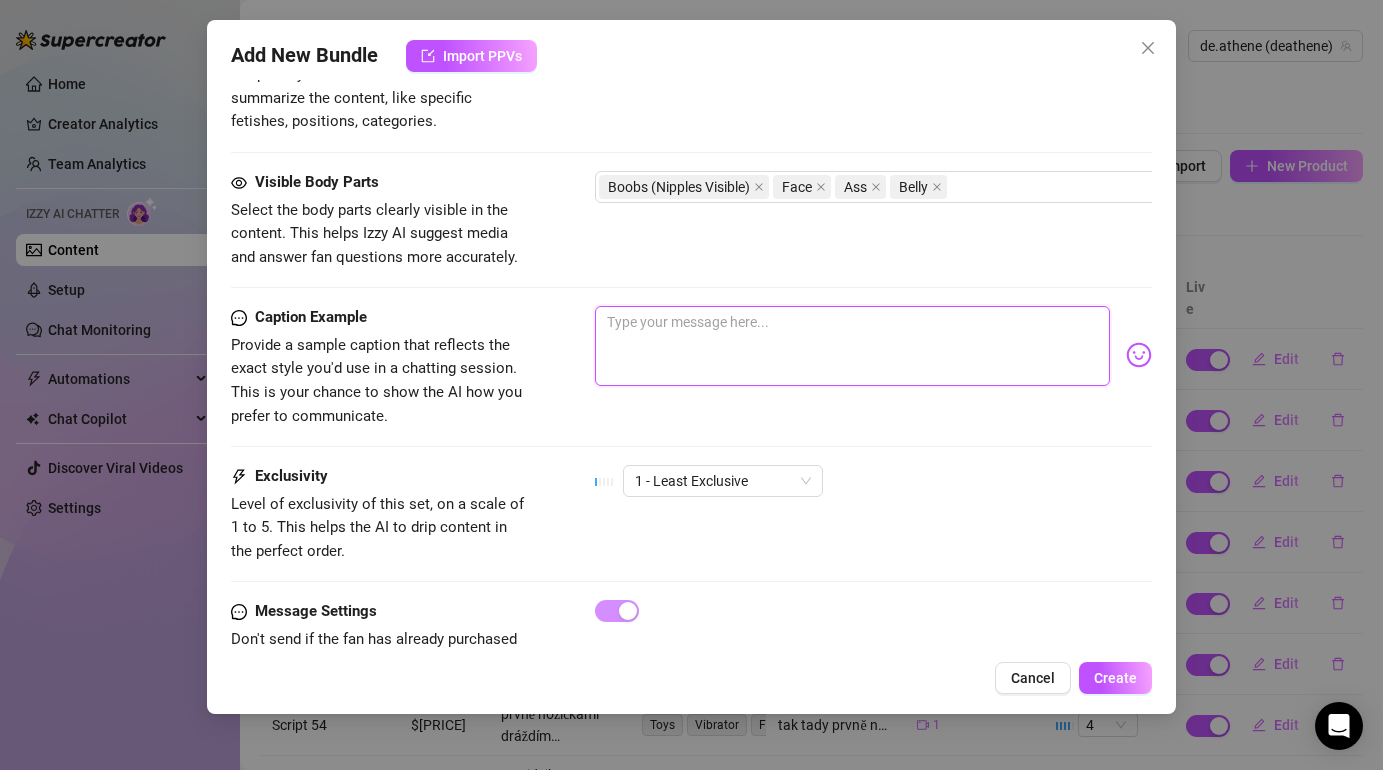type on "t" 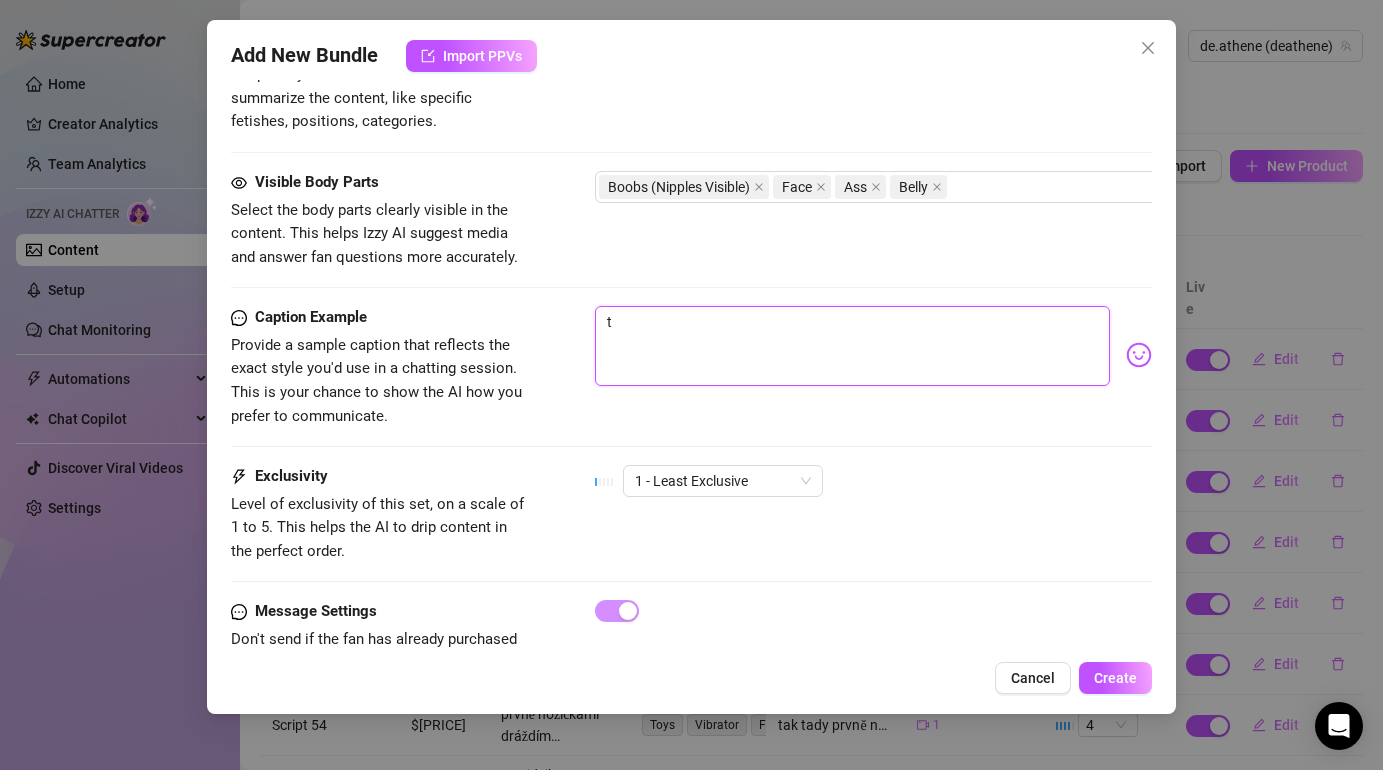 type on "ta" 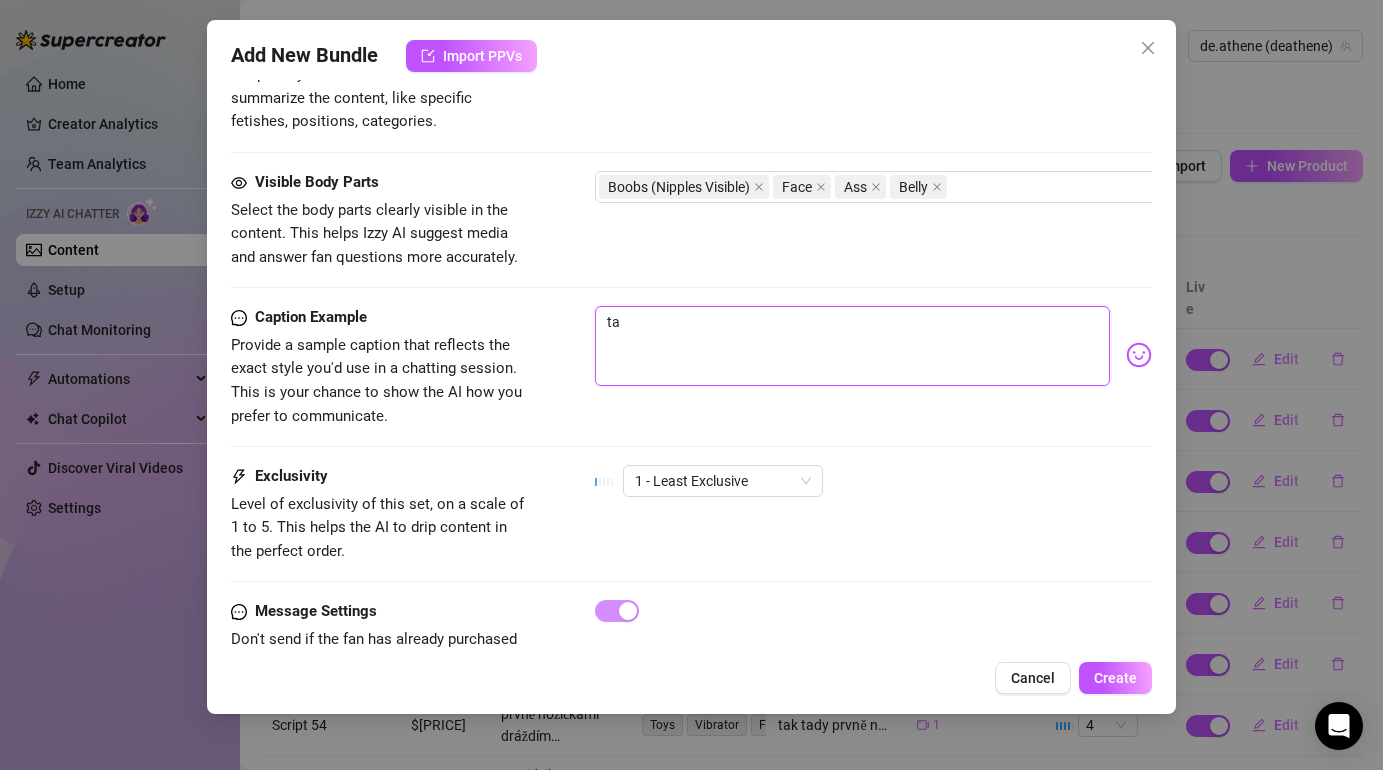type on "tad" 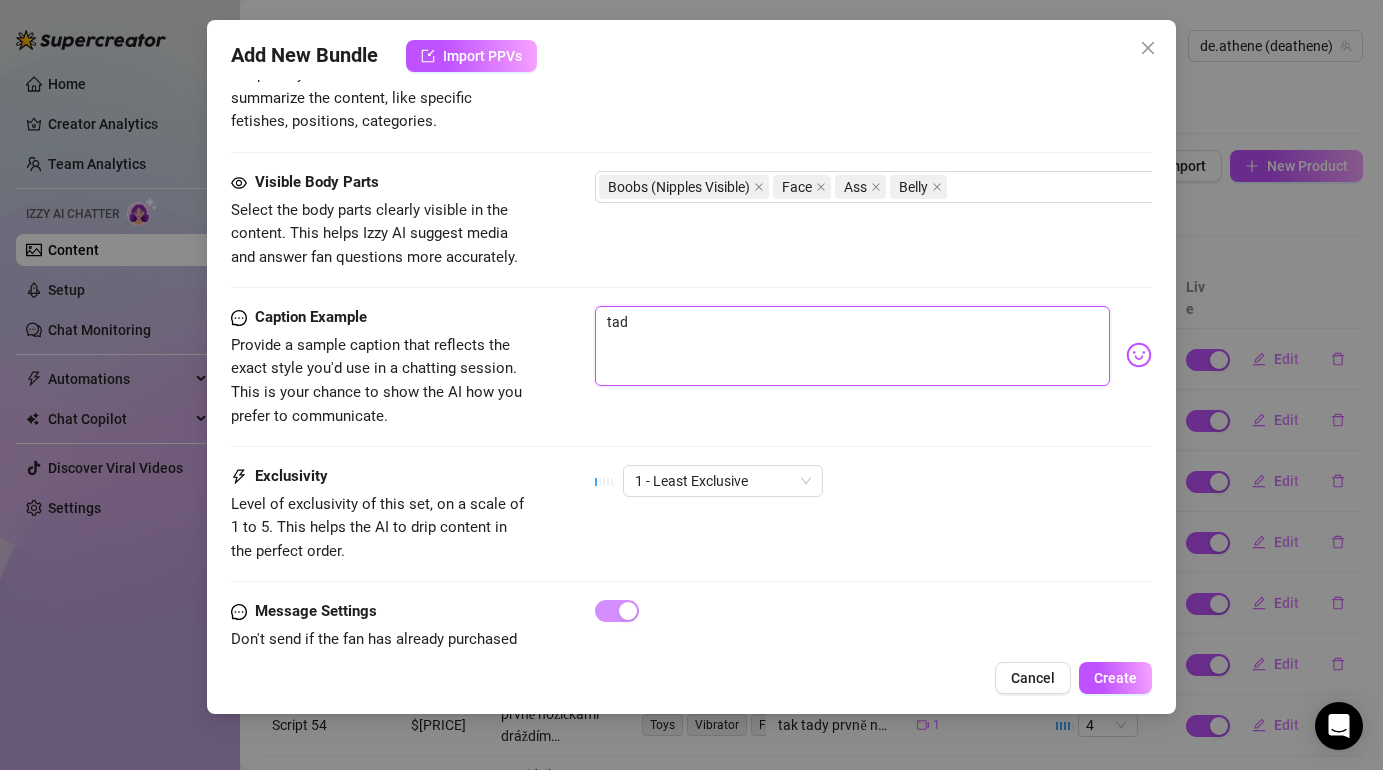 type on "tady" 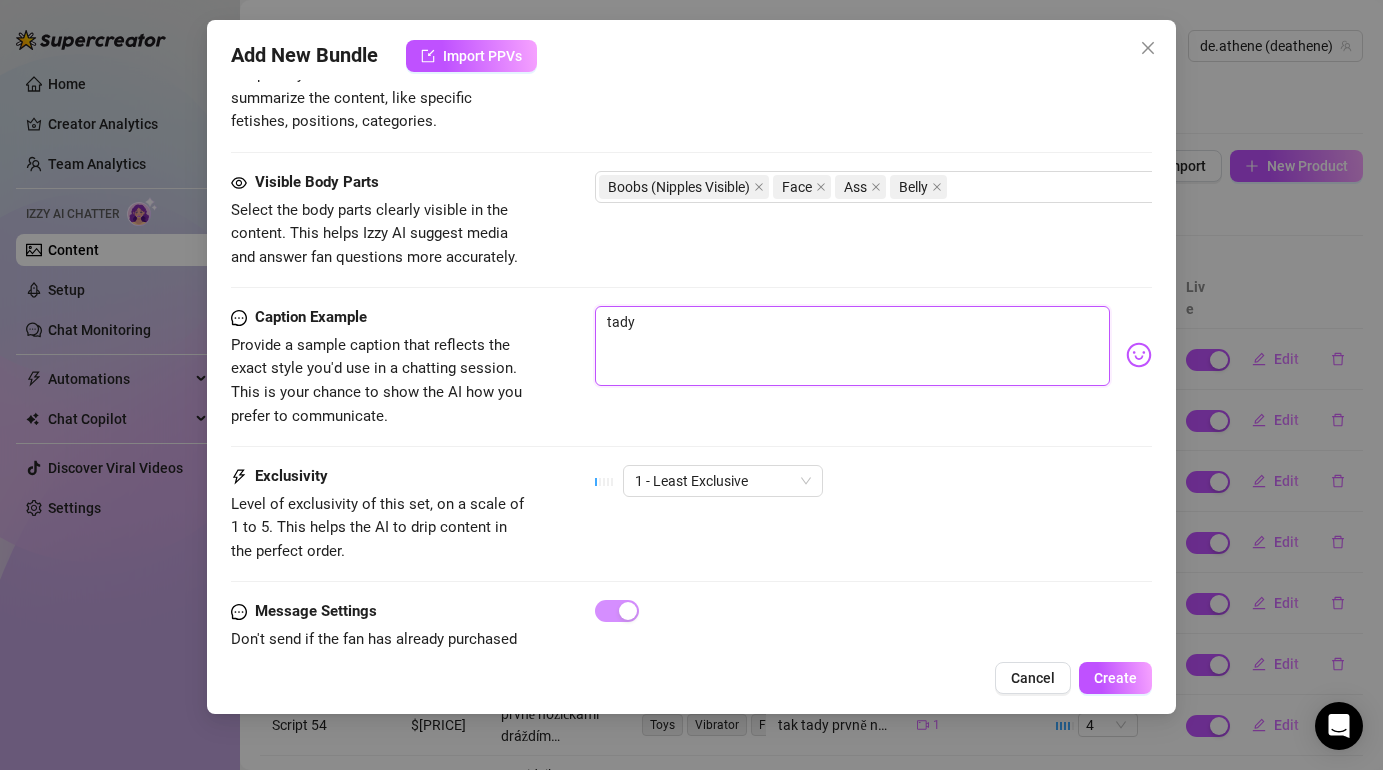 type on "tady" 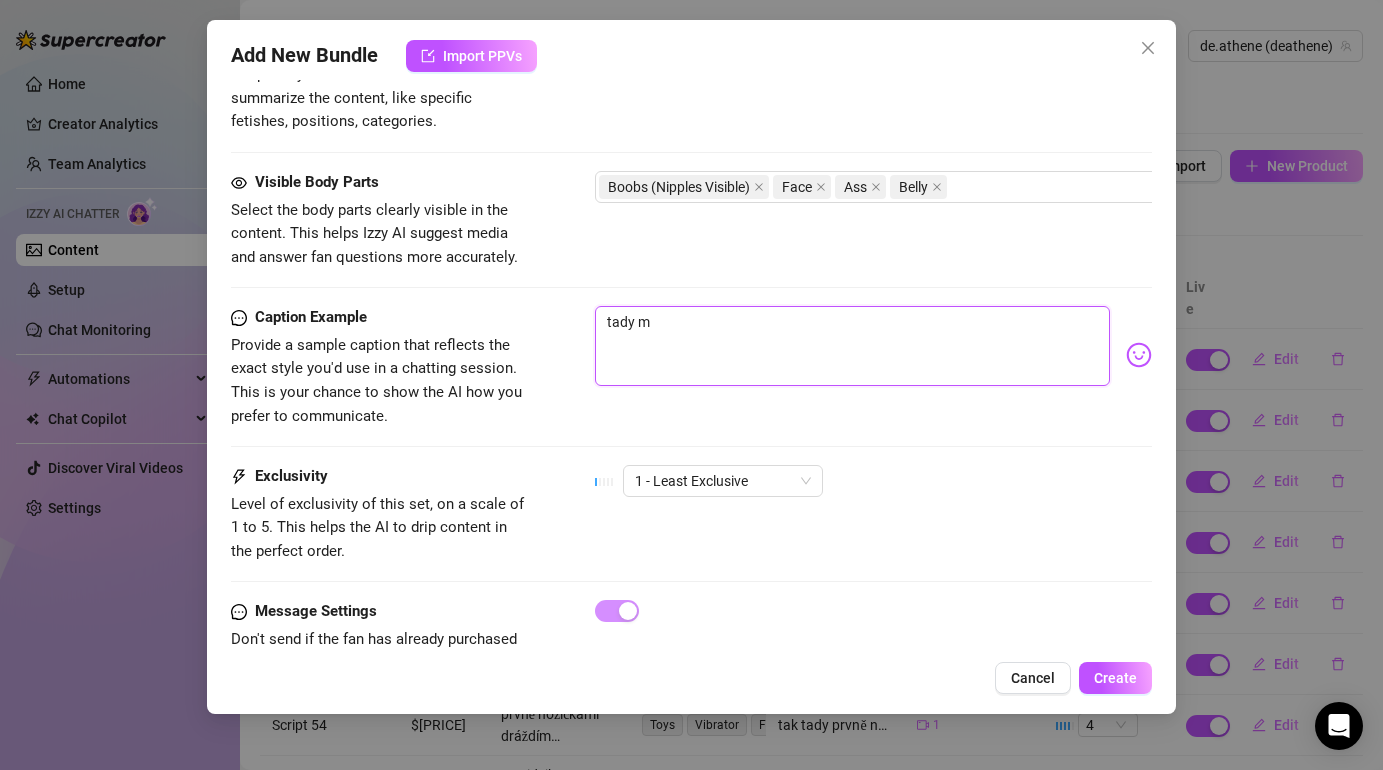 type on "tady má" 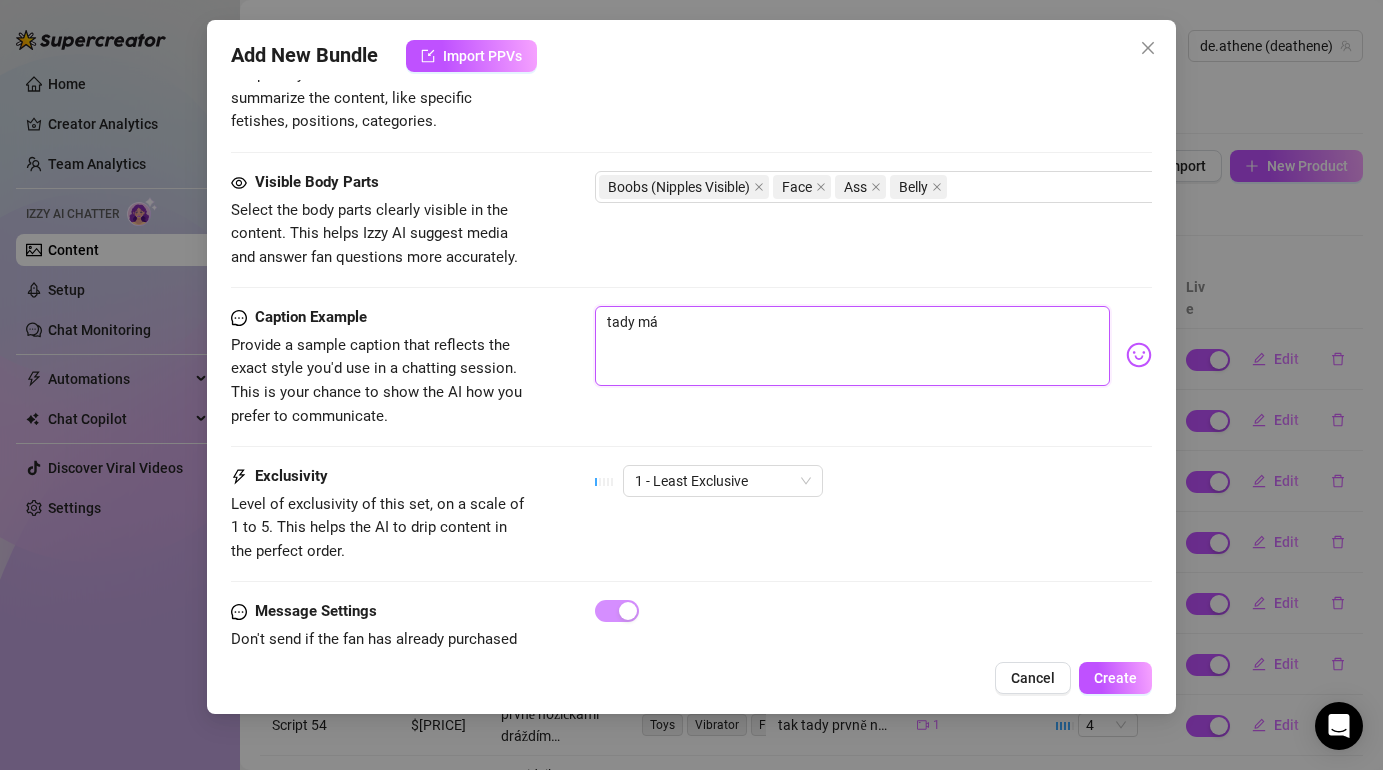 type on "tady máš" 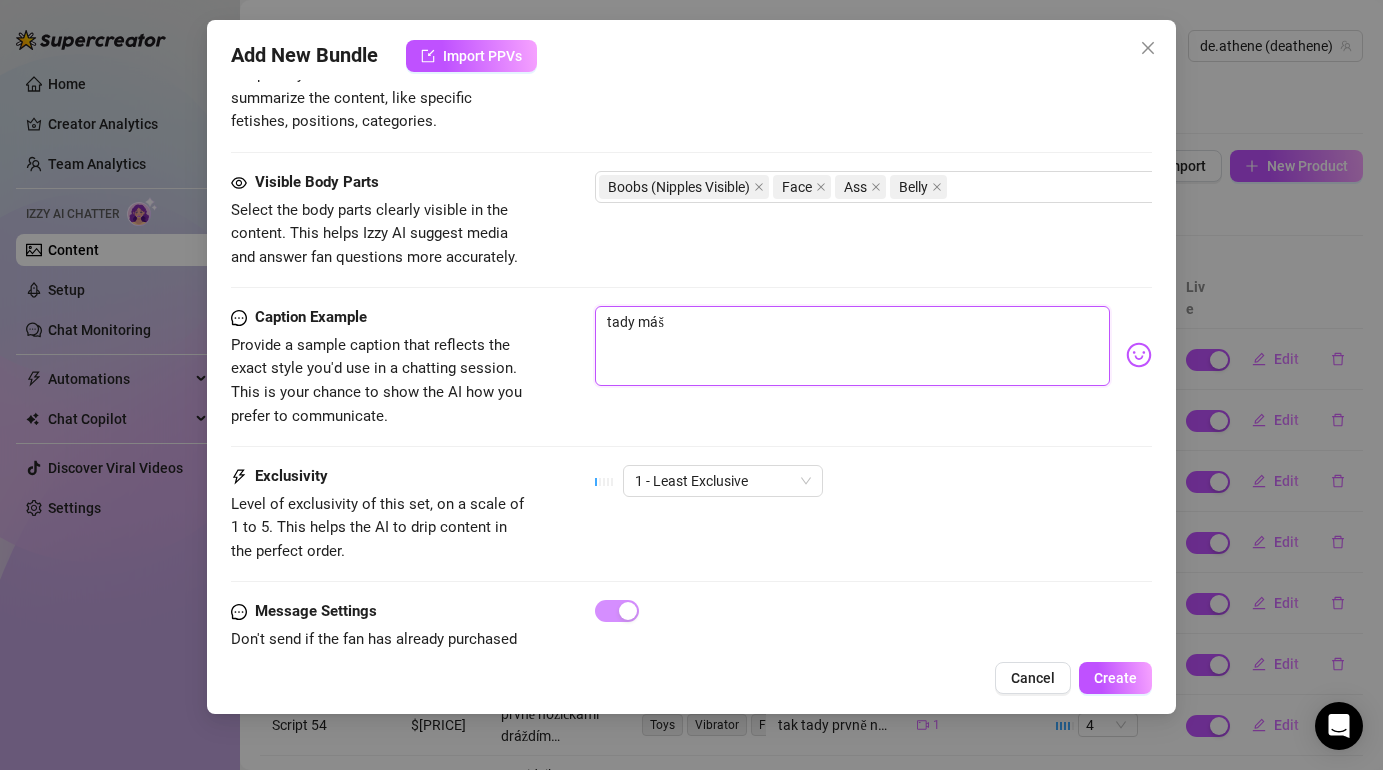 type on "tady máš" 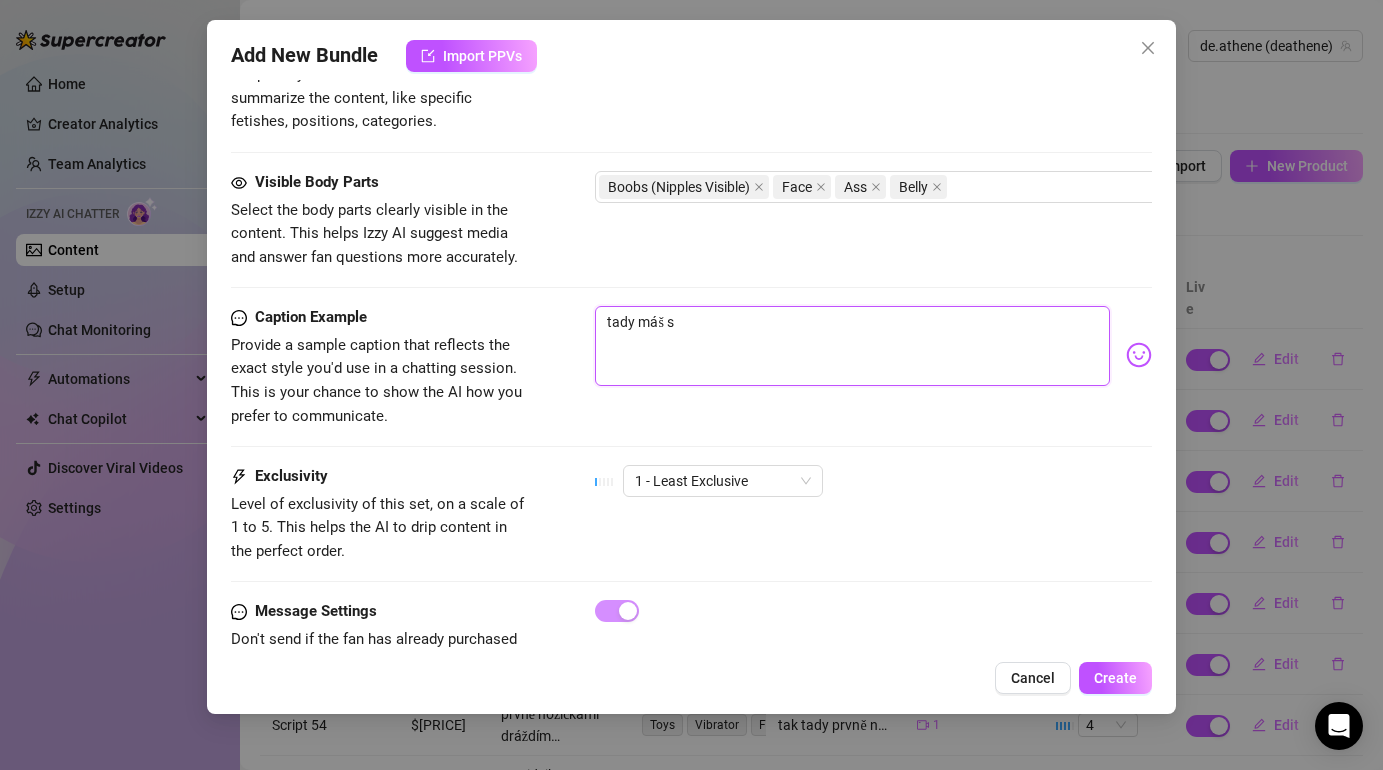 type on "tady máš st" 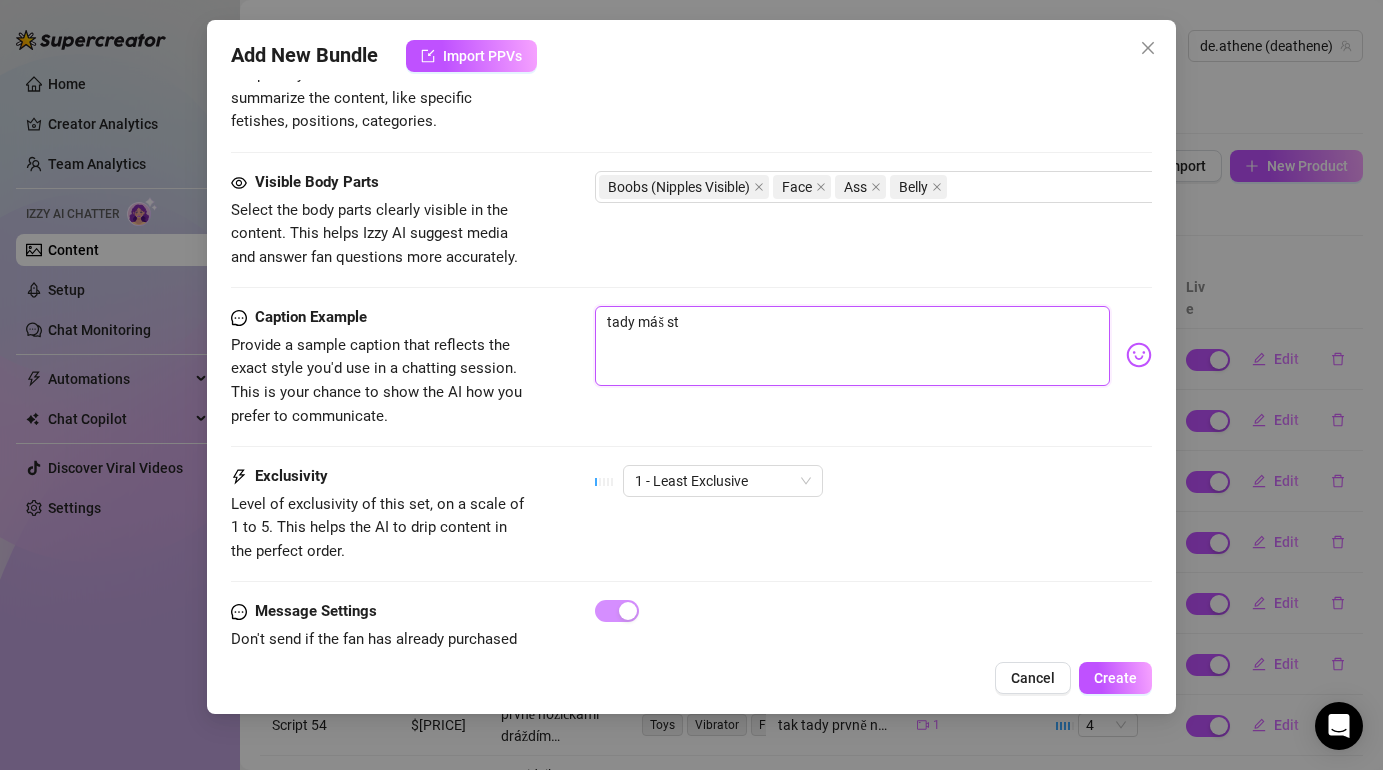 type on "tady máš str" 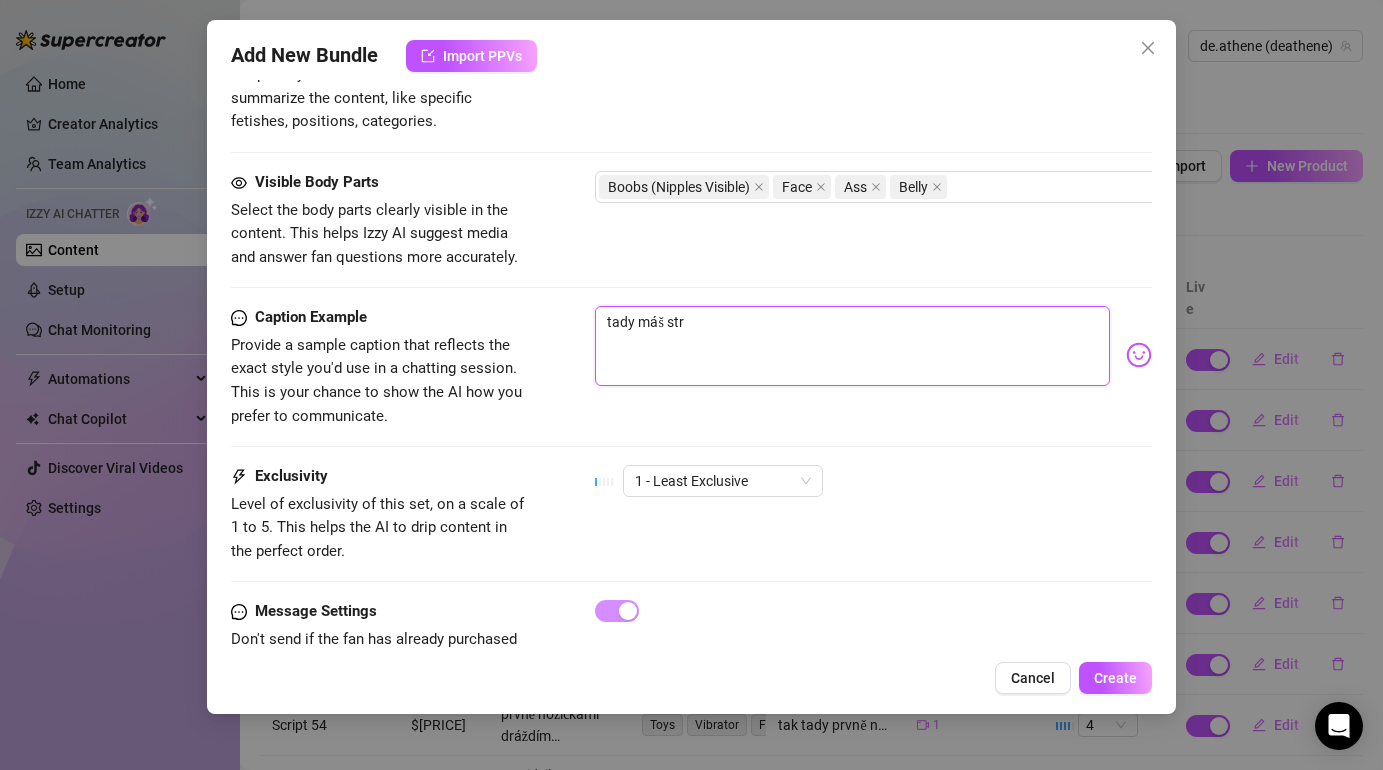 type on "tady máš stri" 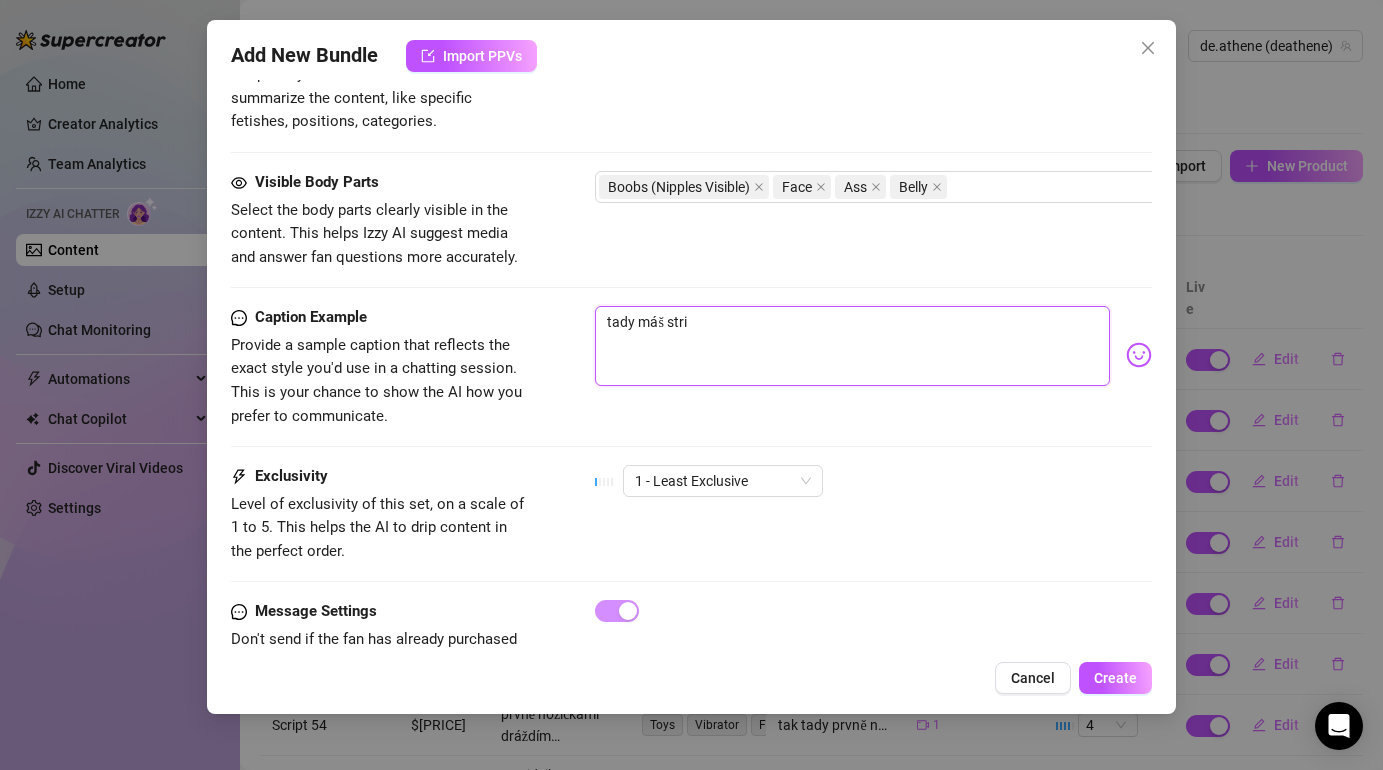 type on "tady máš strip" 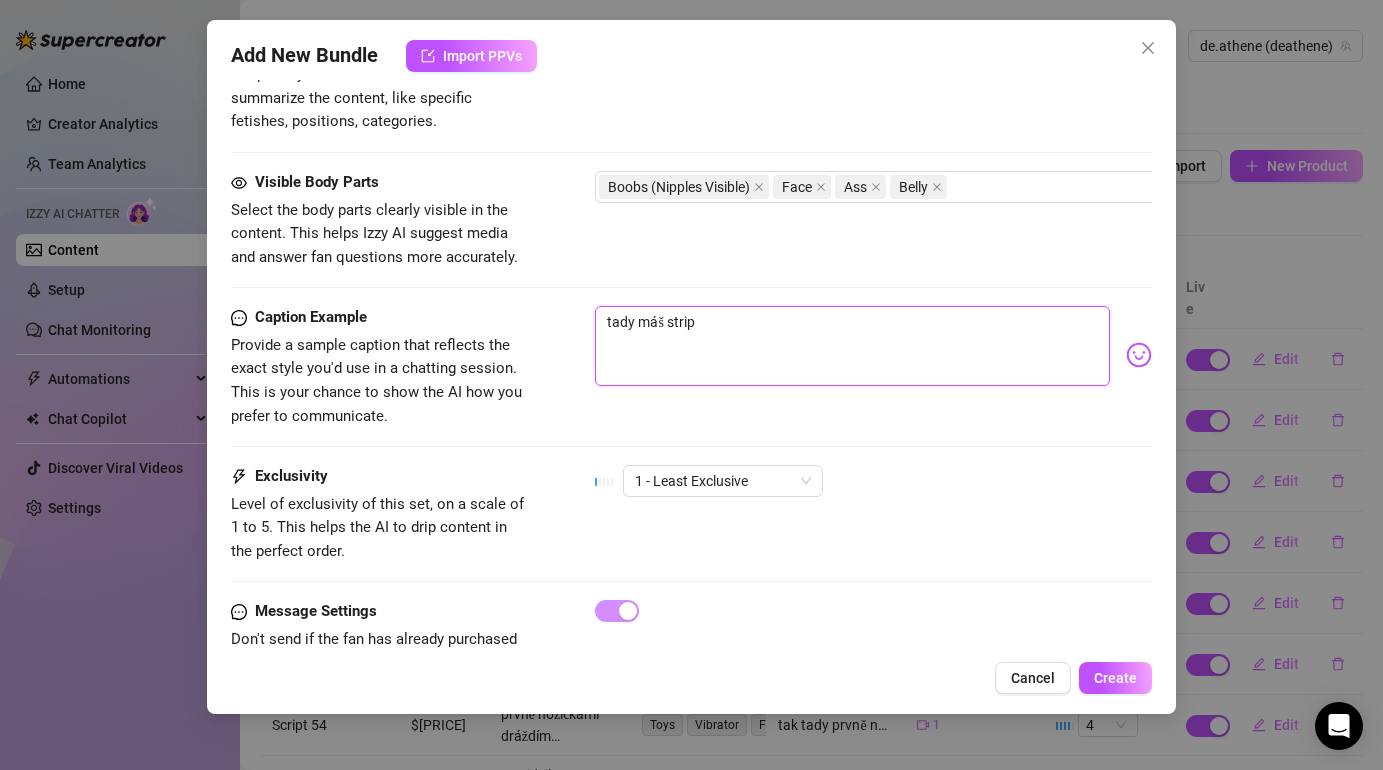 type on "tady máš stript" 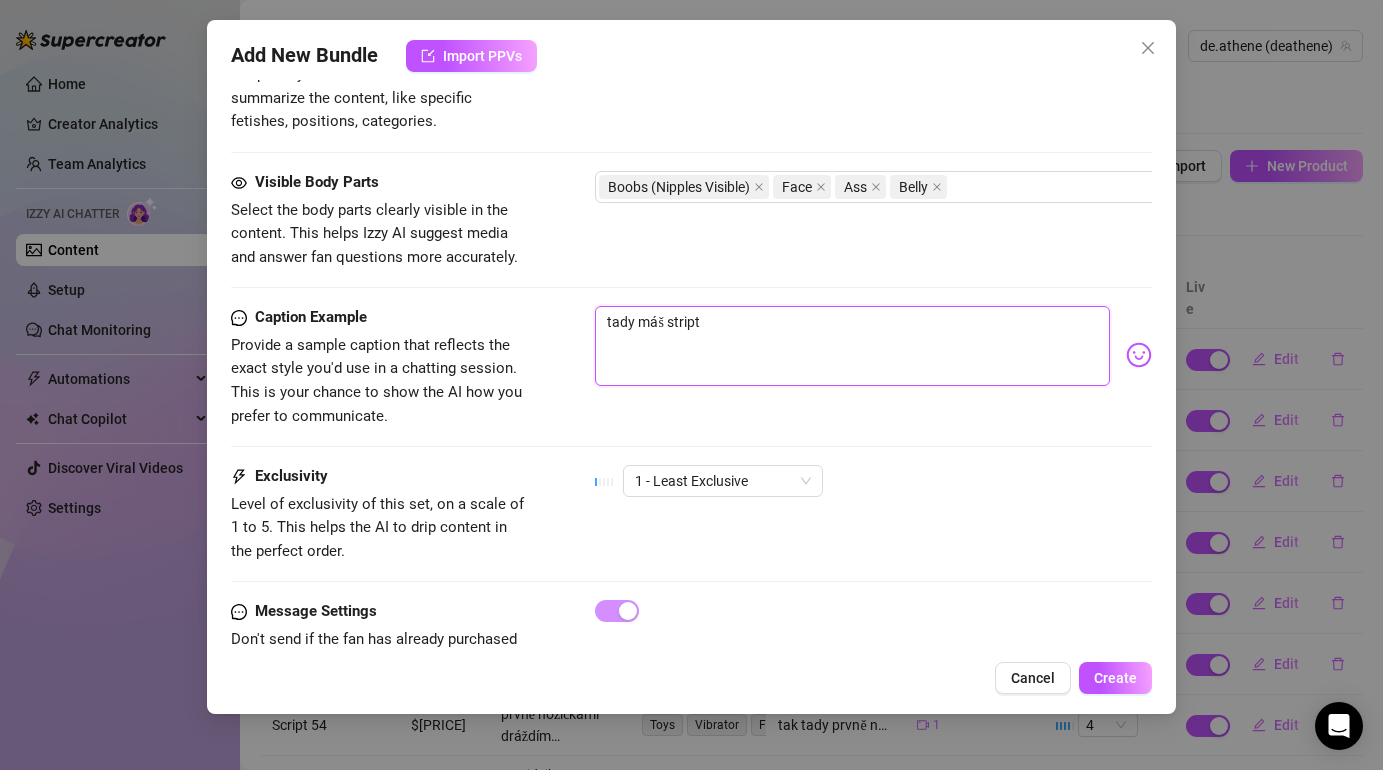 type on "tady máš striptý" 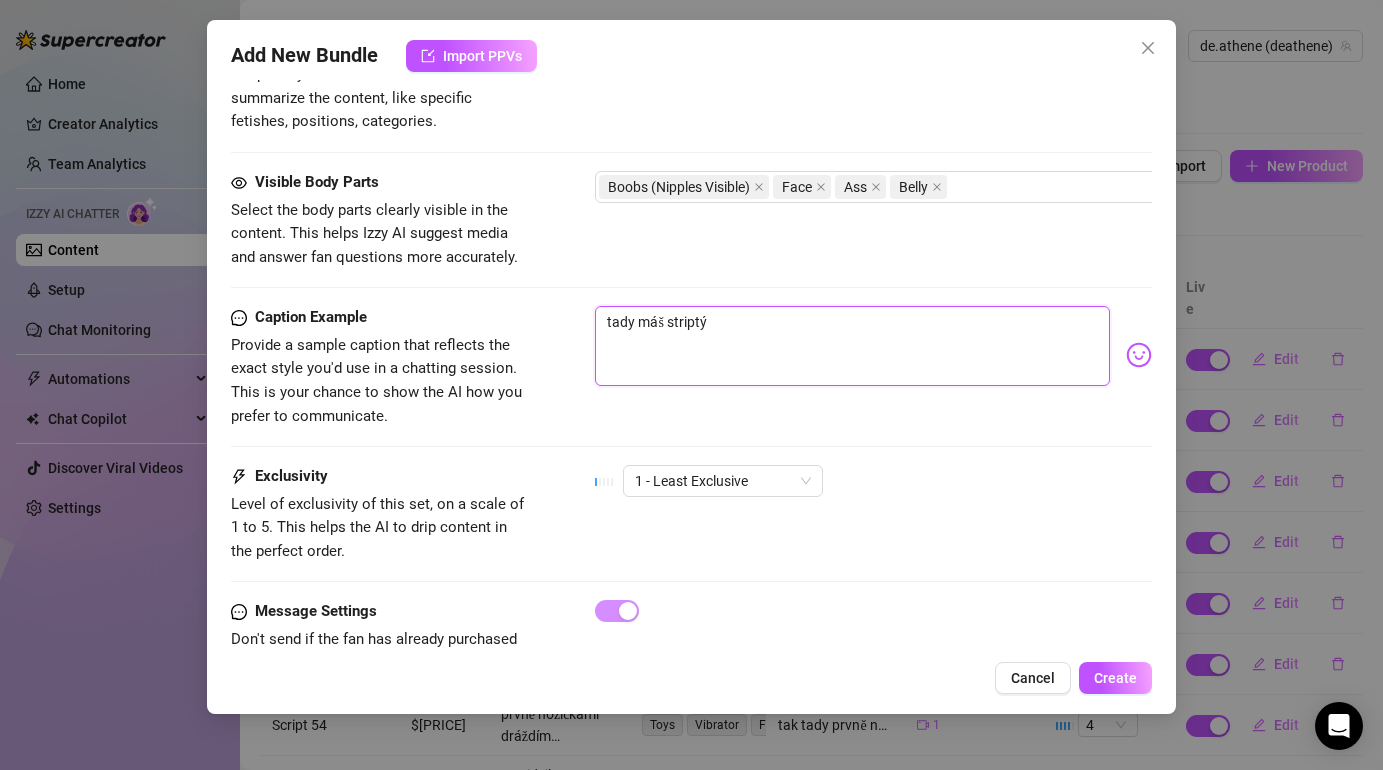 type on "tady máš striptýz" 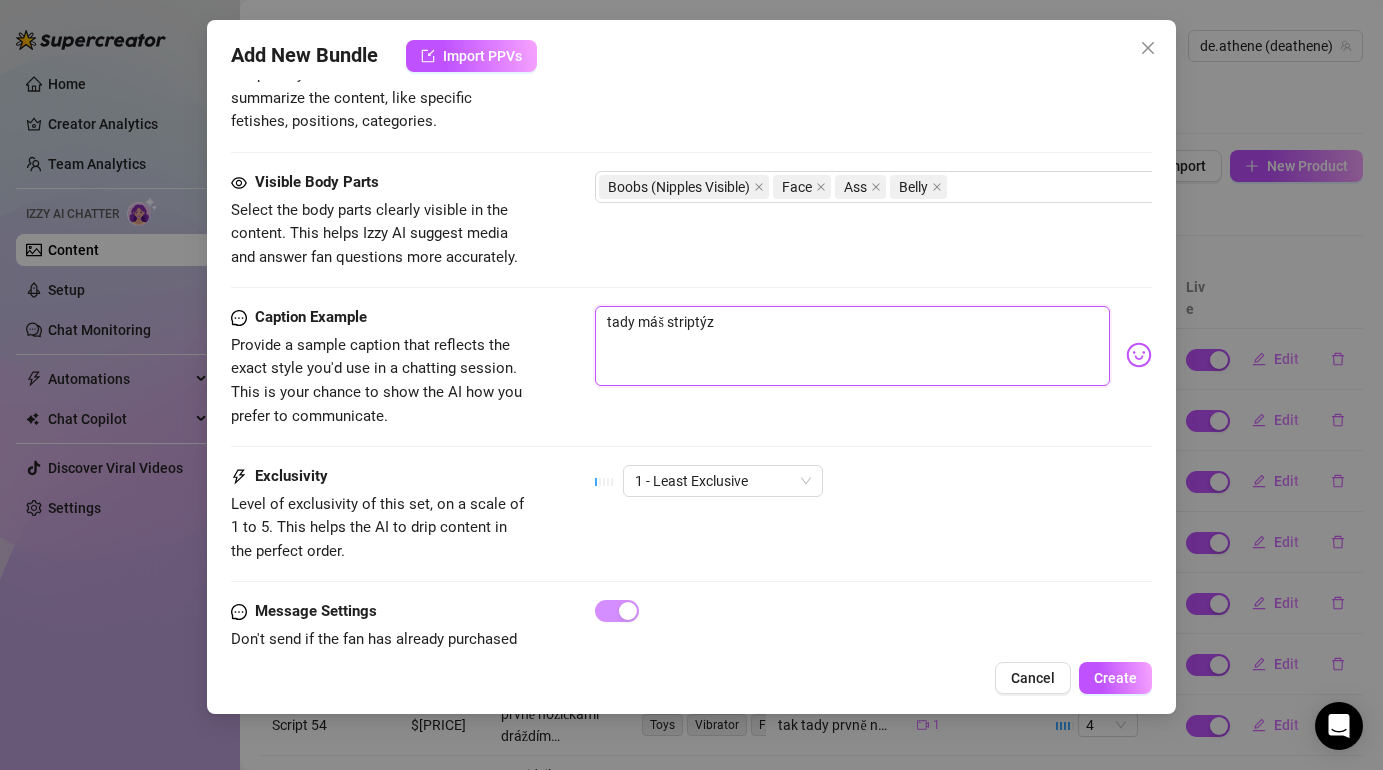 type on "tady máš striptýze" 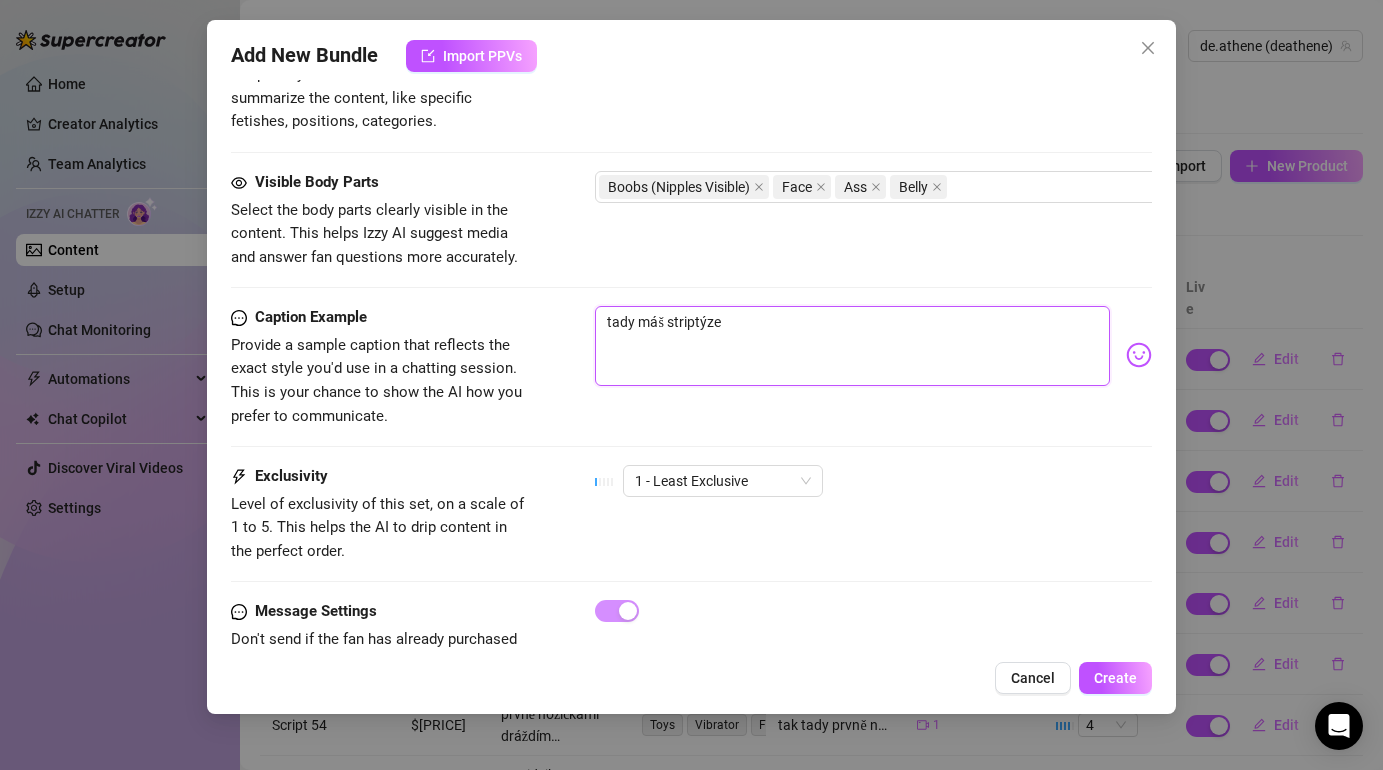 type on "tady máš striptýzek" 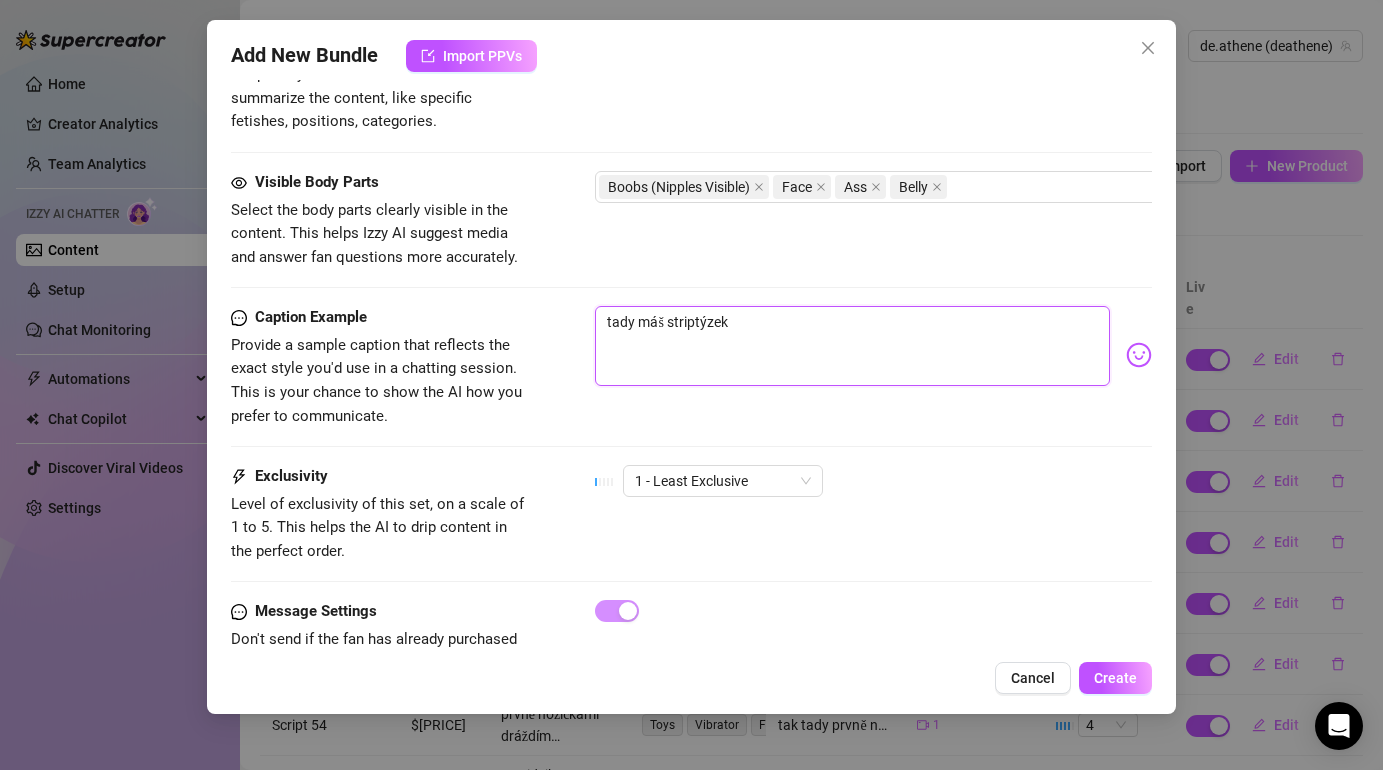 type on "tady máš striptýzek," 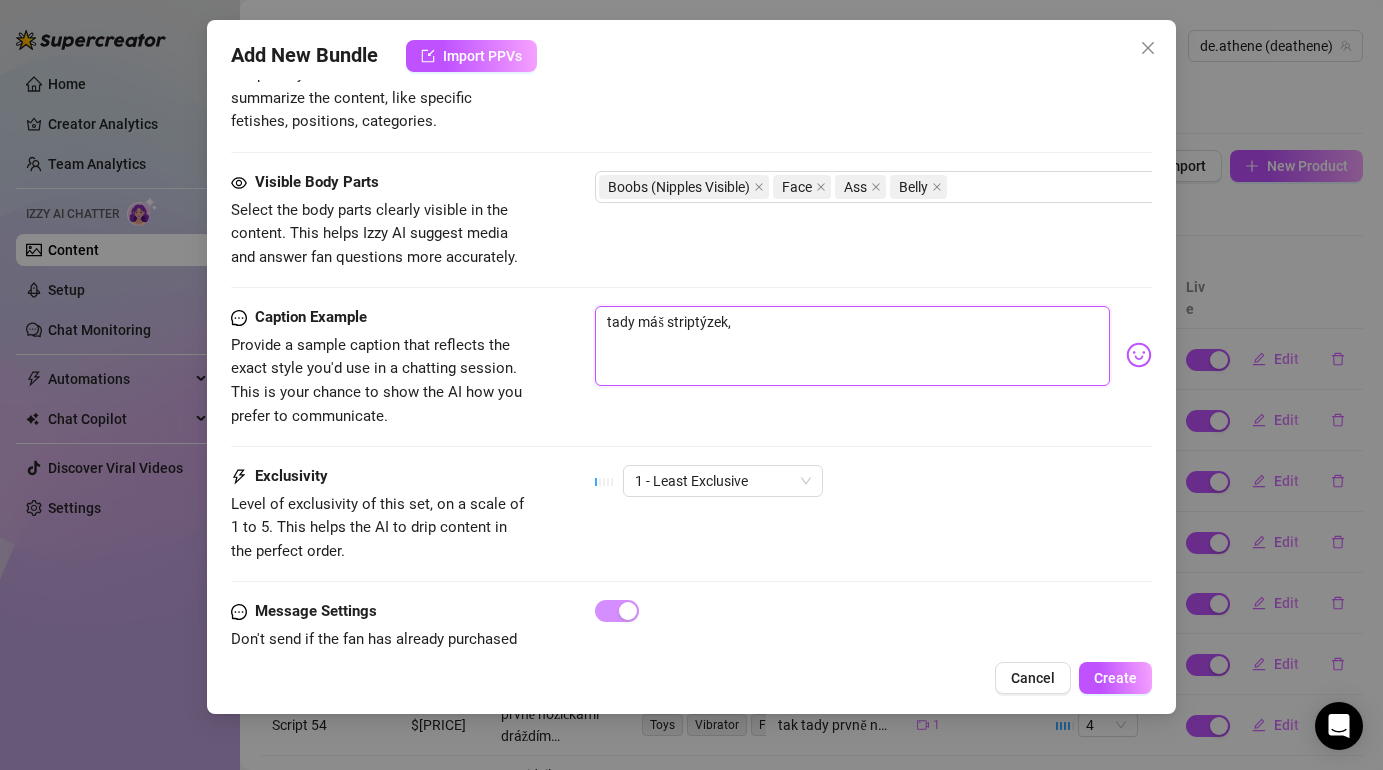 type on "tady máš striptýzek," 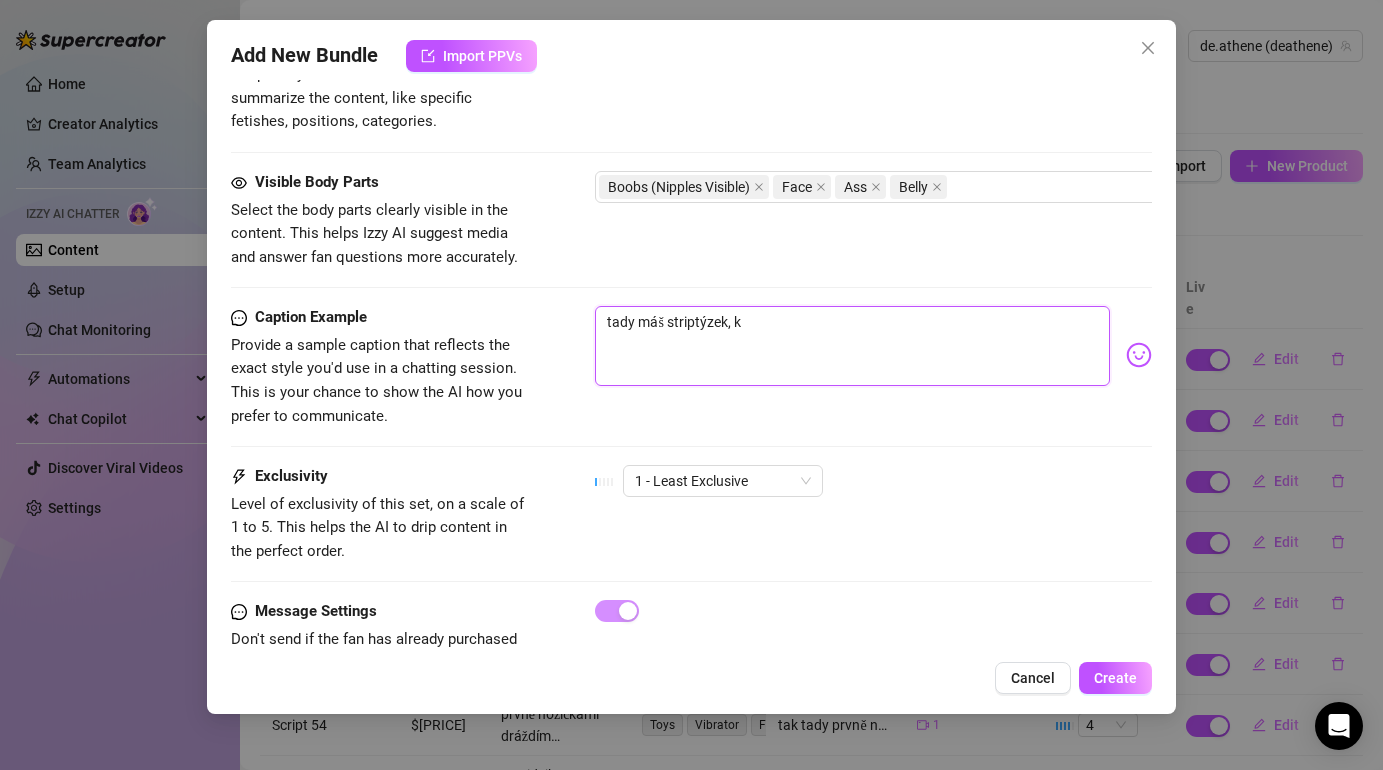 type on "tady máš striptýzek, kd" 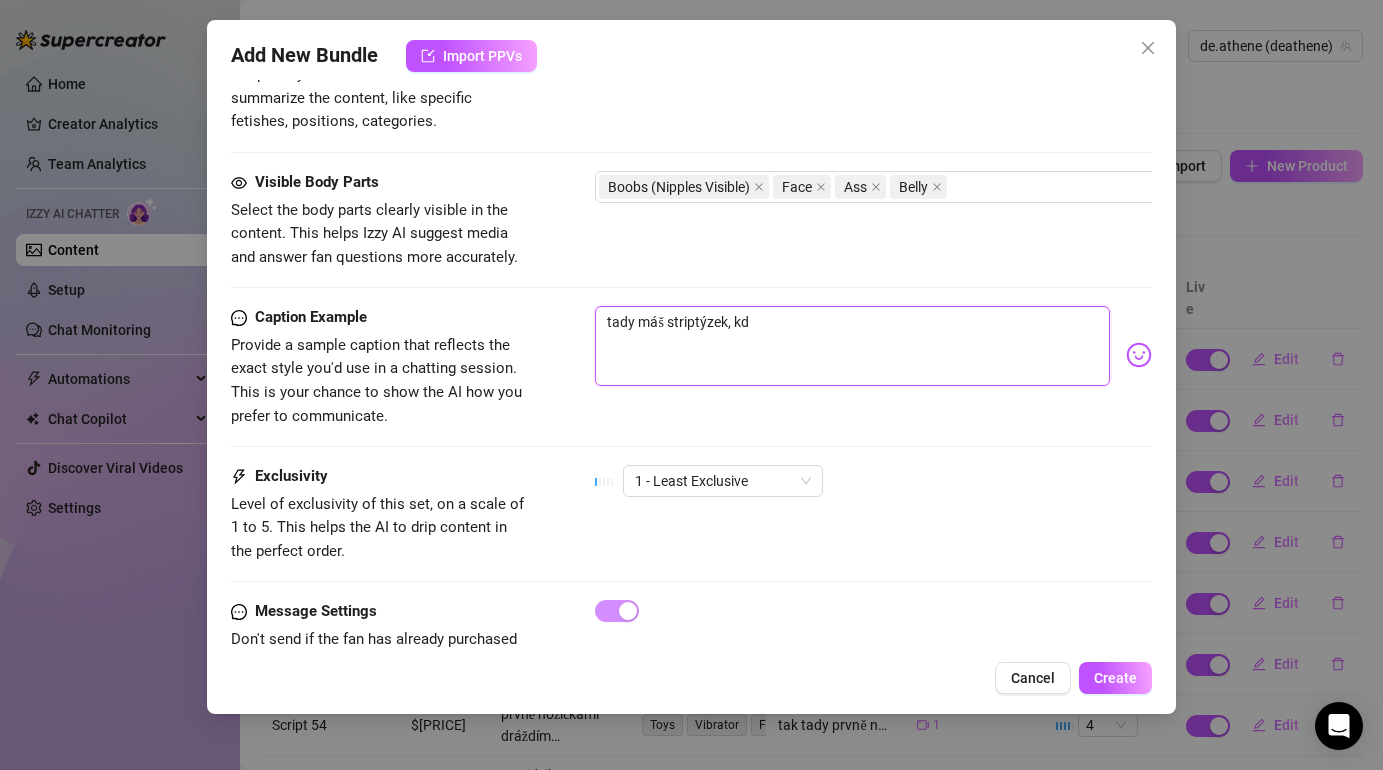 type on "tady máš striptýzek, kde" 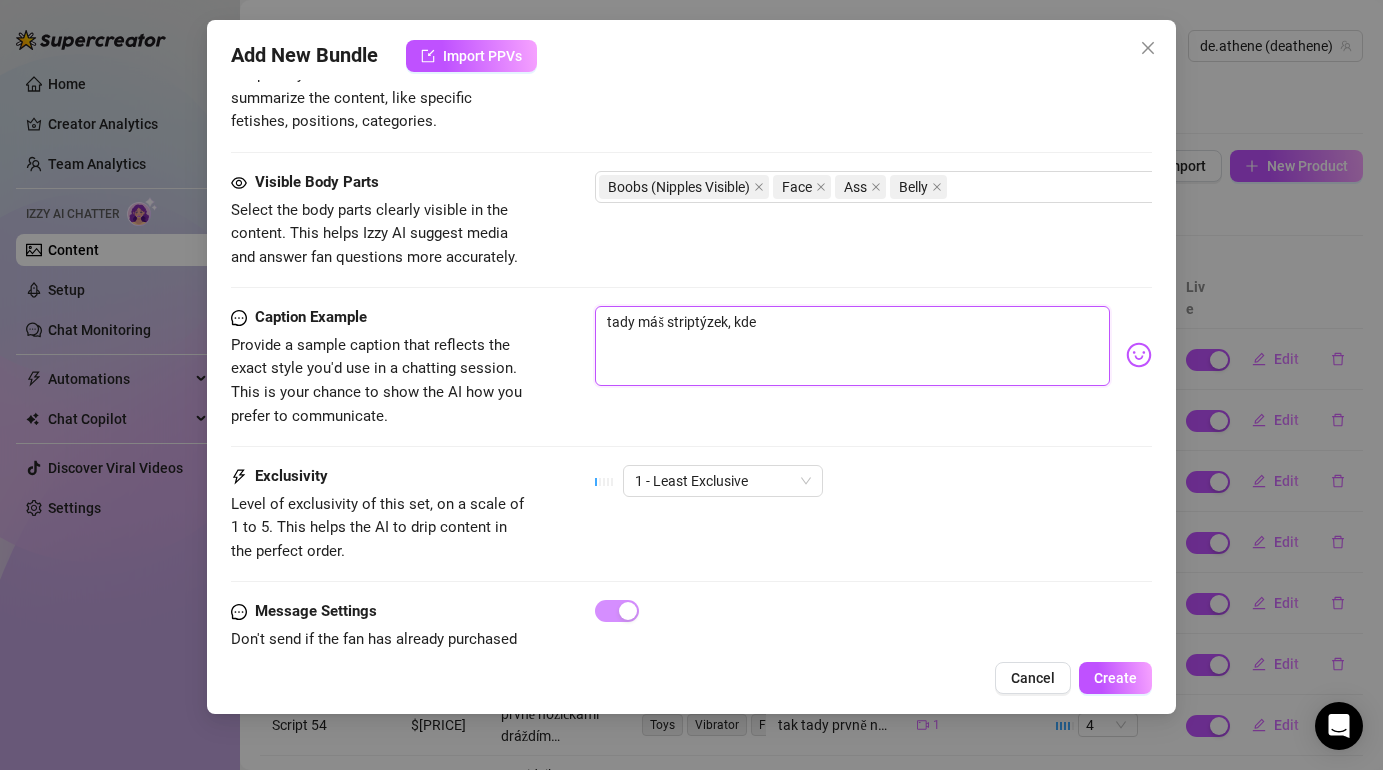 type on "tady máš striptýzek, kde" 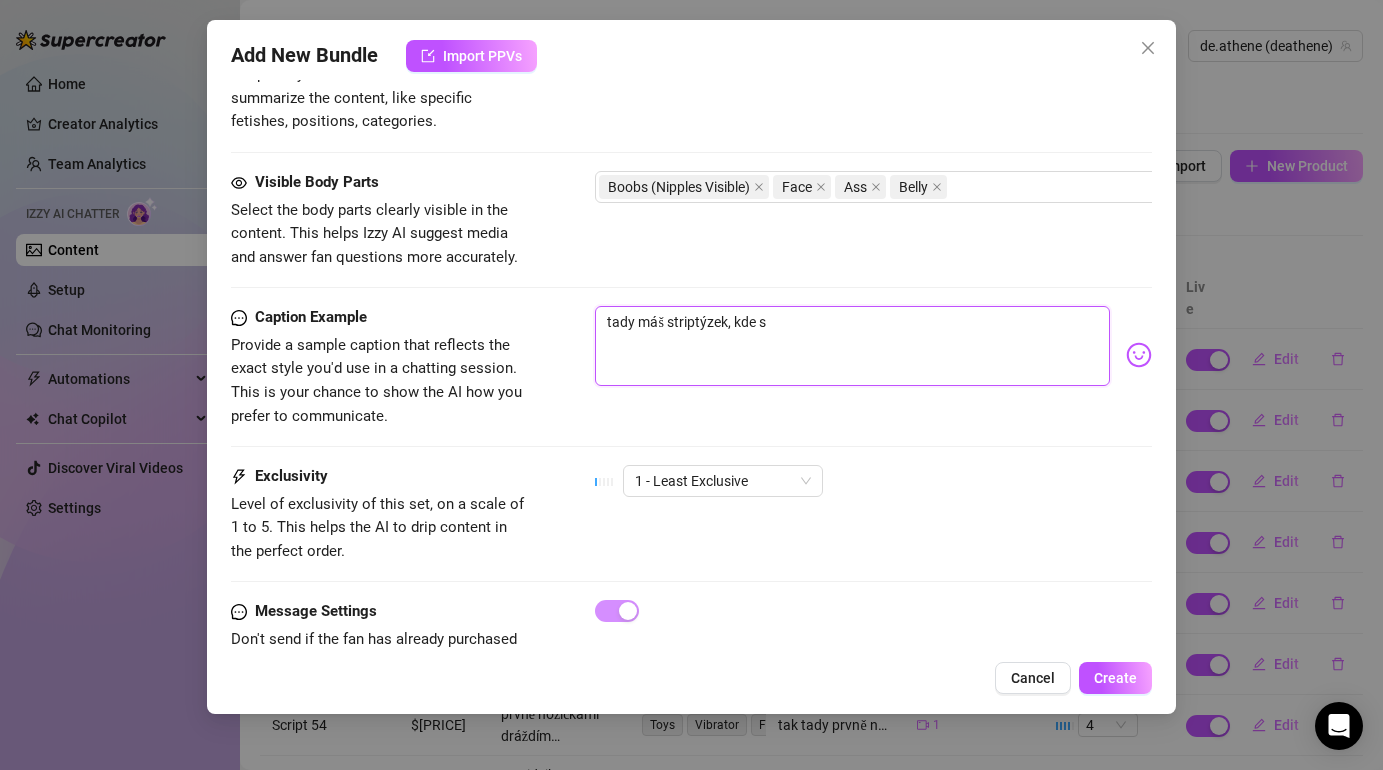 type on "tady máš striptýzek, kde se" 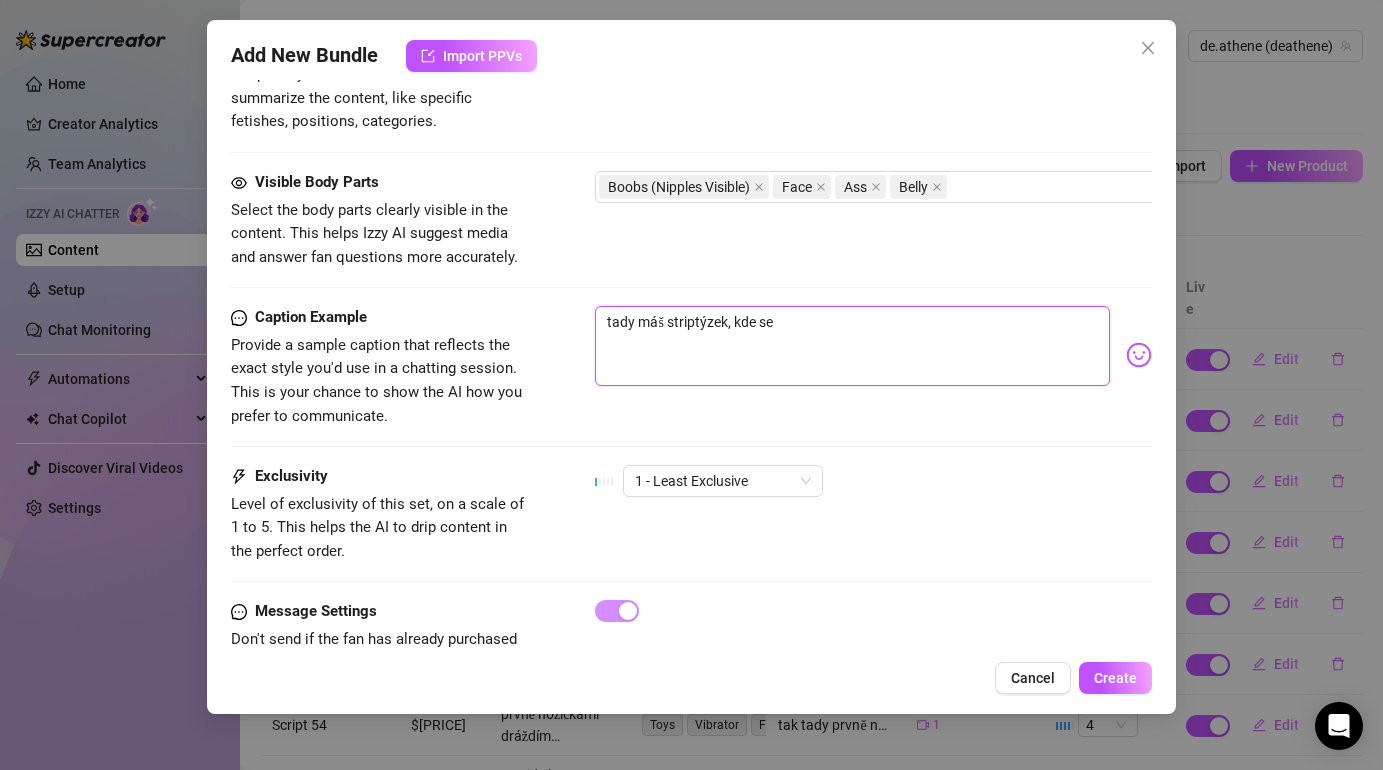 type on "tady máš striptýzek, kde se" 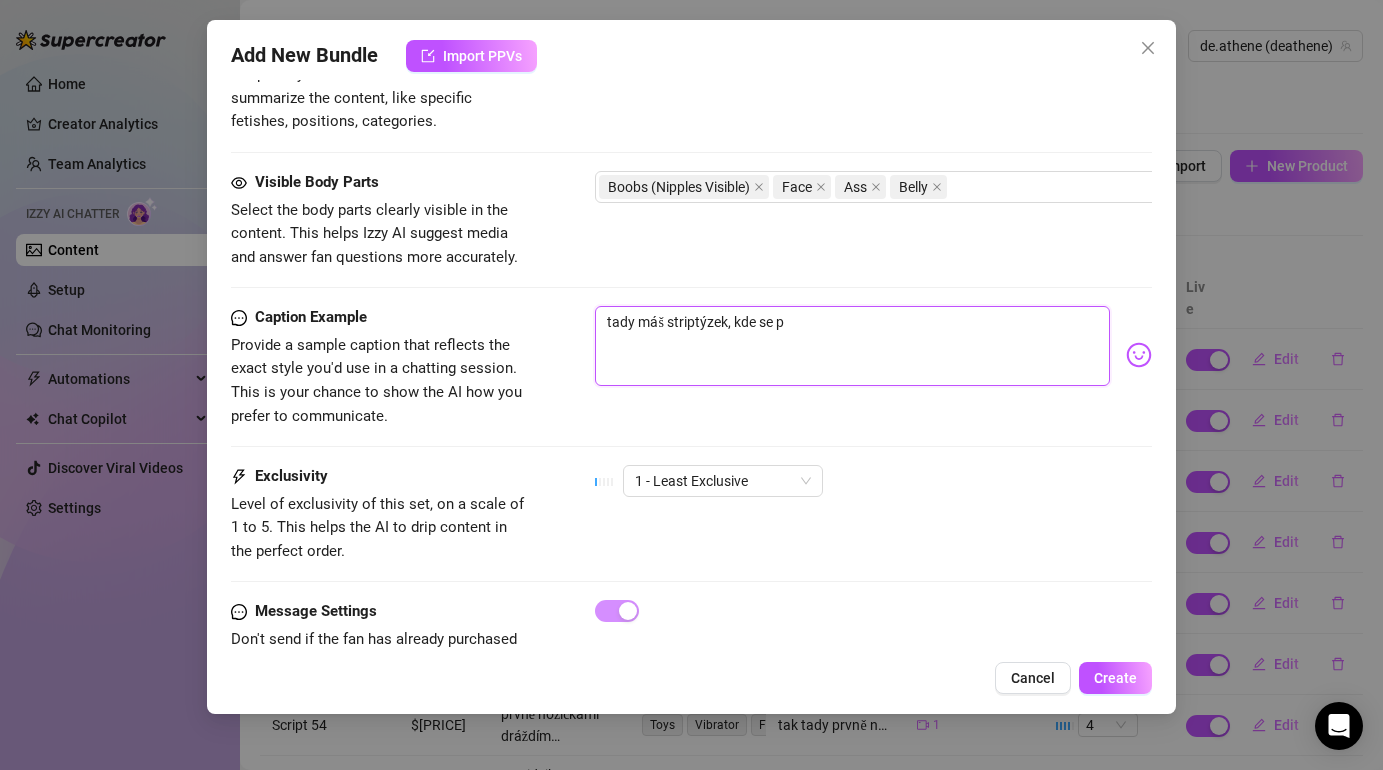 type on "tady máš striptýzek, kde se pr" 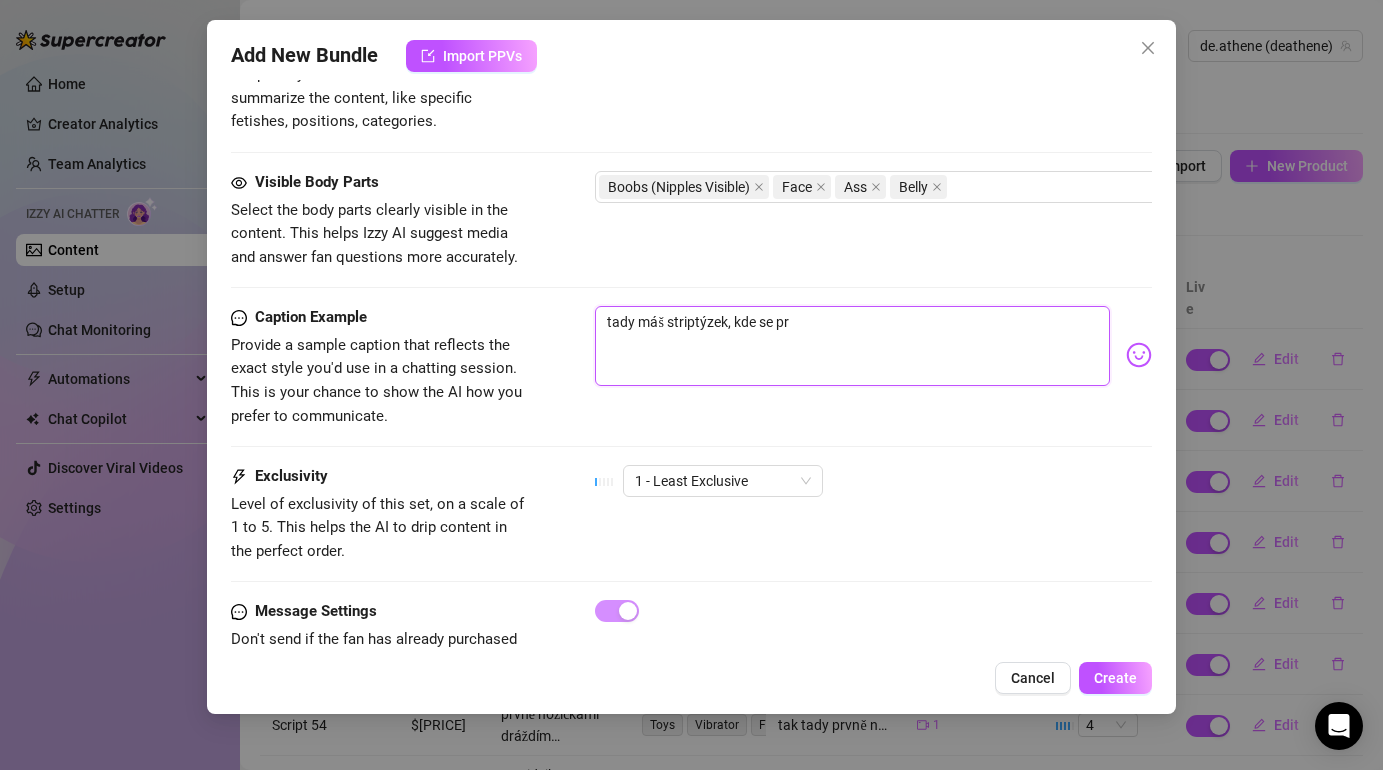 type on "tady máš striptýzek, kde se p" 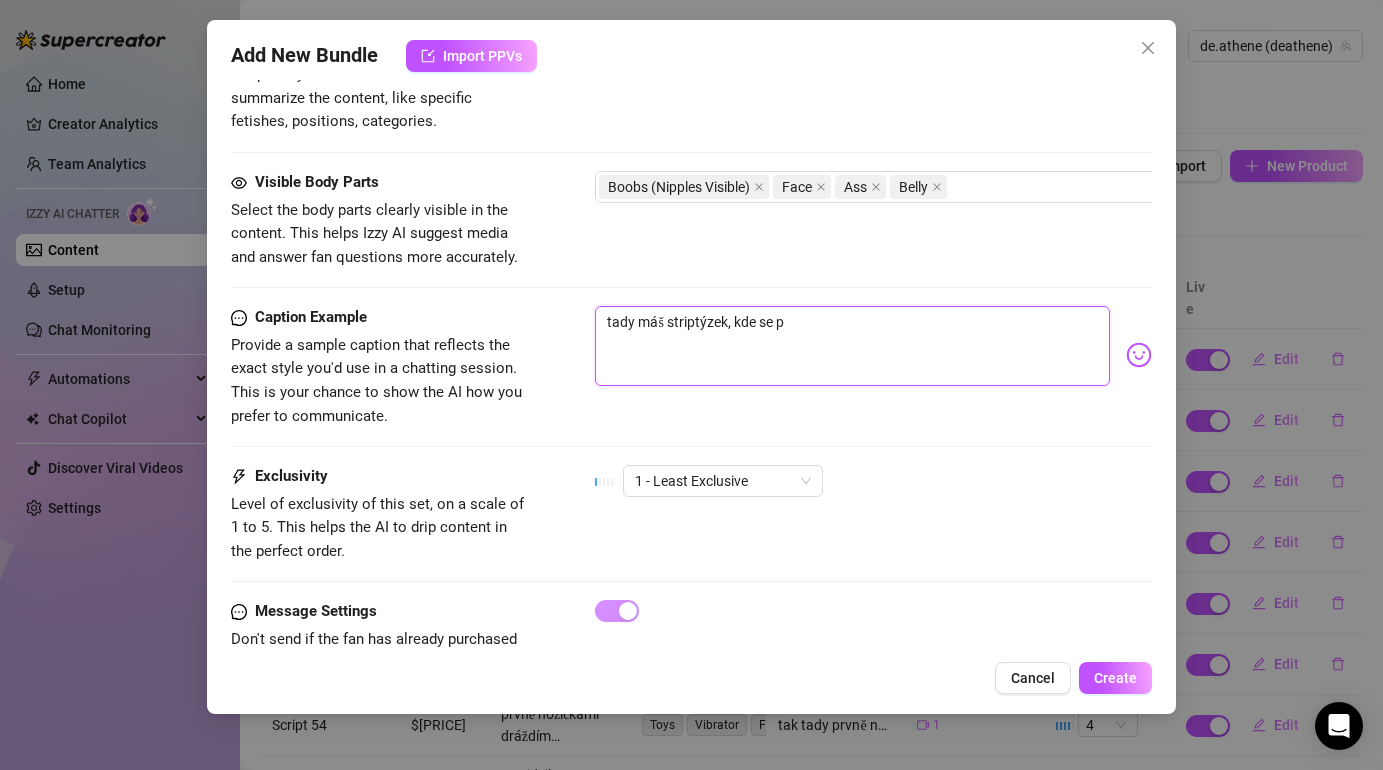 type on "tady máš striptýzek, kde se" 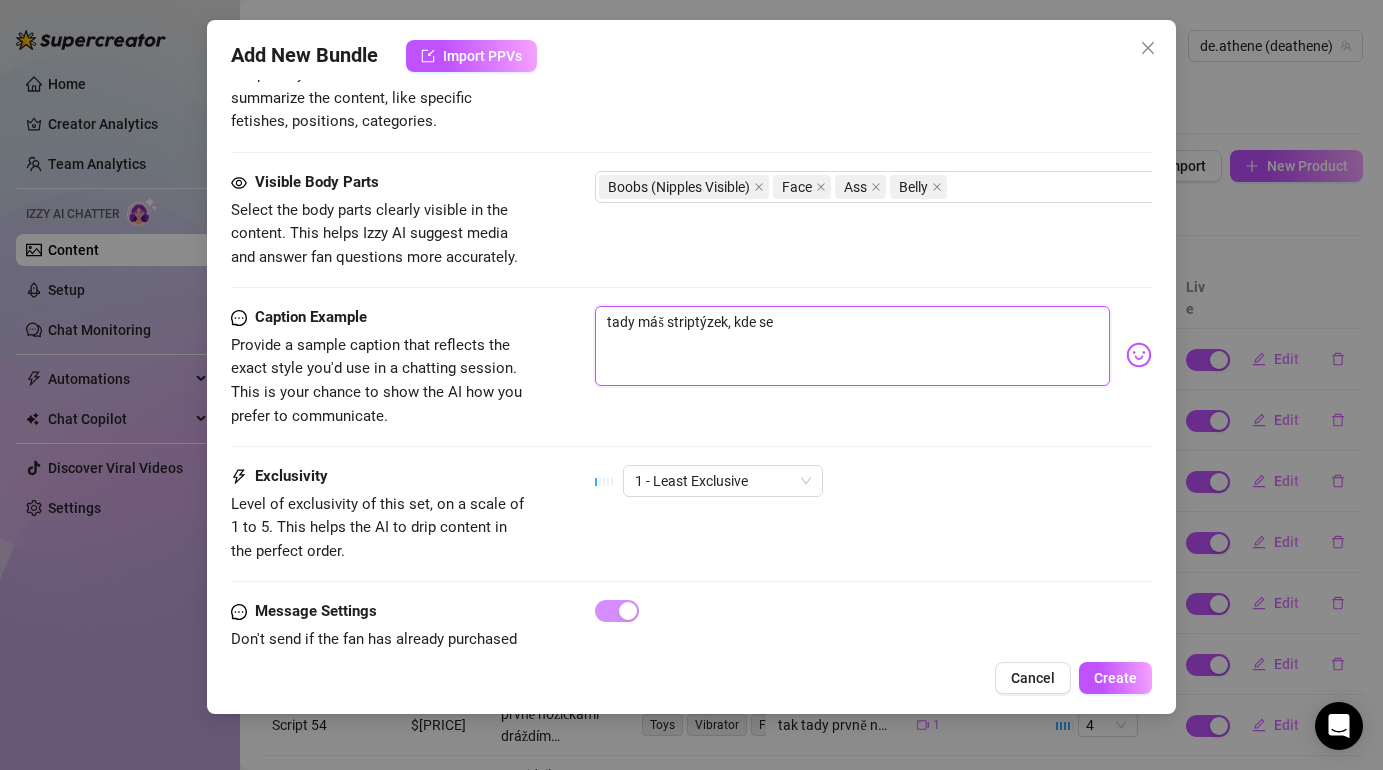 type on "tady máš striptýzek, kde se t" 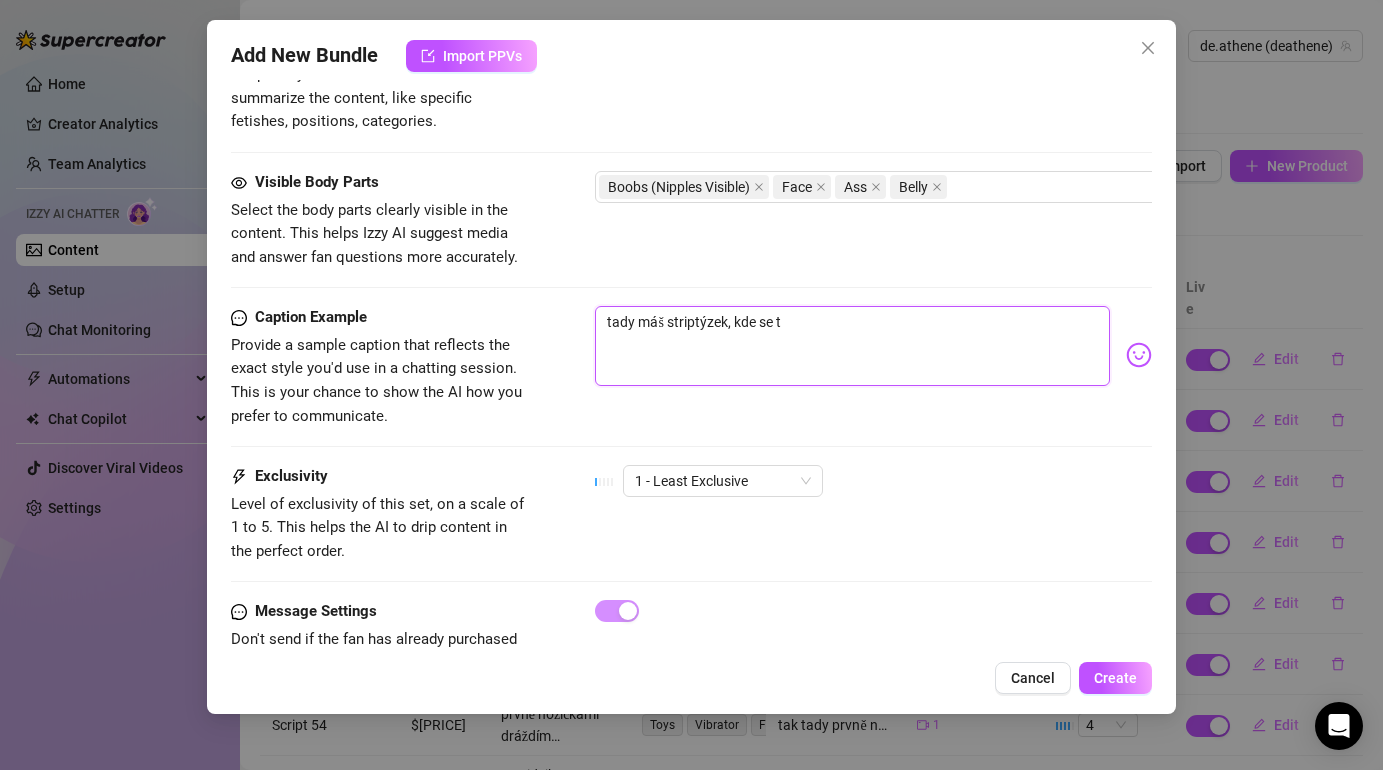 type on "tady máš striptýzek, kde se ti" 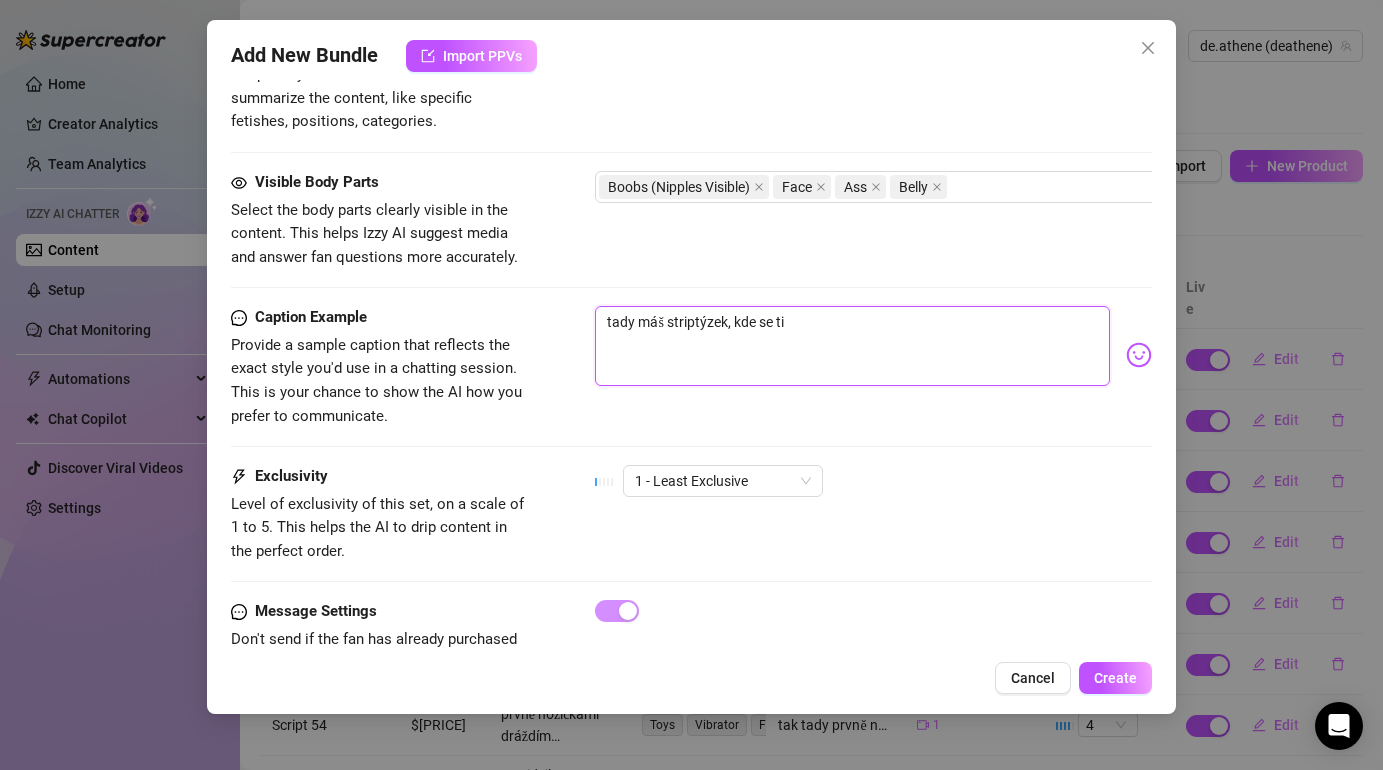 type on "tady máš striptýzek, kde se ti" 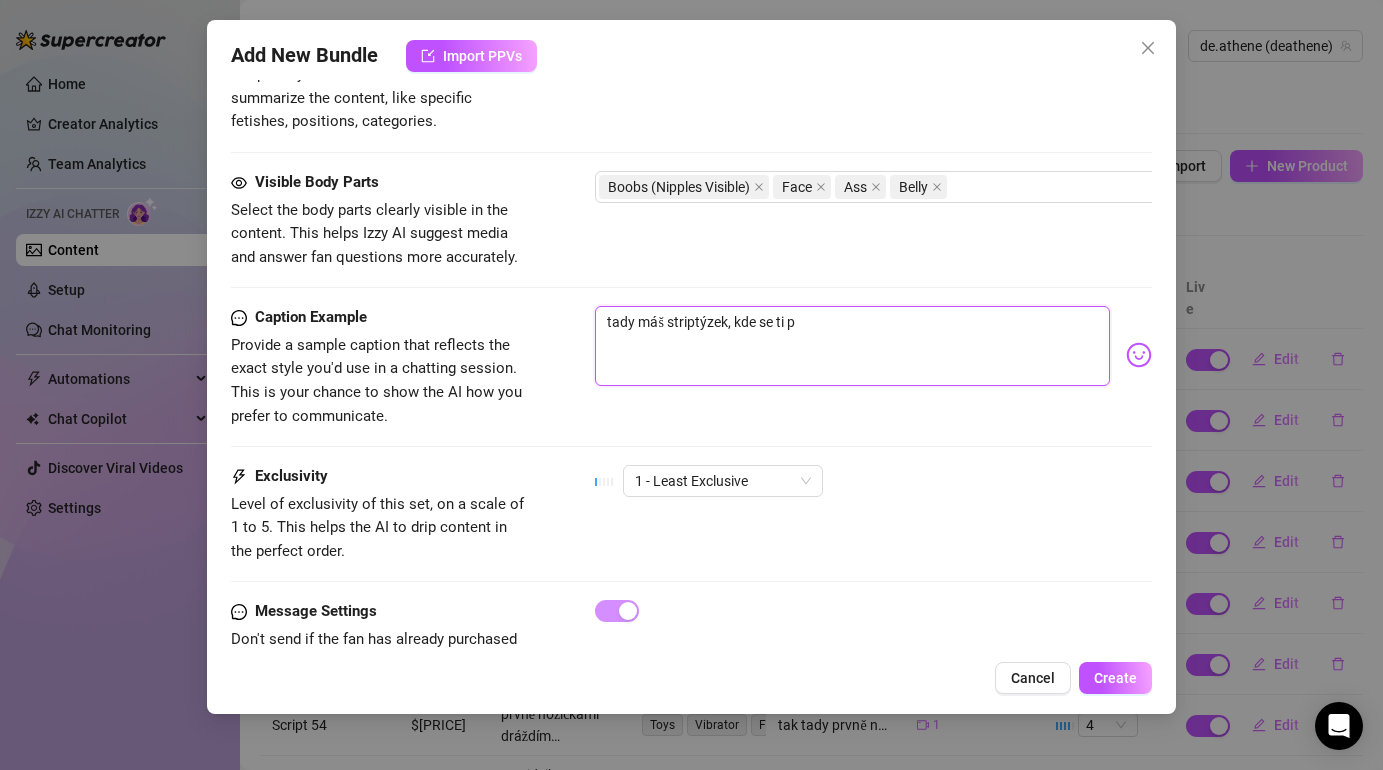 type on "tady máš striptýzek, kde se ti pr" 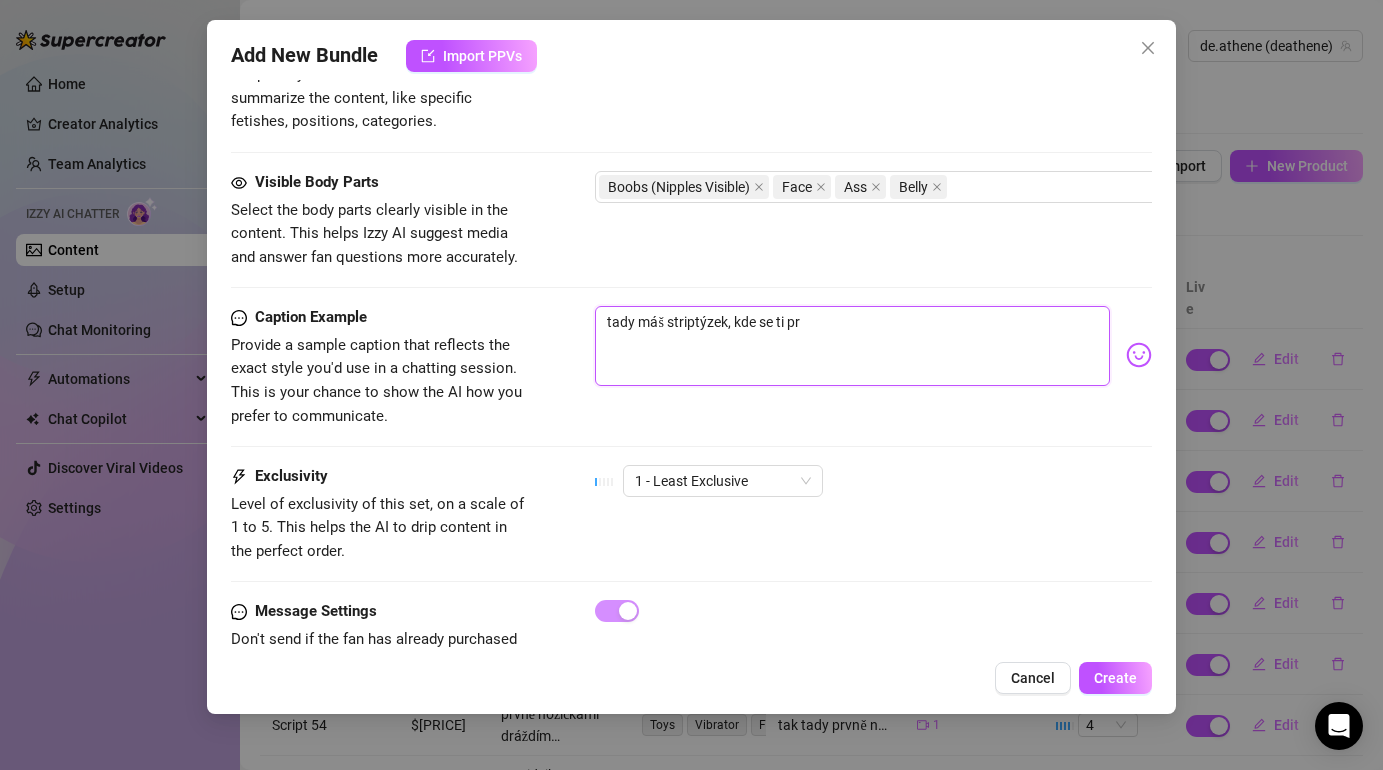 type on "tady máš striptýzek, kde se ti prv" 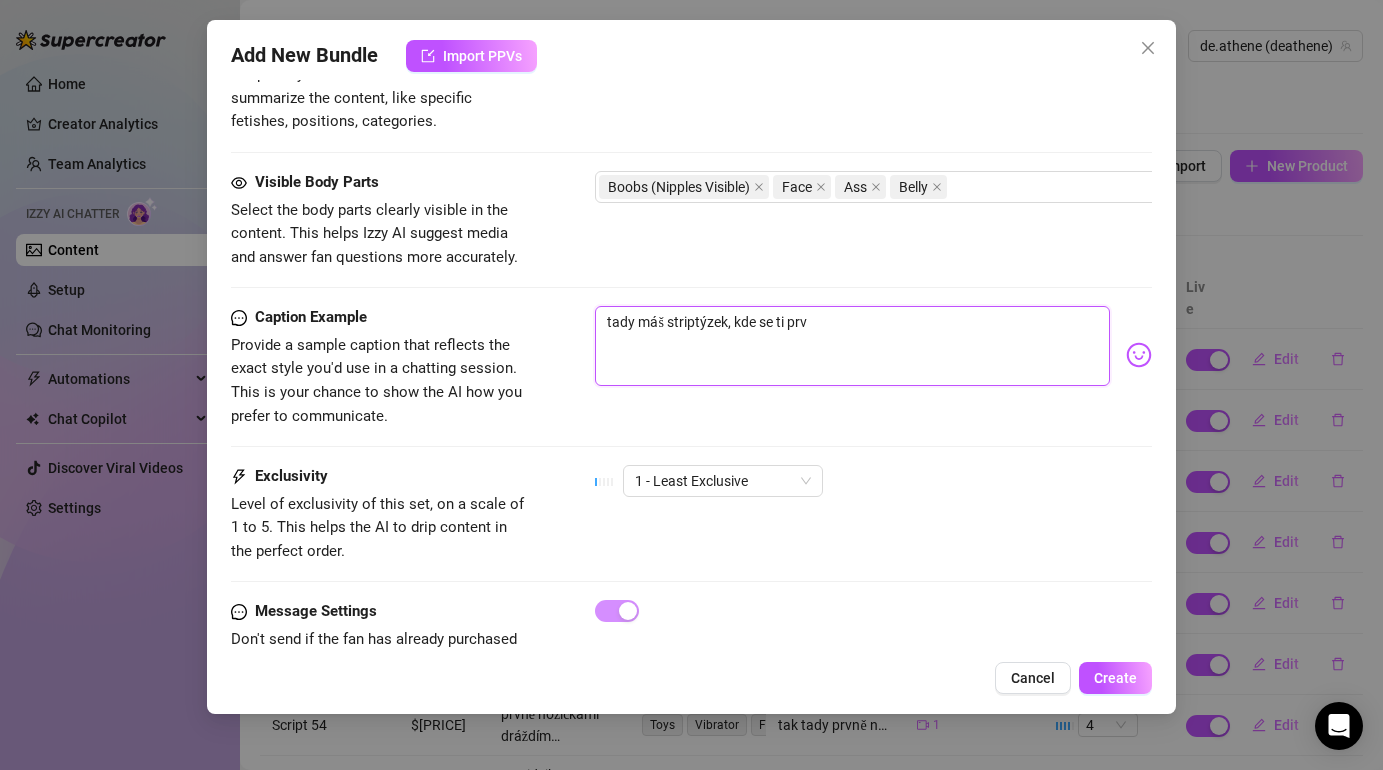 type on "tady máš striptýzek, kde se ti prvn" 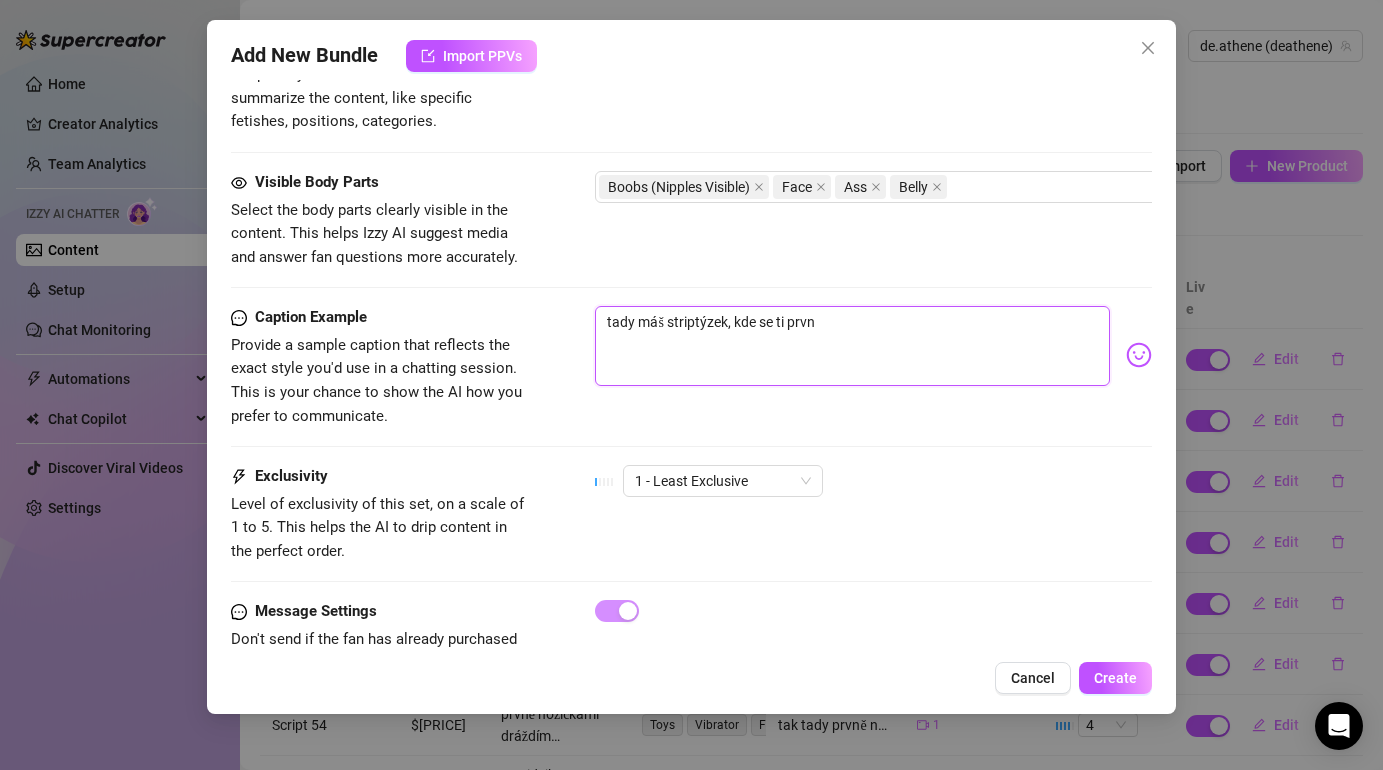 type on "tady máš striptýzek, kde se ti první" 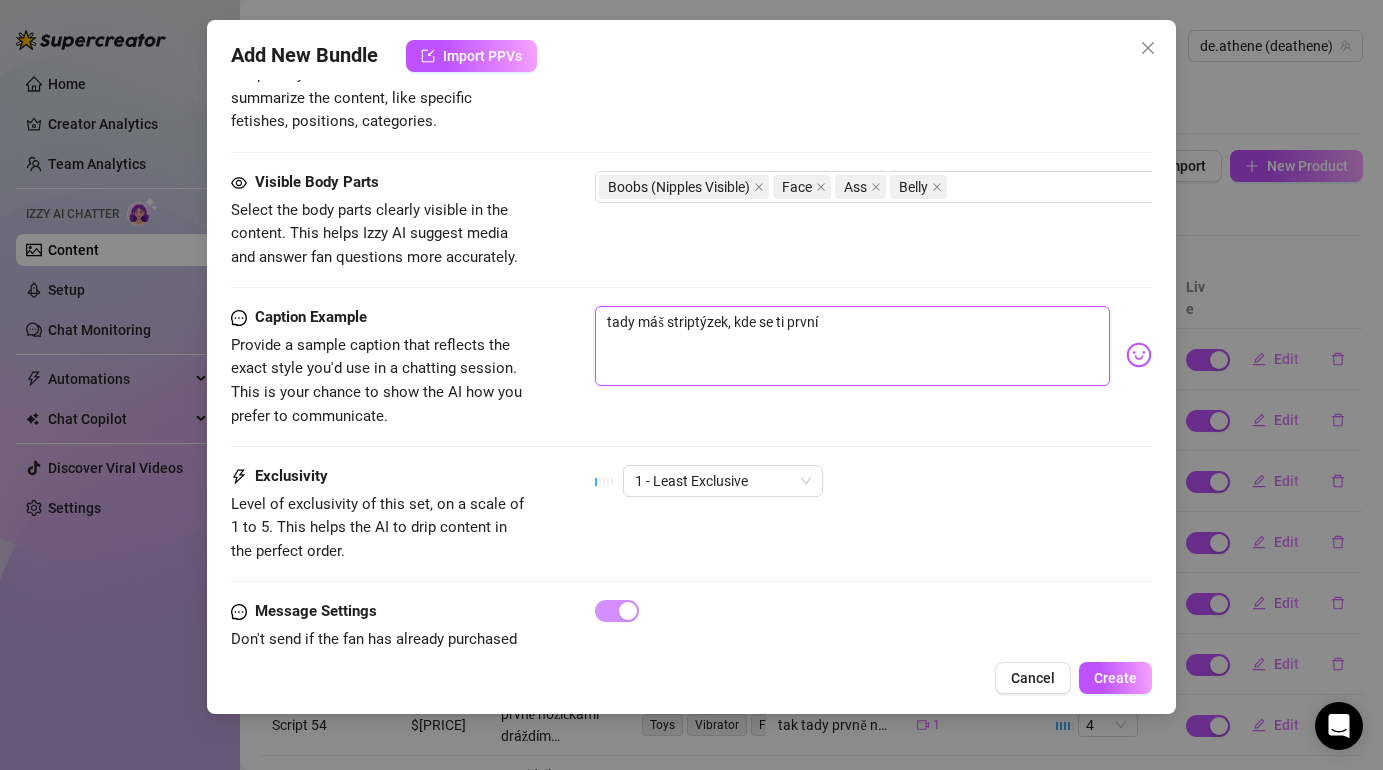 type on "tady máš striptýzek, kde se ti první" 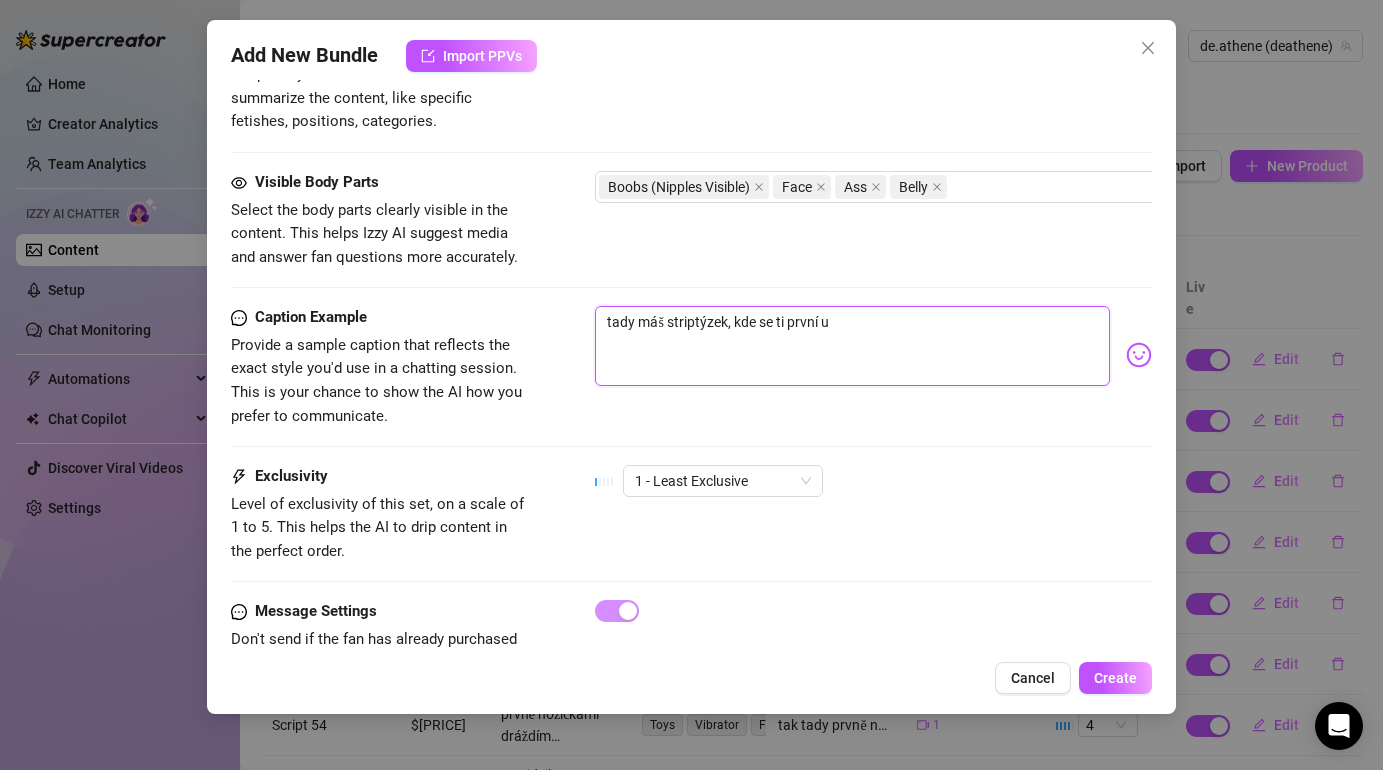 type on "tady máš striptýzek, kde se ti první uk" 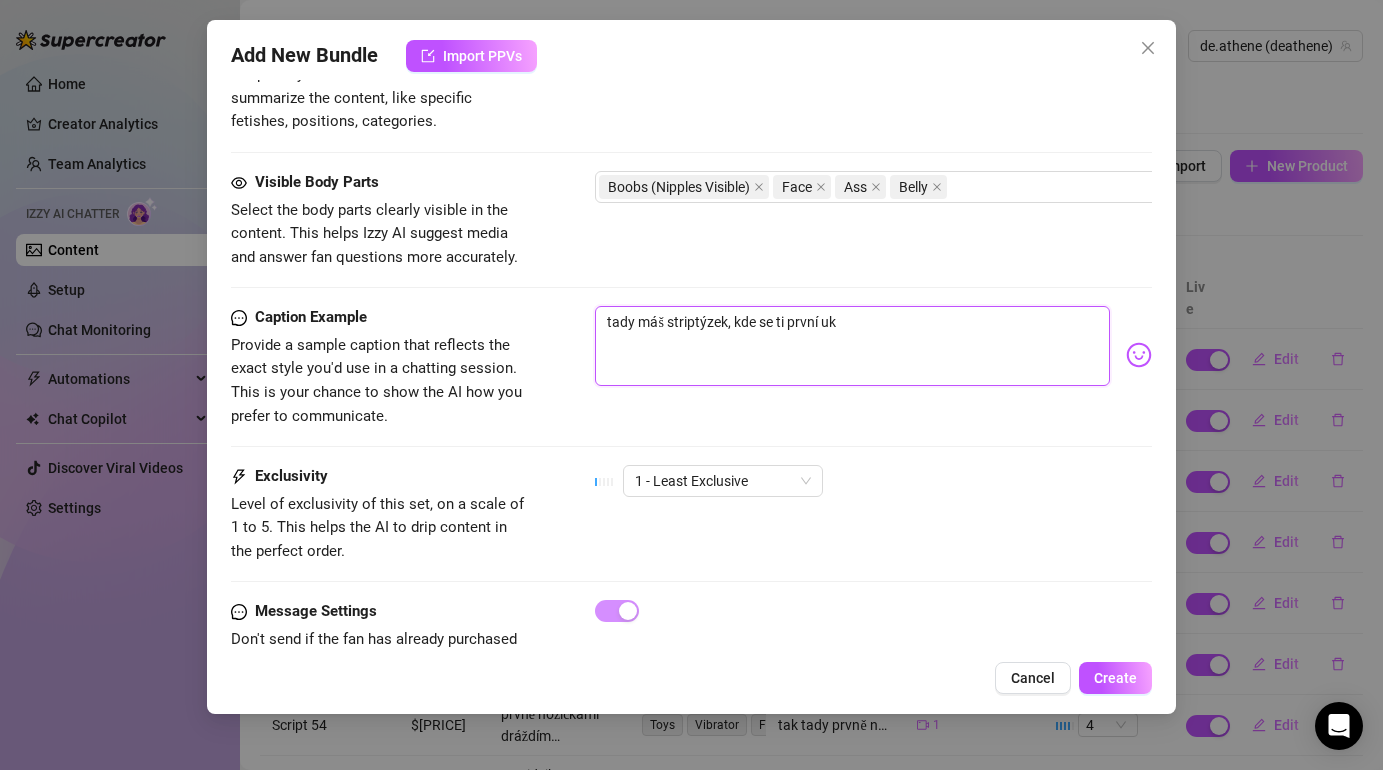 type on "tady máš striptýzek, kde se ti první uká" 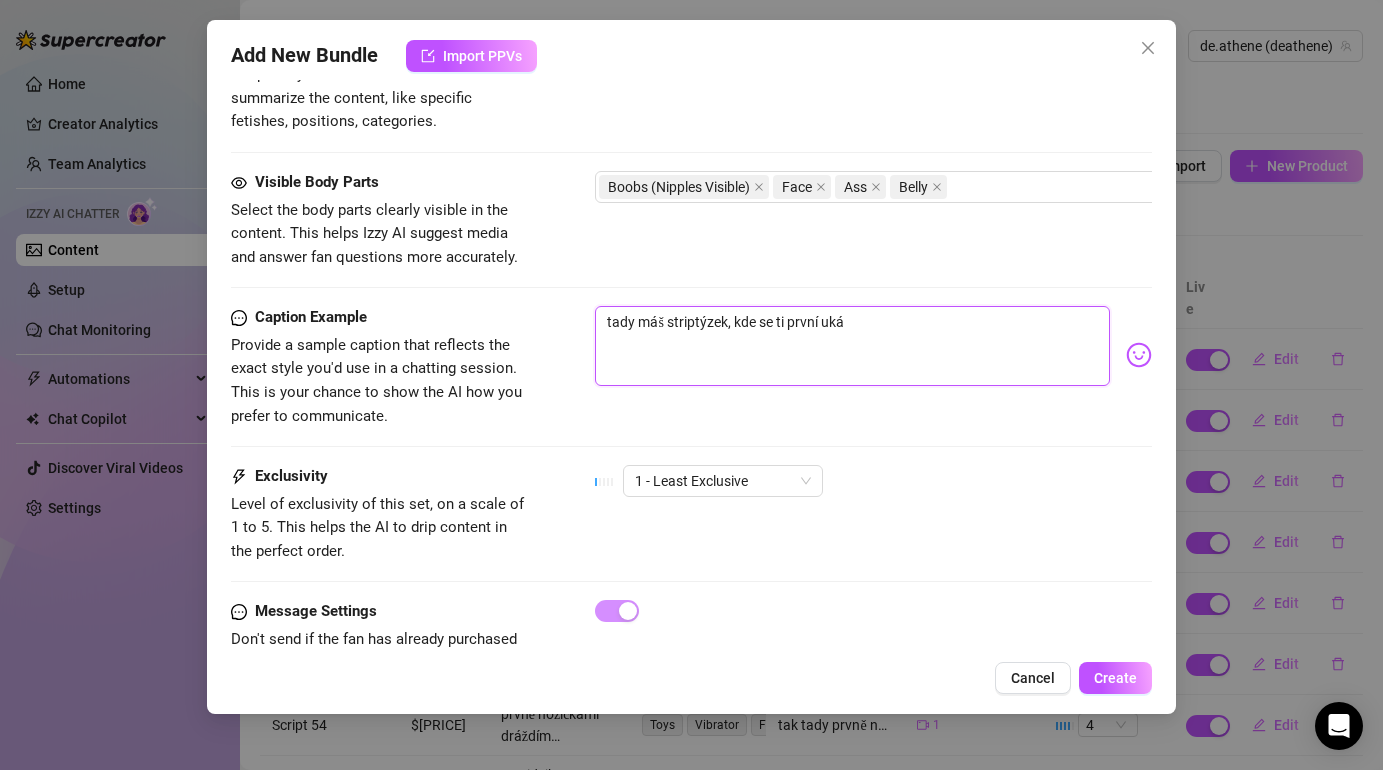 type on "tady máš striptýzek, kde se ti první ukáž" 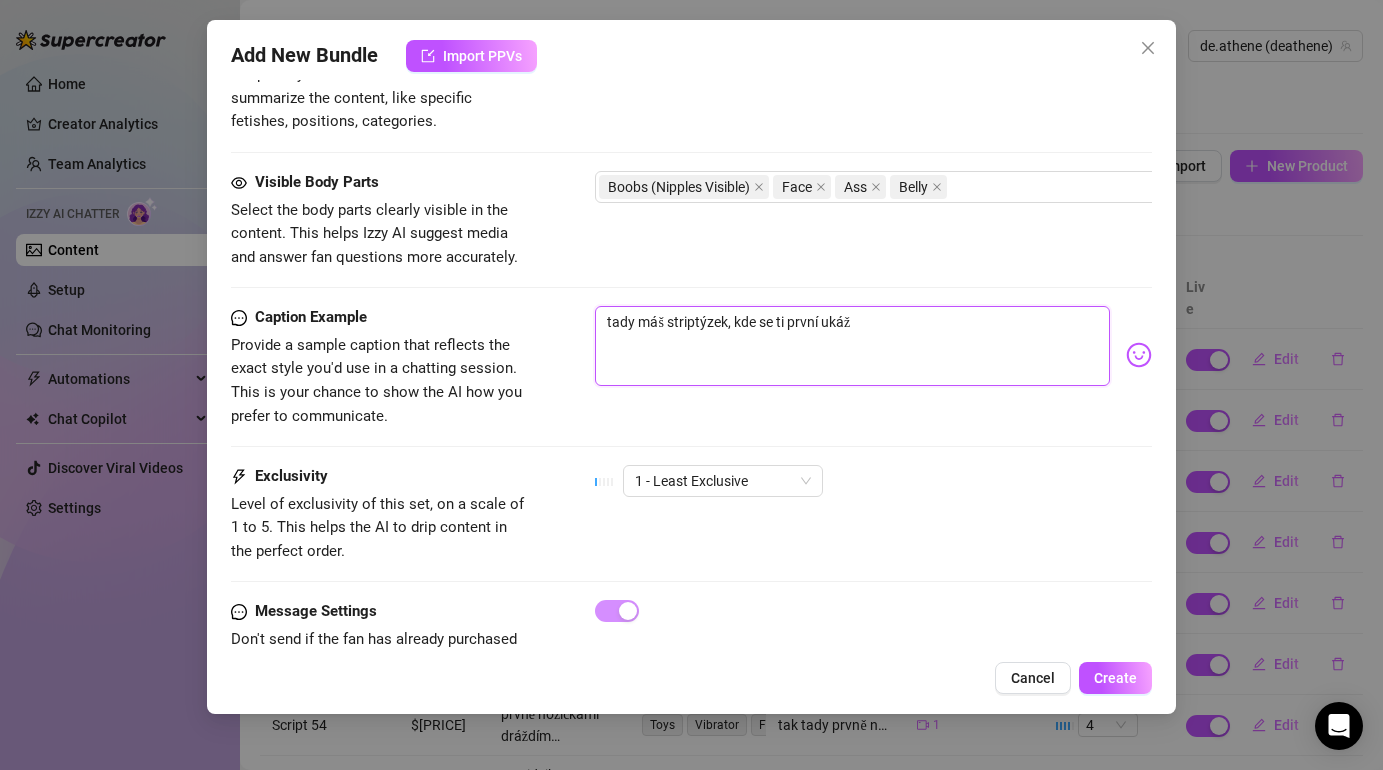 type on "tady máš striptýzek, kde se ti první ukážu" 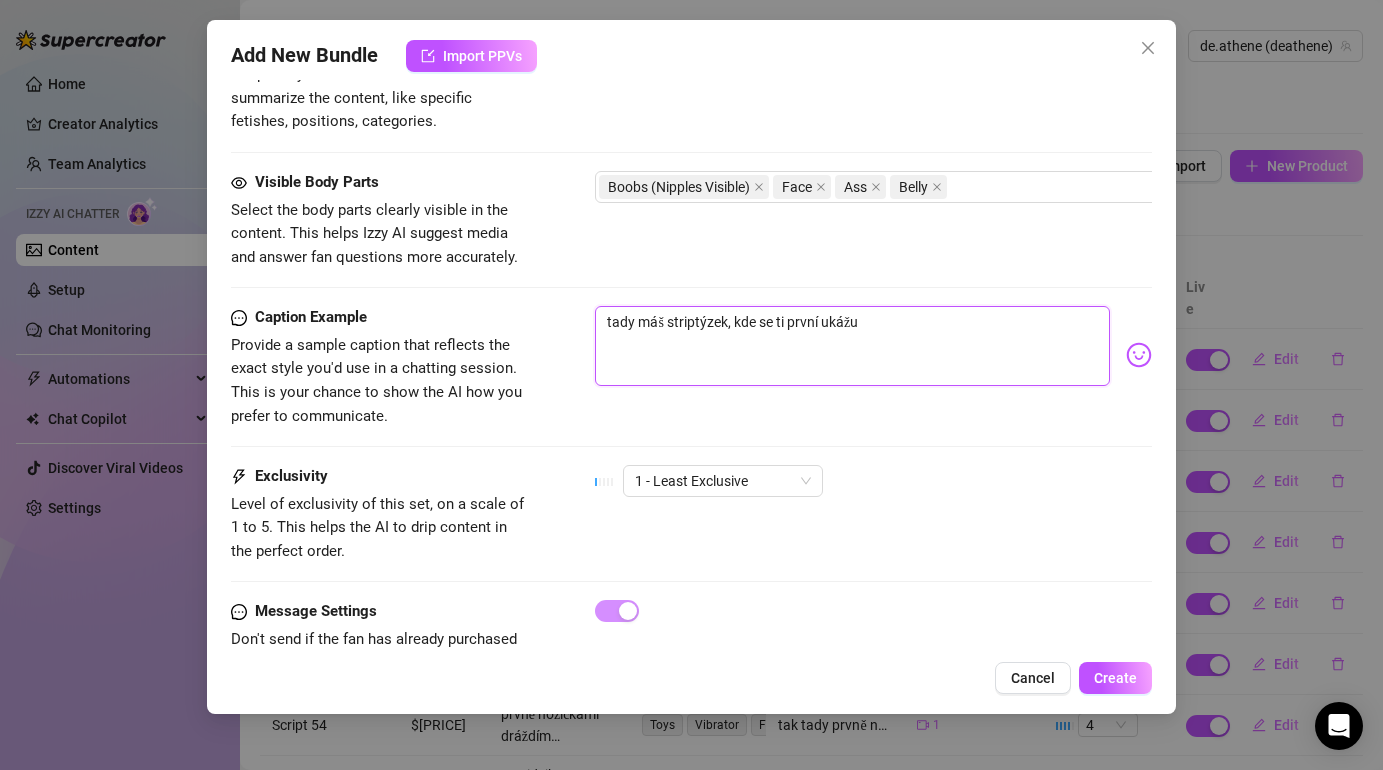 type on "tady máš striptýzek, kde se ti první ukážu" 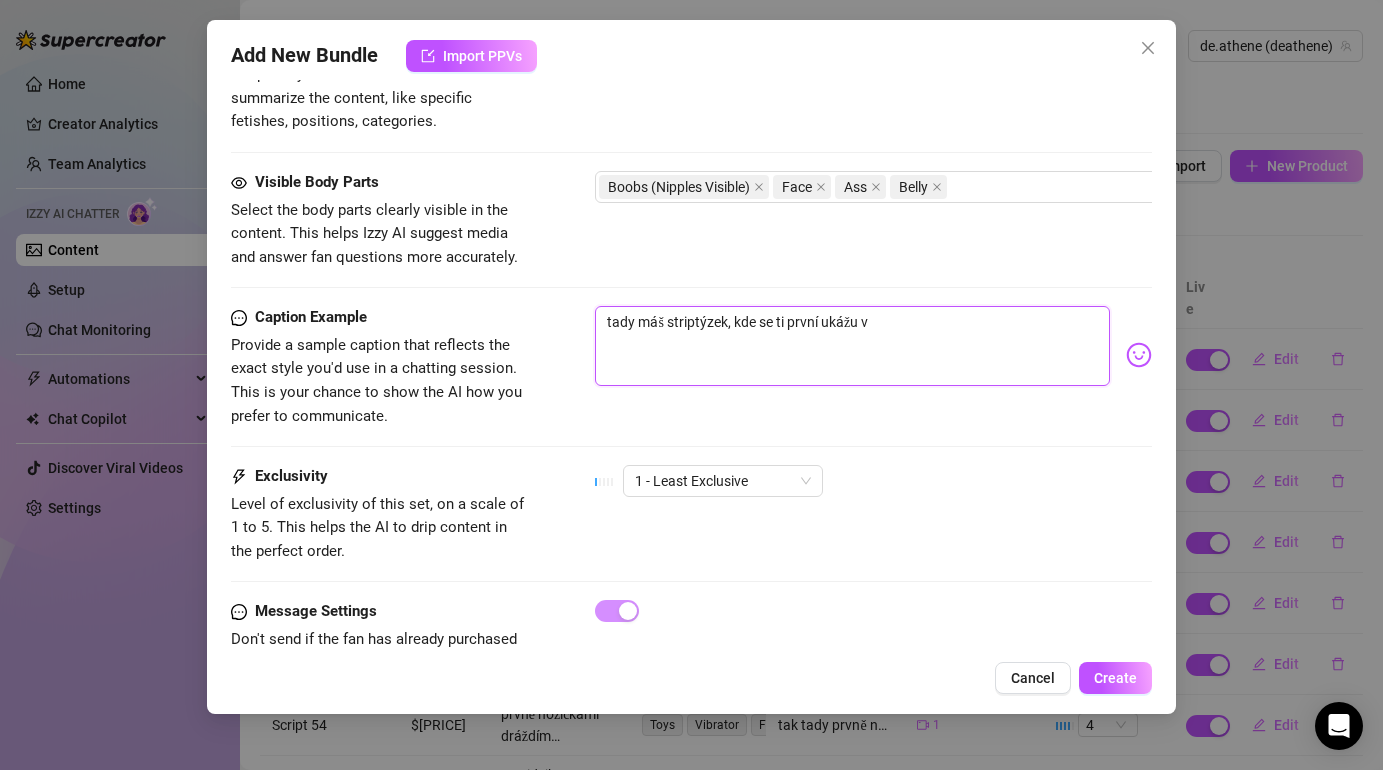 type on "tady máš striptýzek, kde se ti první ukážu v" 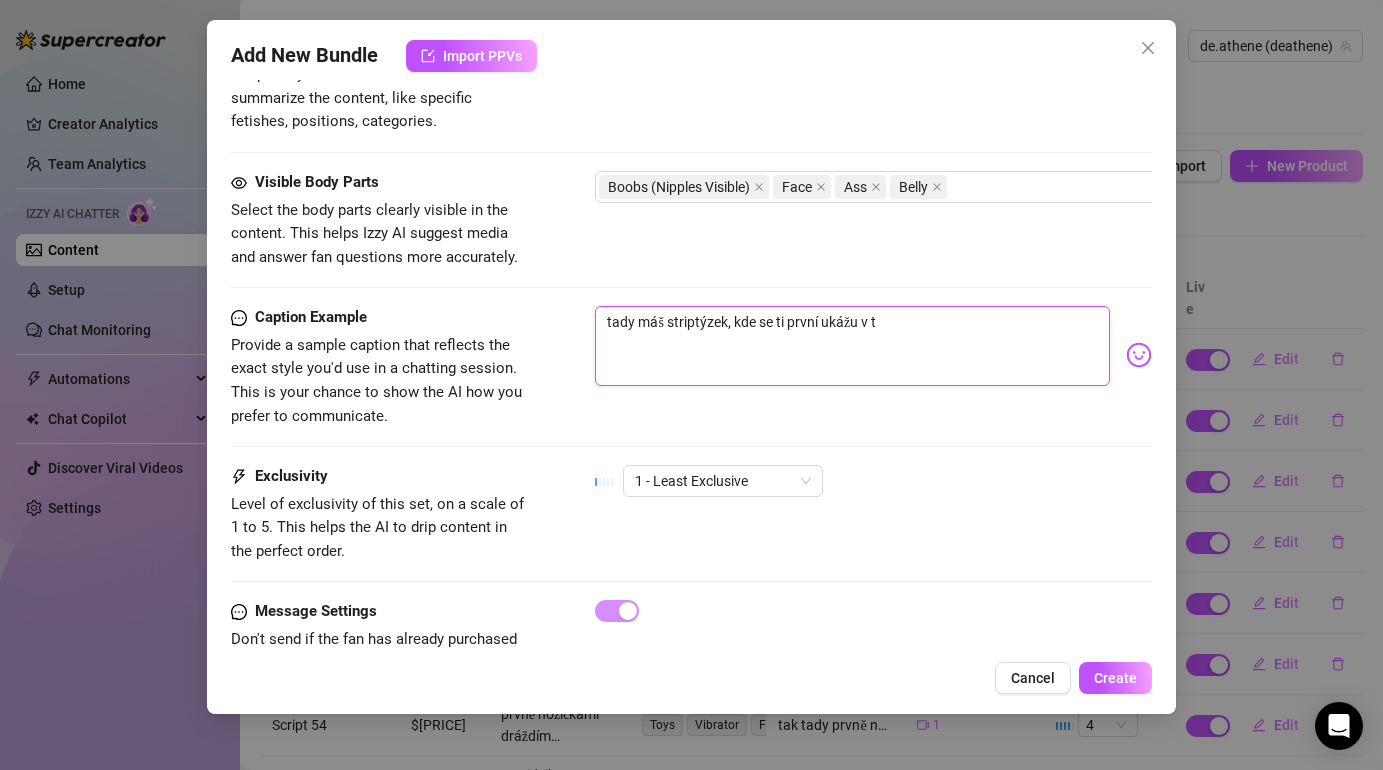type on "tady máš striptýzek, kde se ti první ukážu v tí" 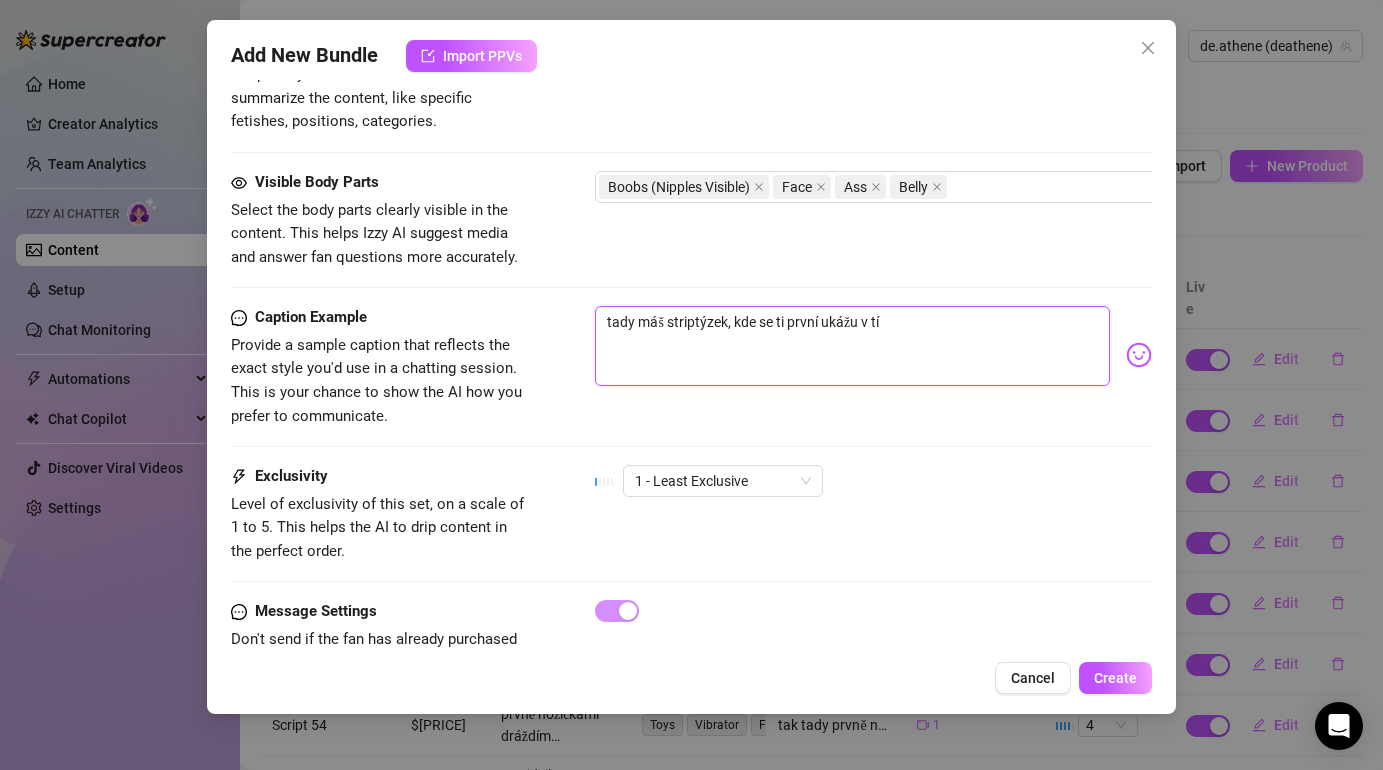 type on "tady máš striptýzek, kde se ti první ukážu v típ" 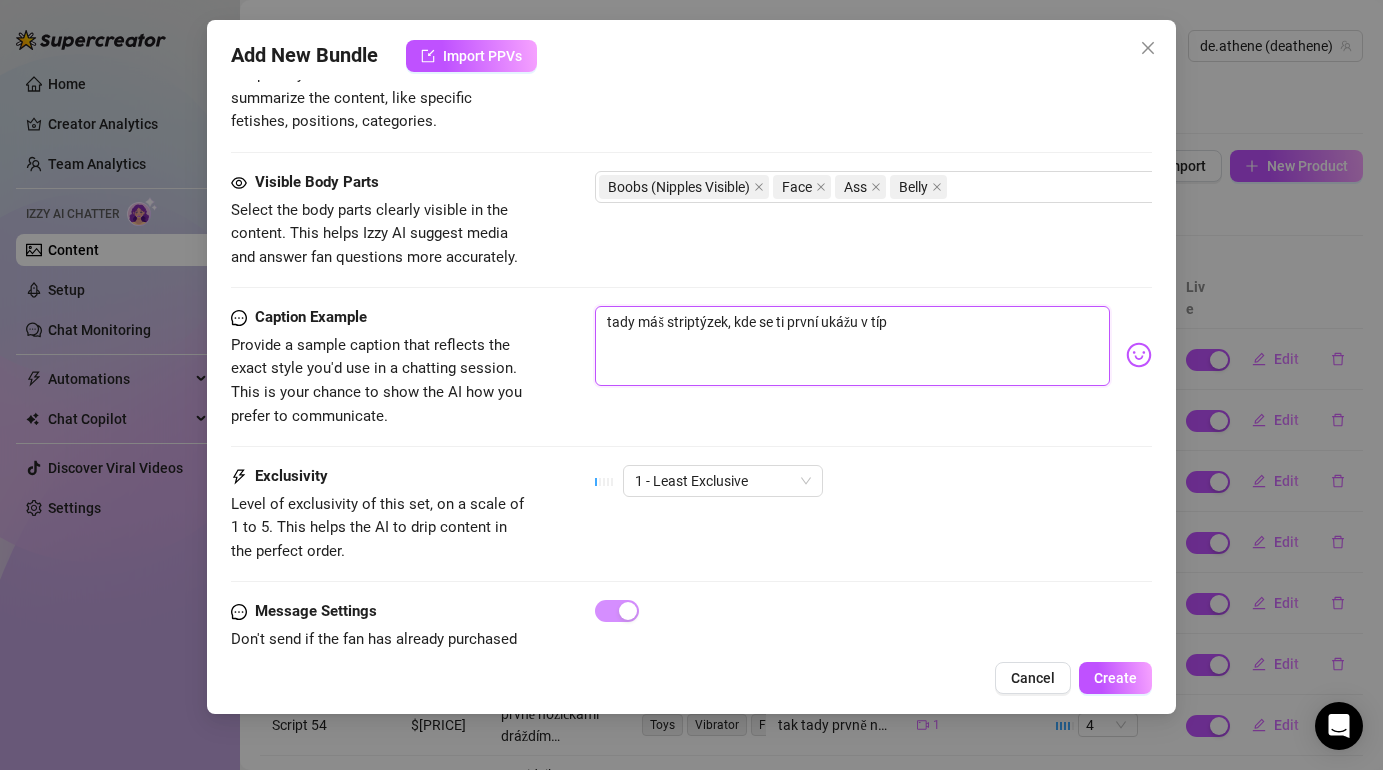 type on "tady máš striptýzek, kde se ti první ukážu v típk" 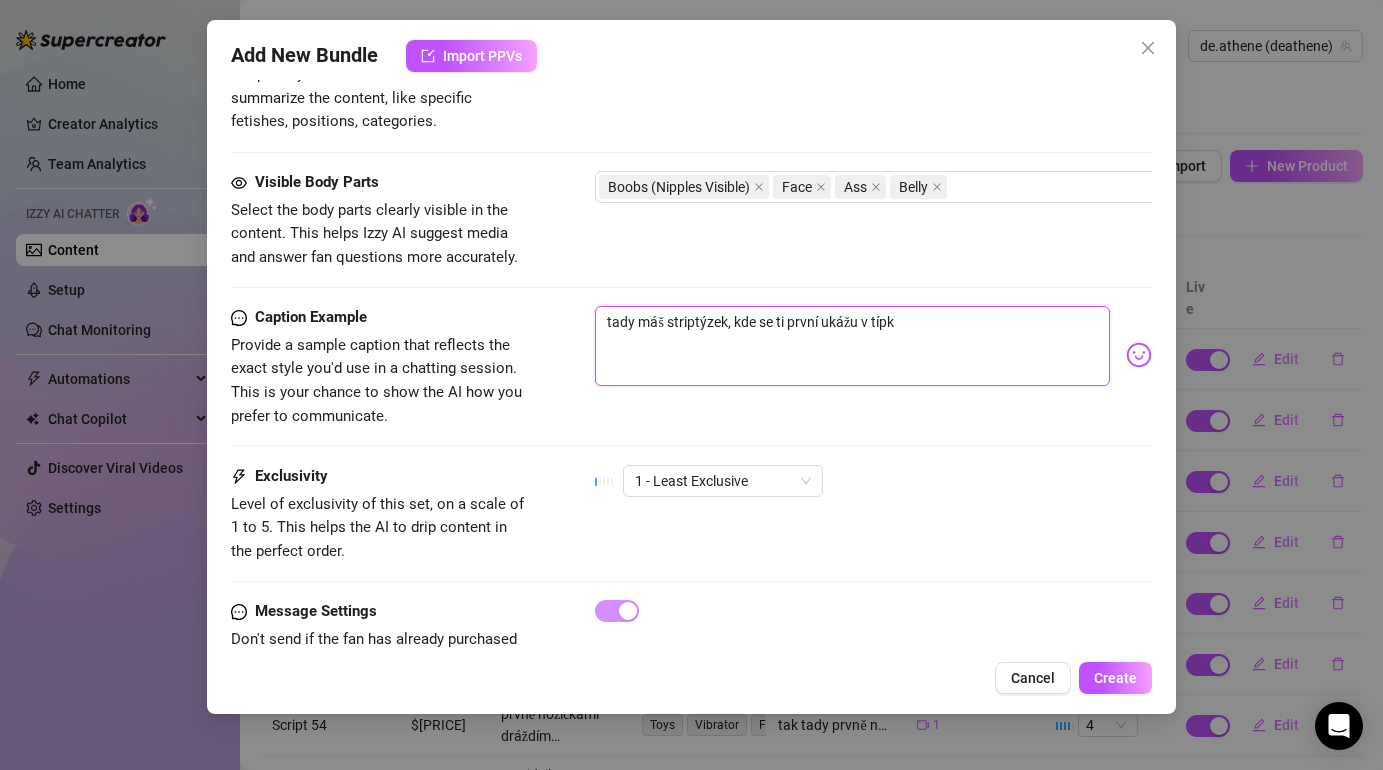 type on "tady máš striptýzek, kde se ti první ukážu v típku" 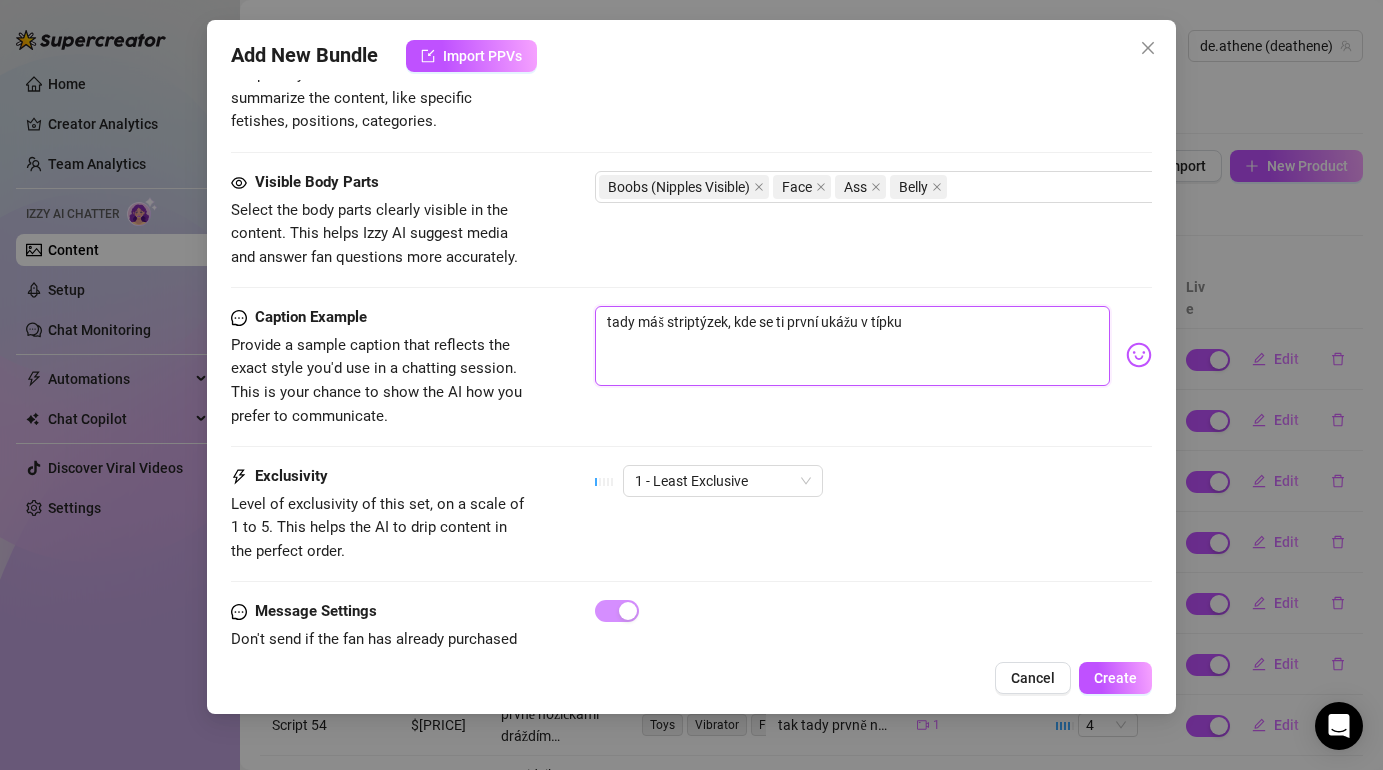 type on "tady máš striptýzek, kde se ti první ukážu v típku" 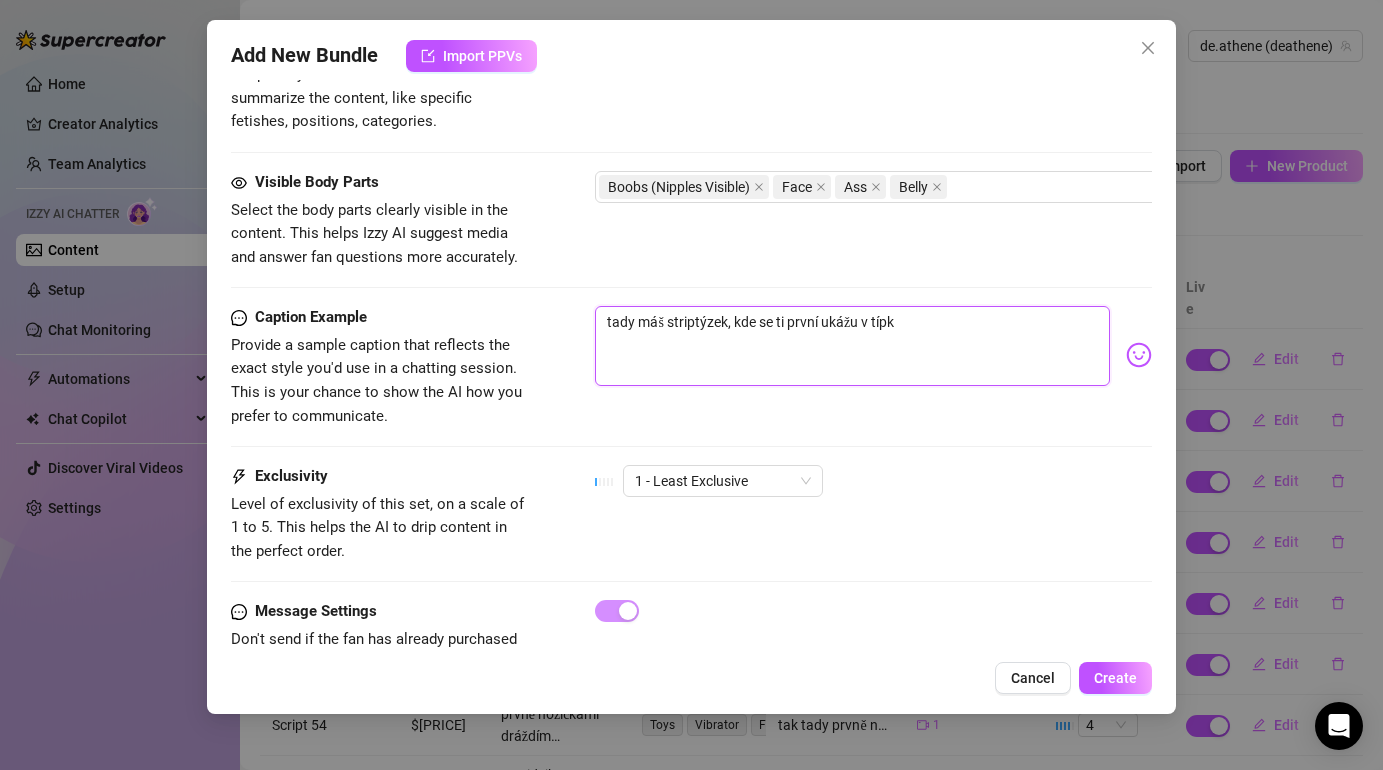 type on "tady máš striptýzek, kde se ti první ukážu v típ" 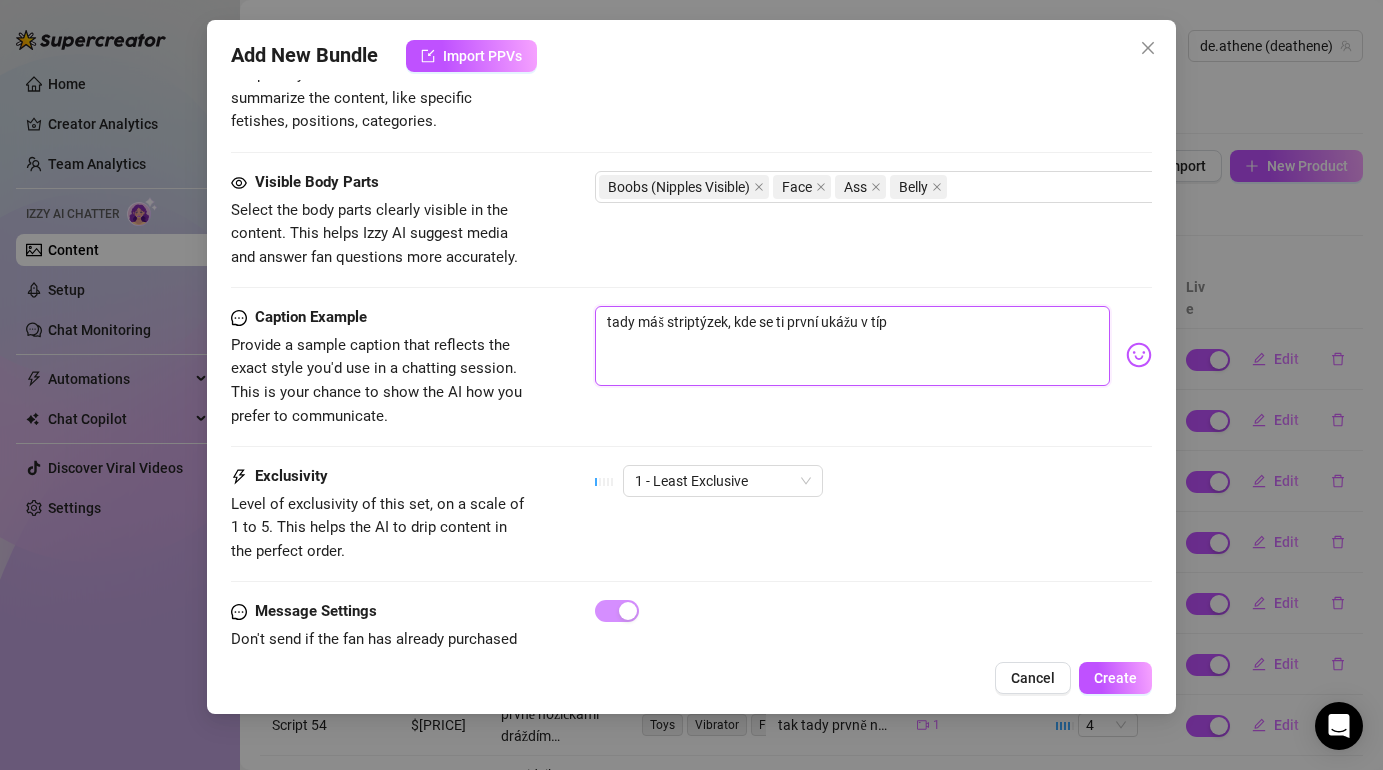 type on "tady máš striptýzek, kde se ti první ukážu v tí" 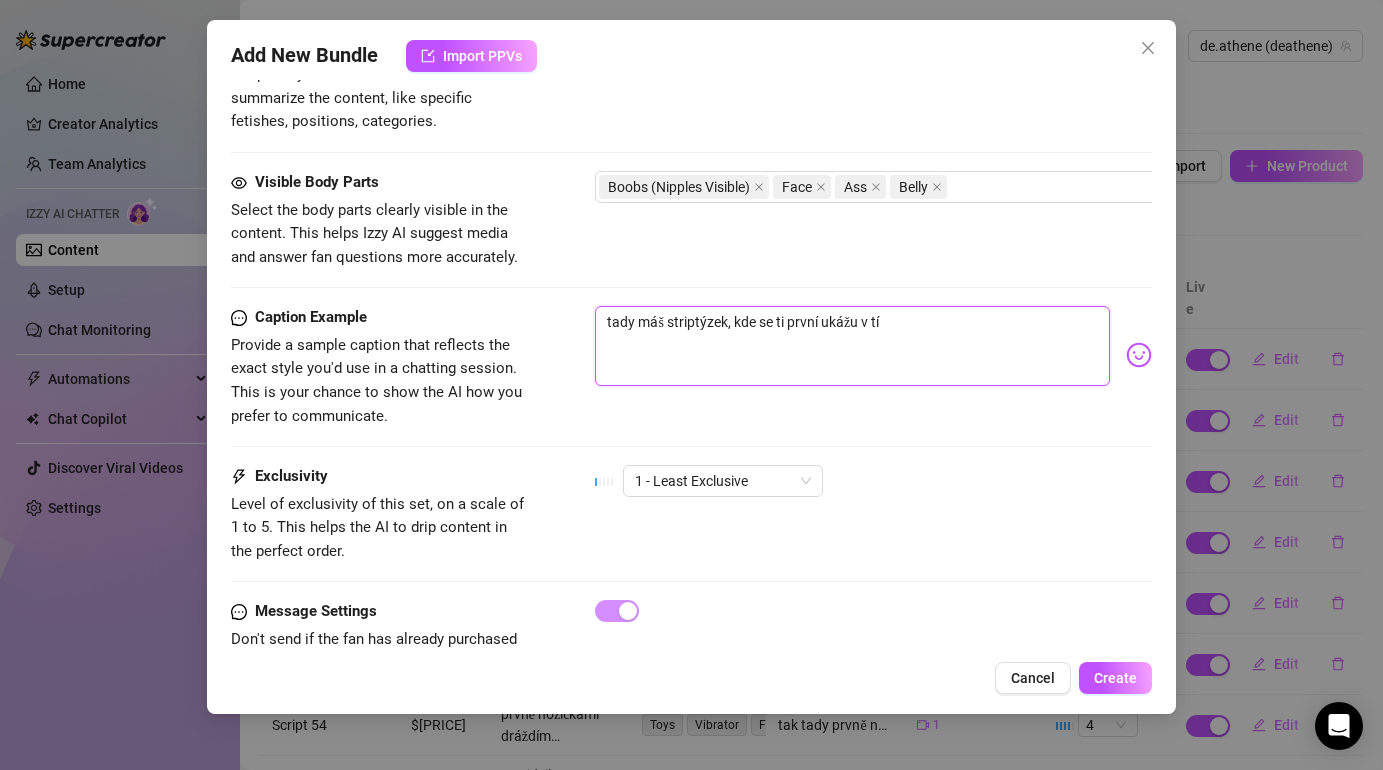 type on "tady máš striptýzek, kde se ti první ukážu v tíl" 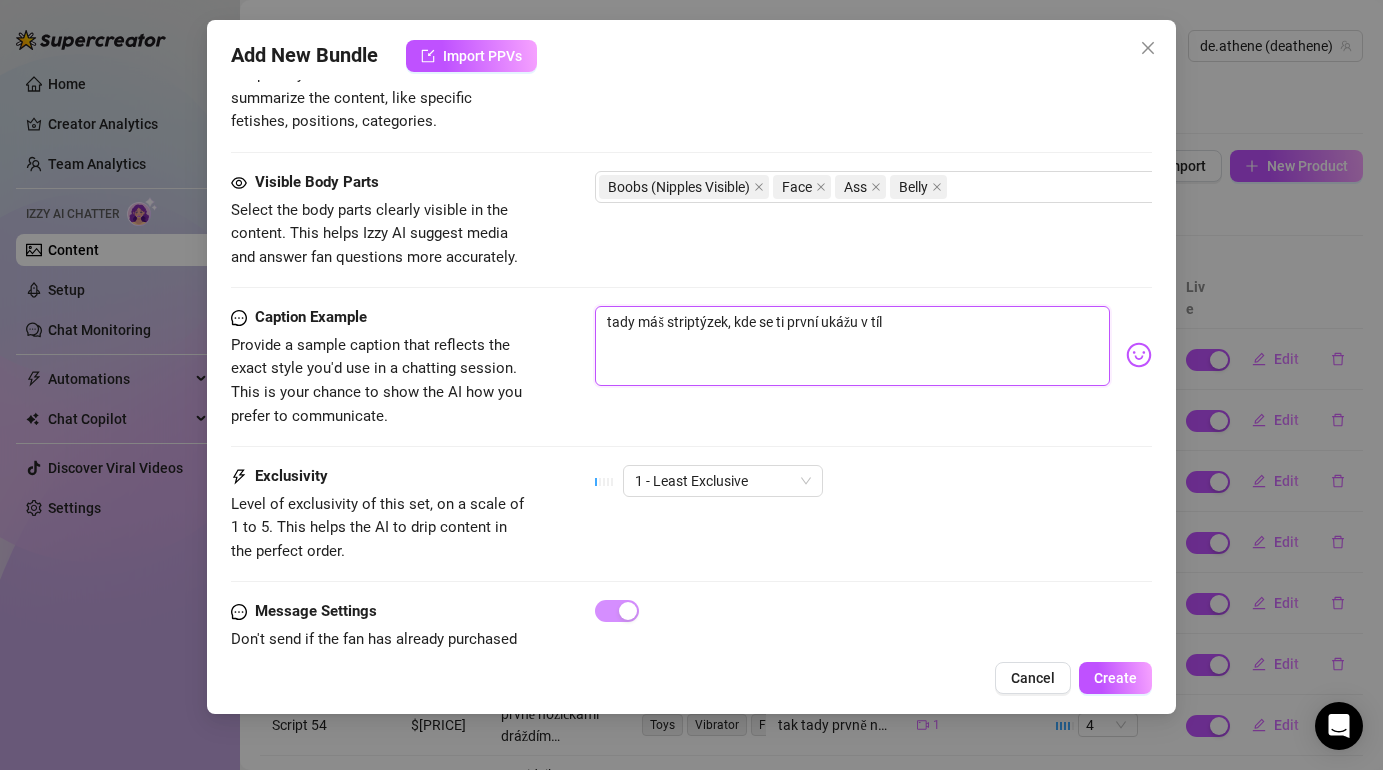 type on "tady máš striptýzek, kde se ti první ukážu v tílk" 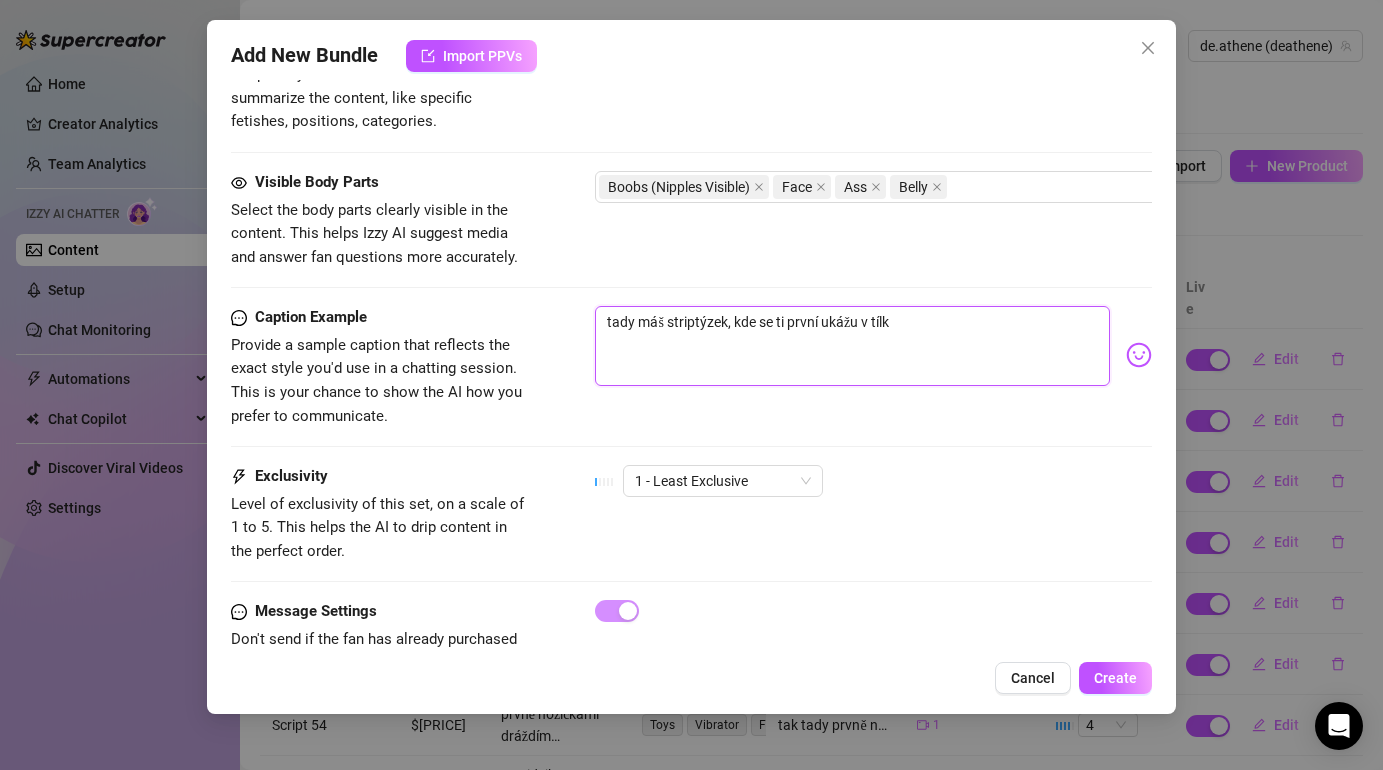 type on "tady máš striptýzek, kde se ti první ukážu v tílku" 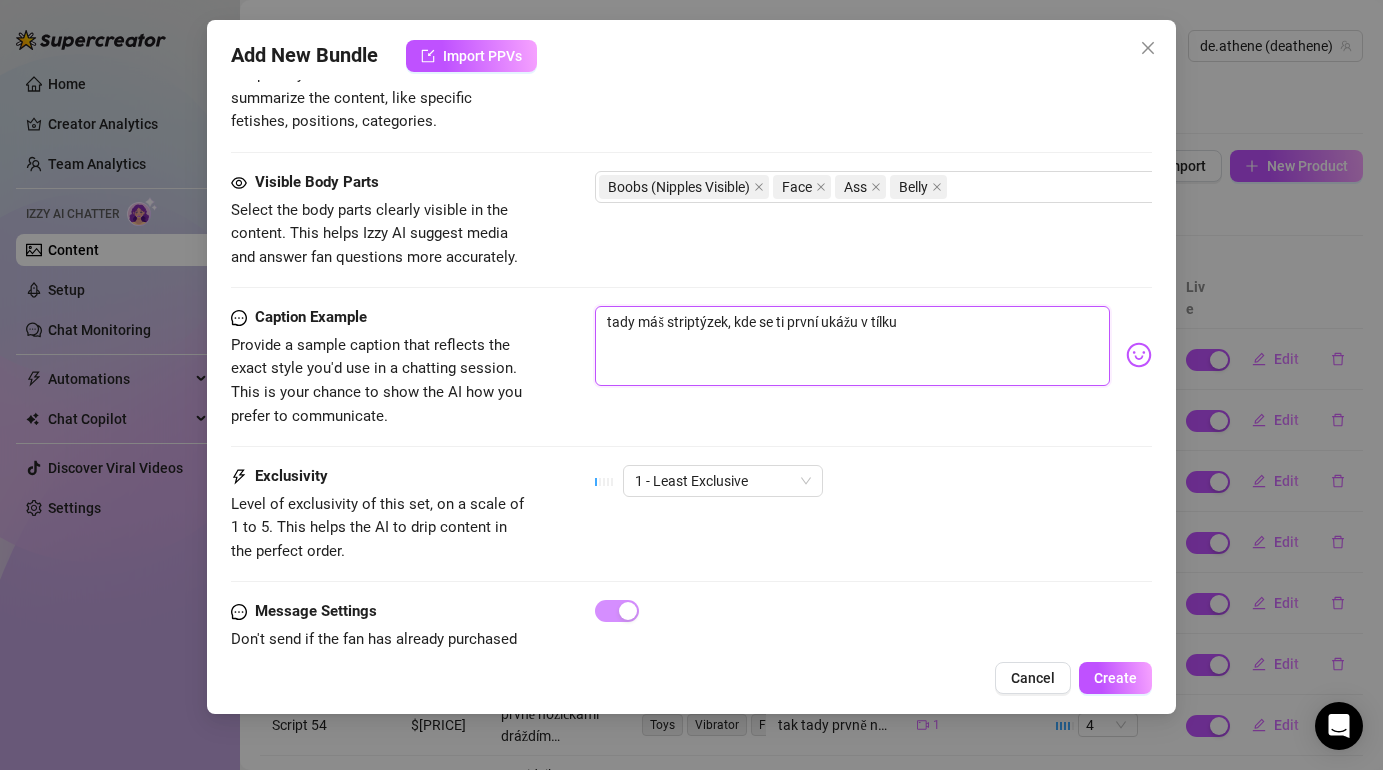 type on "tady máš striptýzek, kde se ti první ukážu v tílku" 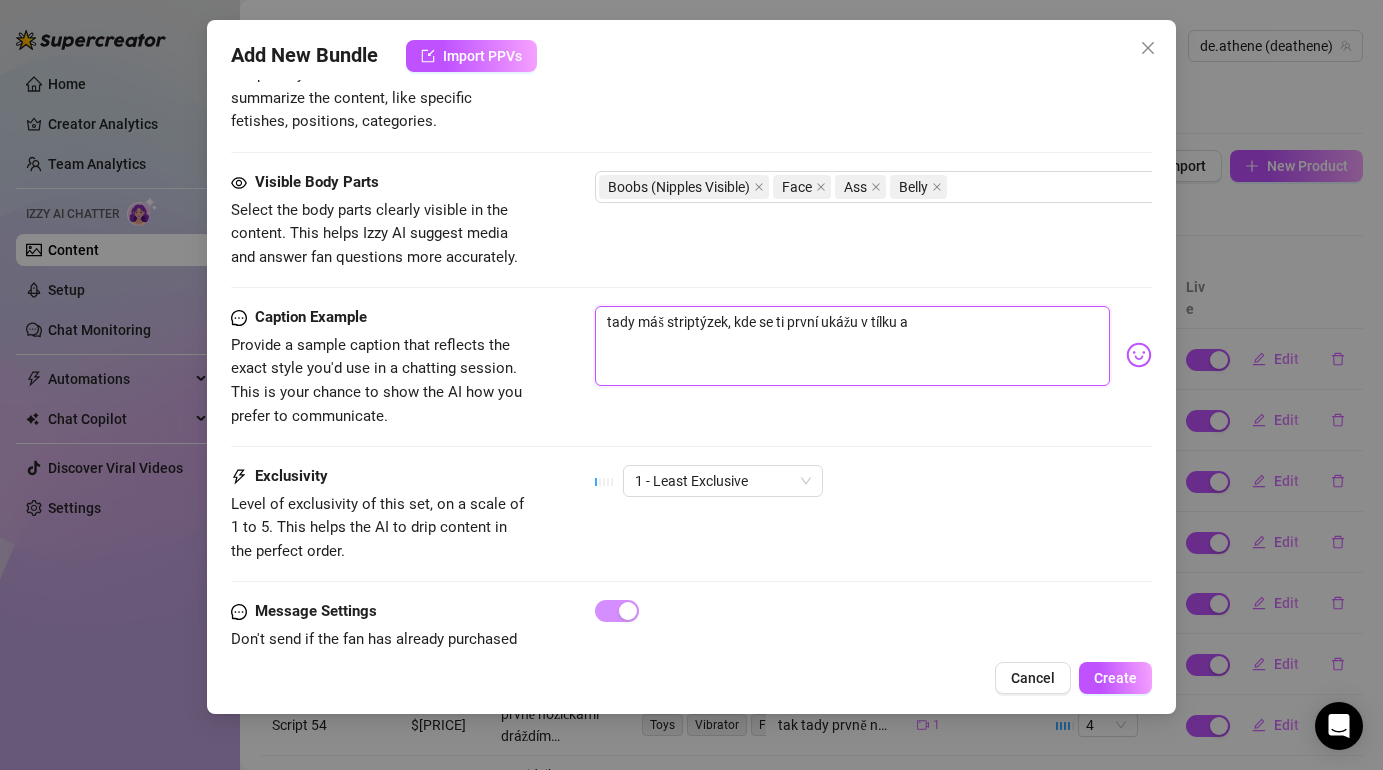 type on "tady máš striptýzek, kde se ti první ukážu v tílku a" 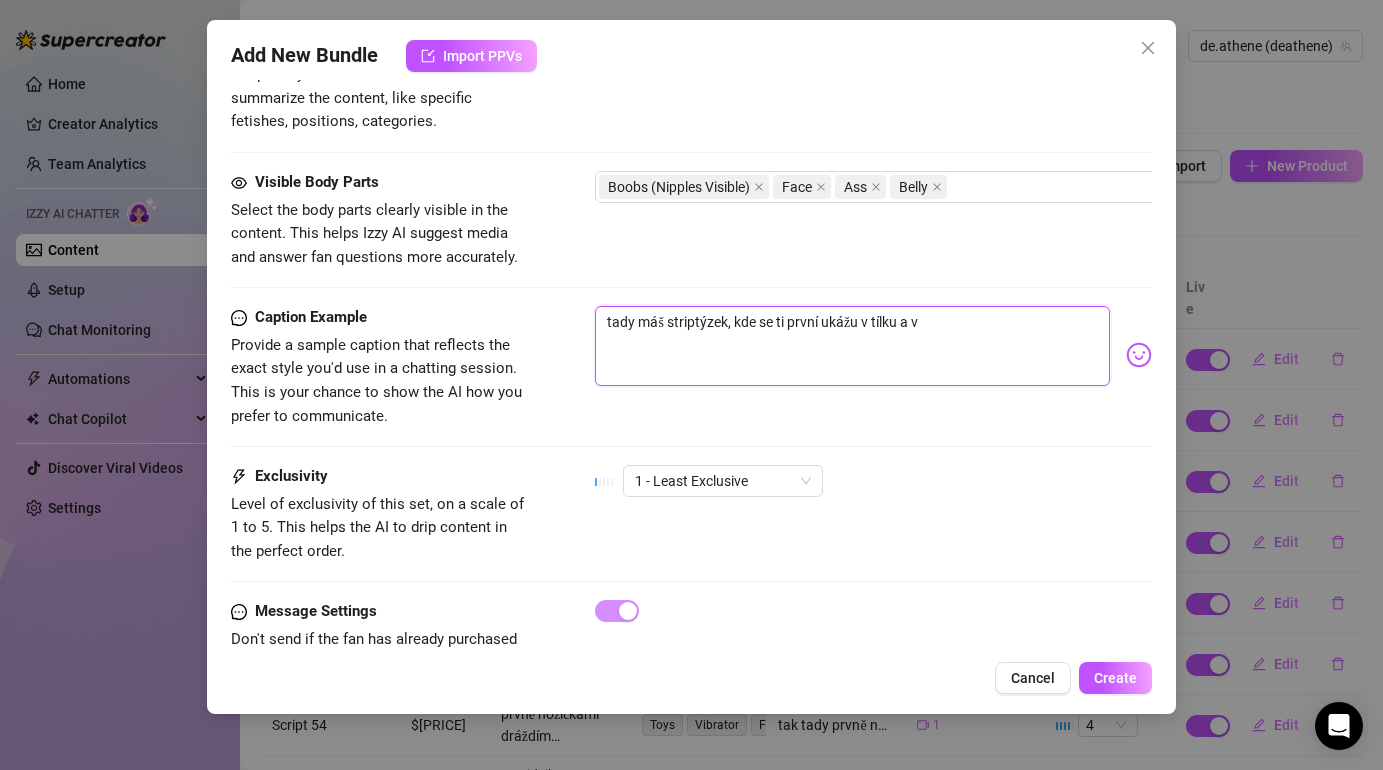 type on "tady máš striptýzek, kde se ti první ukážu v tílku a v" 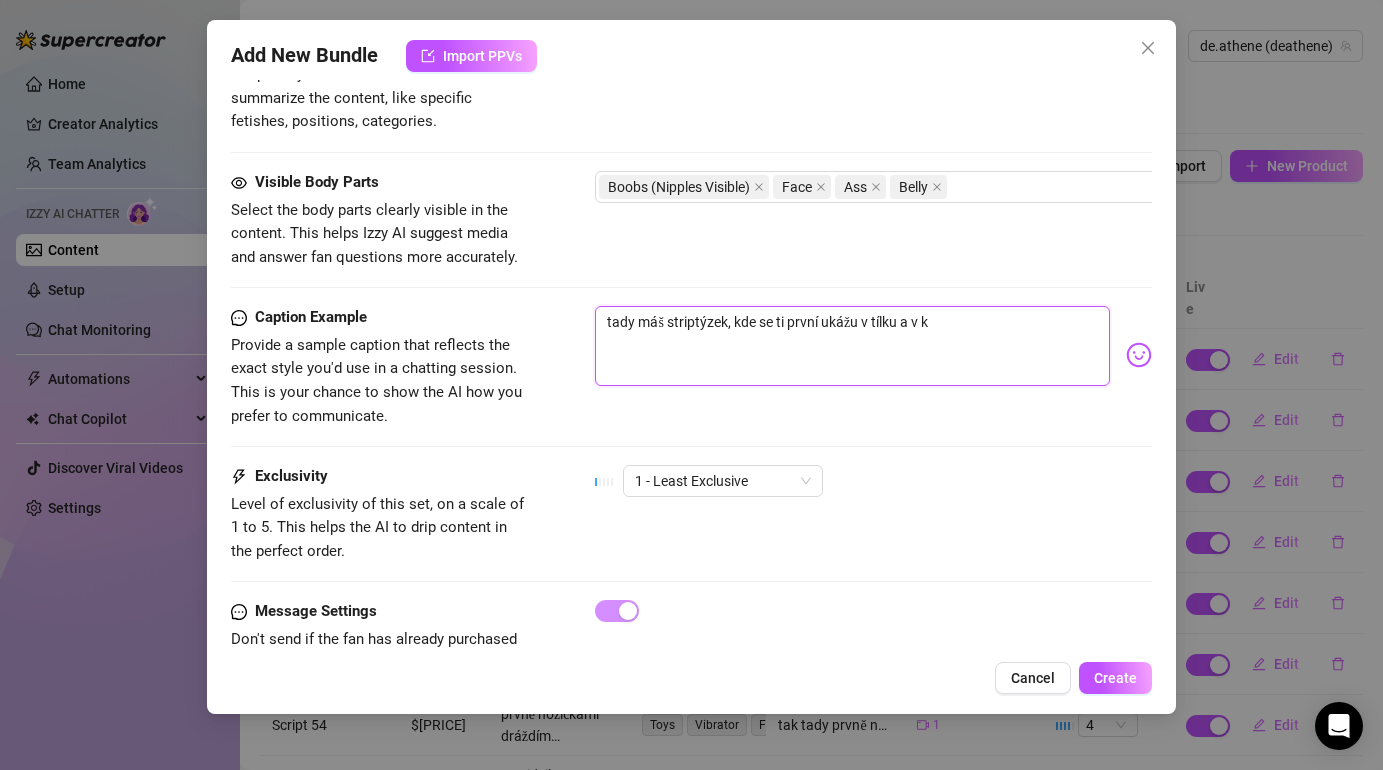 type on "tady máš striptýzek, kde se ti první ukážu v tílku a v ka" 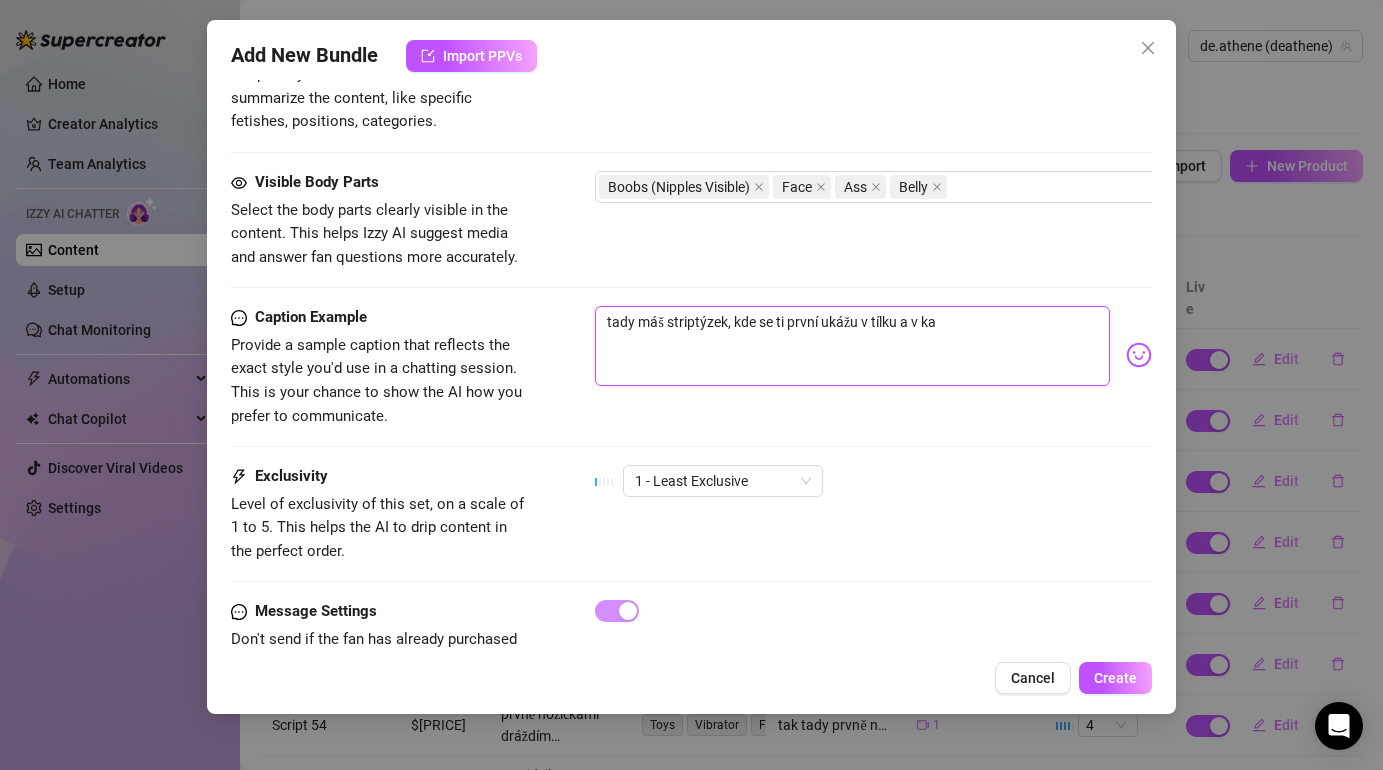type on "tady máš striptýzek, kde se ti první ukážu v tílku a v kal" 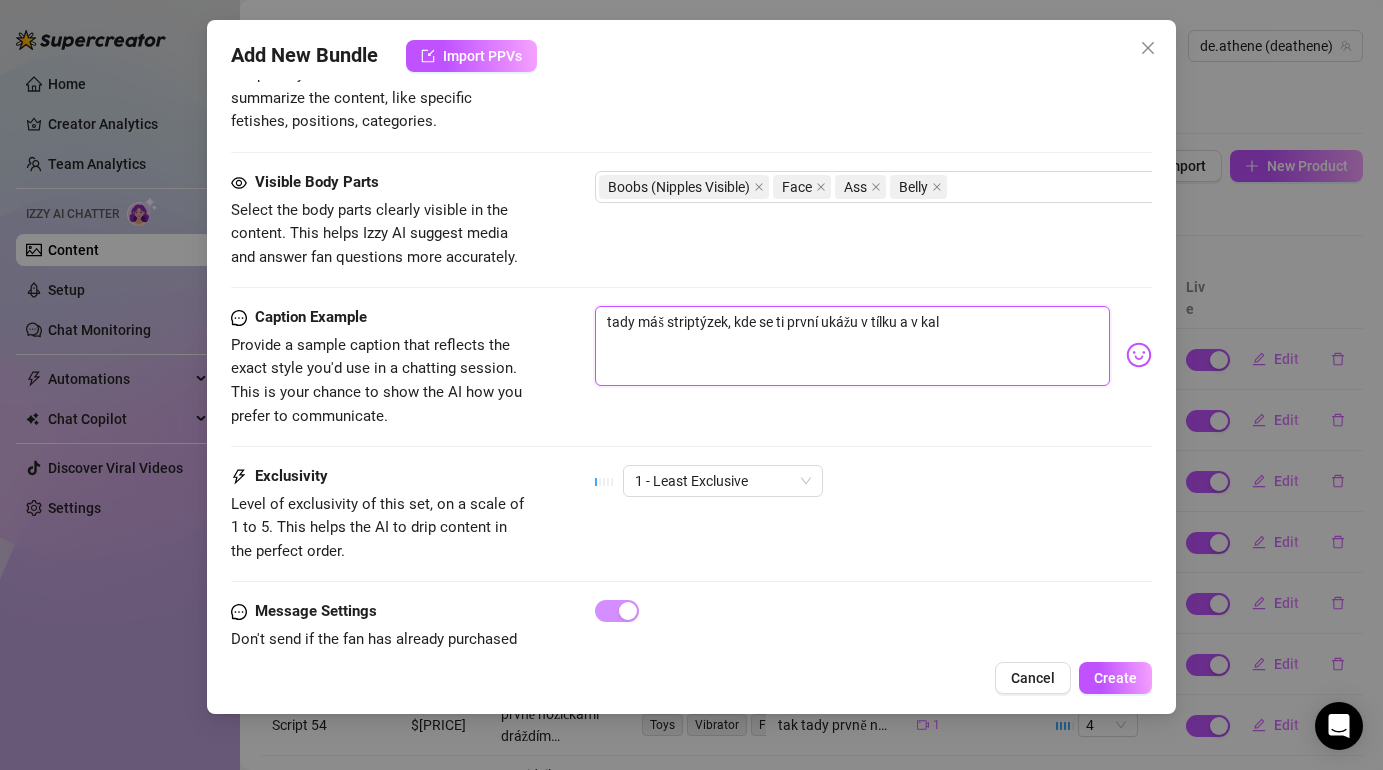 type on "tady máš striptýzek, kde se ti první ukážu v tílku a v kalh" 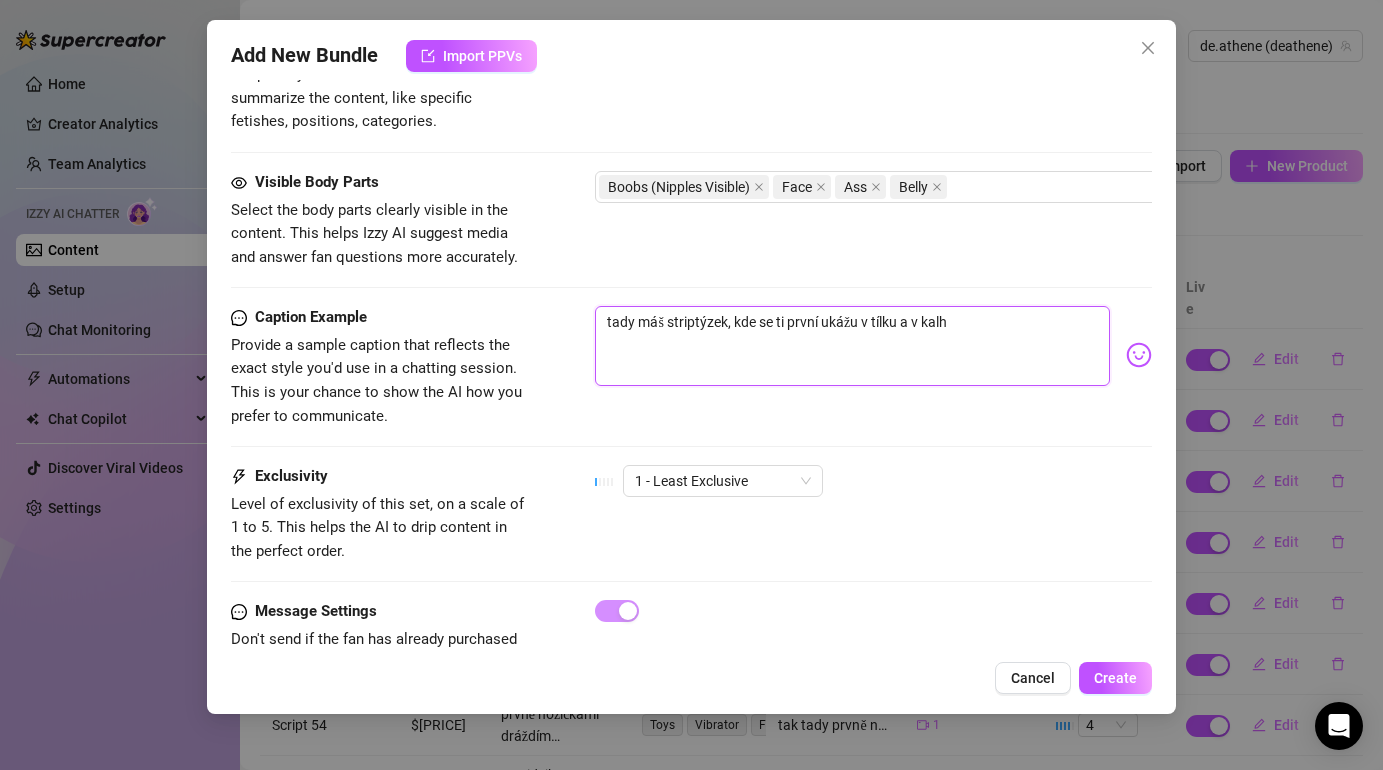 type on "tady máš striptýzek, kde se ti první ukážu v tílku a v kalho" 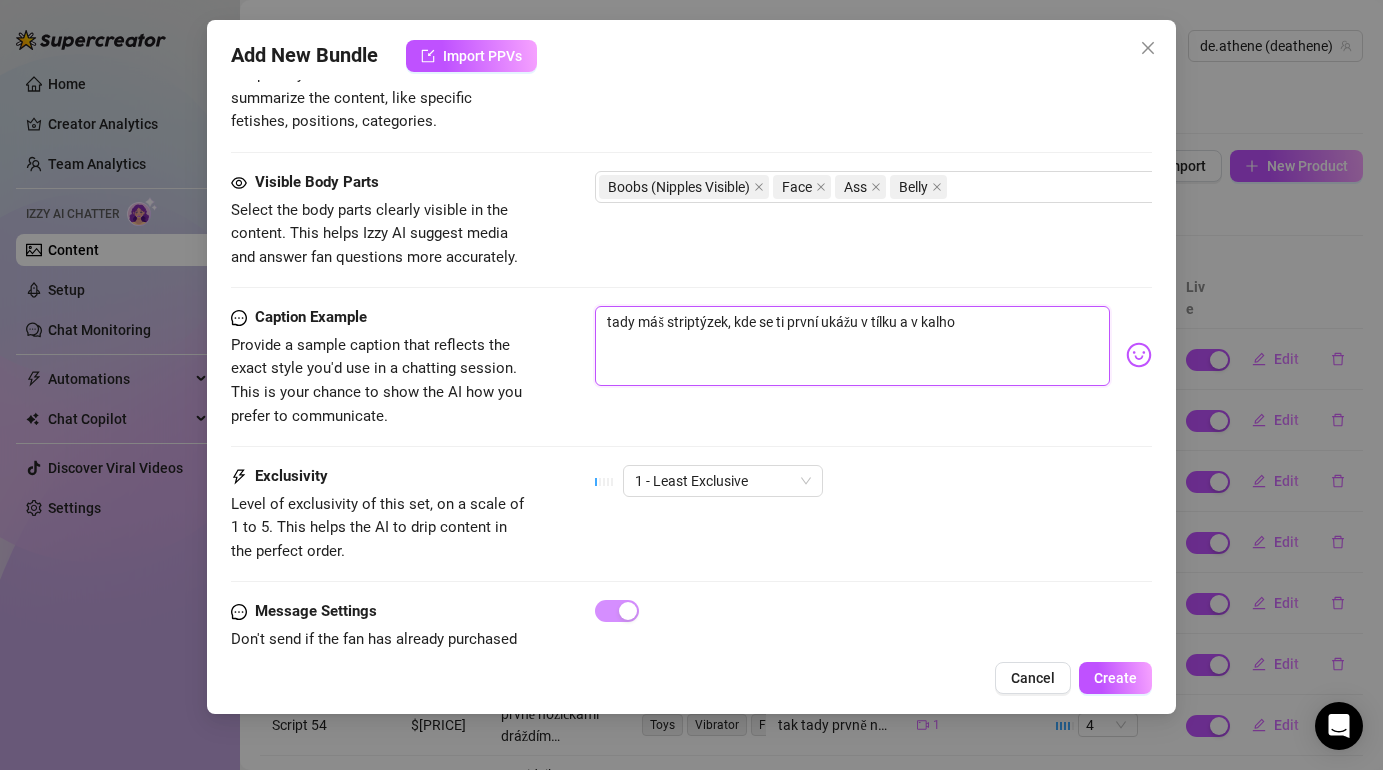 type on "tady máš striptýzek, kde se ti první ukážu v tílku a v kalhot" 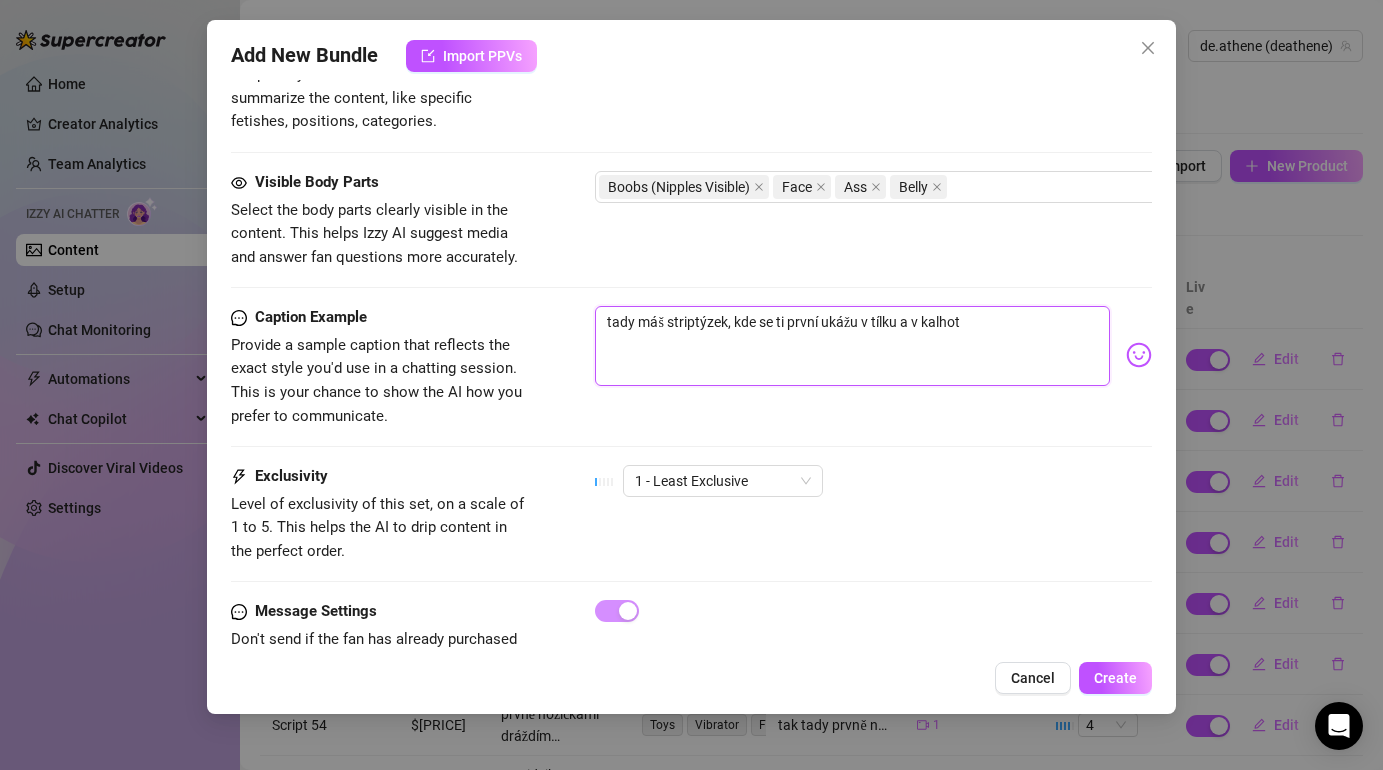 type on "tady máš striptýzek, kde se ti první ukážu v tílku a v kalhotk" 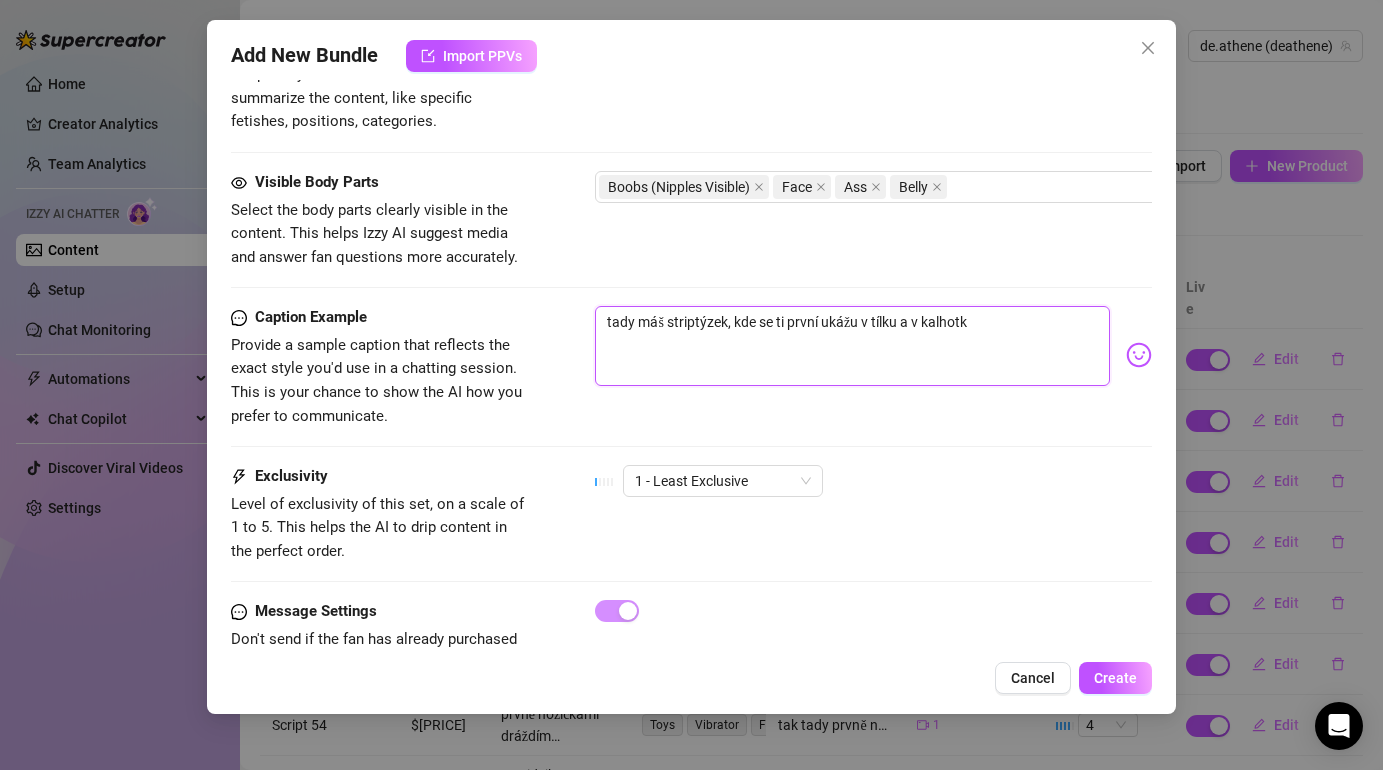 type on "tady máš striptýzek, kde se ti první ukážu v tílku a v kalhotká" 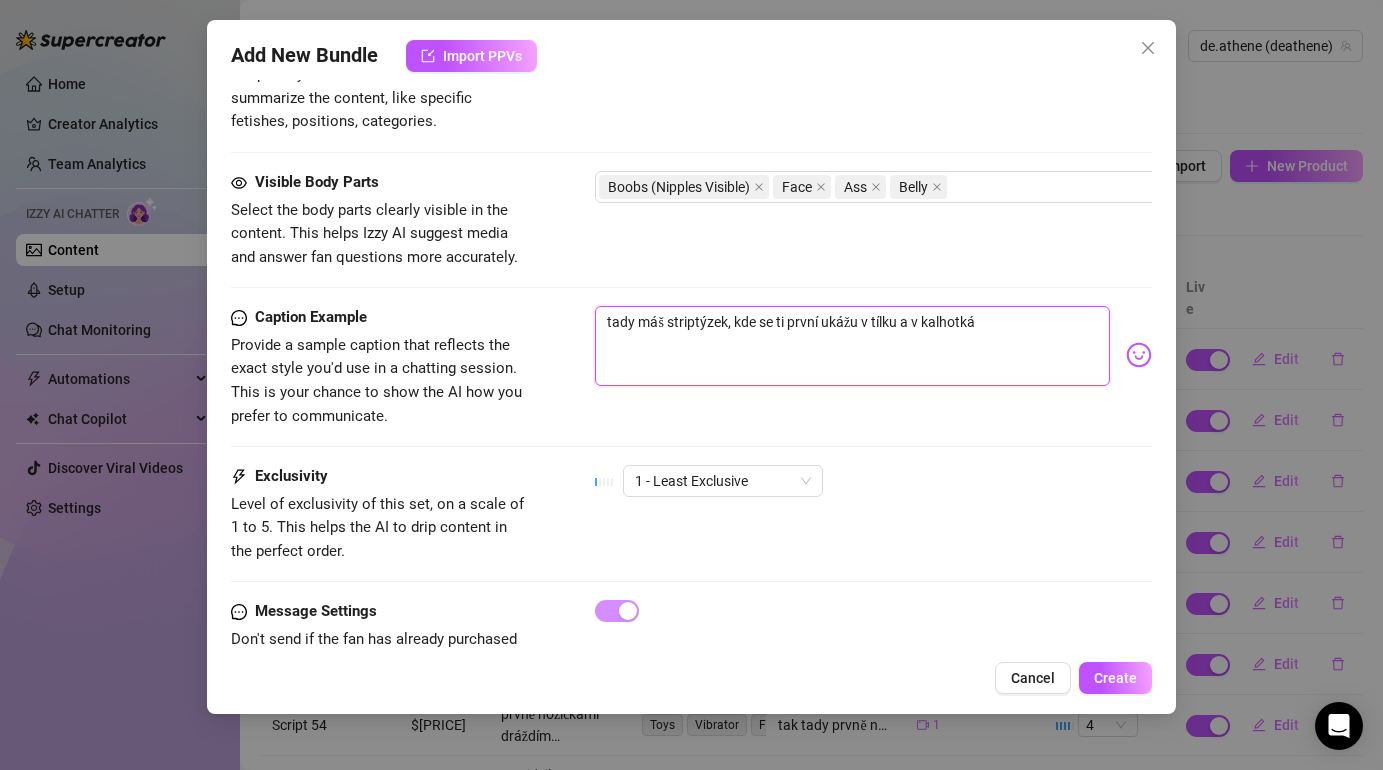 type on "tady máš striptýzek, kde se ti první ukážu v tílku a v kalhotkác" 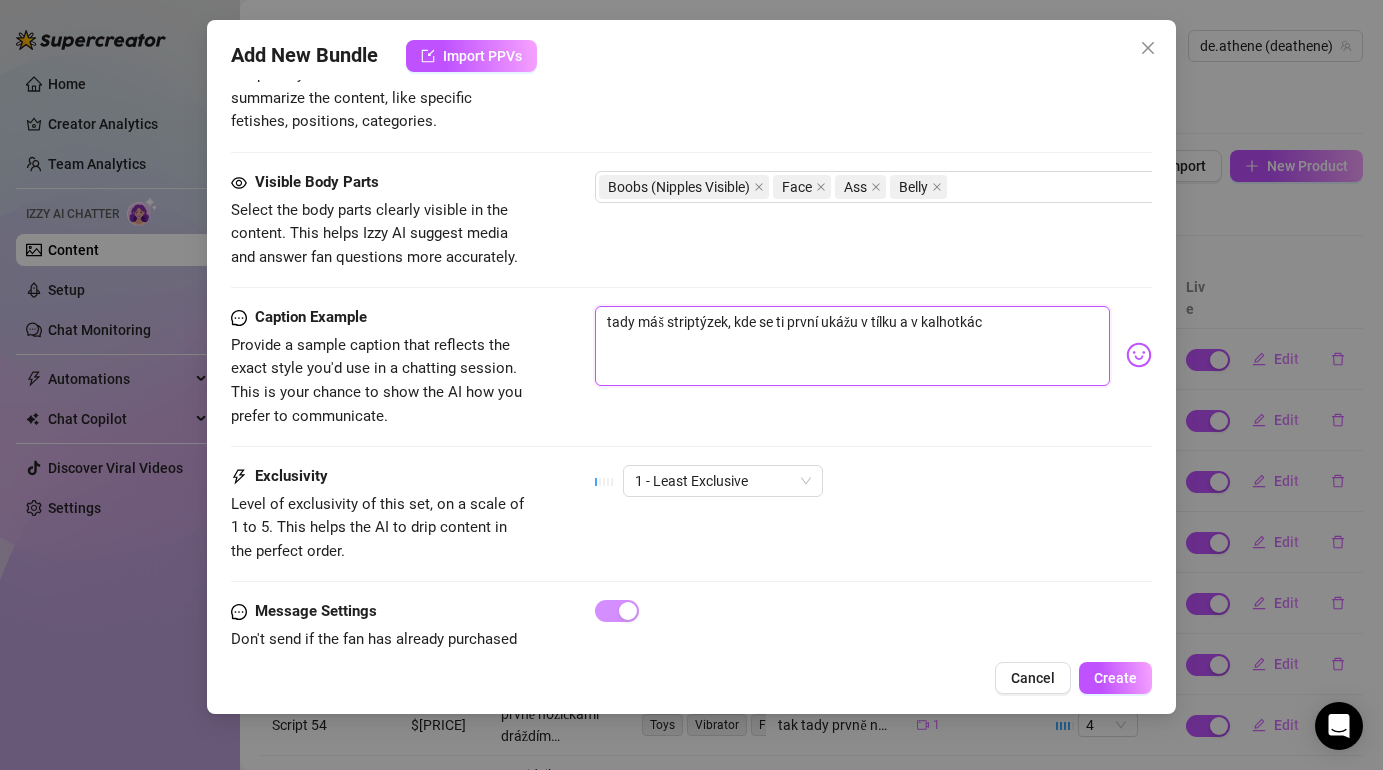 type on "tady máš striptýzek, kde se ti první ukážu v tílku a v kalhotkách" 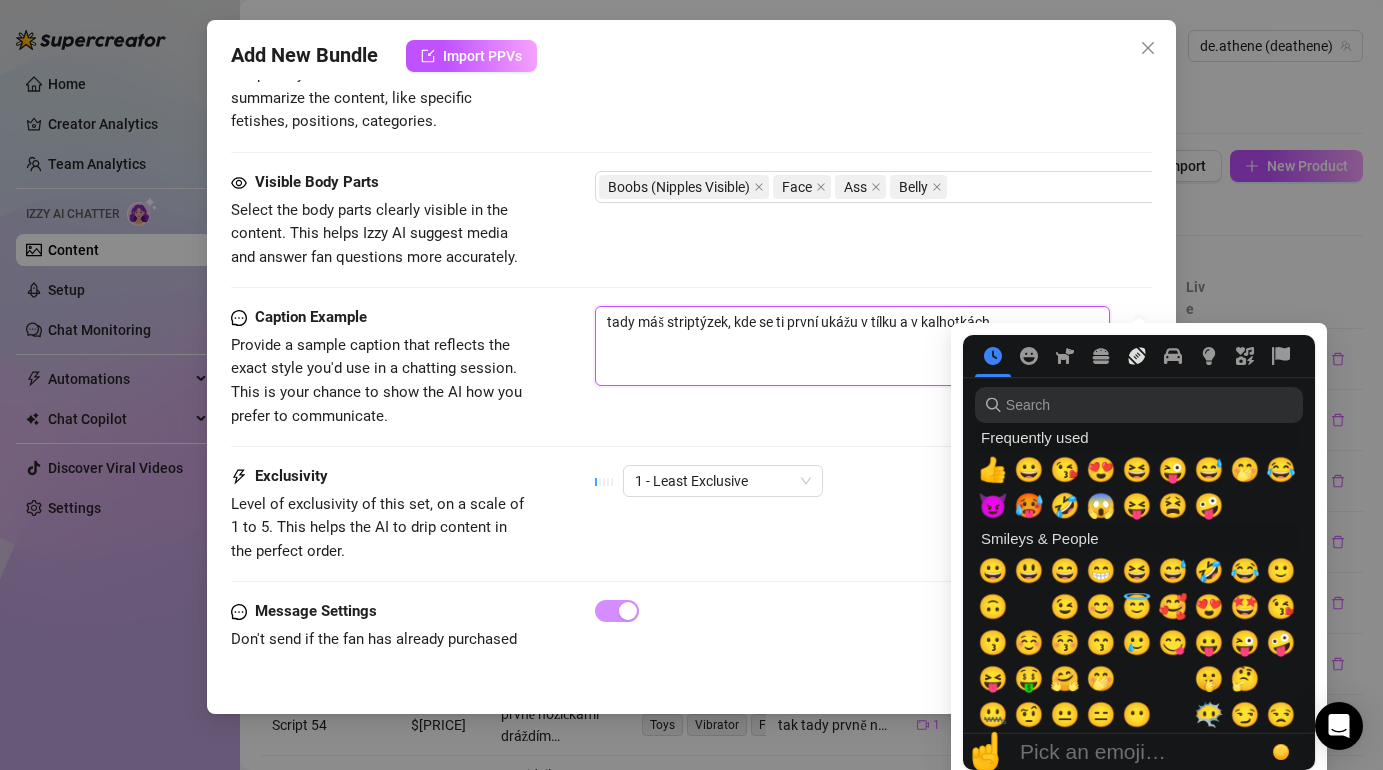 click 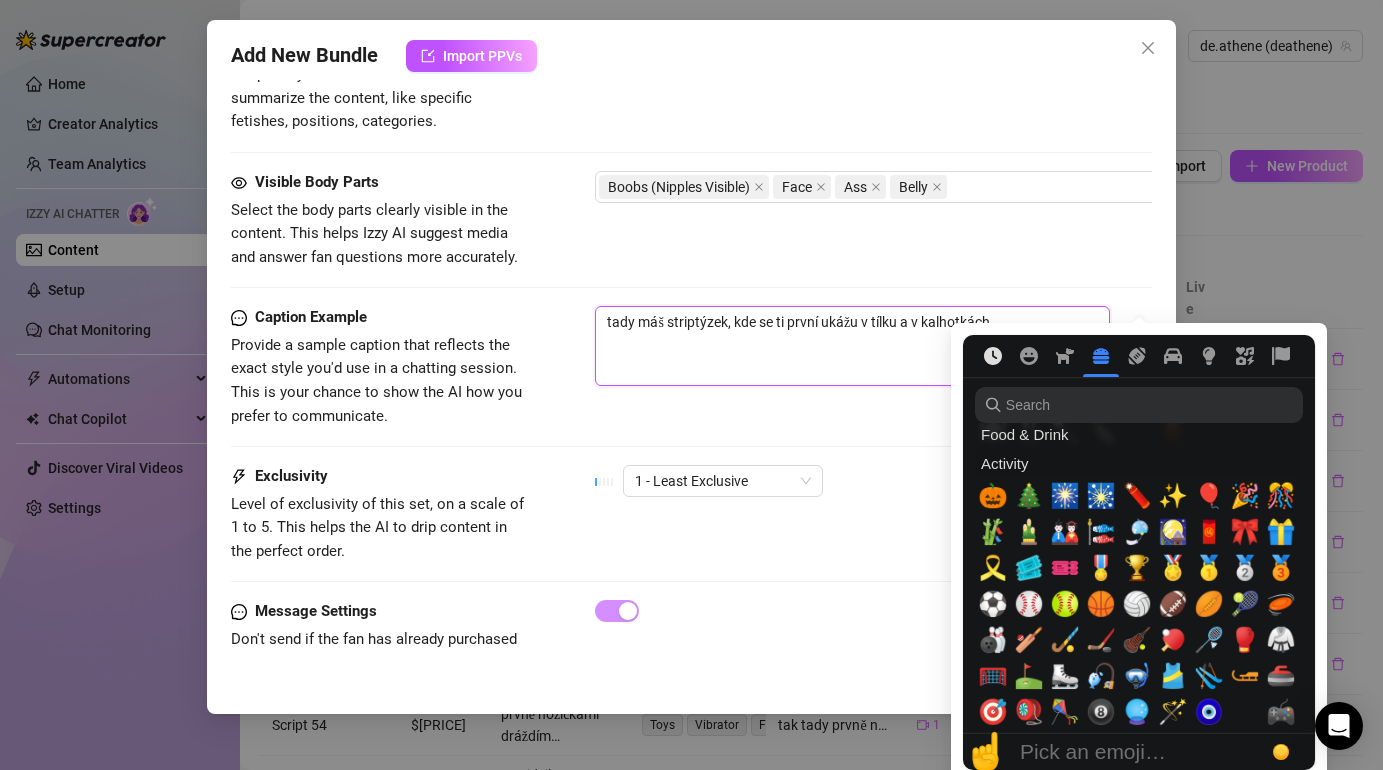 click 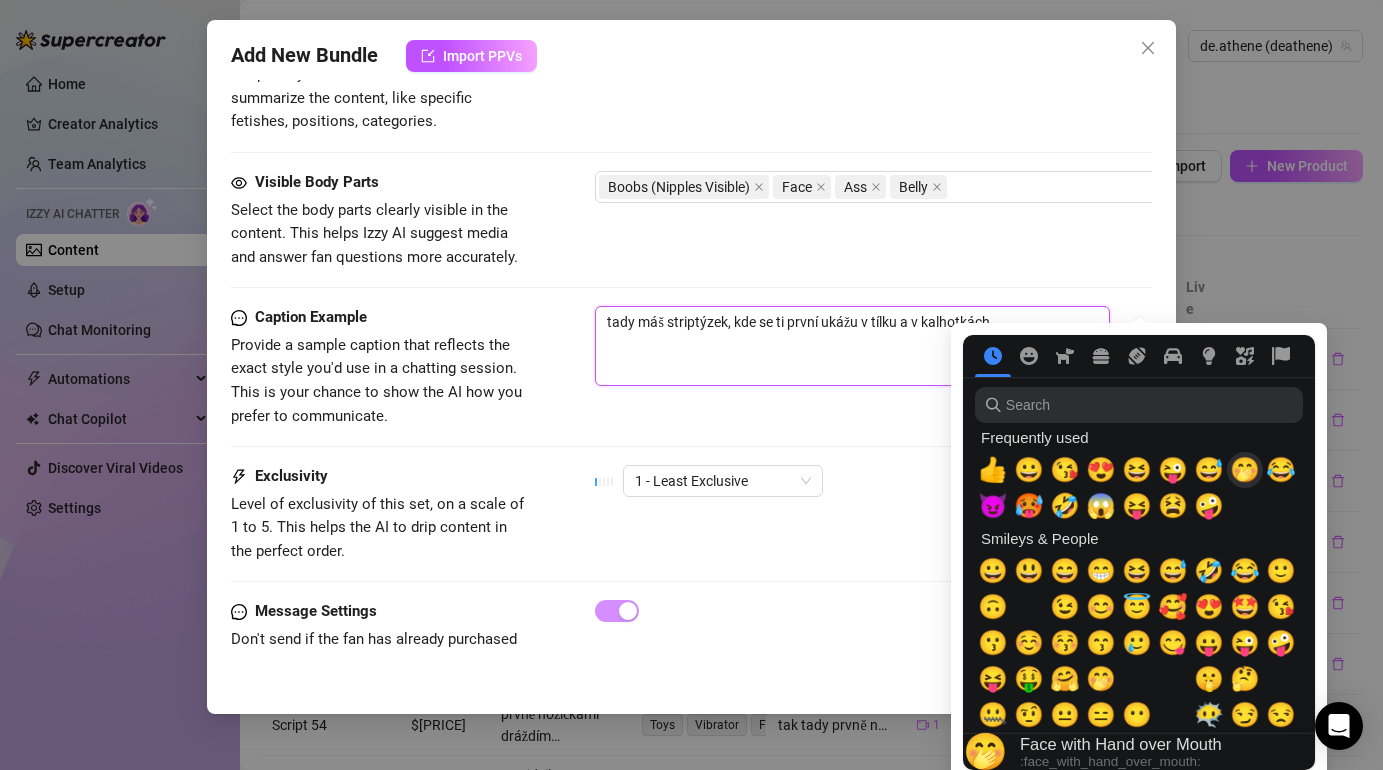 type on "tady máš striptýzek, kde se ti první ukážu v tílku a v kalhotkách" 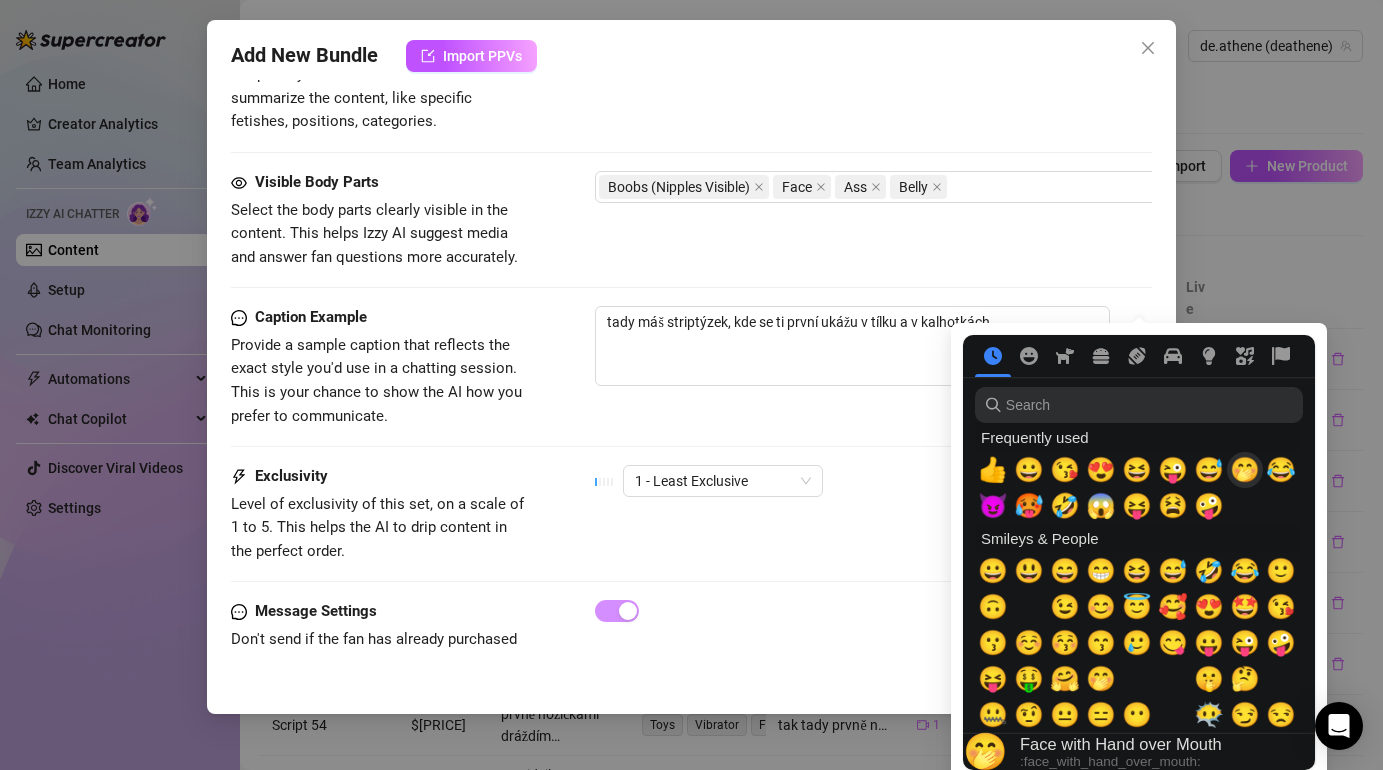 click on "🤭" at bounding box center [1245, 470] 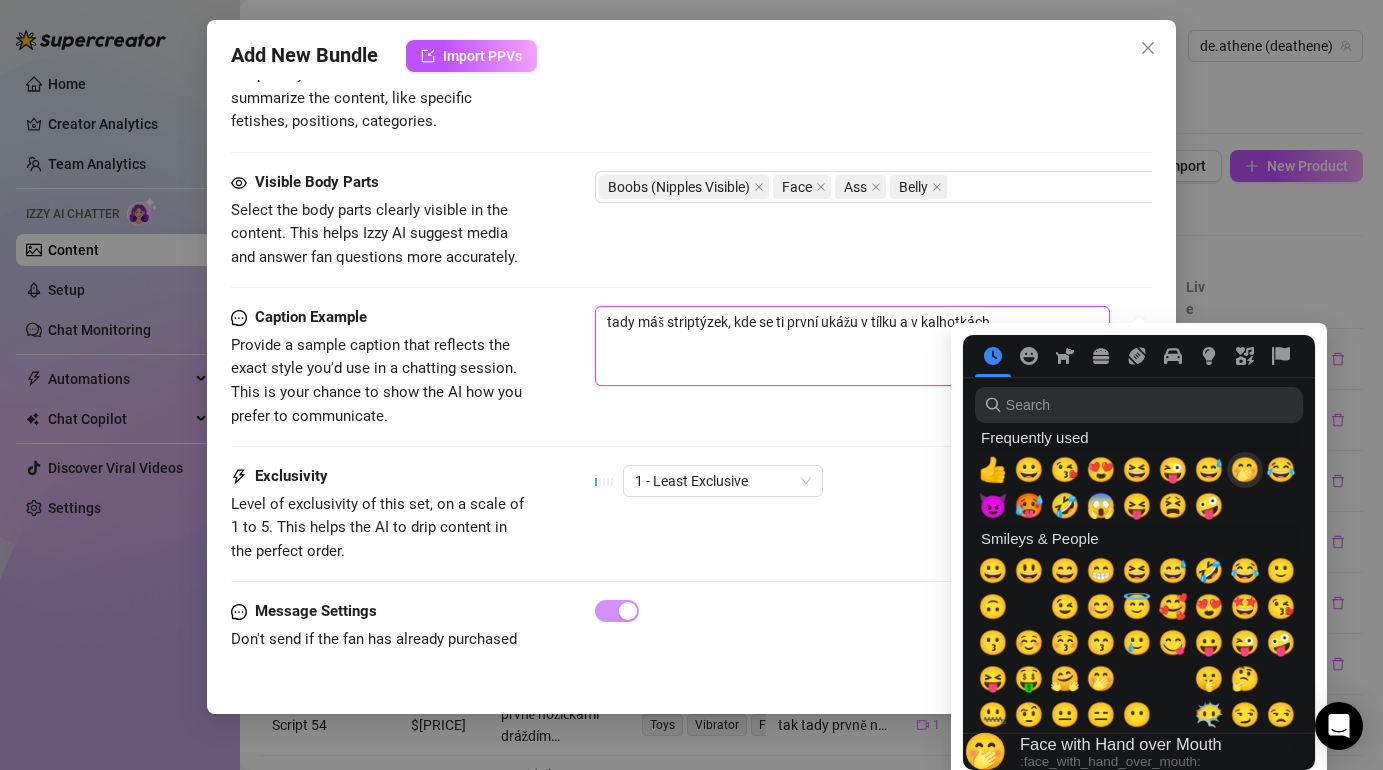 type on "tady máš striptýzek, kde se ti první ukážu v tílku a v kalhotkách🤭" 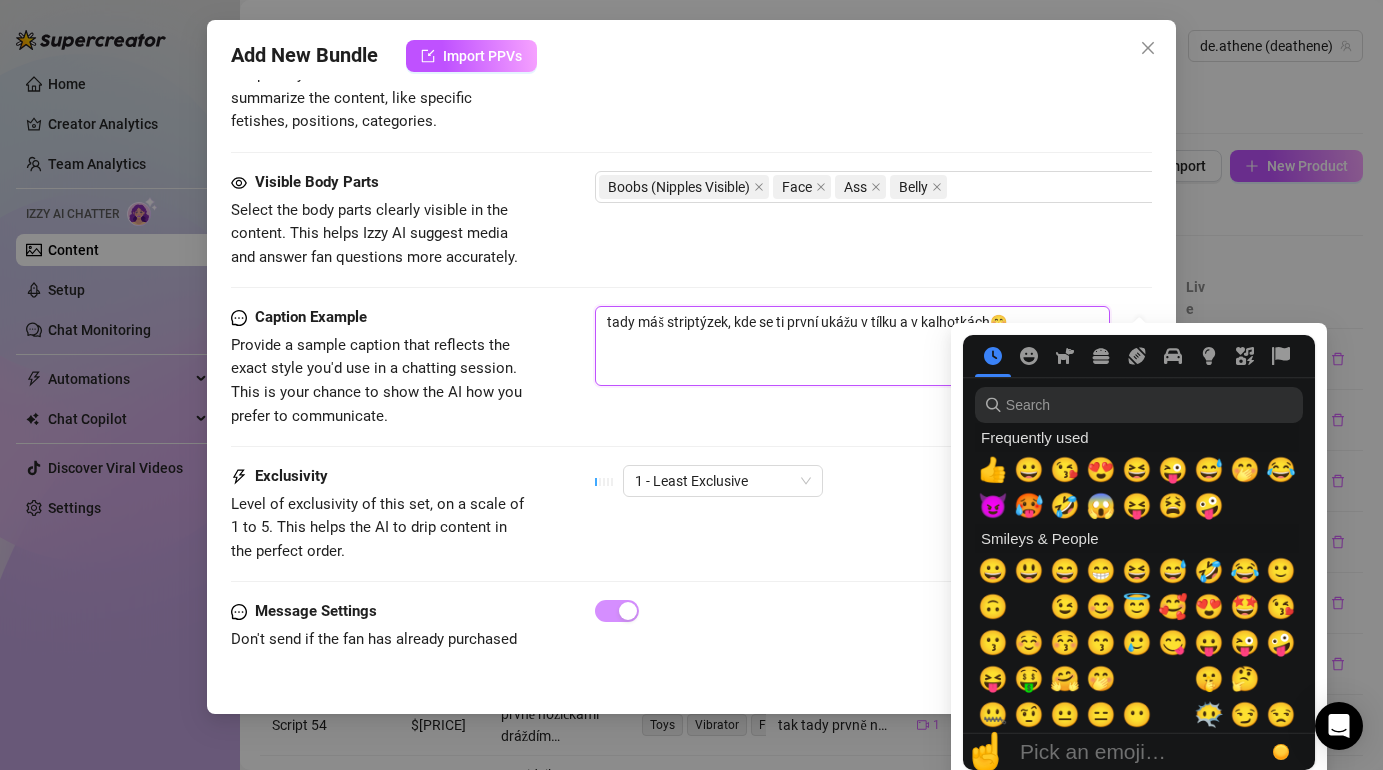type on "tady máš striptýzek, kde se ti první ukážu v tílku a v kalhotkách🤭" 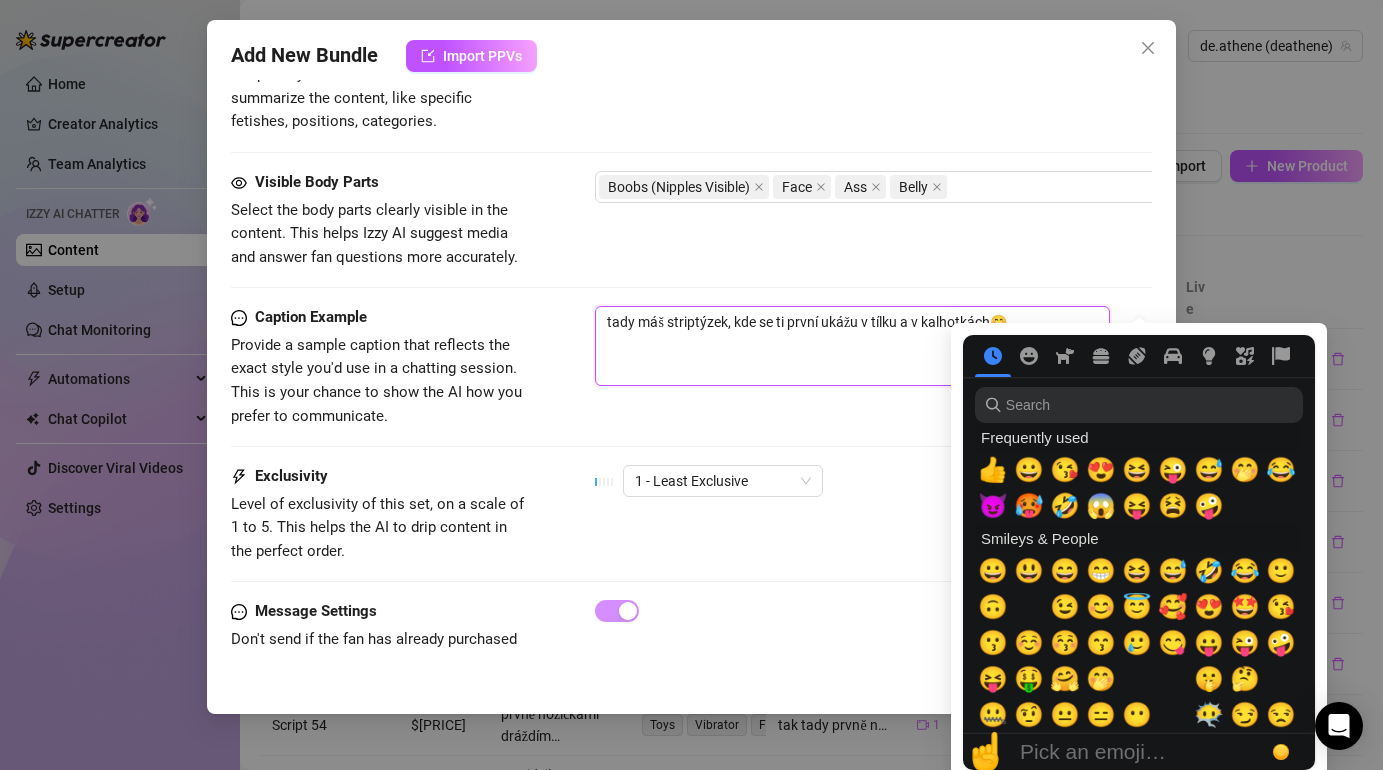 type on "tady máš striptýzek, kde se ti první ukážu v tílku a v kalhotkách🤭" 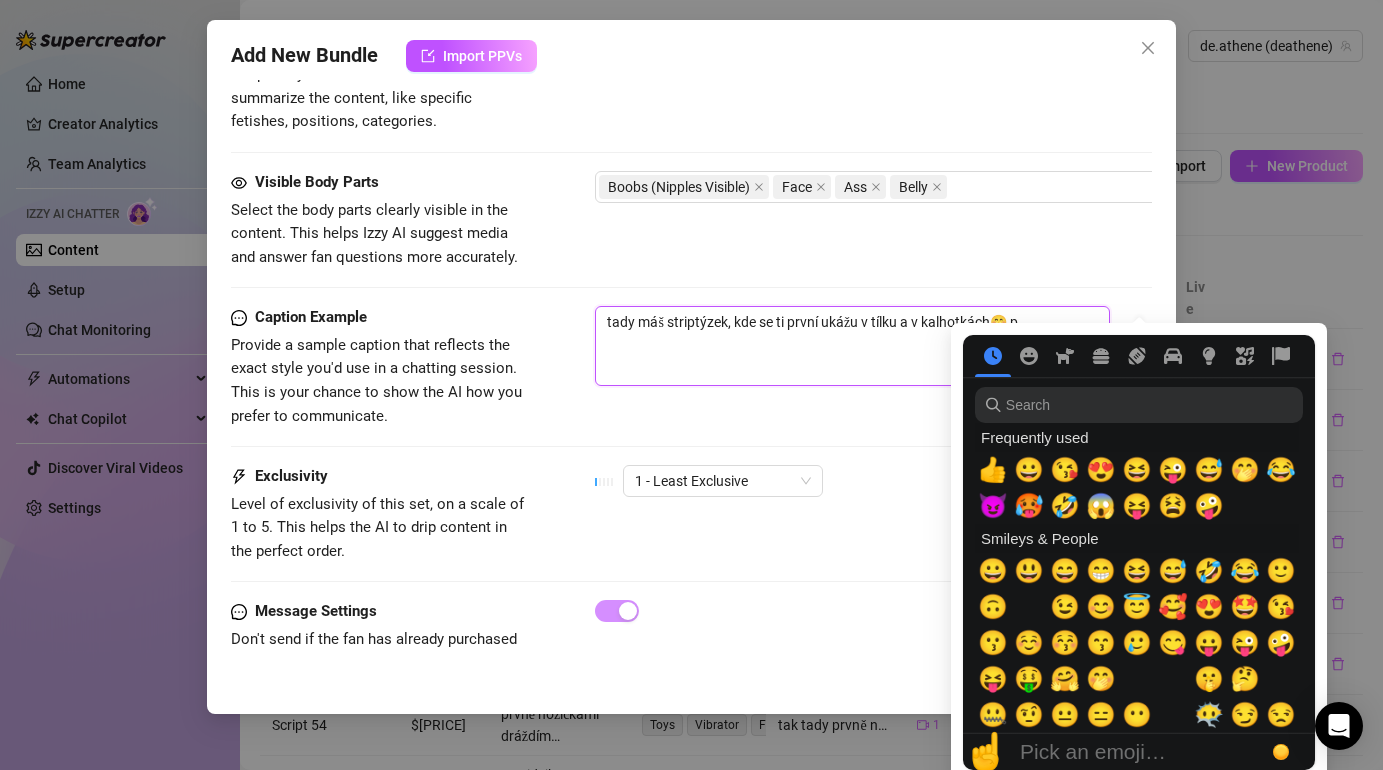 type on "tady máš striptýzek, kde se ti první ukážu v tílku a v kalhotkách🤭 pa" 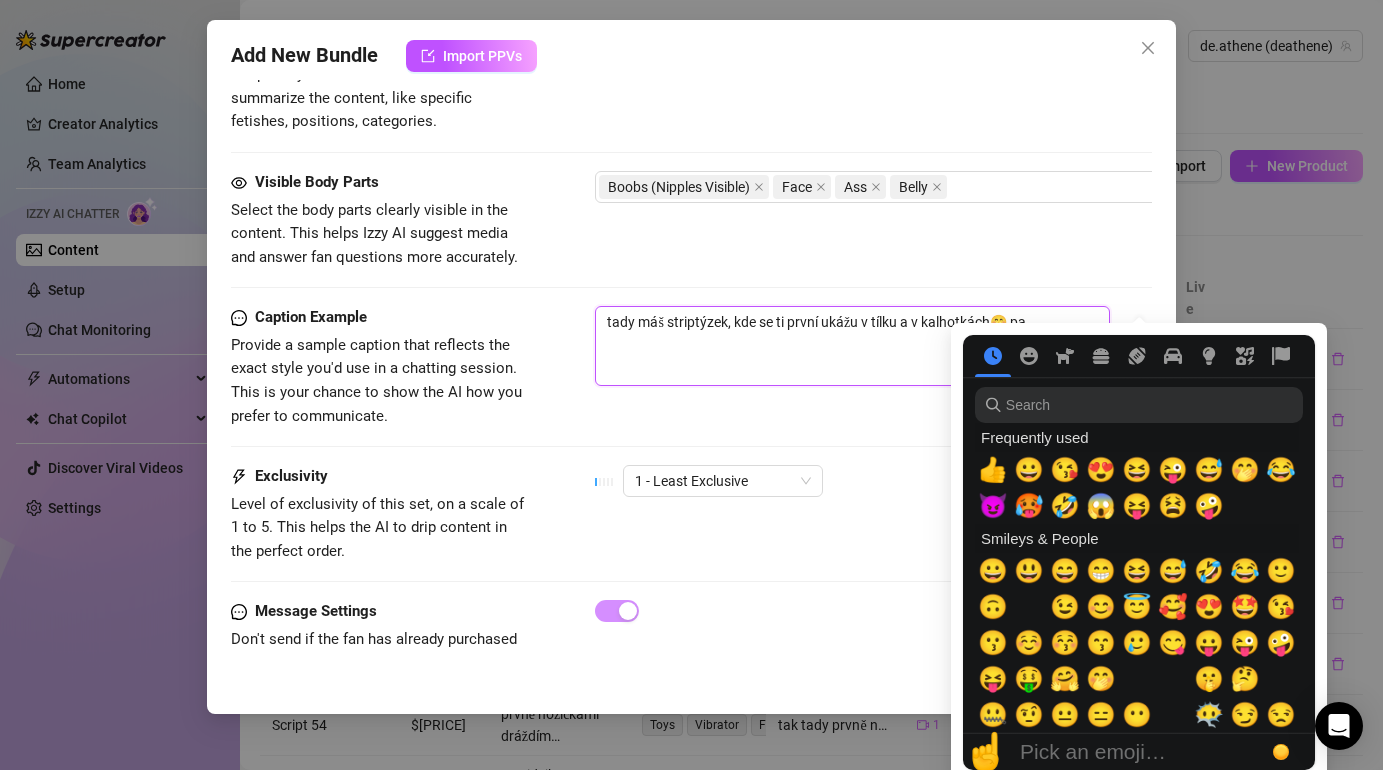 type on "tady máš striptýzek, kde se ti první ukážu v tílku a v kalhotkách🤭 pak" 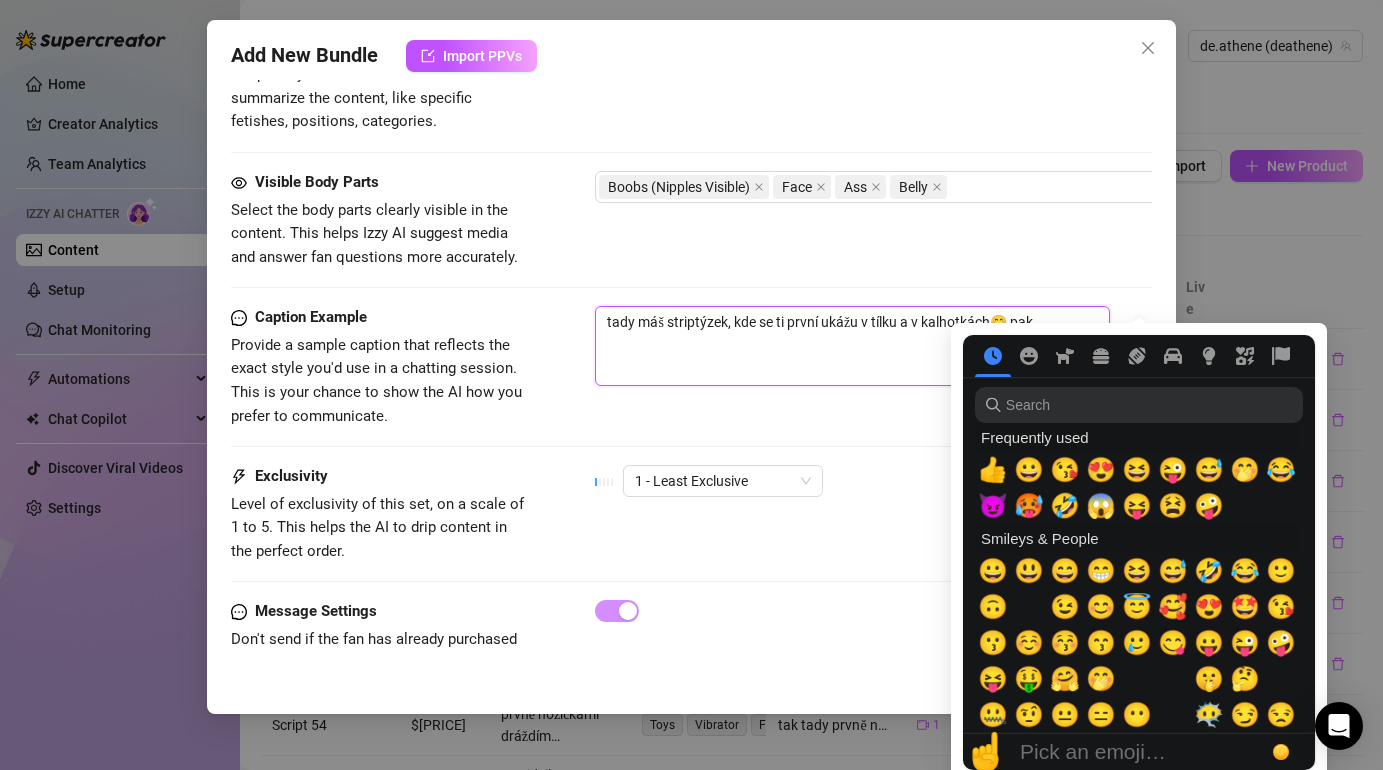 type on "tady máš striptýzek, kde se ti první ukážu v tílku a v kalhotkách🤭 pak" 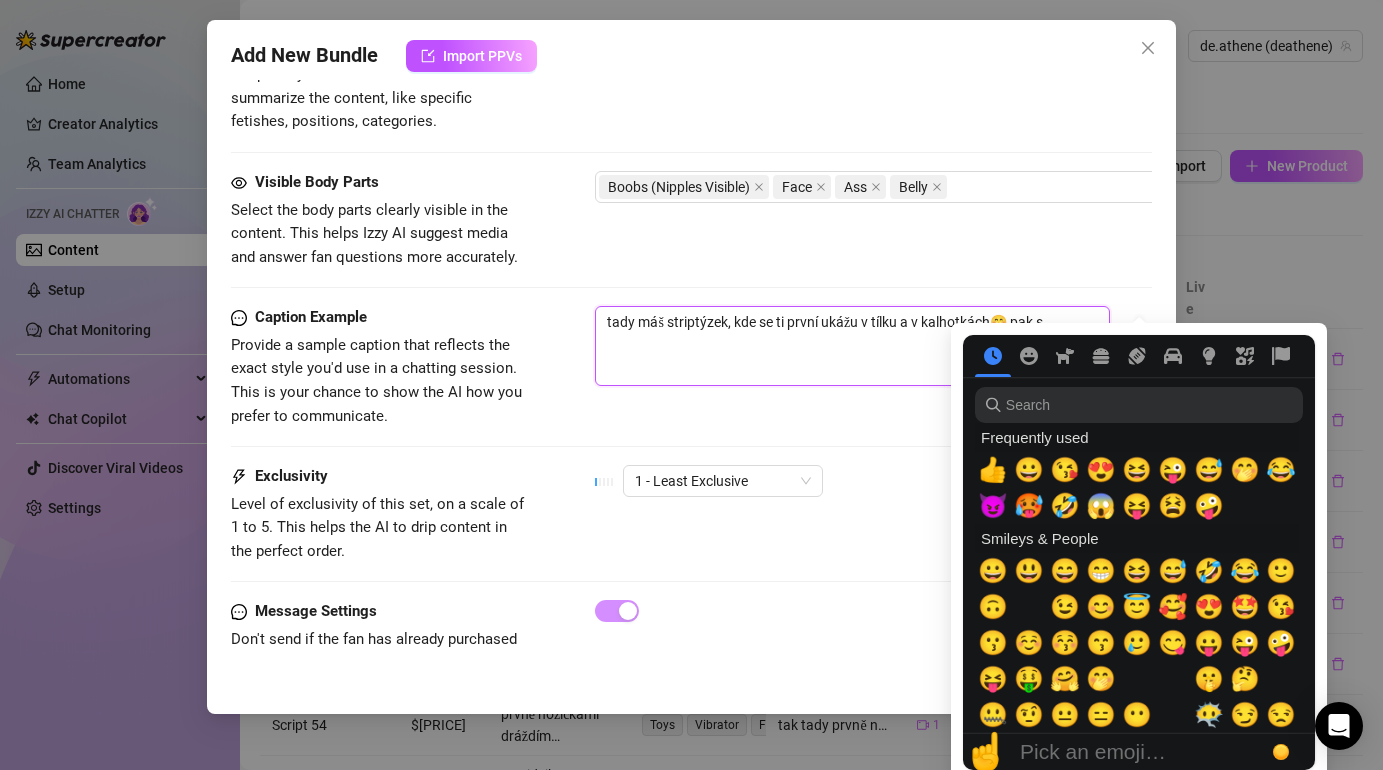 type on "tady máš striptýzek, kde se ti první ukážu v tílku a v kalhotkách🤭 pak si" 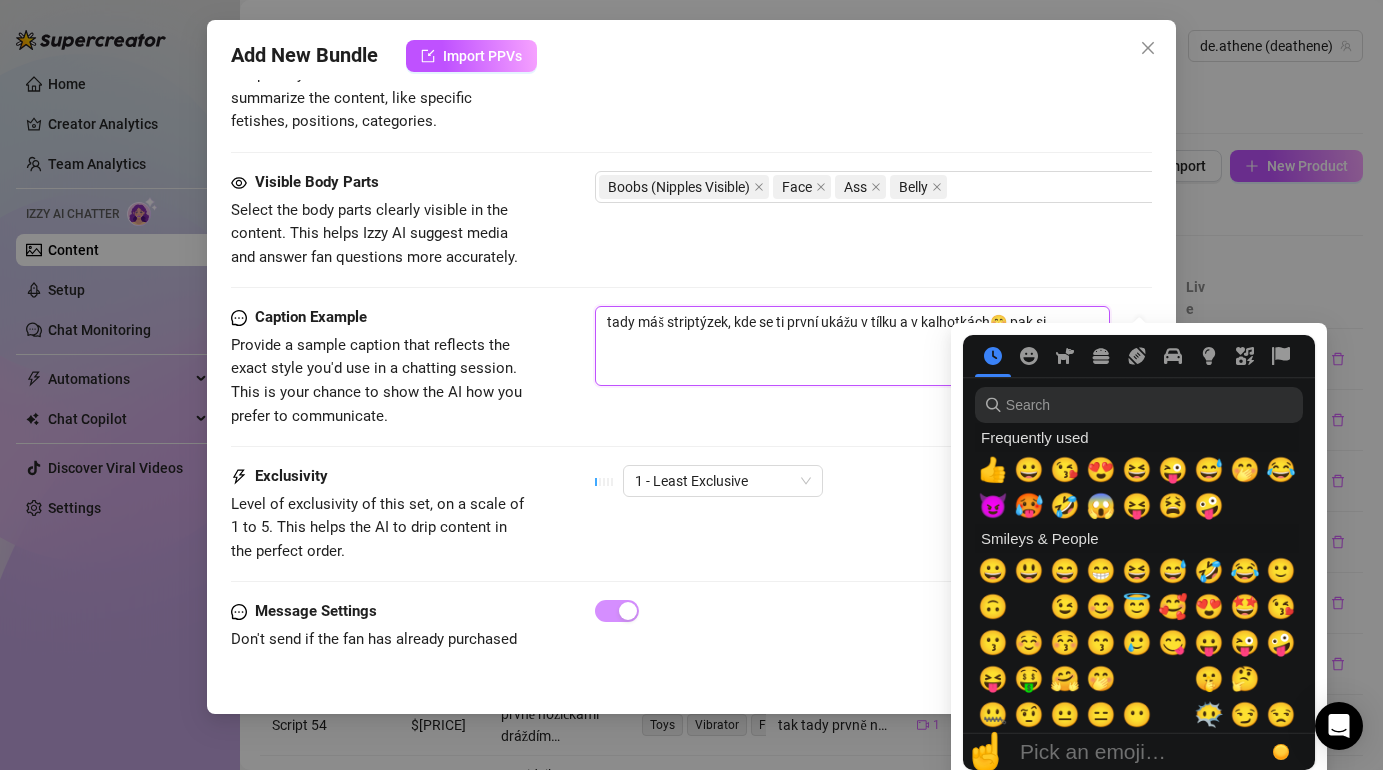 type on "tady máš striptýzek, kde se ti první ukážu v tílku a v kalhotkách🤭 pak si" 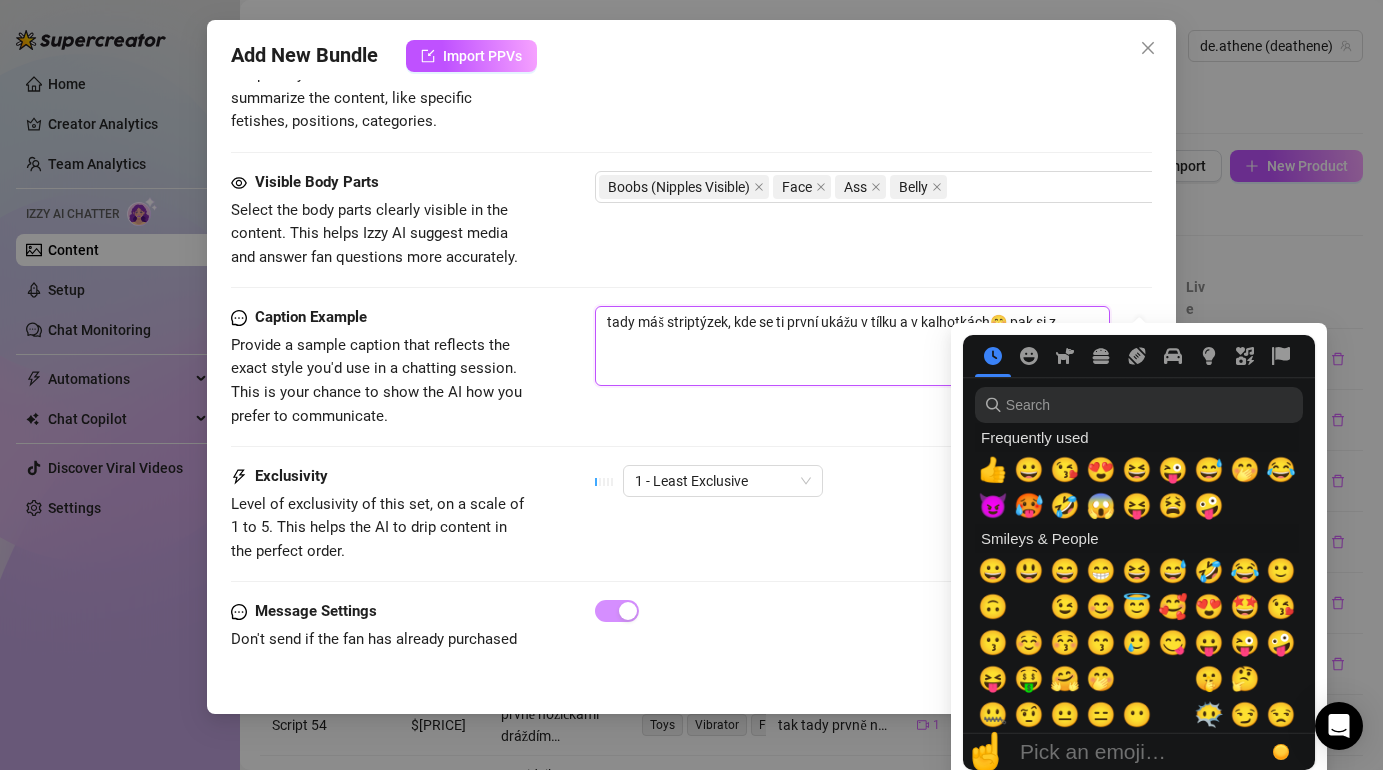 type on "tady máš striptýzek, kde se ti první ukážu v tílku a v kalhotkách🤭 pak si zv" 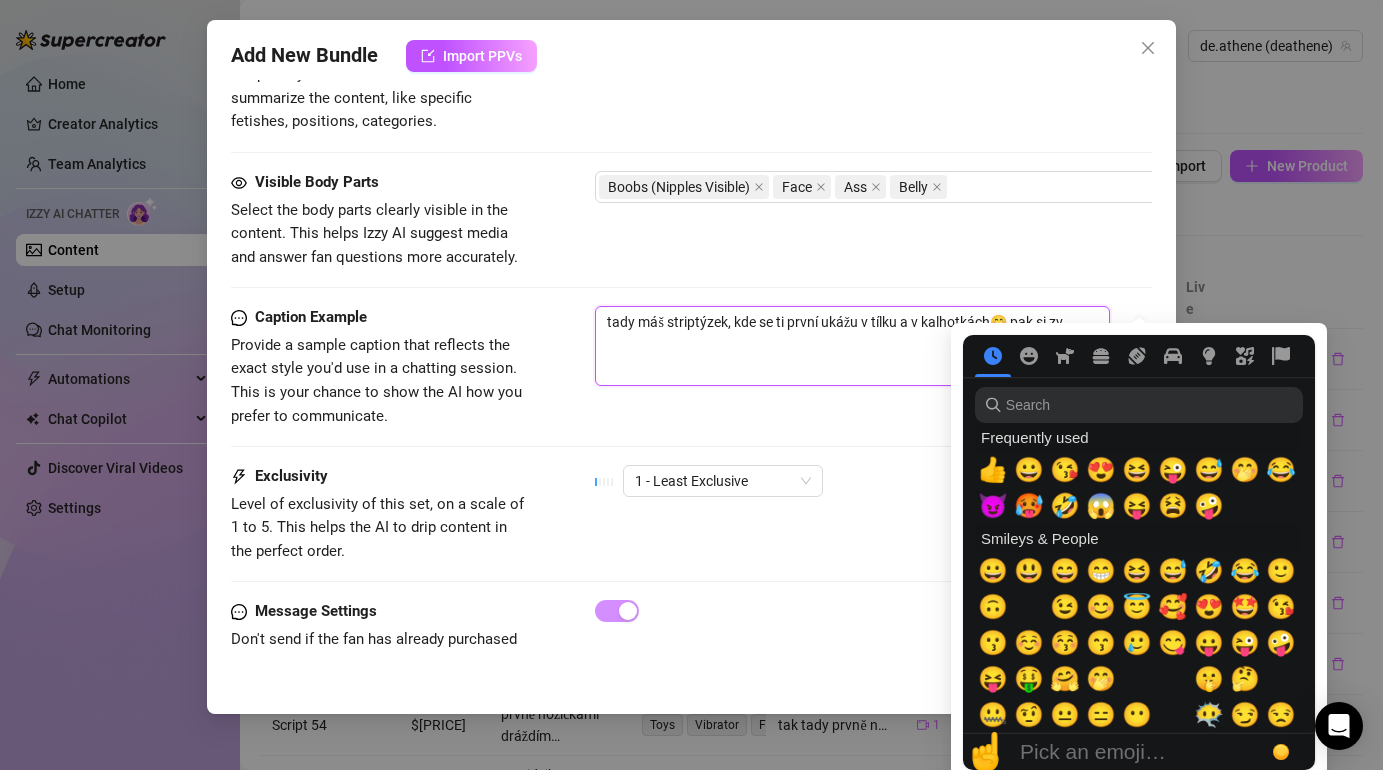 type on "tady máš striptýzek, kde se ti první ukážu v tílku a v kalhotkách🤭 pak si zve" 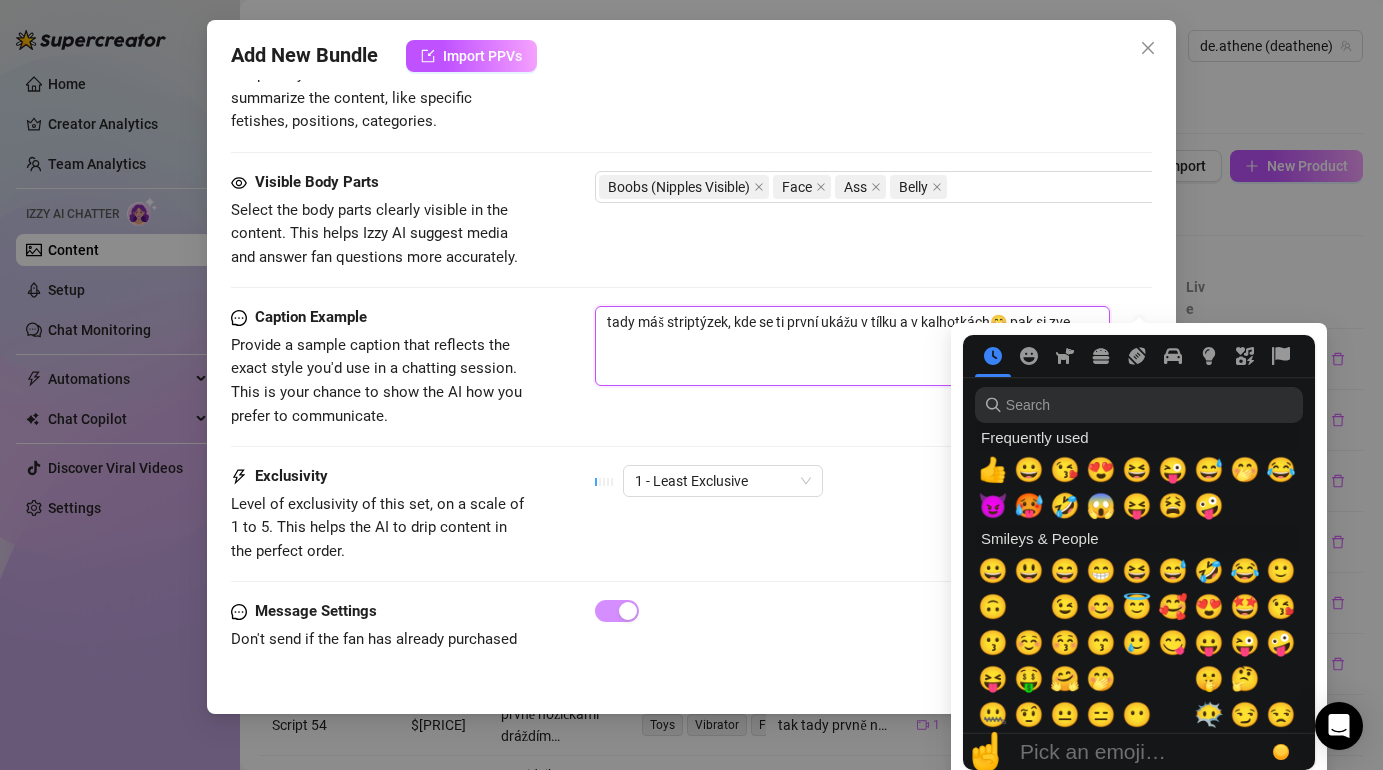 type on "tady máš striptýzek, kde se ti první ukážu v tílku a v kalhotkách🤭 pak si zved" 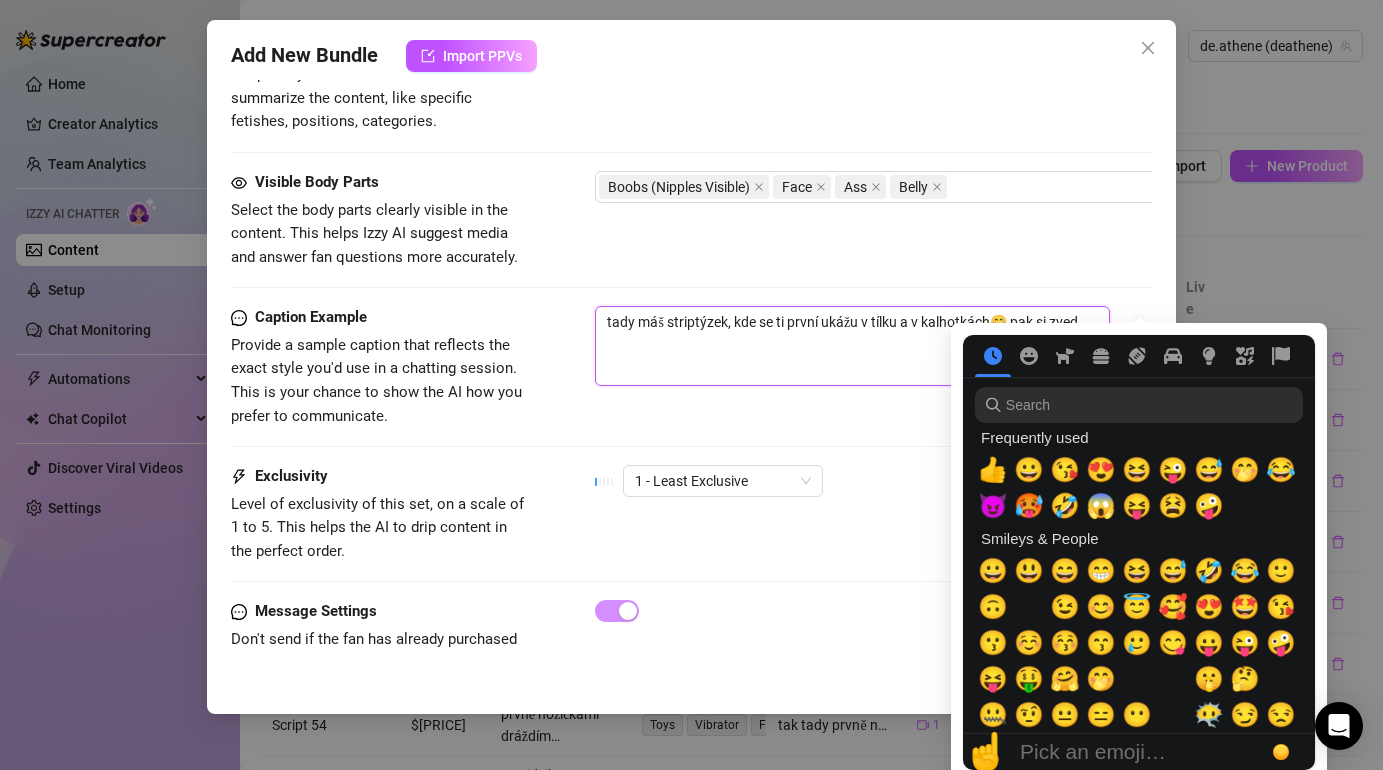 type on "tady máš striptýzek, kde se ti první ukážu v tílku a v kalhotkách🤭 pak si zvedn" 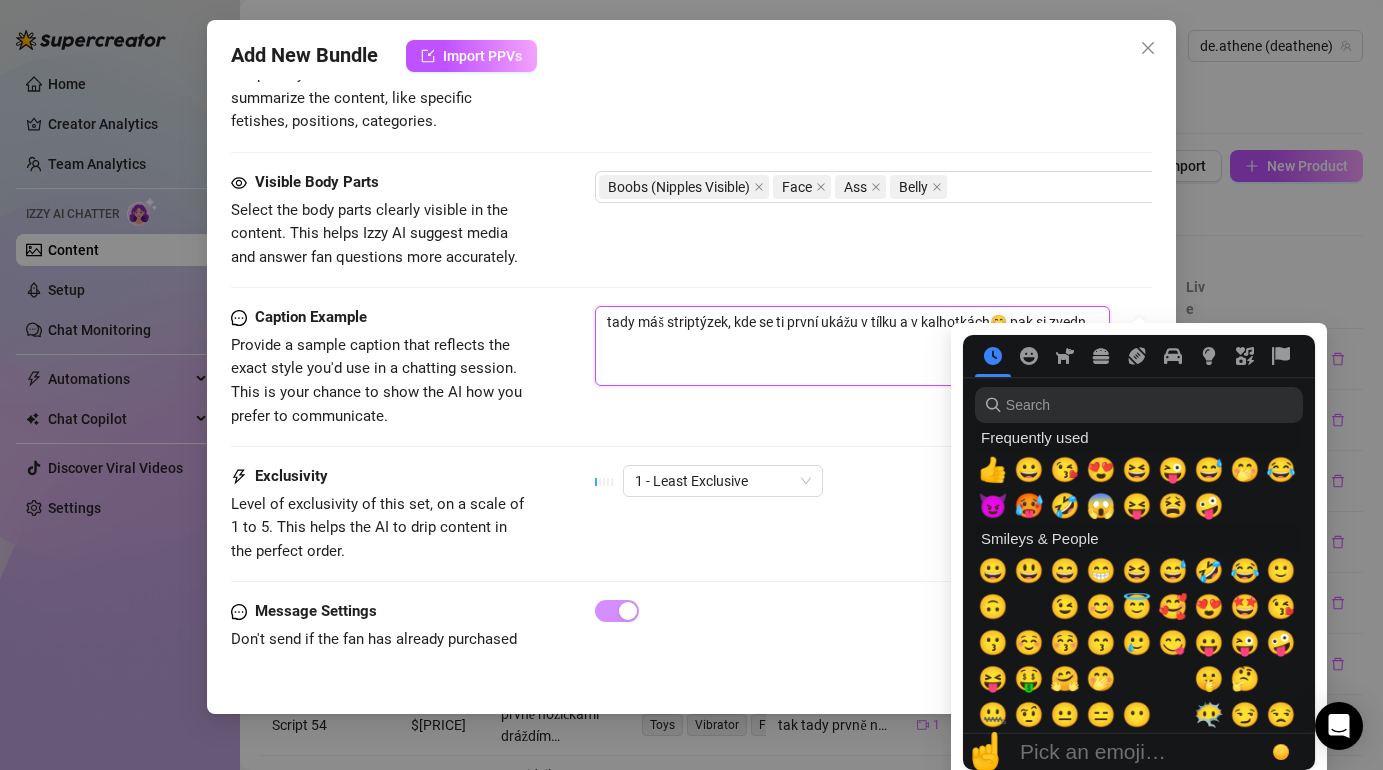 type on "tady máš striptýzek, kde se ti první ukážu v tílku a v kalhotkách🤭 pak si zvednu" 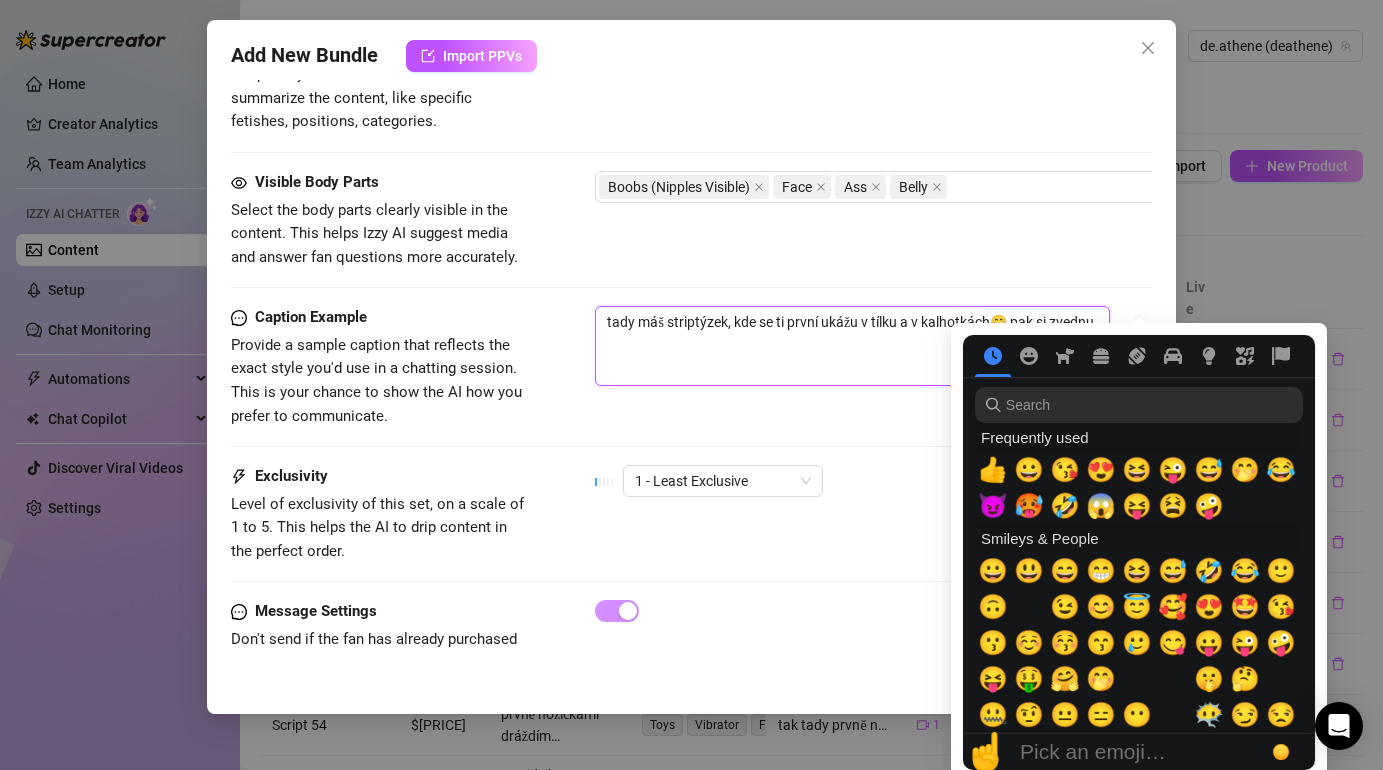 type on "tady máš striptýzek, kde se ti první ukážu v tílku a v kalhotkách🤭 pak si zvednu" 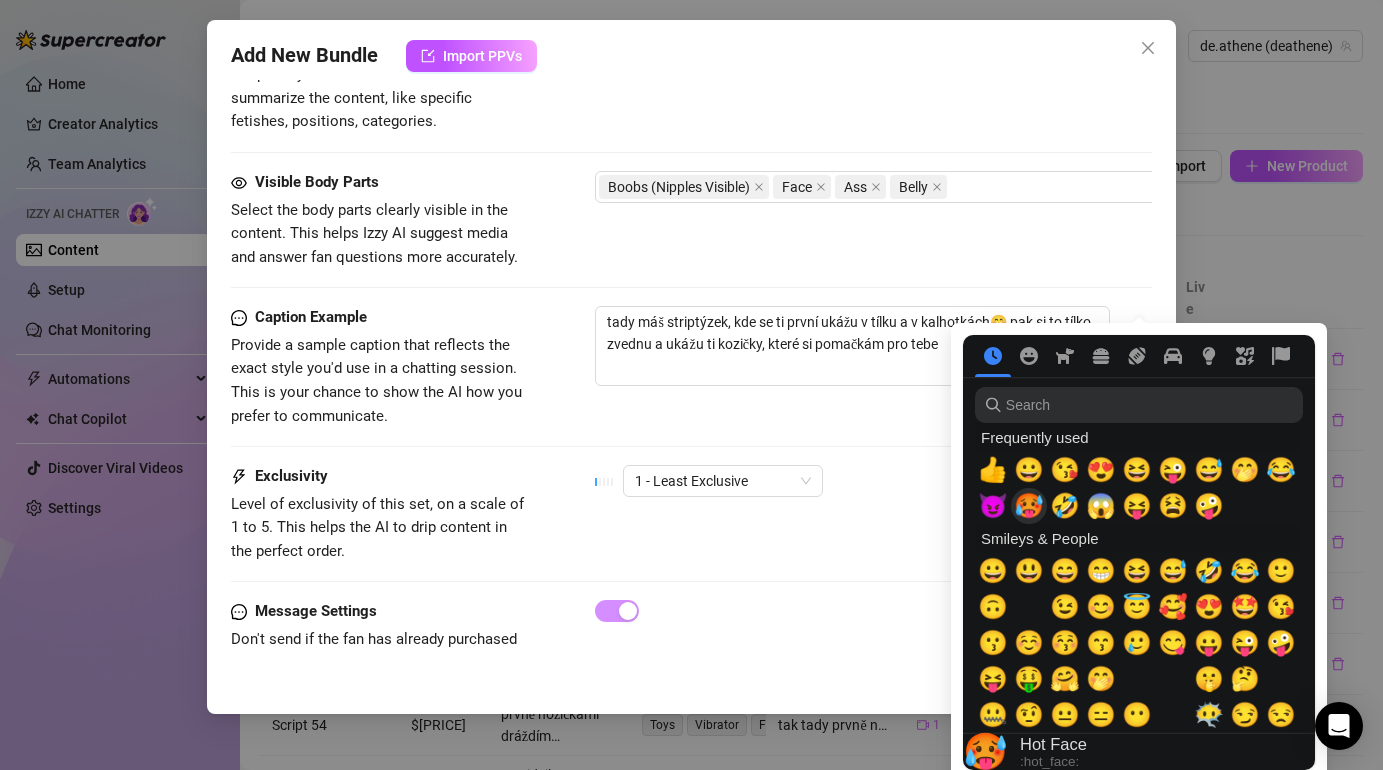 click on "🥵" at bounding box center (1029, 506) 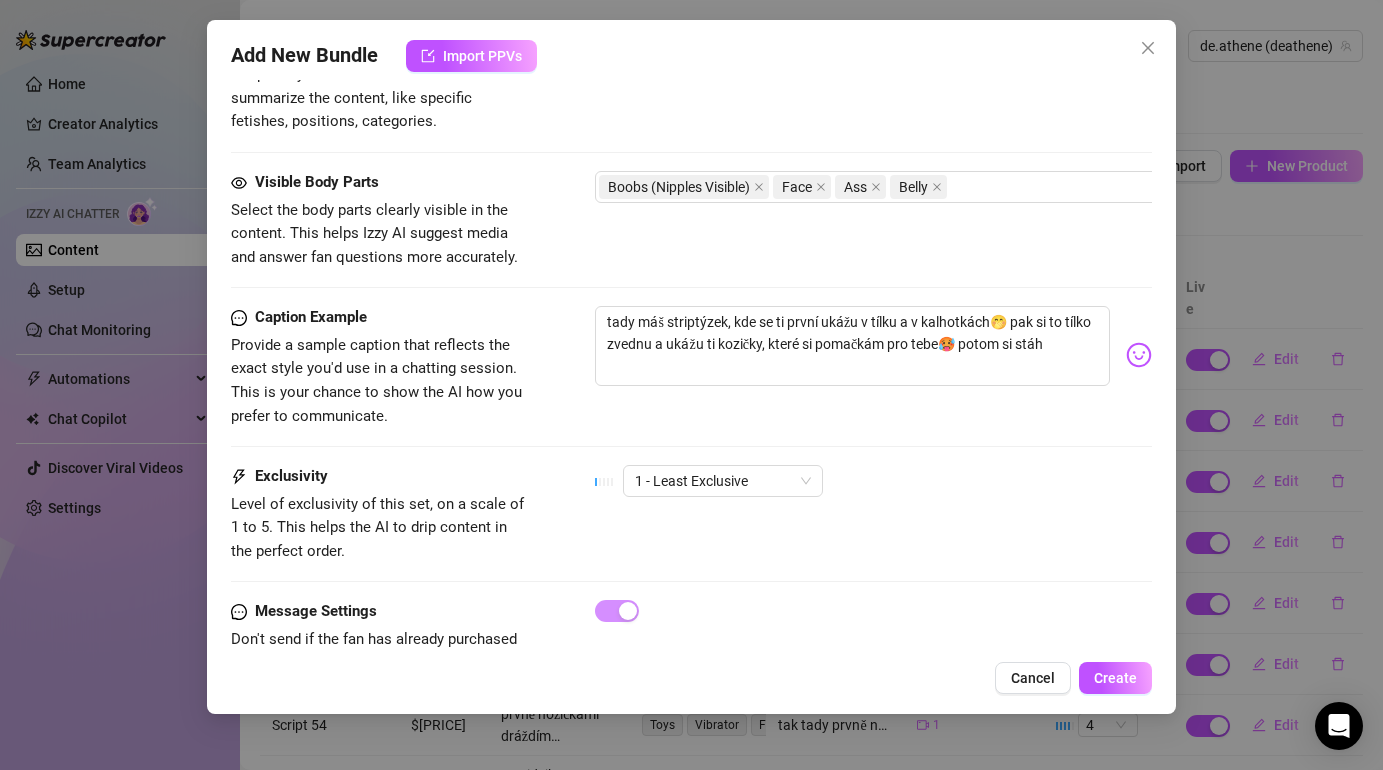 click on "Caption Example Provide a sample caption that reflects the exact style you'd use in a chatting session. This is your chance to show the AI how you prefer to communicate. tady máš striptýzek, kde se ti první ukážu v tílku a v kalhotkách🤭 pak si to tílko zvednu a ukážu ti kozičky, které si pomačkám pro tebe🥵 potom si stáh" at bounding box center (691, 367) 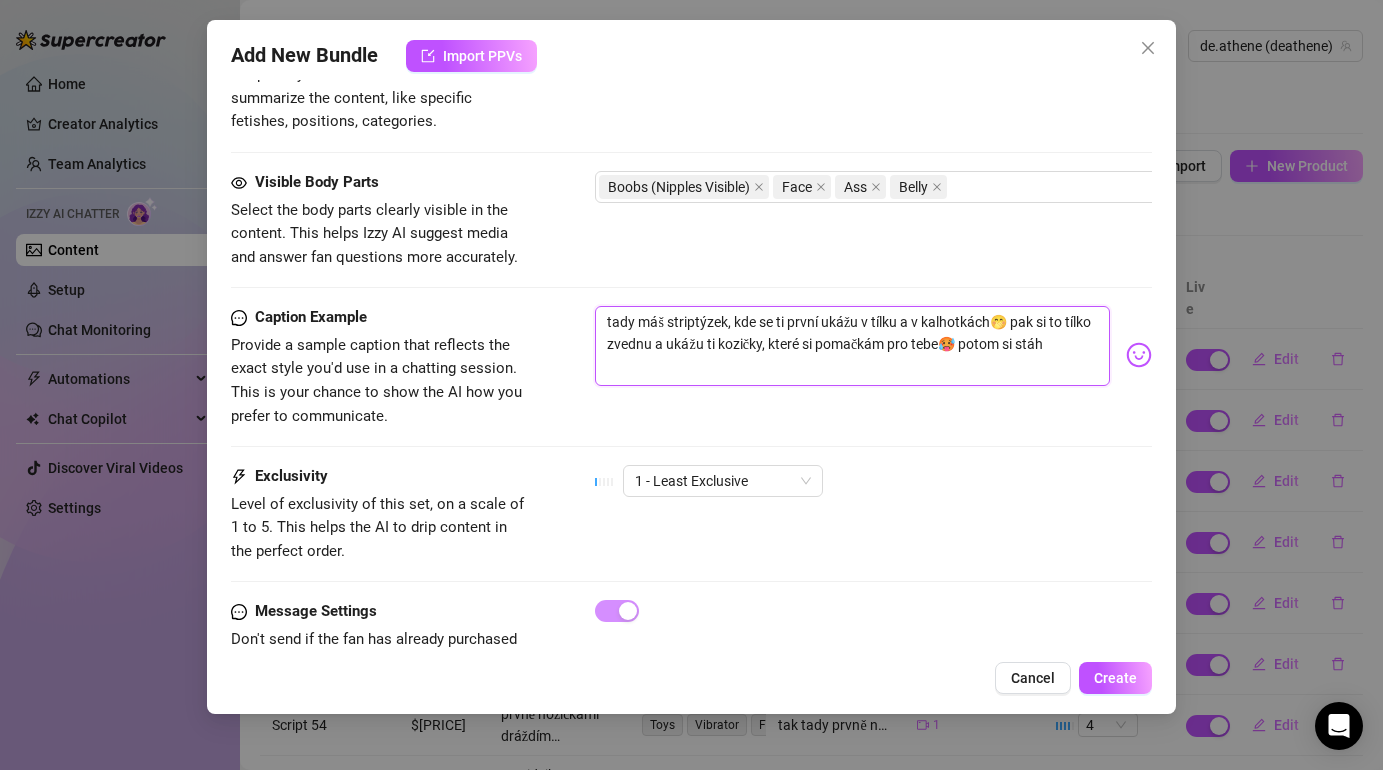 drag, startPoint x: 1049, startPoint y: 343, endPoint x: 961, endPoint y: 343, distance: 88 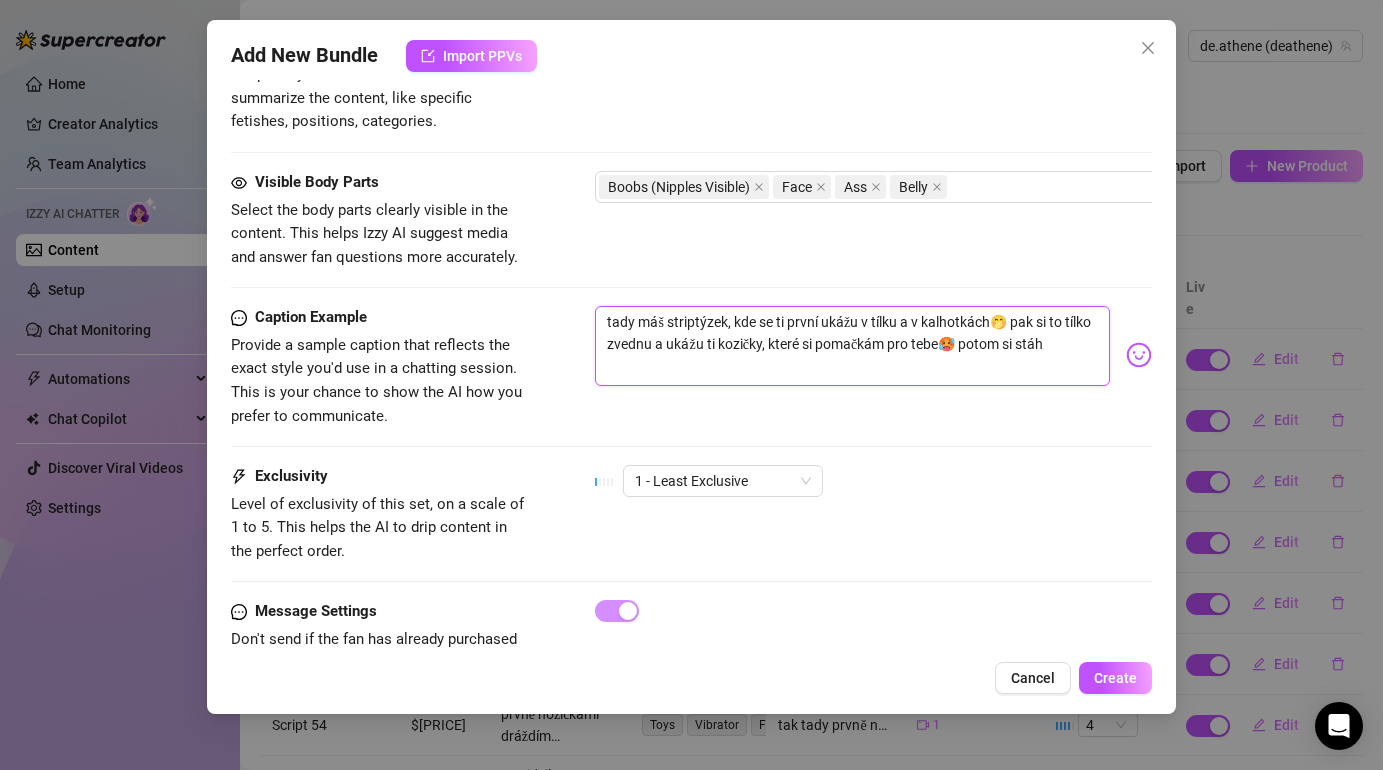 click on "tady máš striptýzek, kde se ti první ukážu v tílku a v kalhotkách🤭 pak si to tílko zvednu a ukážu ti kozičky, které si pomačkám pro tebe🥵 potom si stáh" at bounding box center (852, 346) 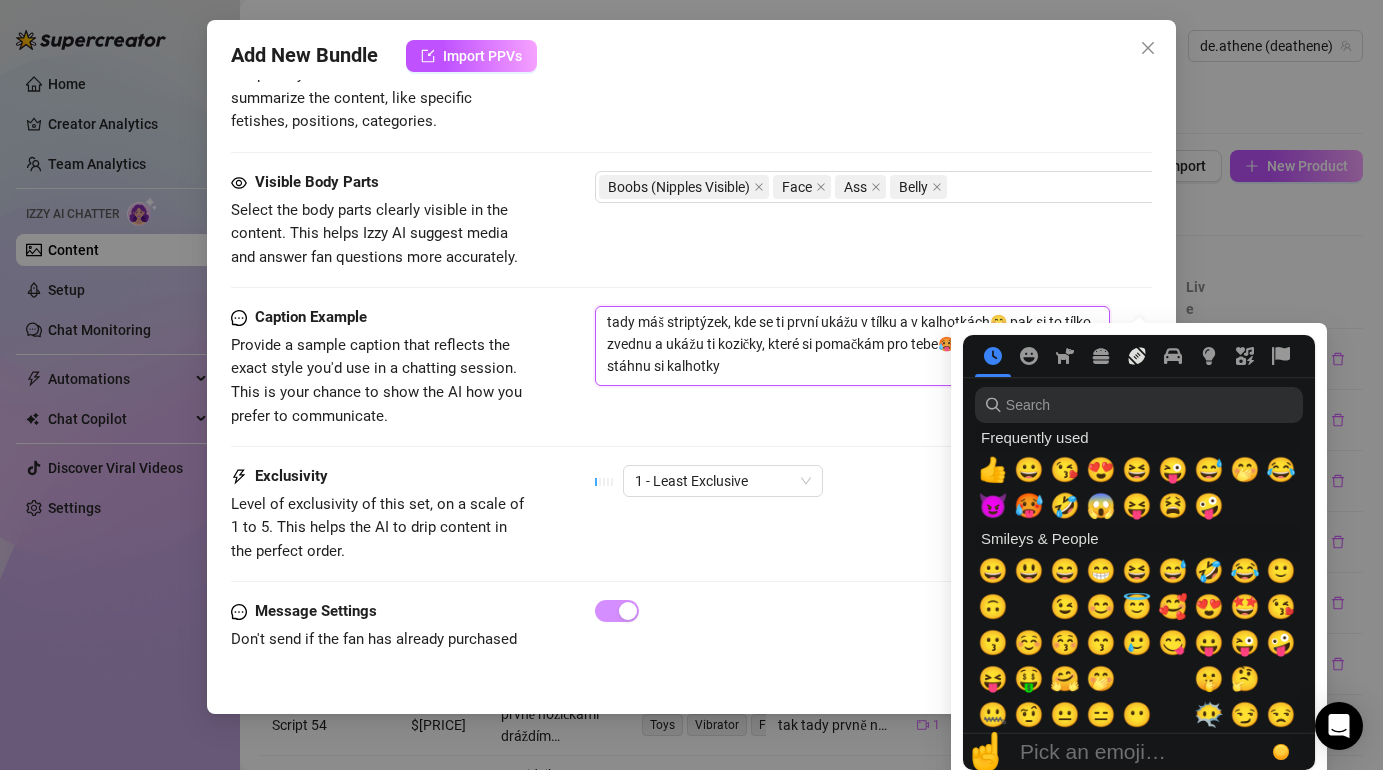 click 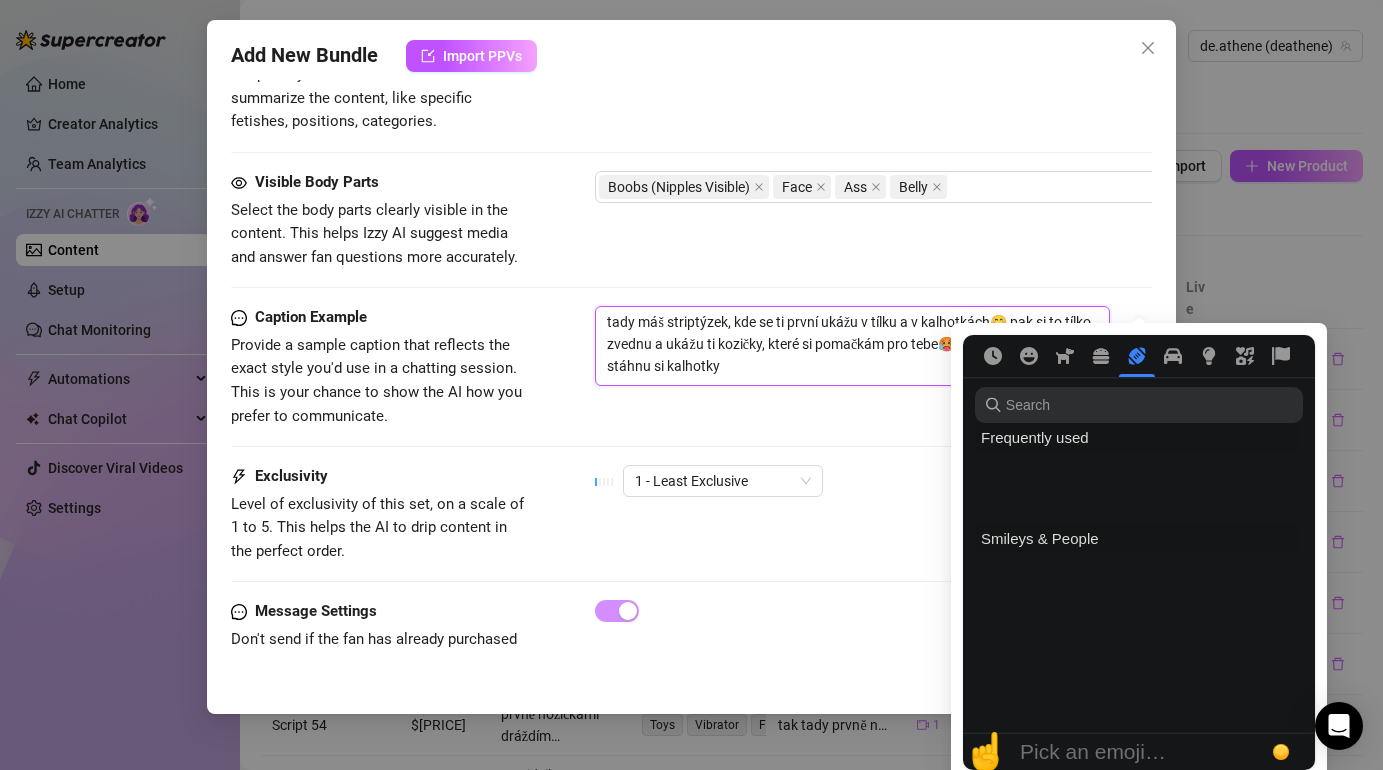 scroll, scrollTop: 3430, scrollLeft: 0, axis: vertical 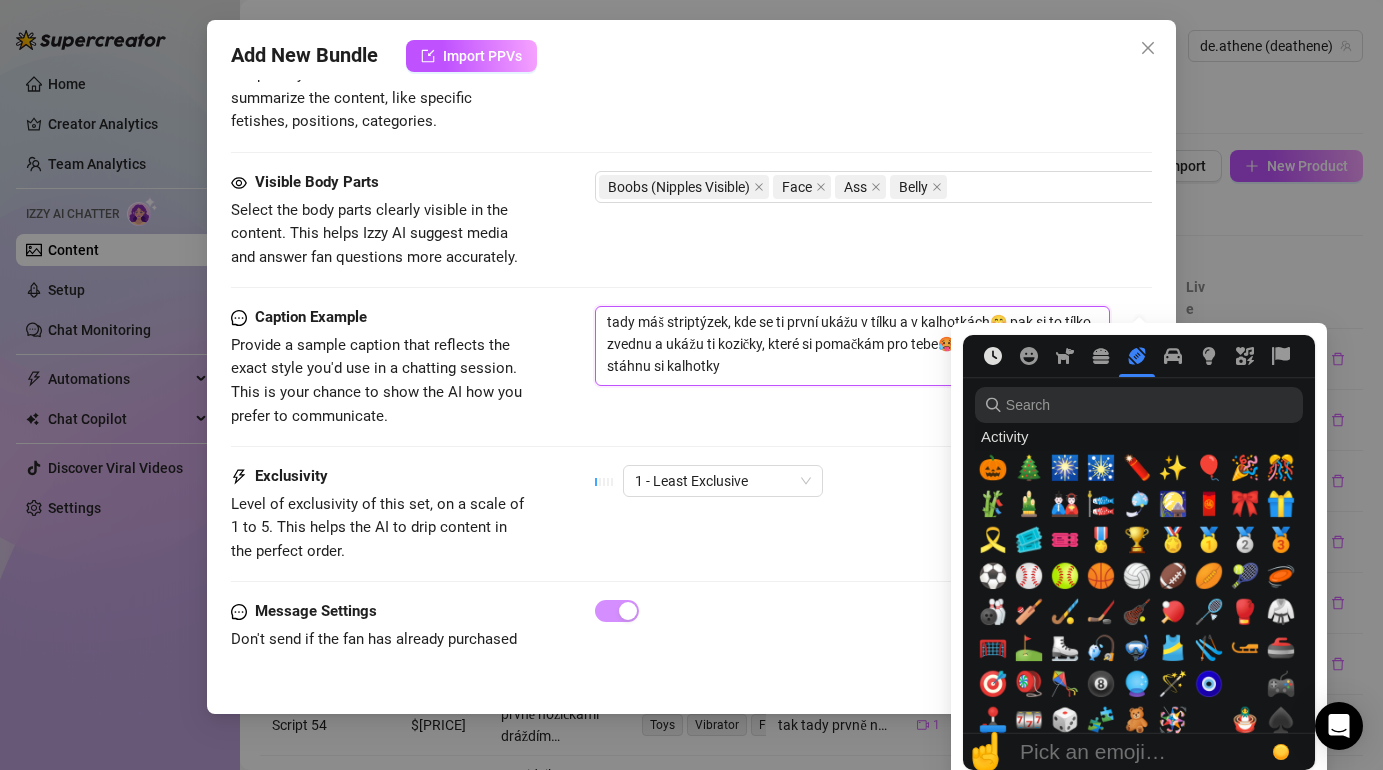 click 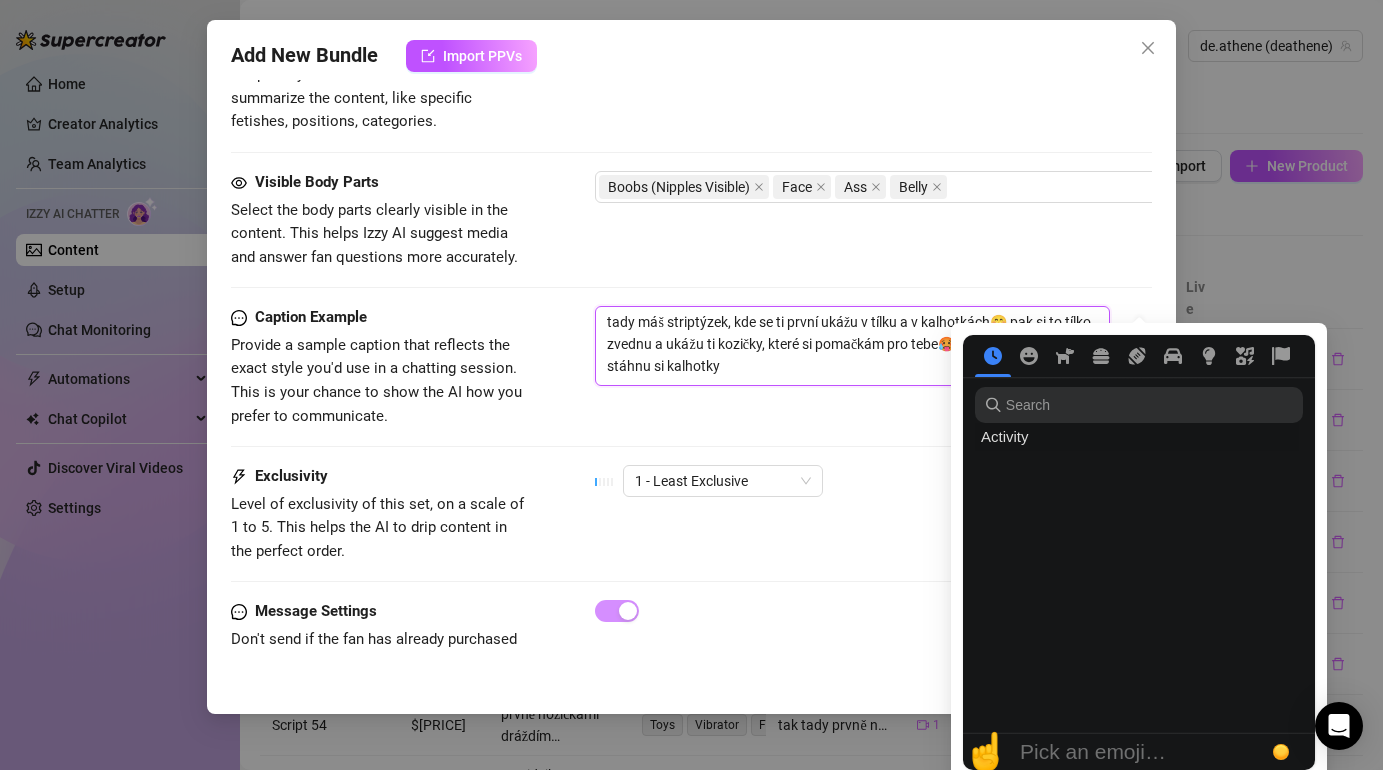scroll, scrollTop: 0, scrollLeft: 0, axis: both 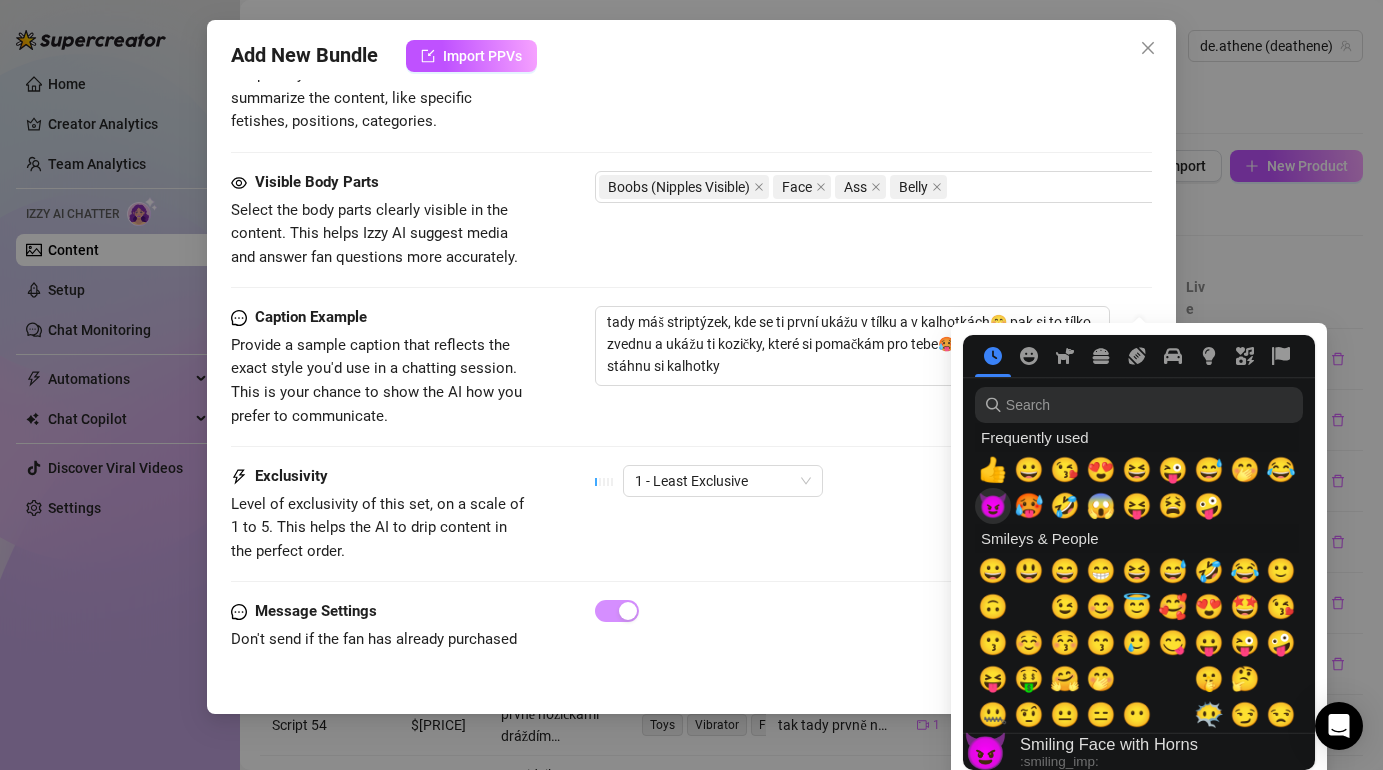 click on "😈" at bounding box center [993, 506] 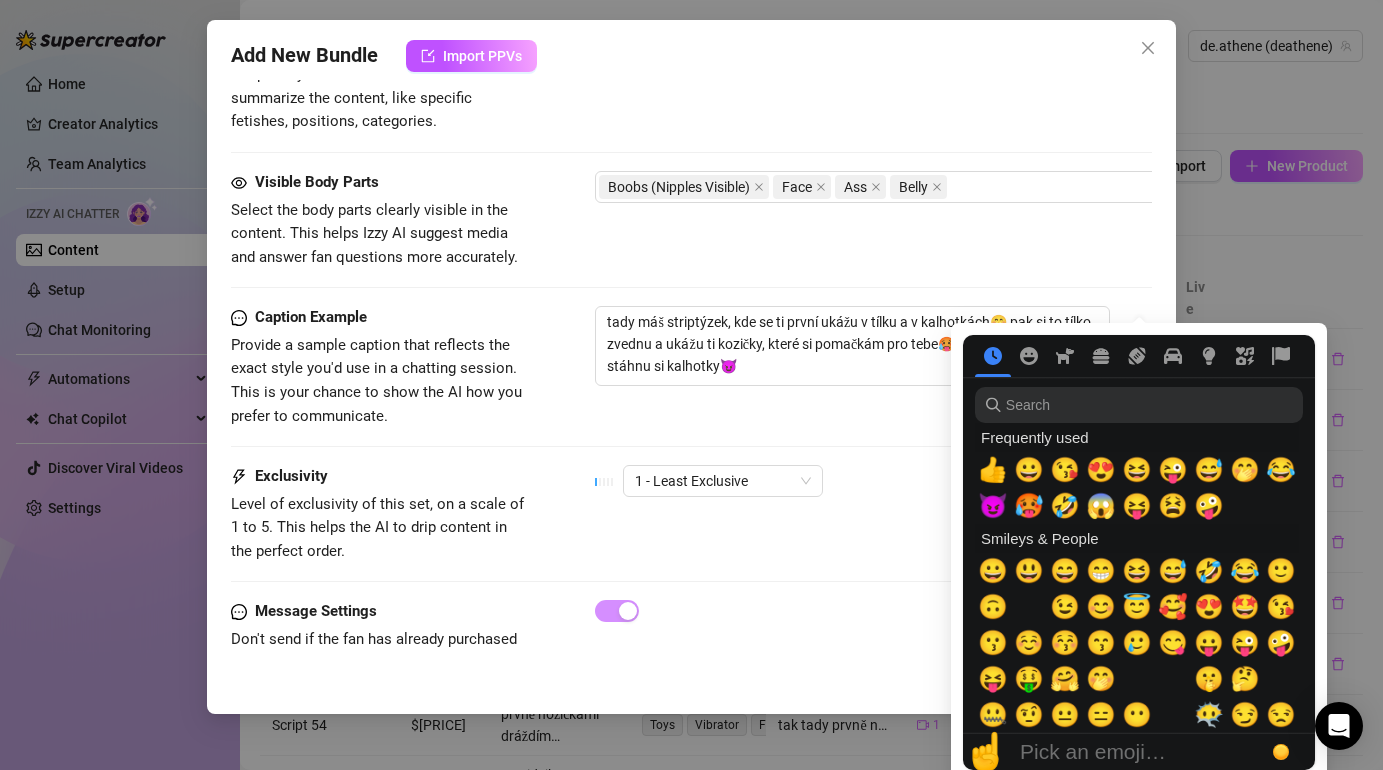 click on "Caption Example Provide a sample caption that reflects the exact style you'd use in a chatting session. This is your chance to show the AI how you prefer to communicate. tady máš striptýzek, kde se ti první ukážu v tílku a v kalhotkách🤭 pak si to tílko zvednu a ukážu ti kozičky, které si pomačkám pro tebe🥵 zavrtím ti zadečkem a stáhnu si kalhotky😈" at bounding box center [691, 385] 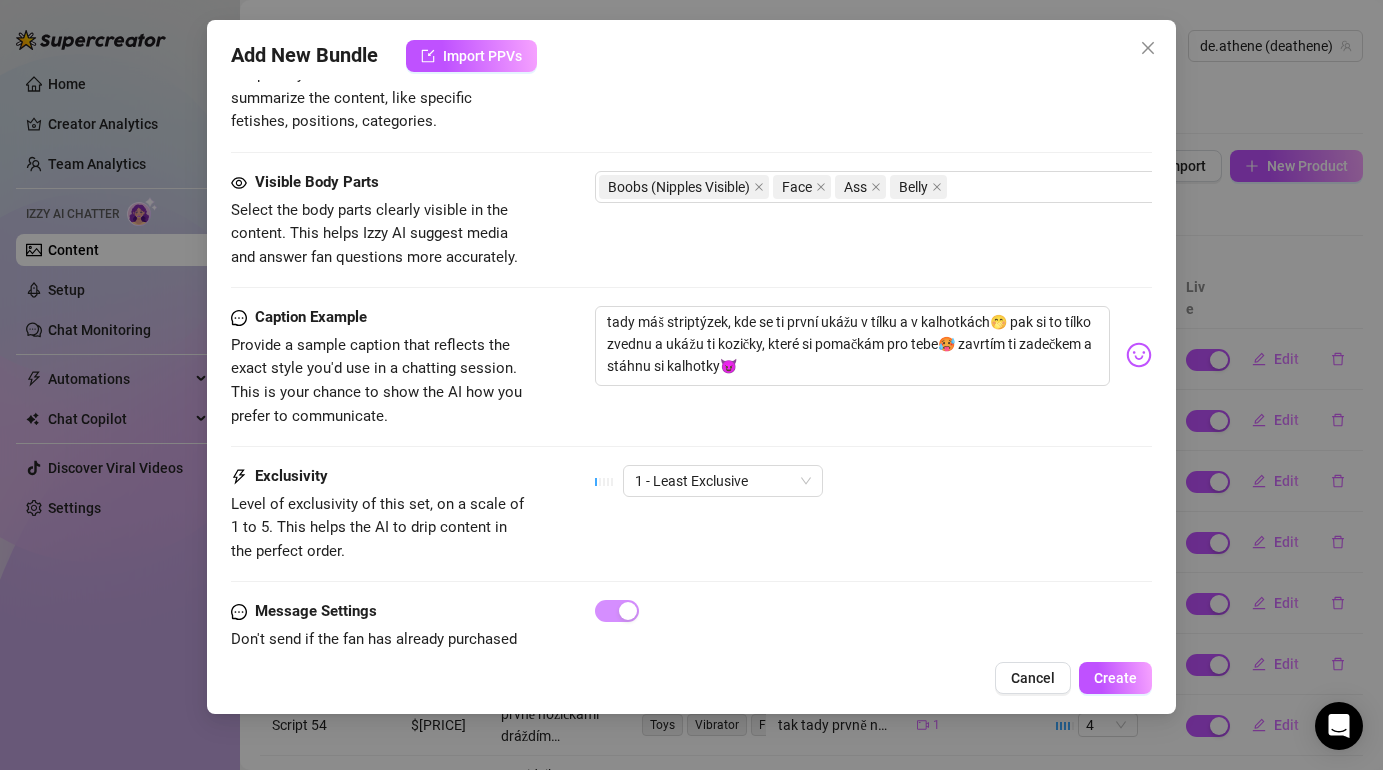 scroll, scrollTop: 1110, scrollLeft: 0, axis: vertical 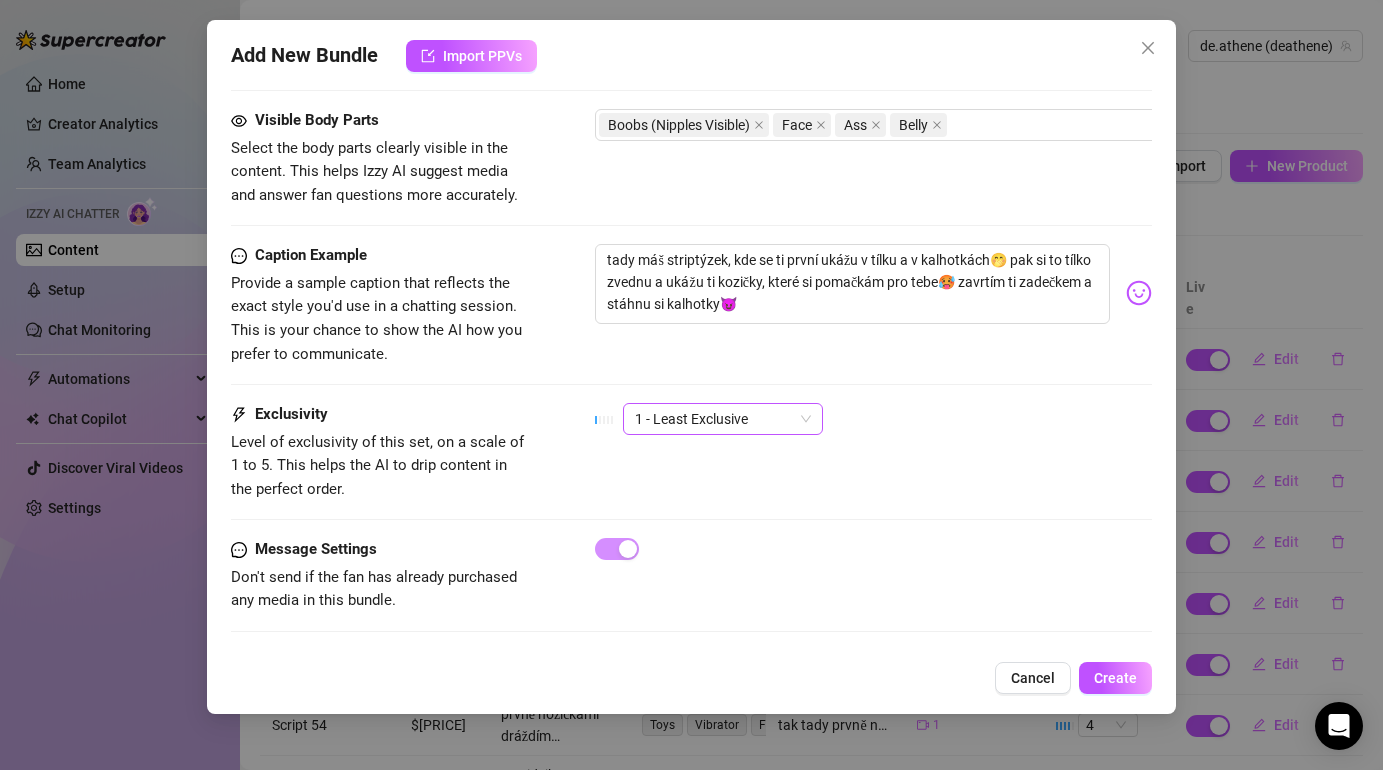 click on "1 - Least Exclusive" at bounding box center [723, 419] 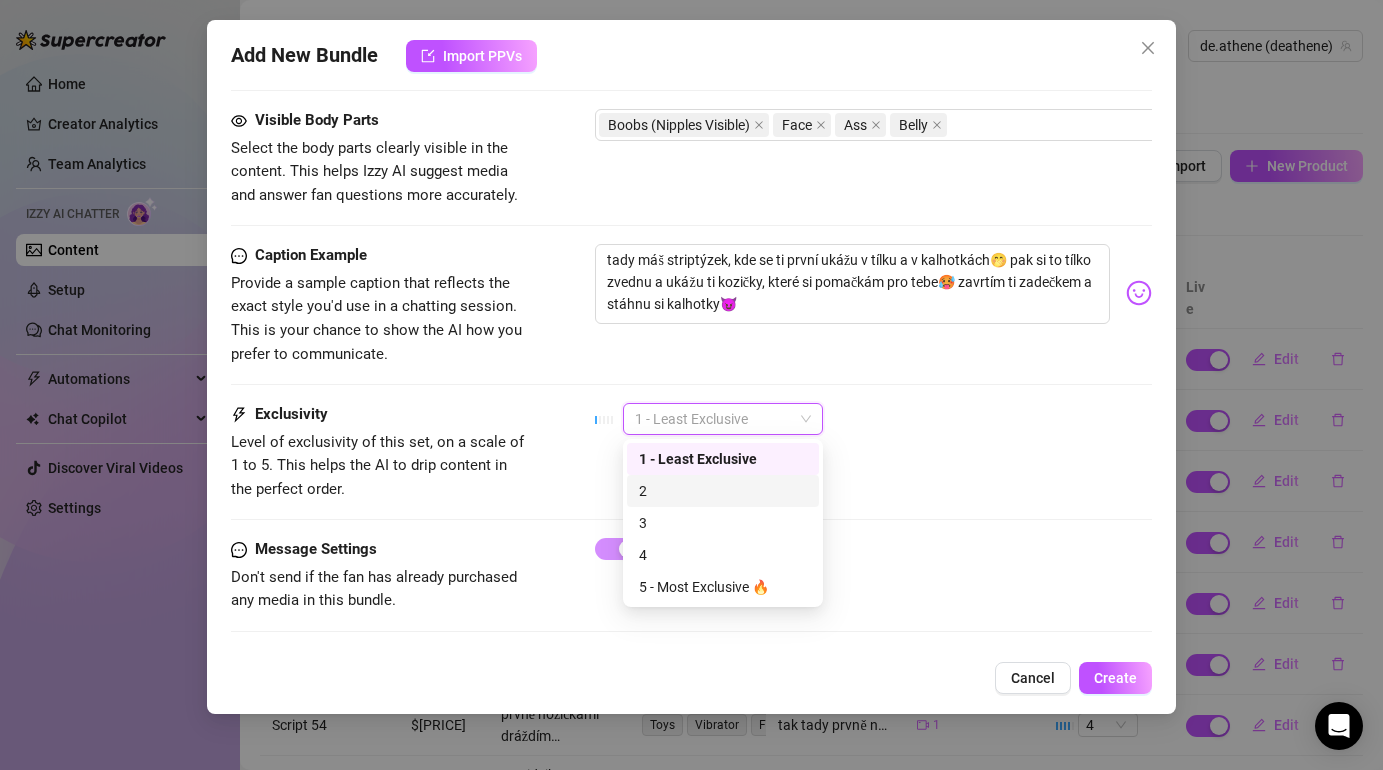 click on "2" at bounding box center (723, 491) 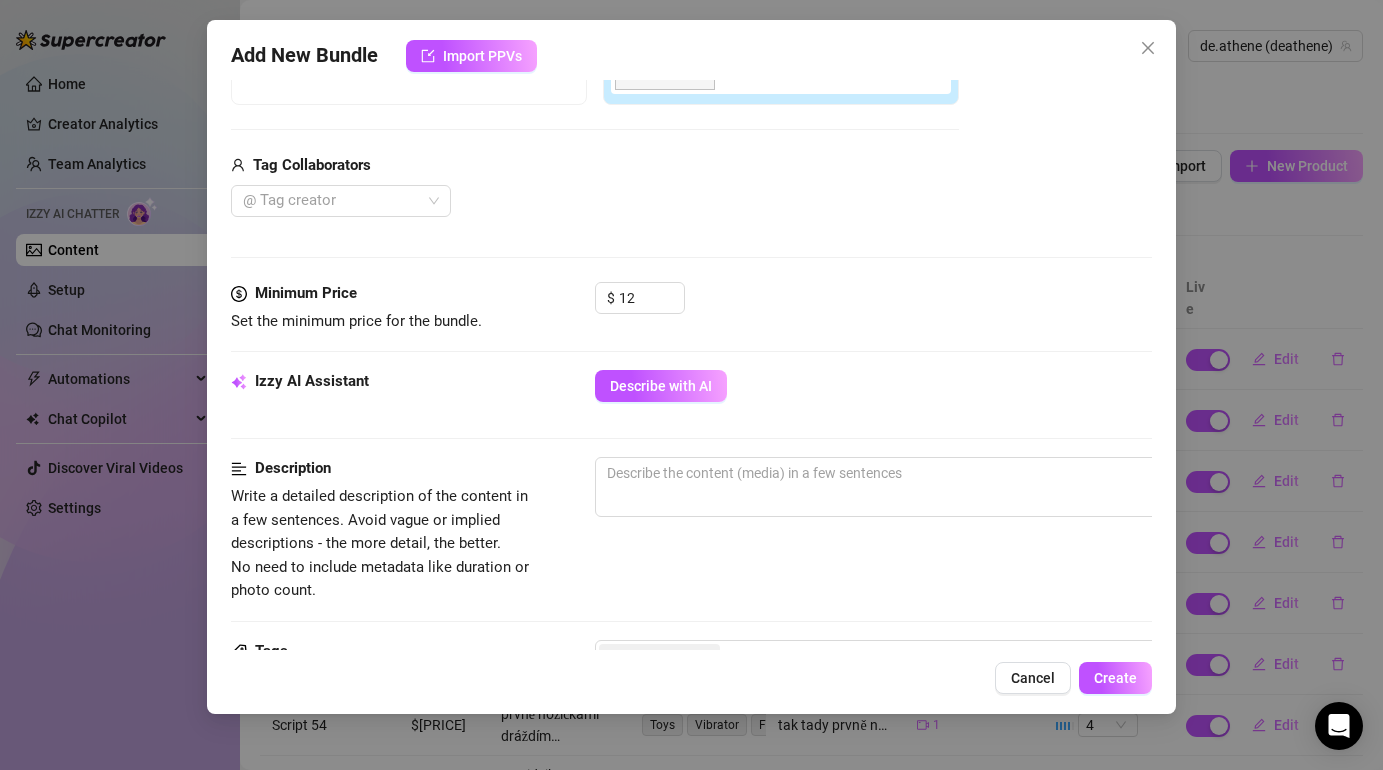 scroll, scrollTop: 433, scrollLeft: 0, axis: vertical 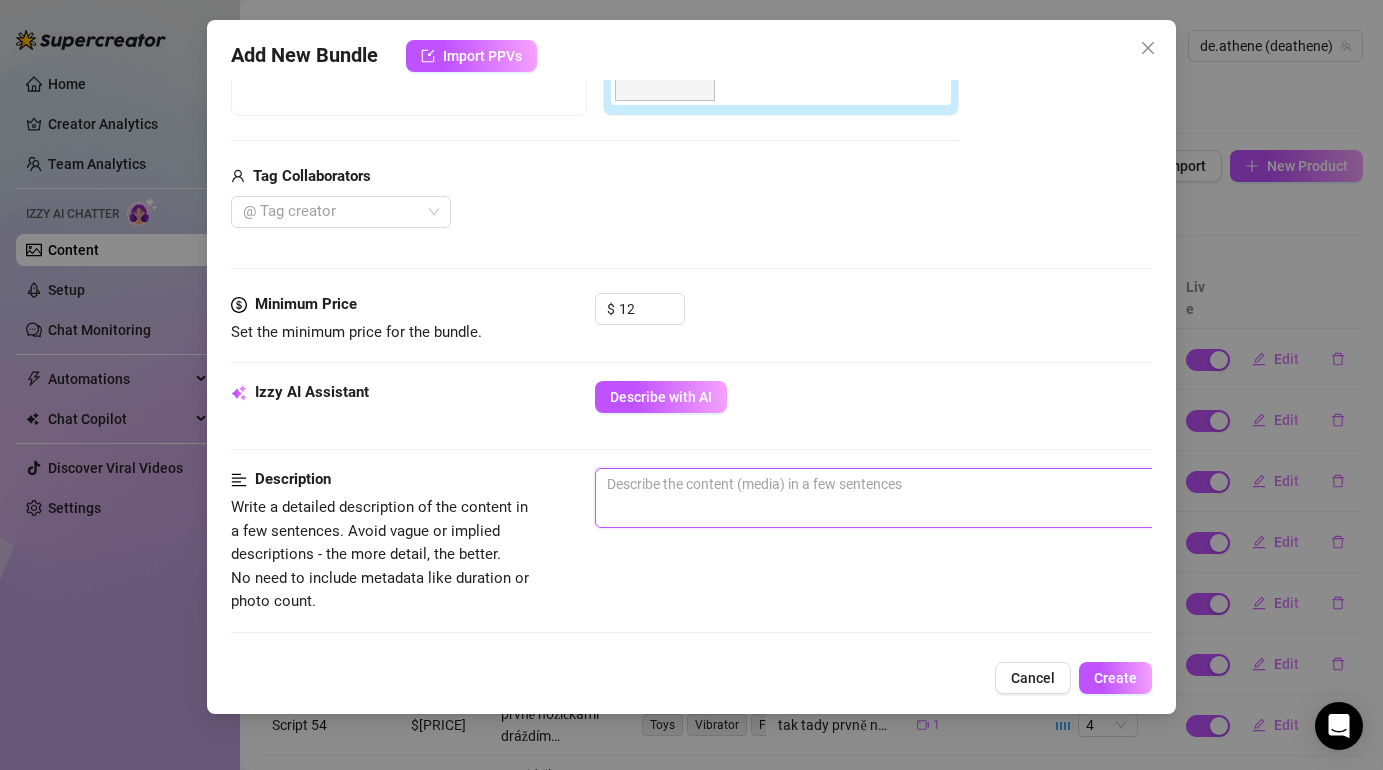 click at bounding box center (945, 498) 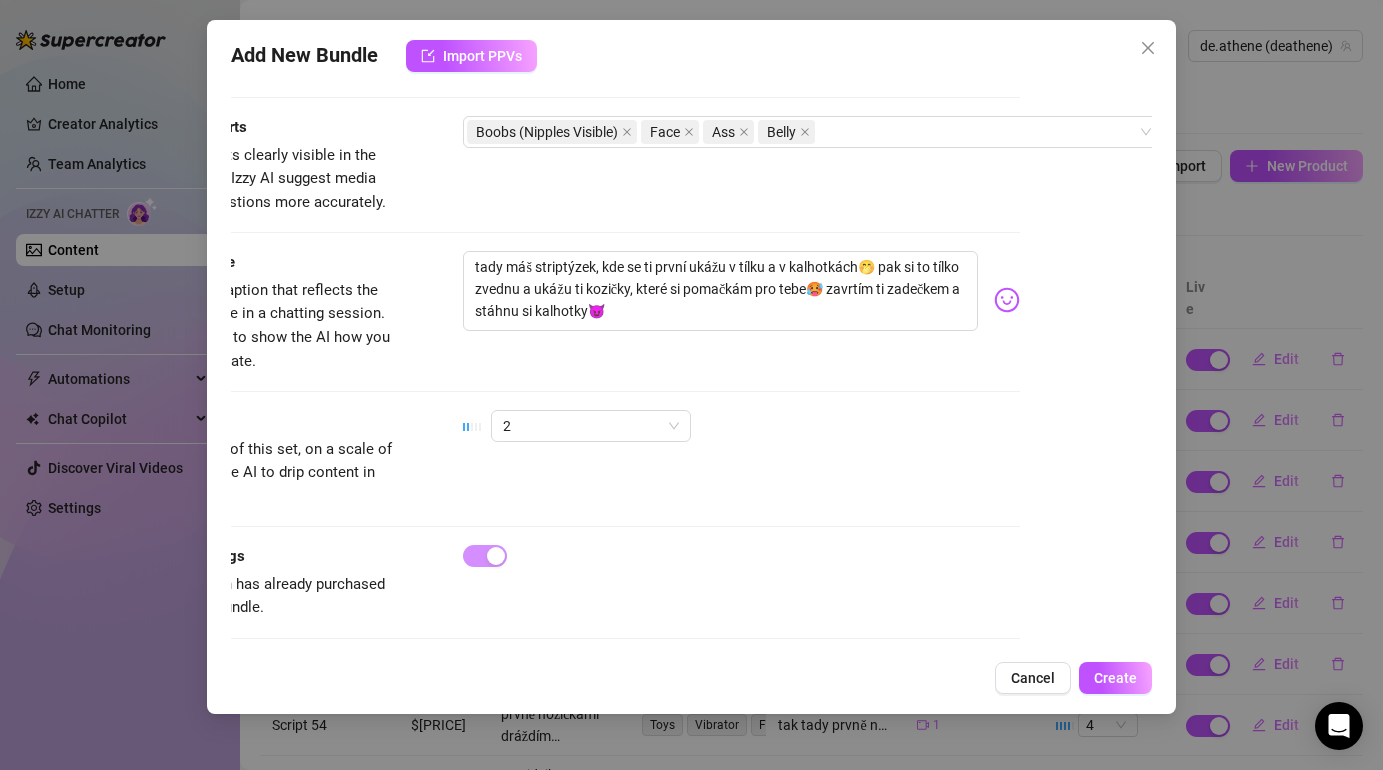 scroll, scrollTop: 1110, scrollLeft: 132, axis: both 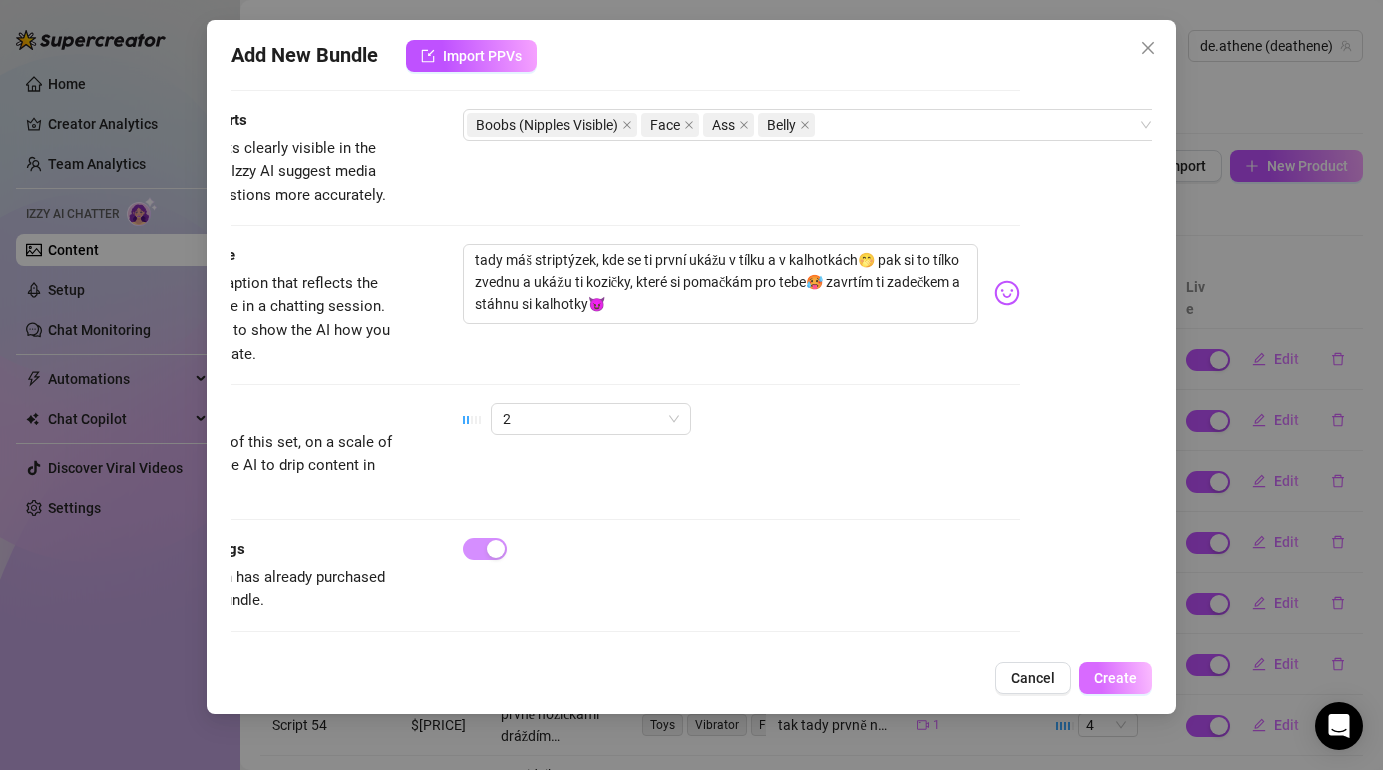 click on "Create" at bounding box center [1115, 678] 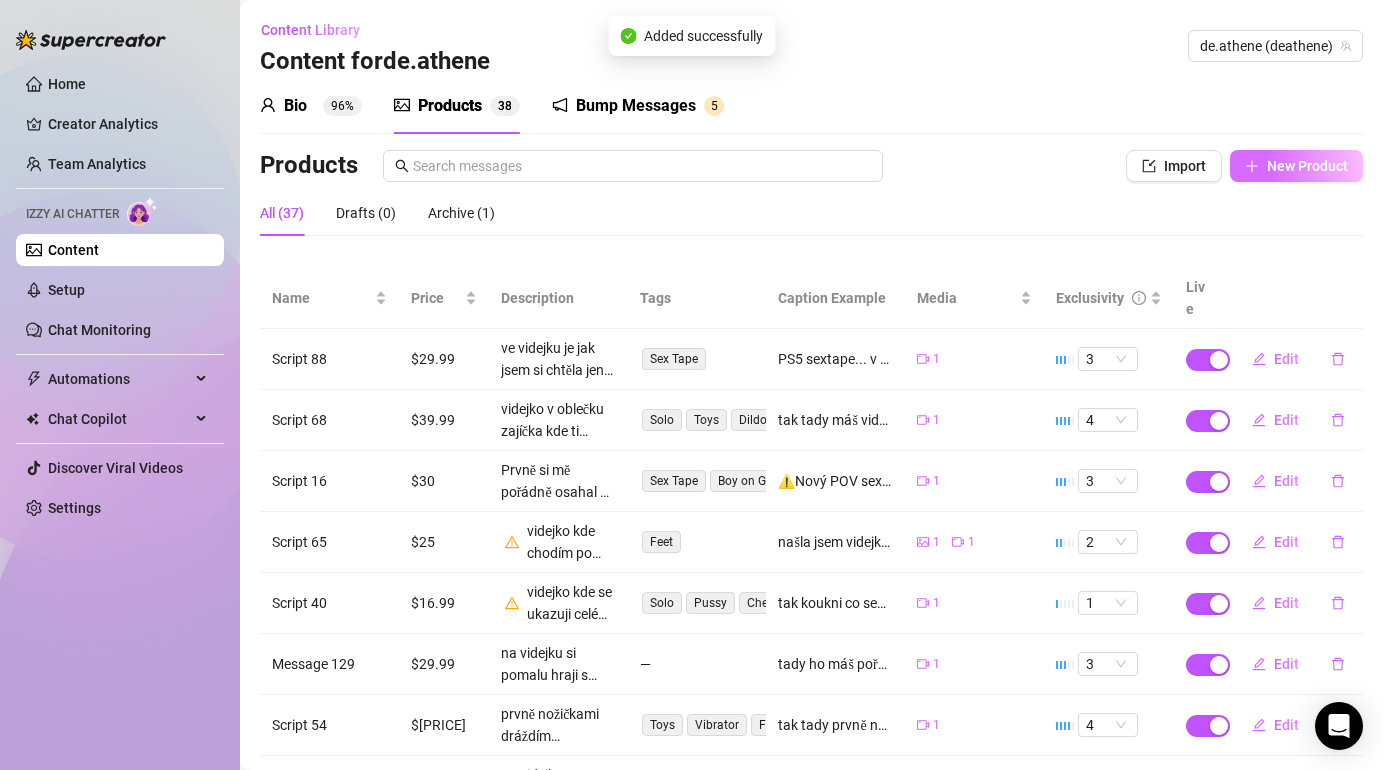 click on "New Product" at bounding box center (1307, 166) 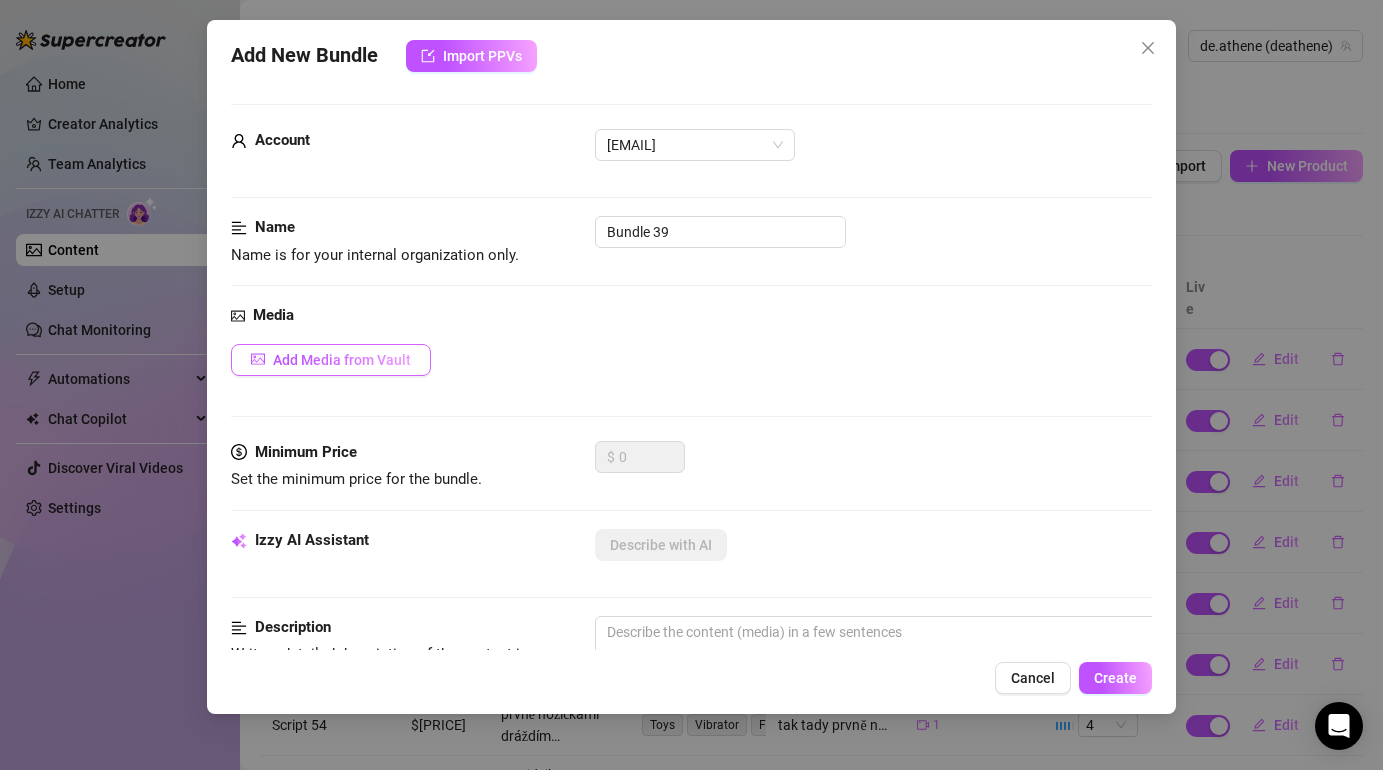 click on "Add Media from Vault" at bounding box center (342, 360) 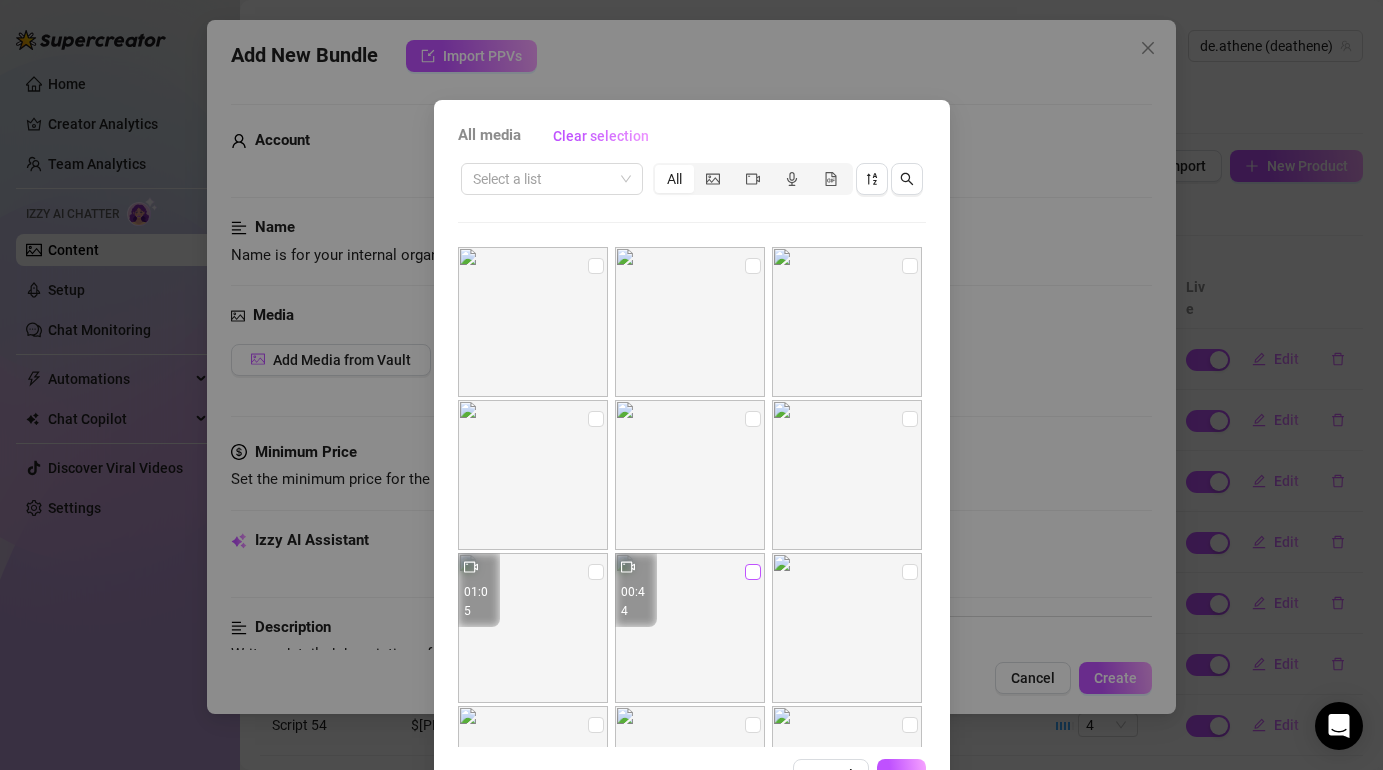 click at bounding box center [753, 572] 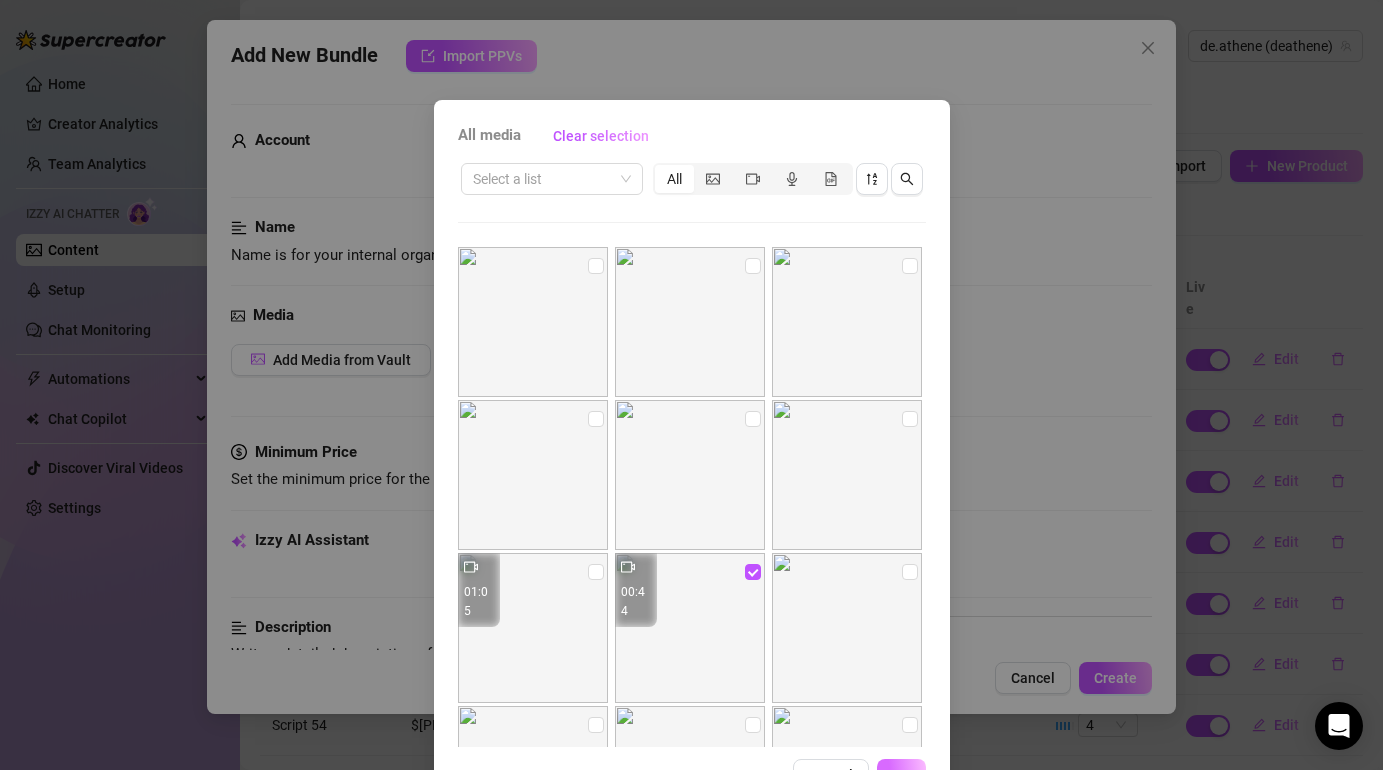 click on "OK" at bounding box center (901, 775) 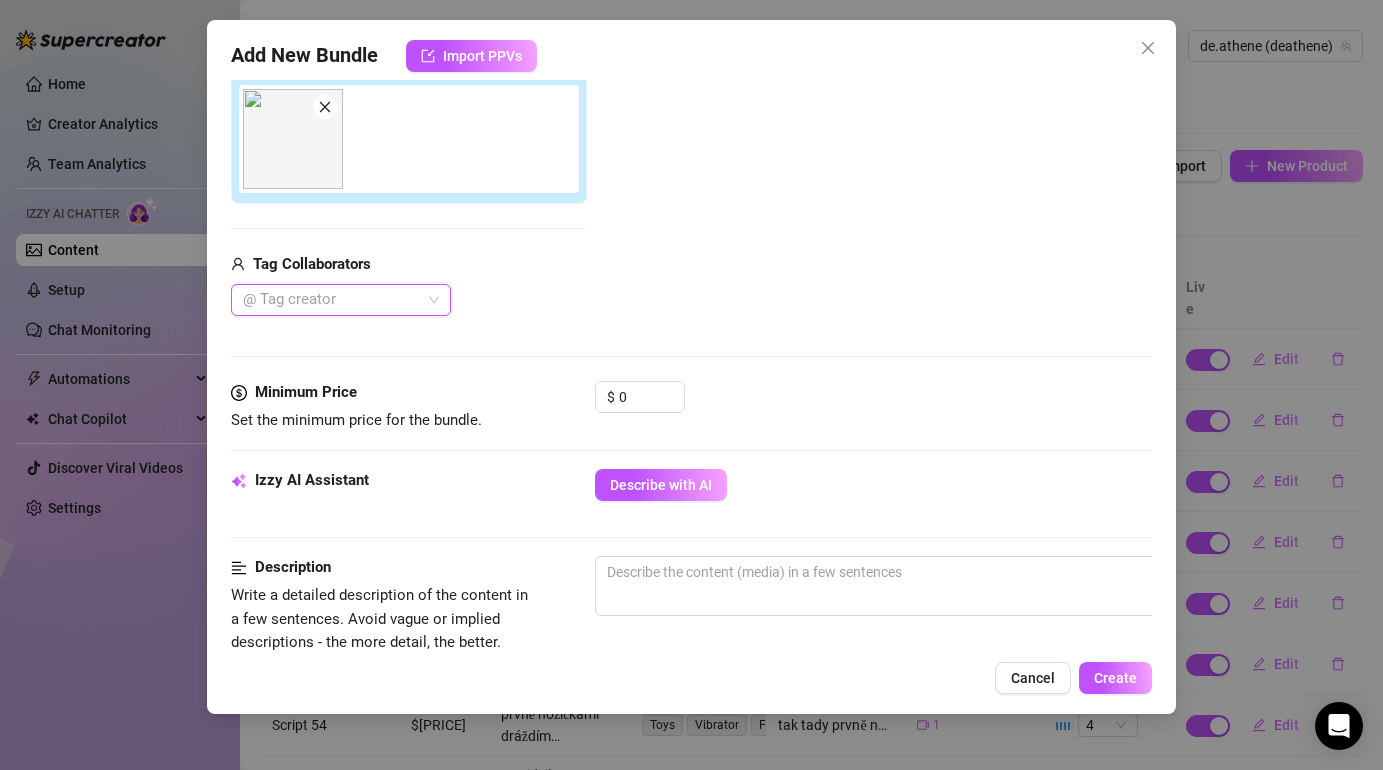 scroll, scrollTop: 347, scrollLeft: 0, axis: vertical 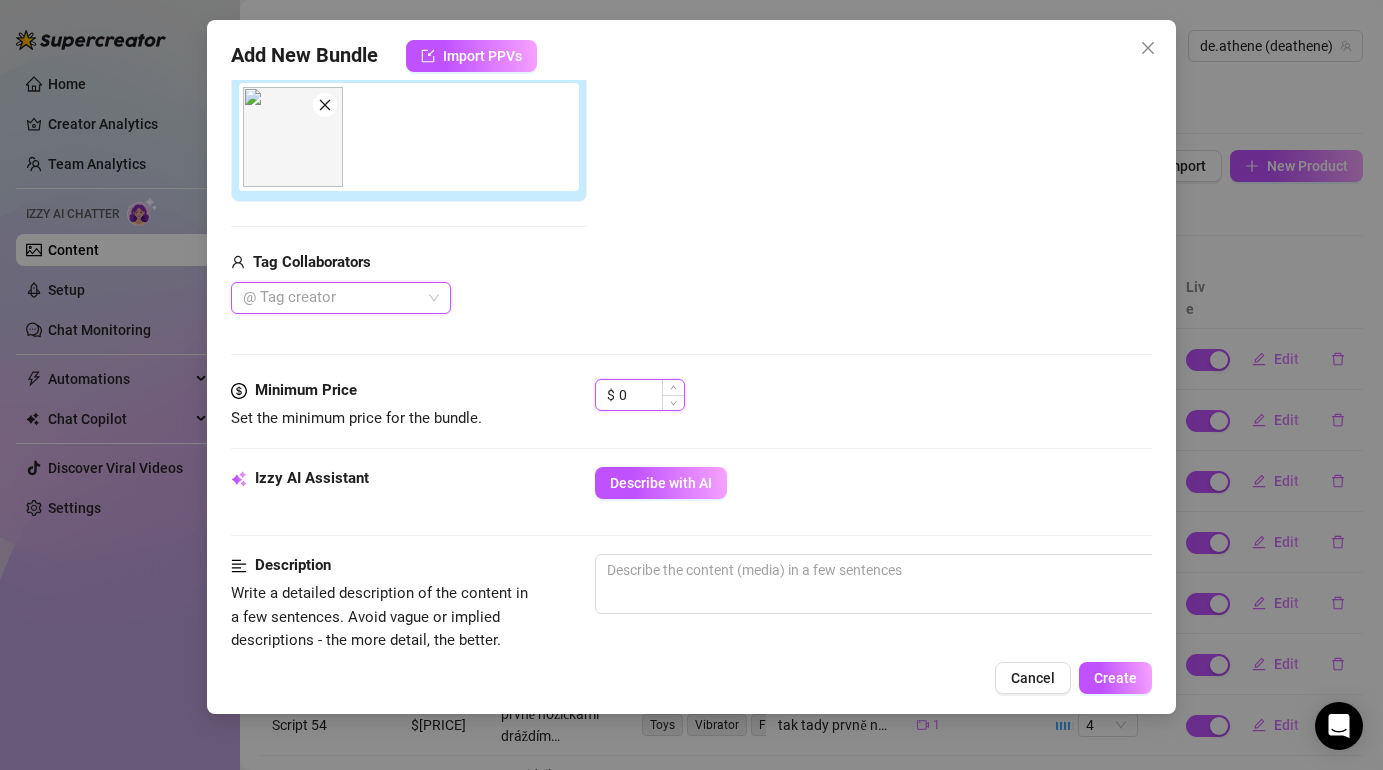 click on "0" at bounding box center [651, 395] 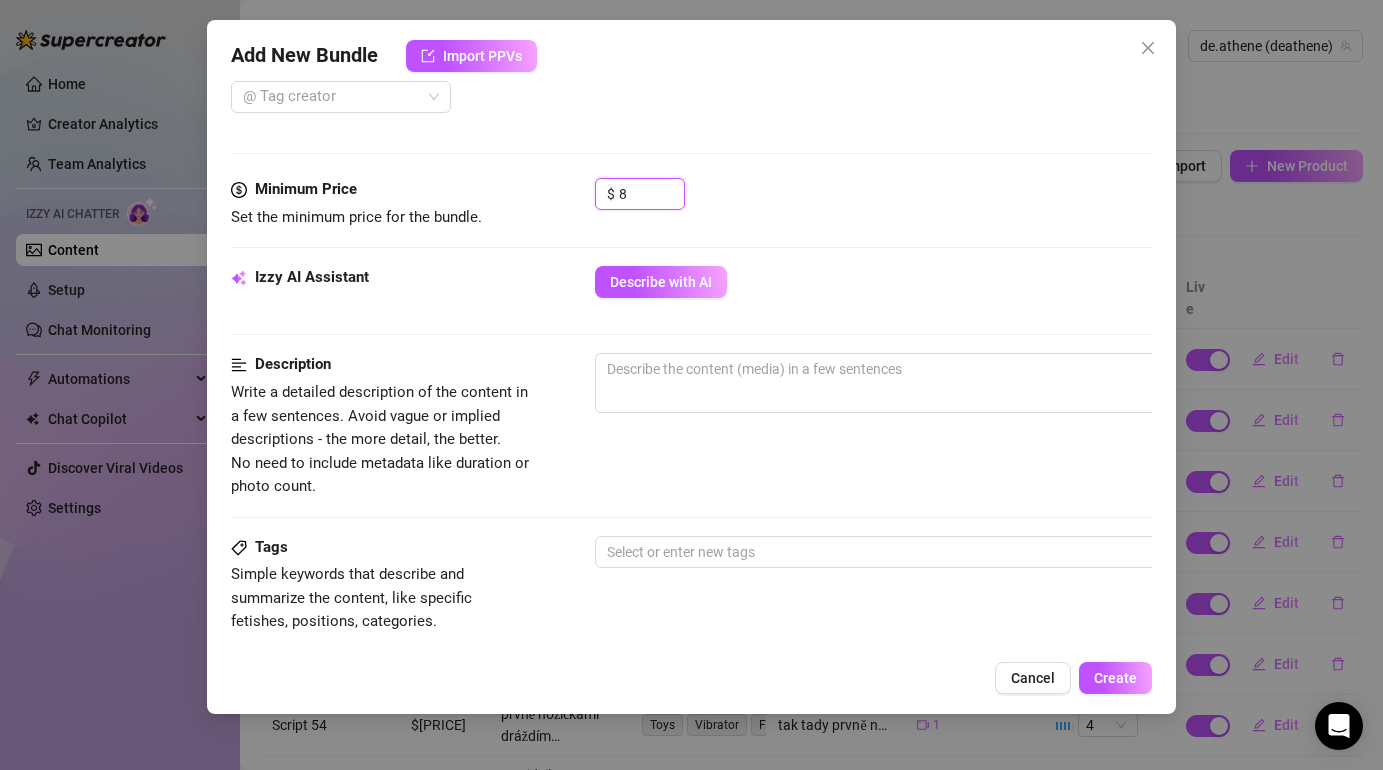 scroll, scrollTop: 602, scrollLeft: 0, axis: vertical 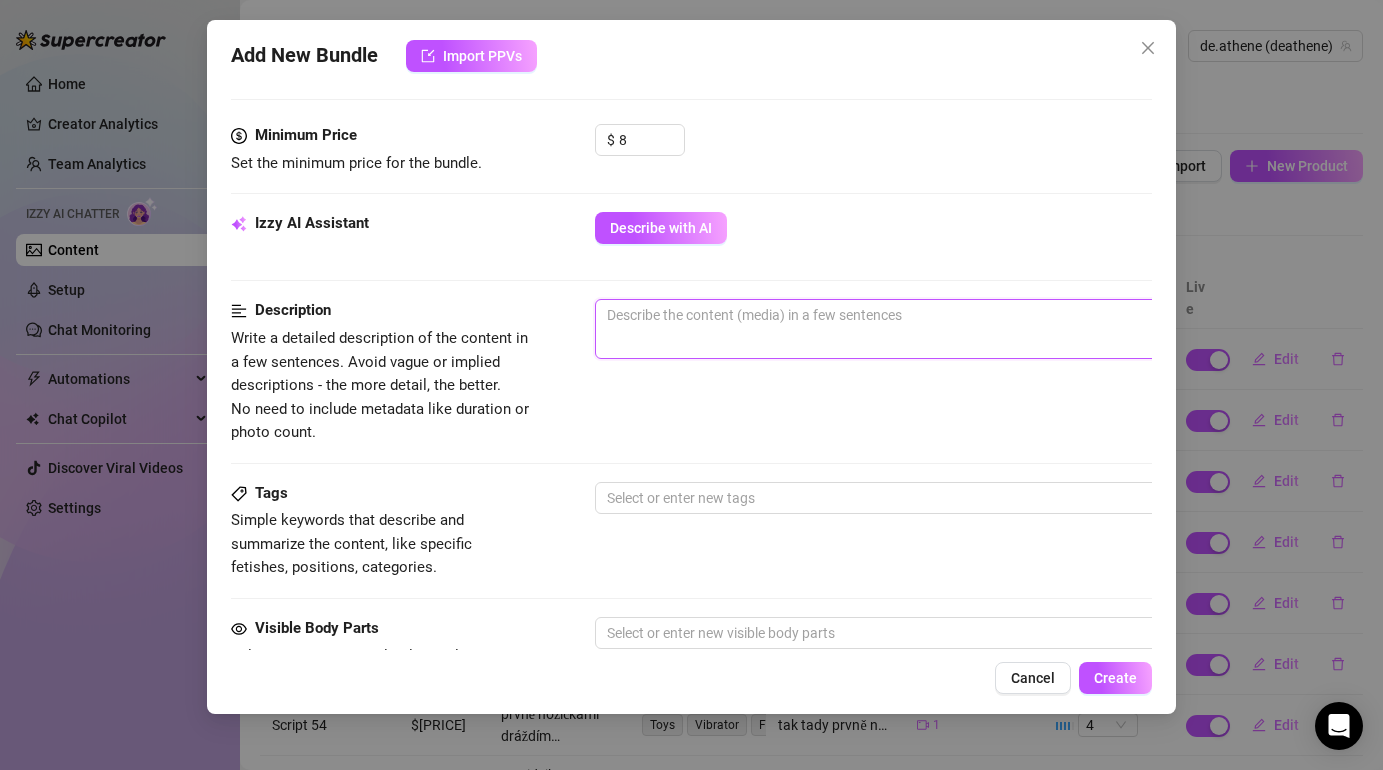 click at bounding box center (945, 329) 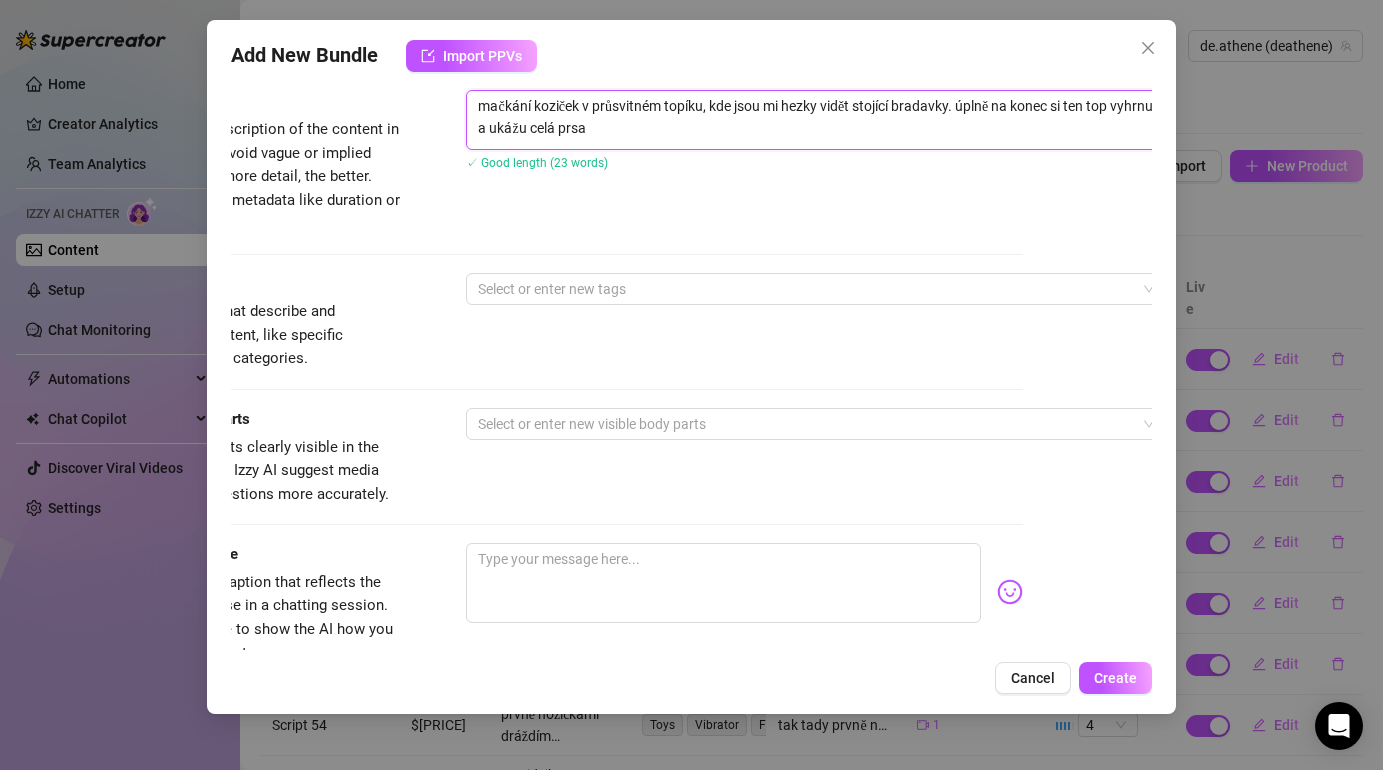 scroll, scrollTop: 828, scrollLeft: 129, axis: both 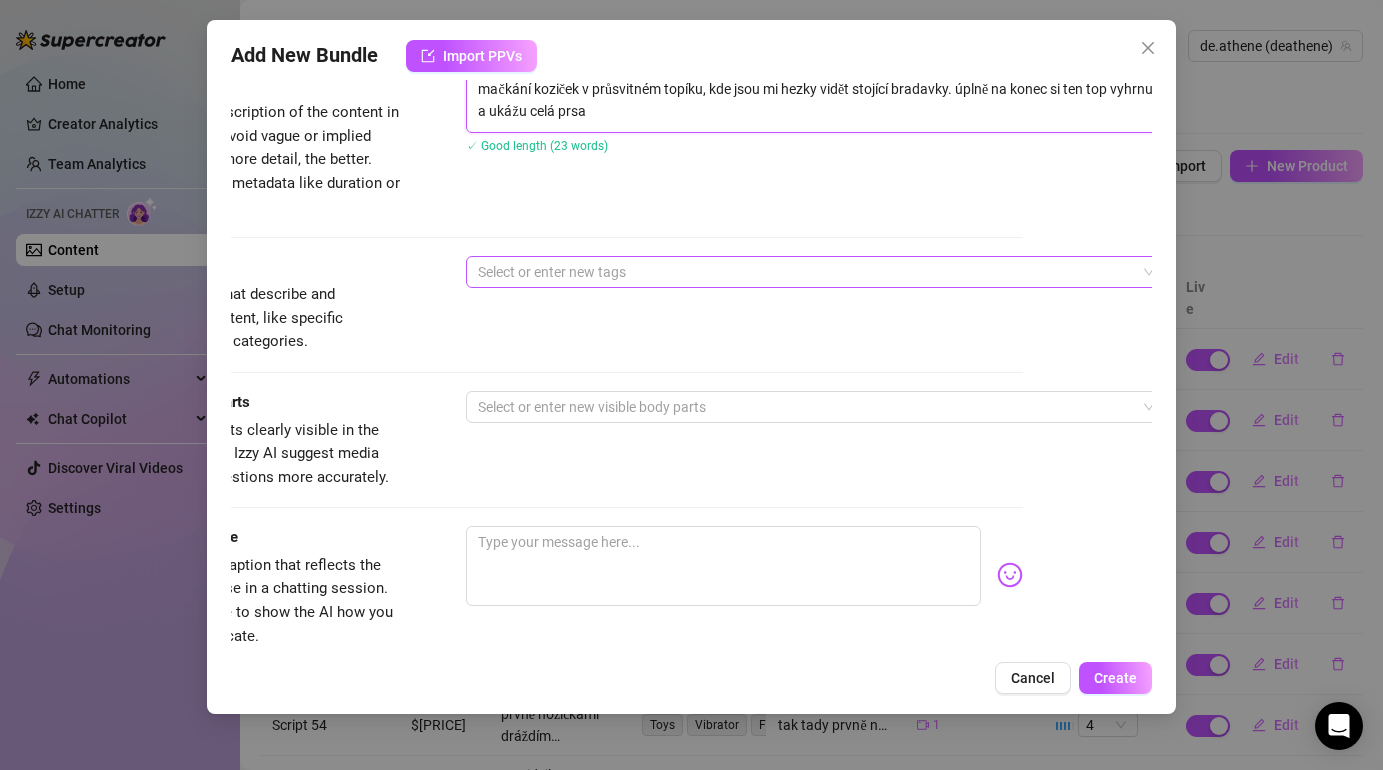click at bounding box center (805, 272) 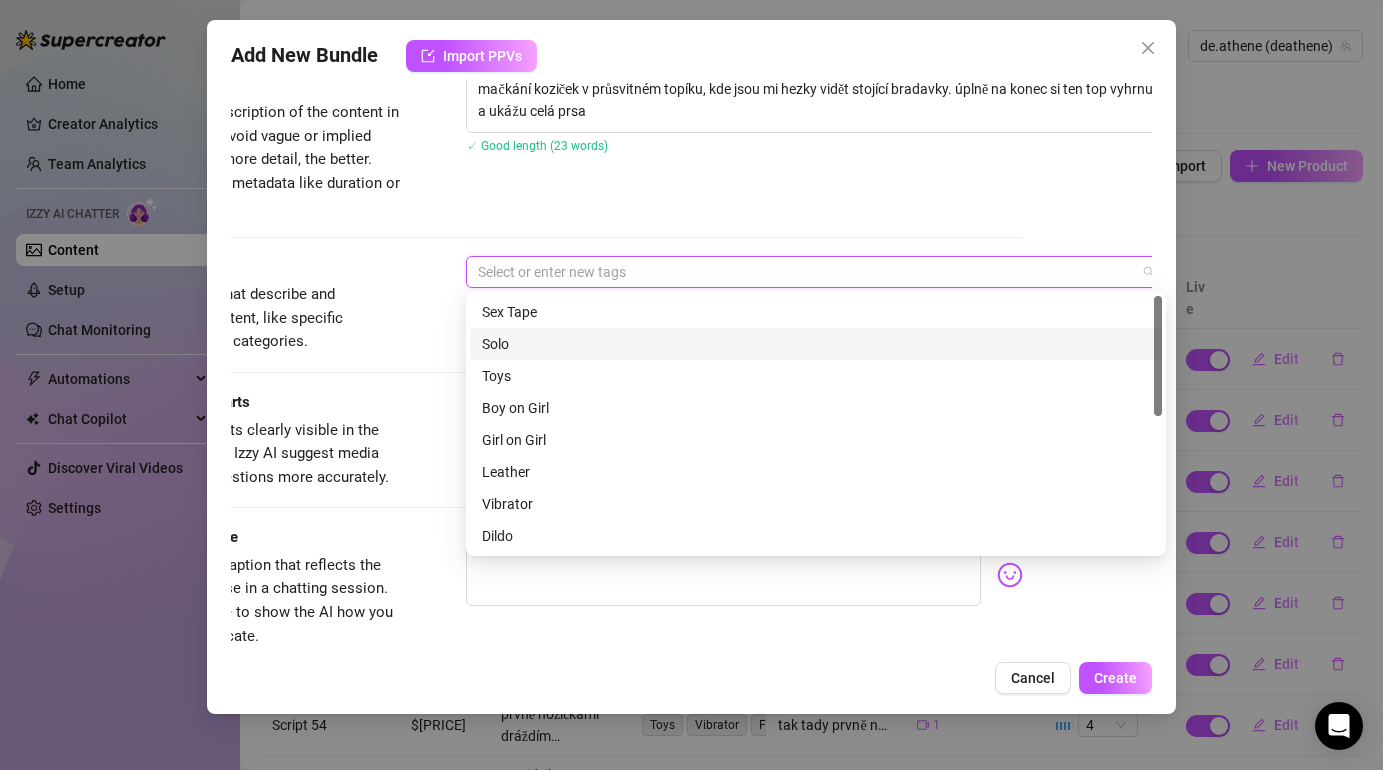 click on "Solo" at bounding box center (816, 344) 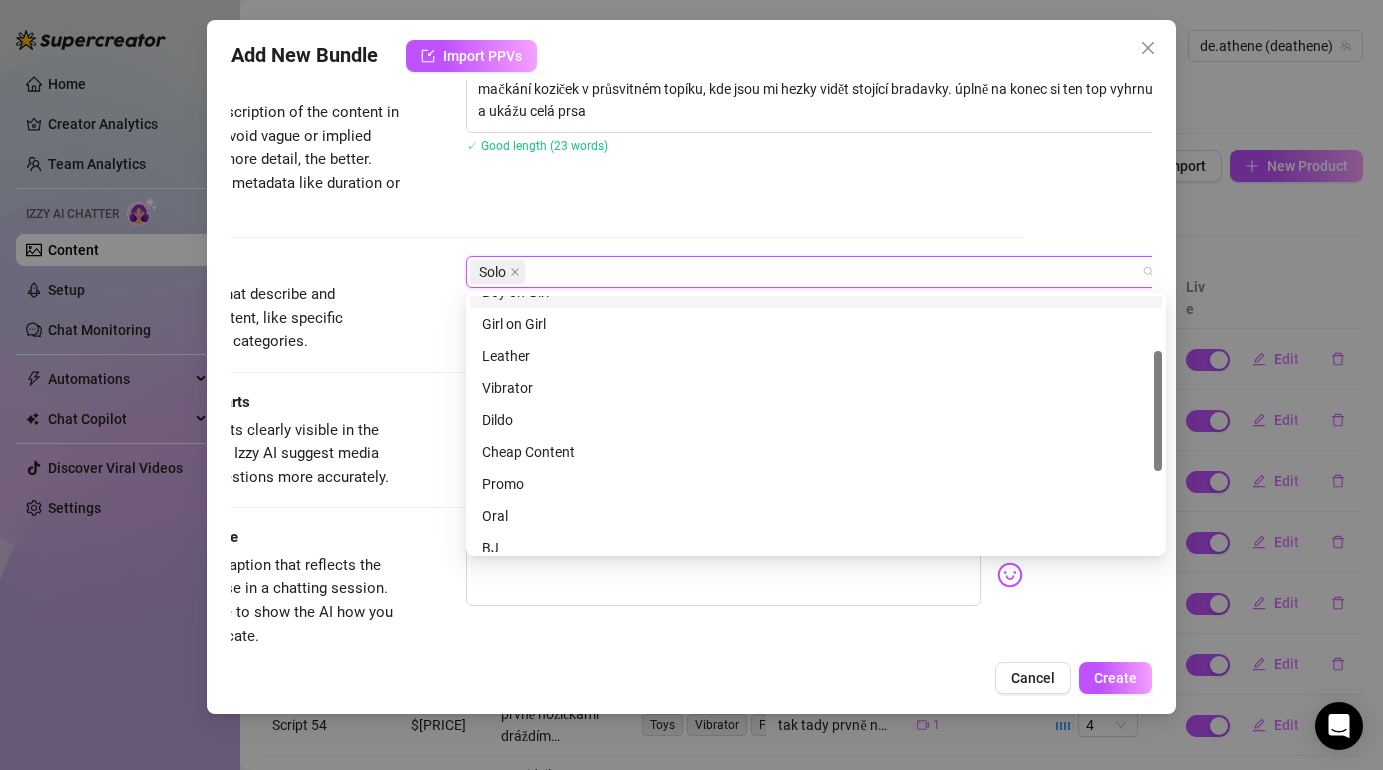scroll, scrollTop: 117, scrollLeft: 0, axis: vertical 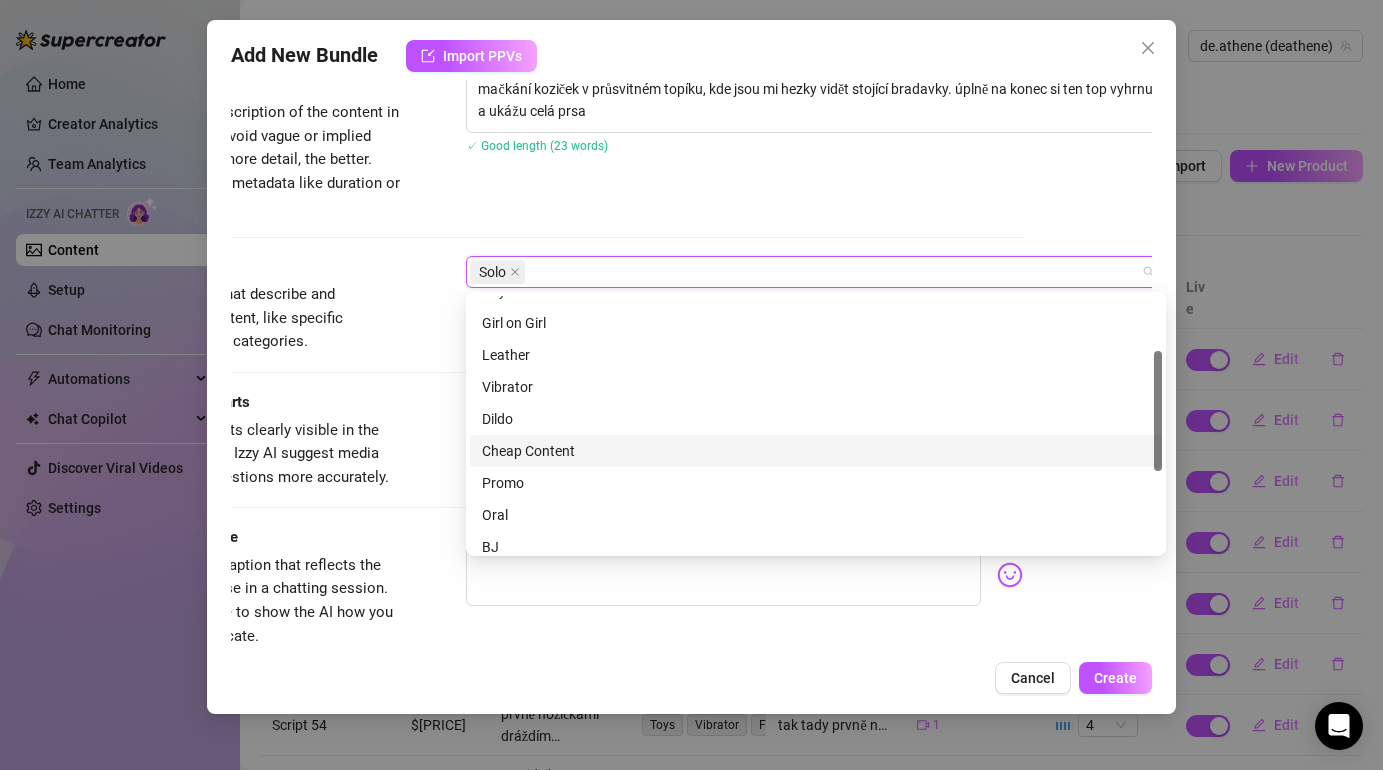 click on "Cheap Content" at bounding box center [816, 451] 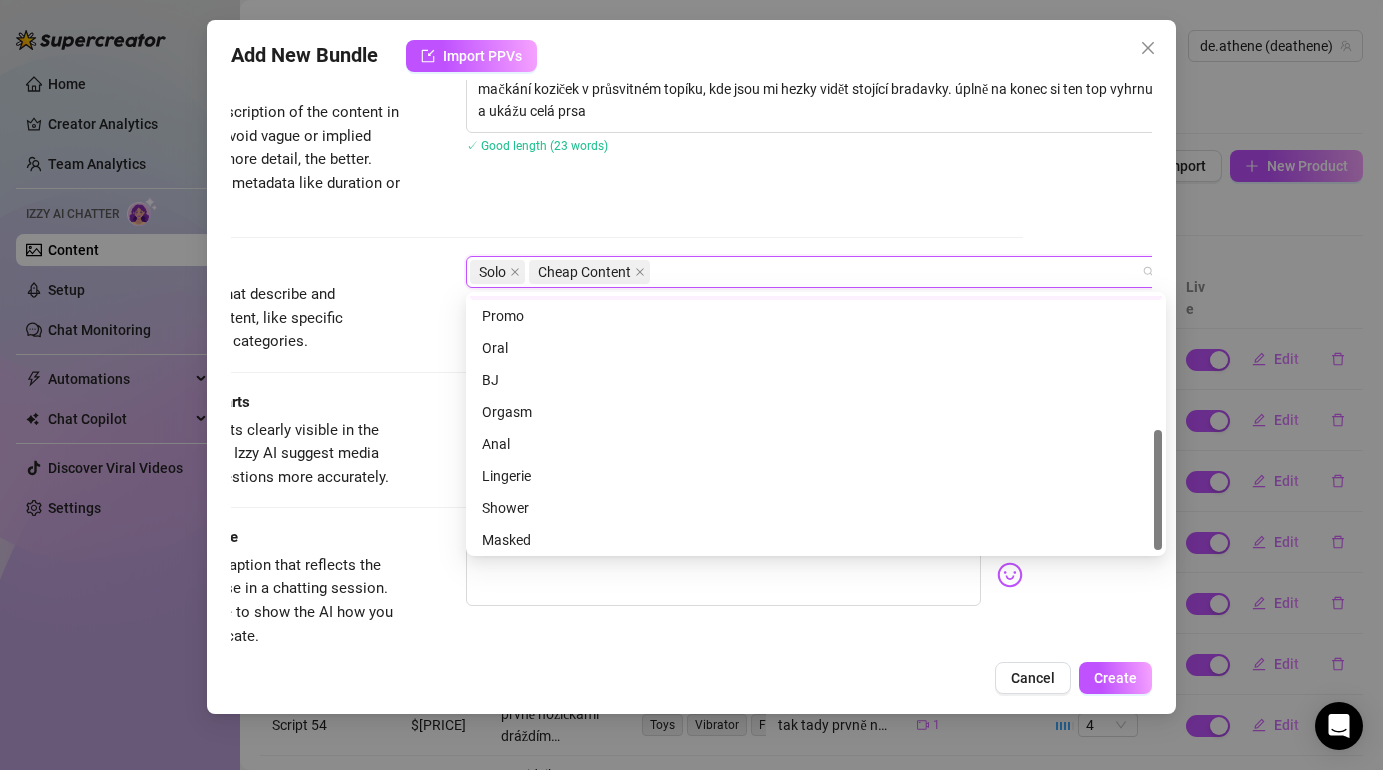 scroll, scrollTop: 288, scrollLeft: 0, axis: vertical 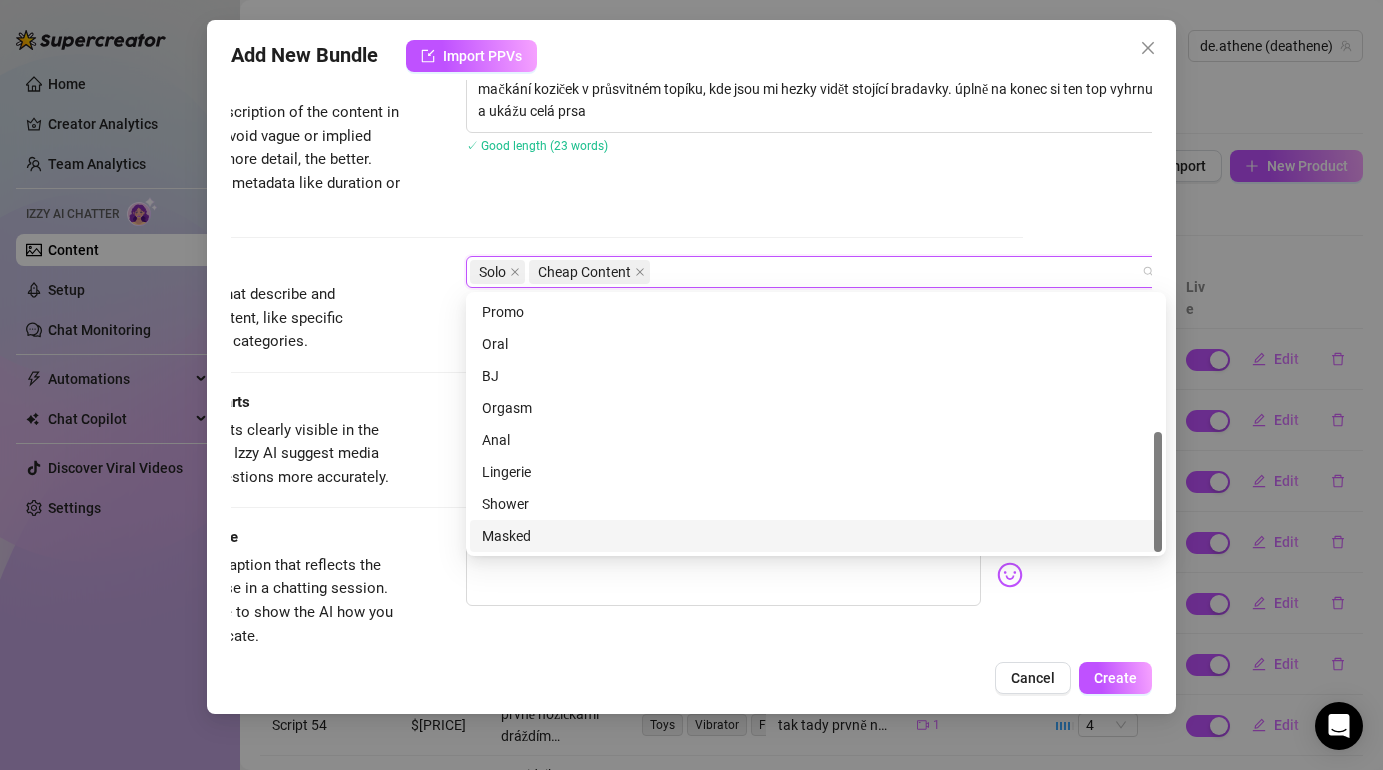 click on "Add New Bundle Import PPVs Account [USERNAME] (@[USERNAME]) Name Name is for your internal organization only. Bundle 39 Media Add Media from Vault Free preview Pay to view 00:44 Tag Collaborators   @ Tag creator Minimum Price Set the minimum price for the bundle. $ 8 Izzy AI Assistant Describe with AI Description Write a detailed description of the content in a few sentences. Avoid vague or implied descriptions - the more detail, the better.  No need to include metadata like duration or photo count. mačkání koziček v průsvitném topíku, kde jsou mi hezky vidět stojící bradavky. úplně na konec si ten top vyhrnu a ukážu celá prsa ✓ Good length (23 words) Tags Simple keywords that describe and summarize the content, like specific fetishes, positions, categories. Solo Cheap Content   Visible Body Parts Select the body parts clearly visible in the content. This helps Izzy AI suggest media and answer fan questions more accurately.   Select or enter new visible body parts Caption Example Exclusivity" at bounding box center [691, 367] 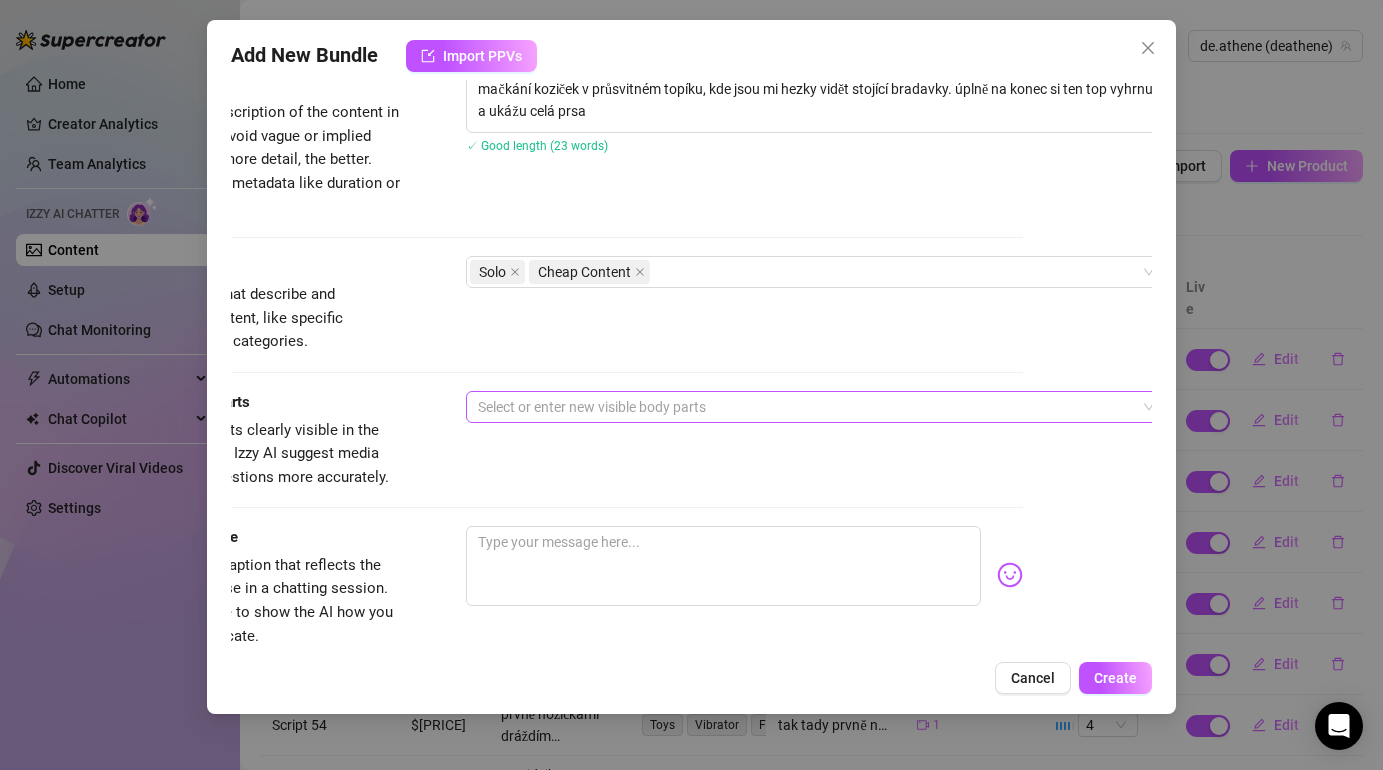click at bounding box center [805, 407] 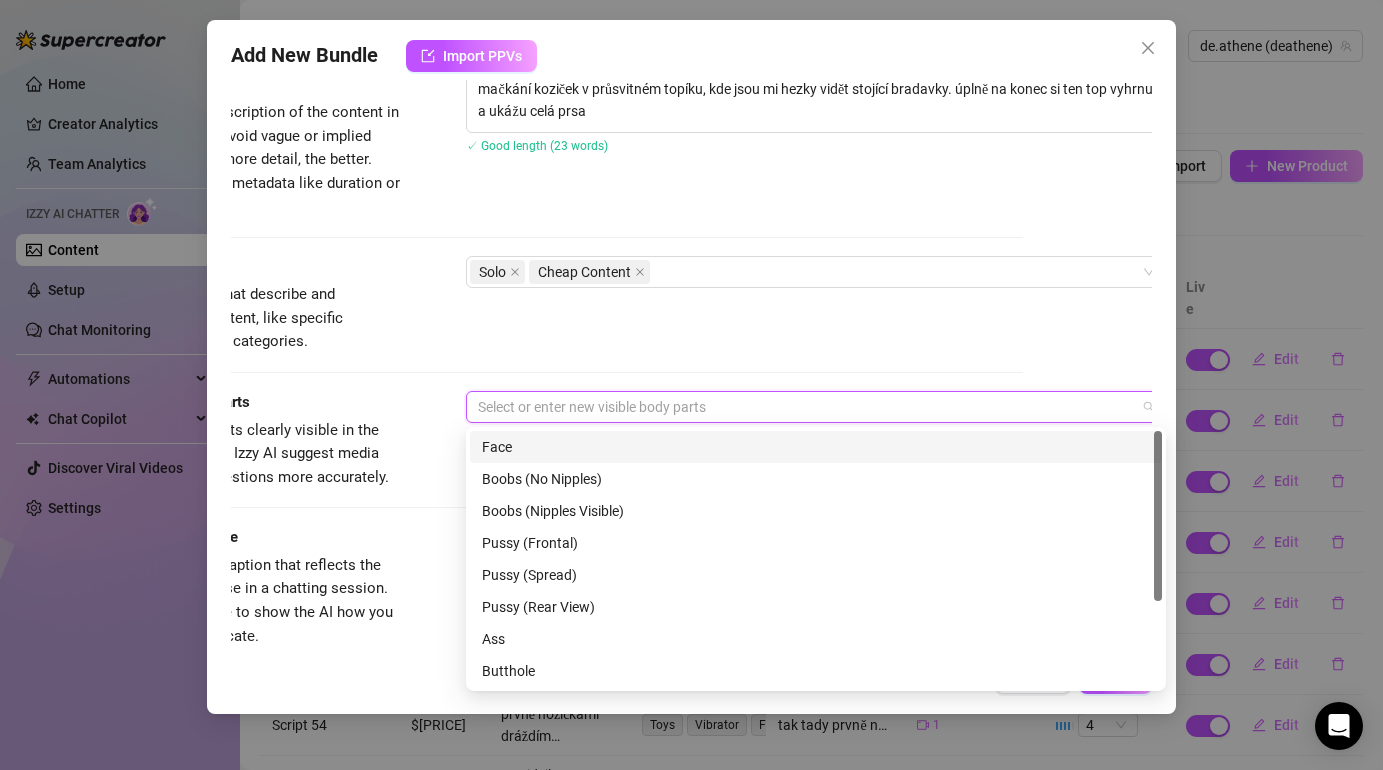 click on "Face" at bounding box center [816, 447] 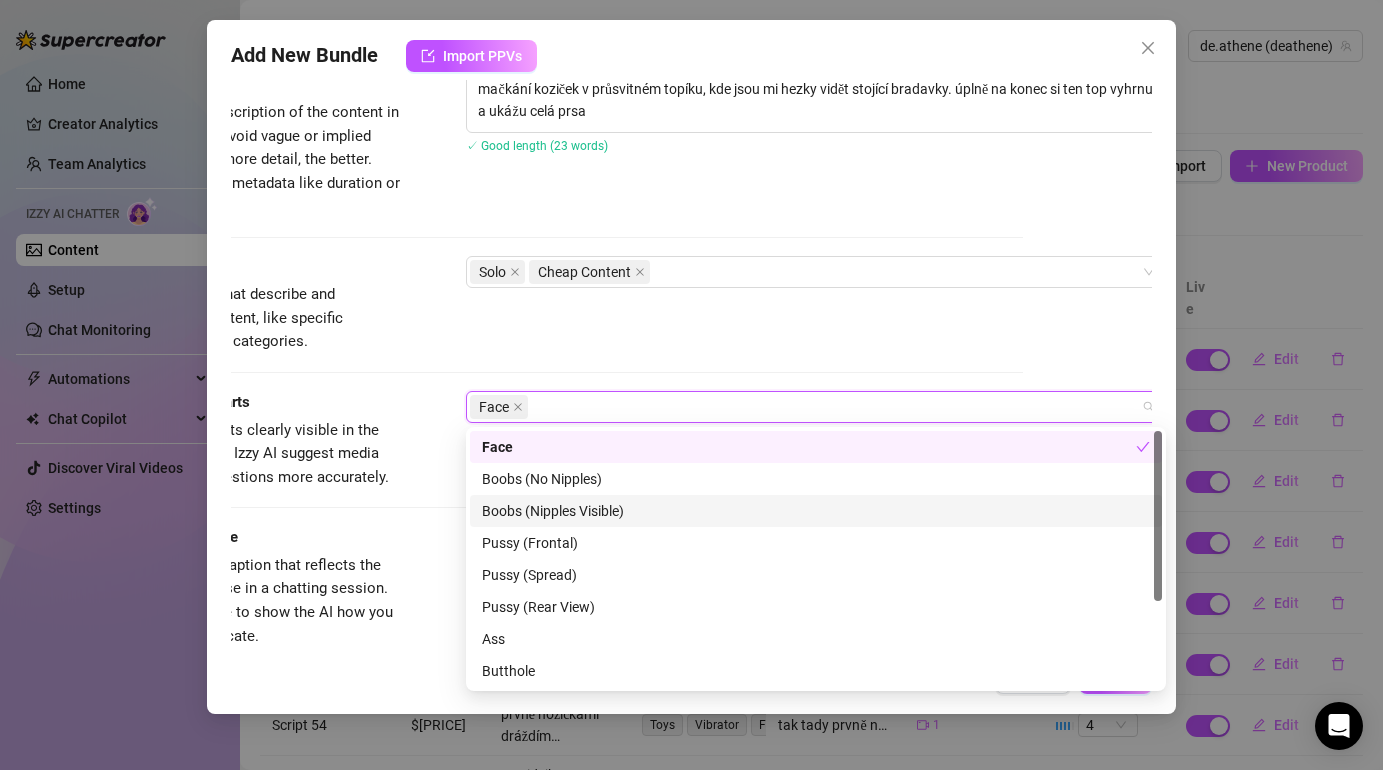 click on "Boobs (Nipples Visible)" at bounding box center [816, 511] 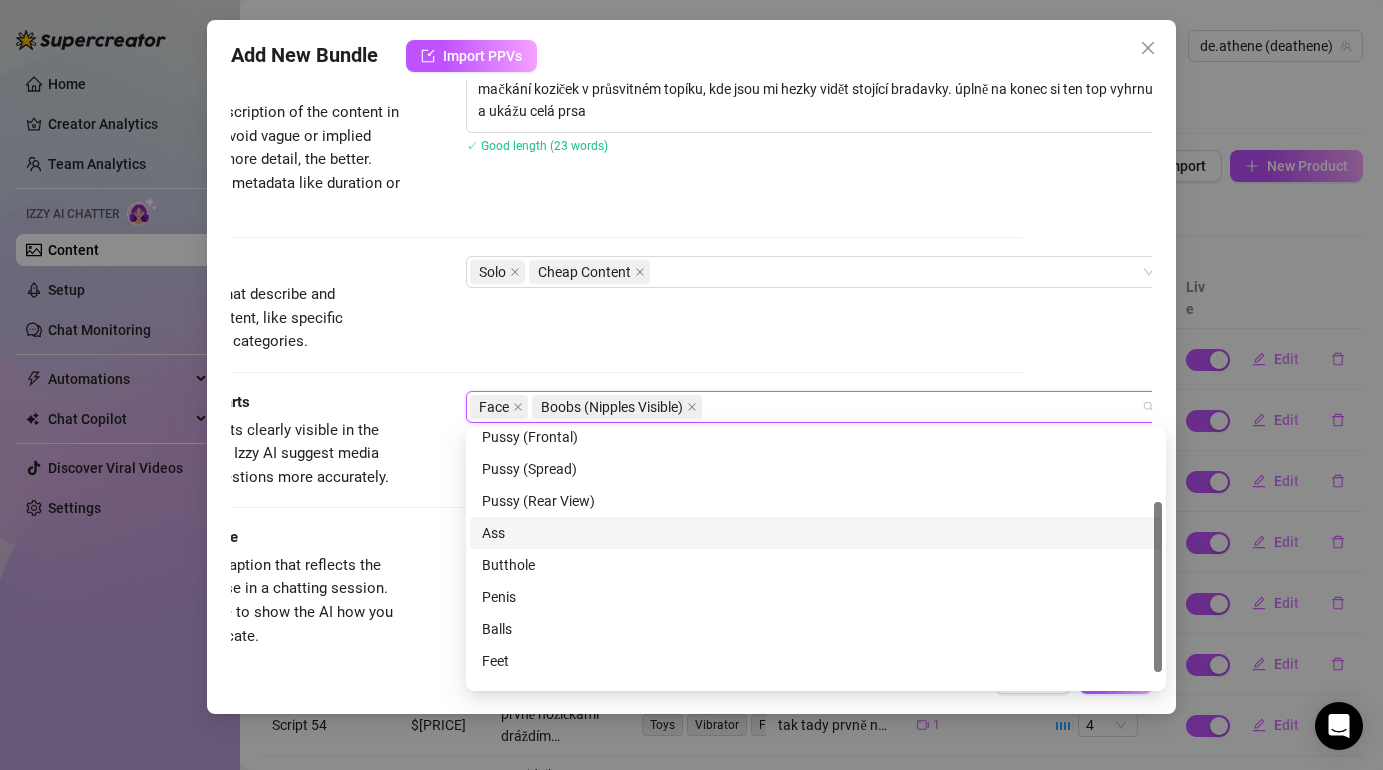 scroll, scrollTop: 128, scrollLeft: 0, axis: vertical 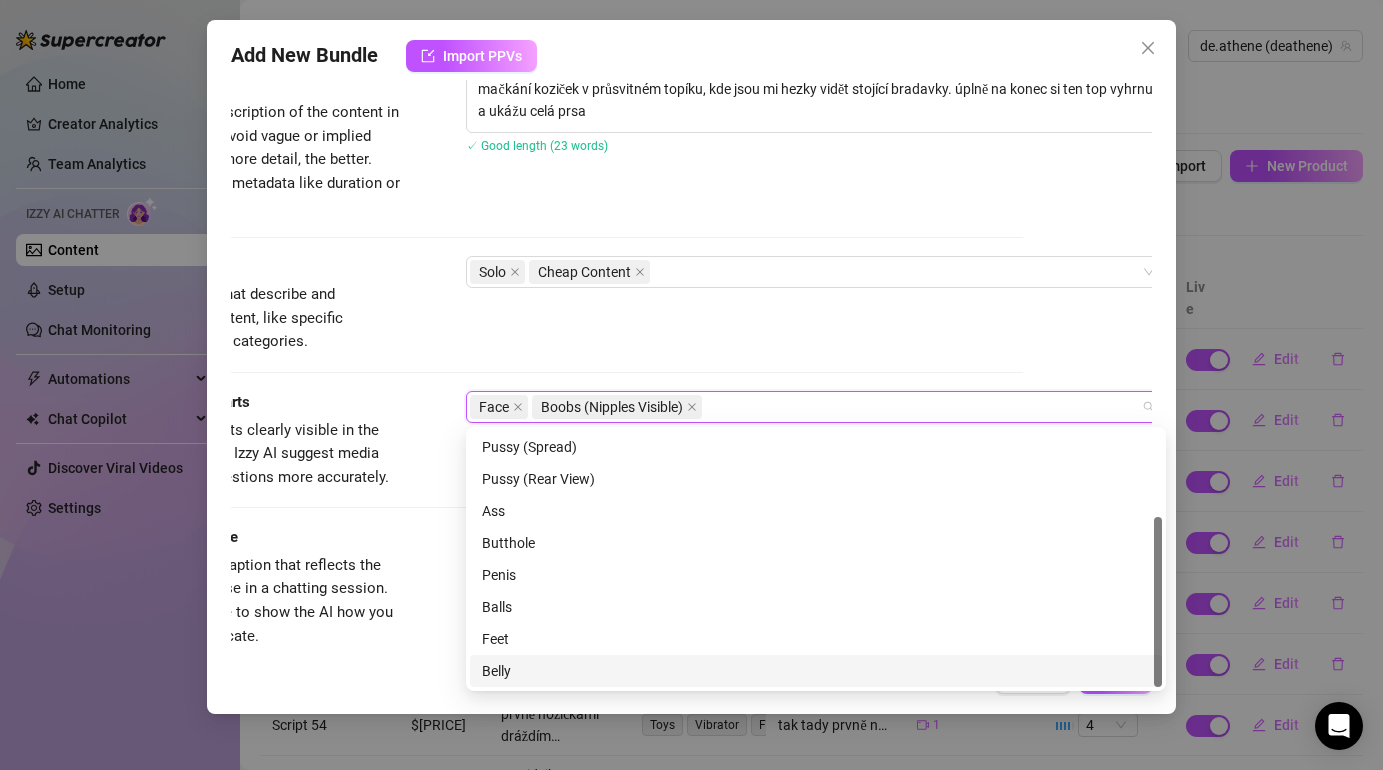 click on "Belly" at bounding box center [816, 671] 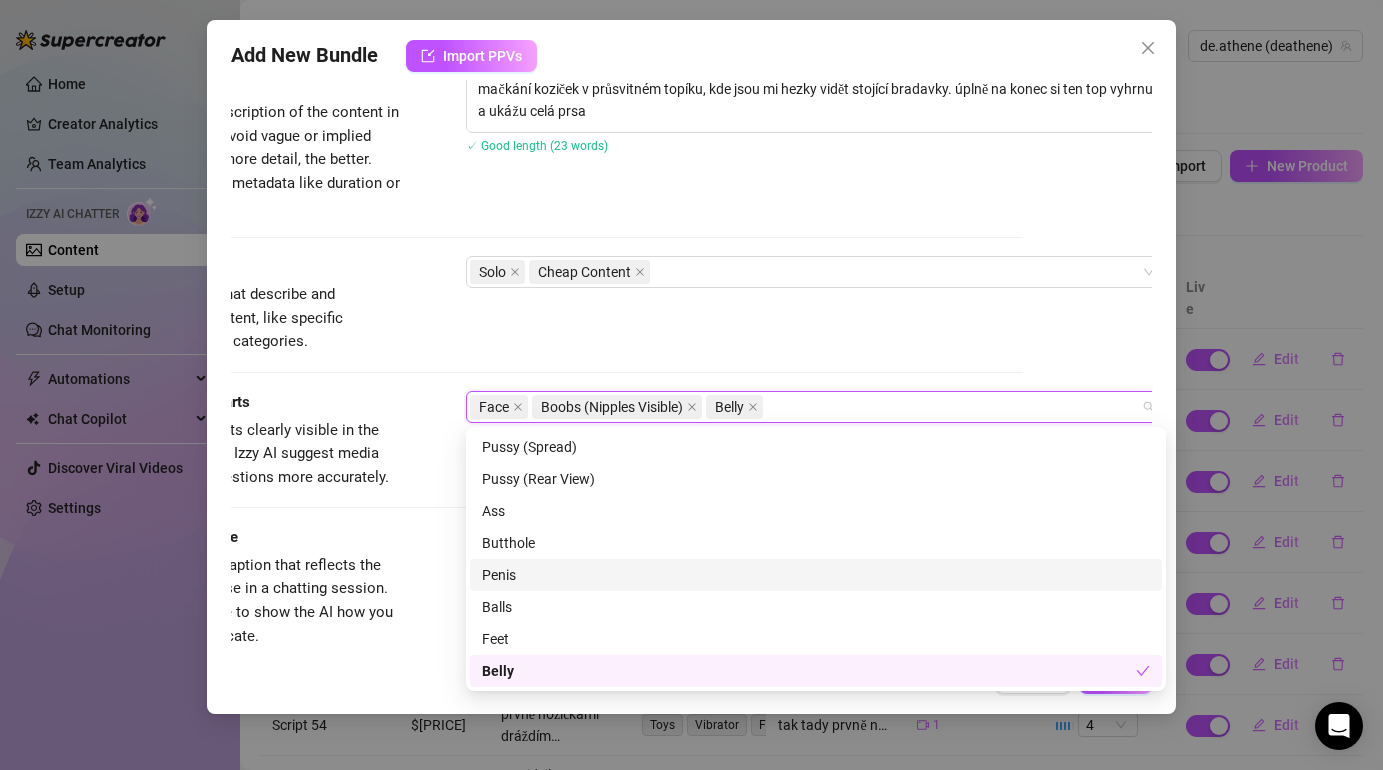 click on "Caption Example Provide a sample caption that reflects the exact style you'd use in a chatting session. This is your chance to show the AI how you prefer to communicate." at bounding box center (562, 587) 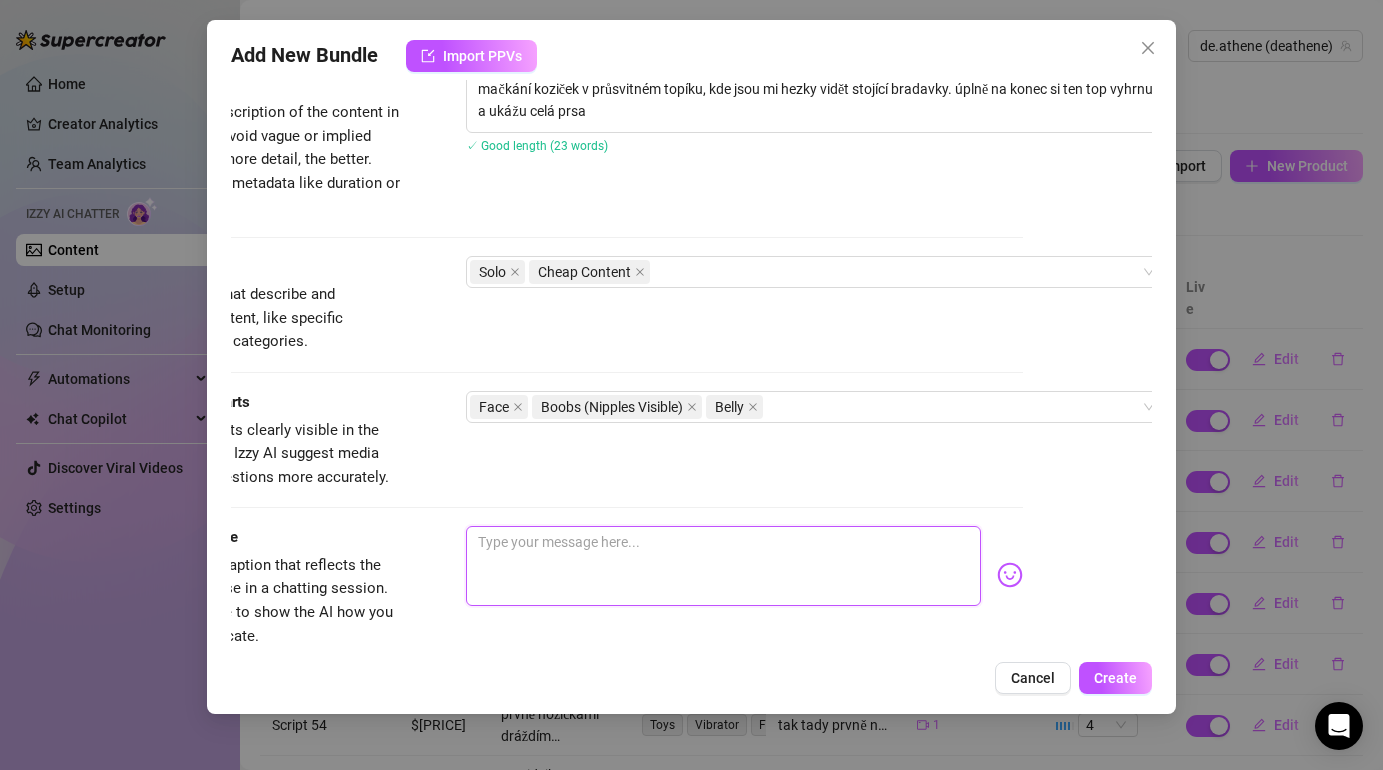 click at bounding box center [723, 566] 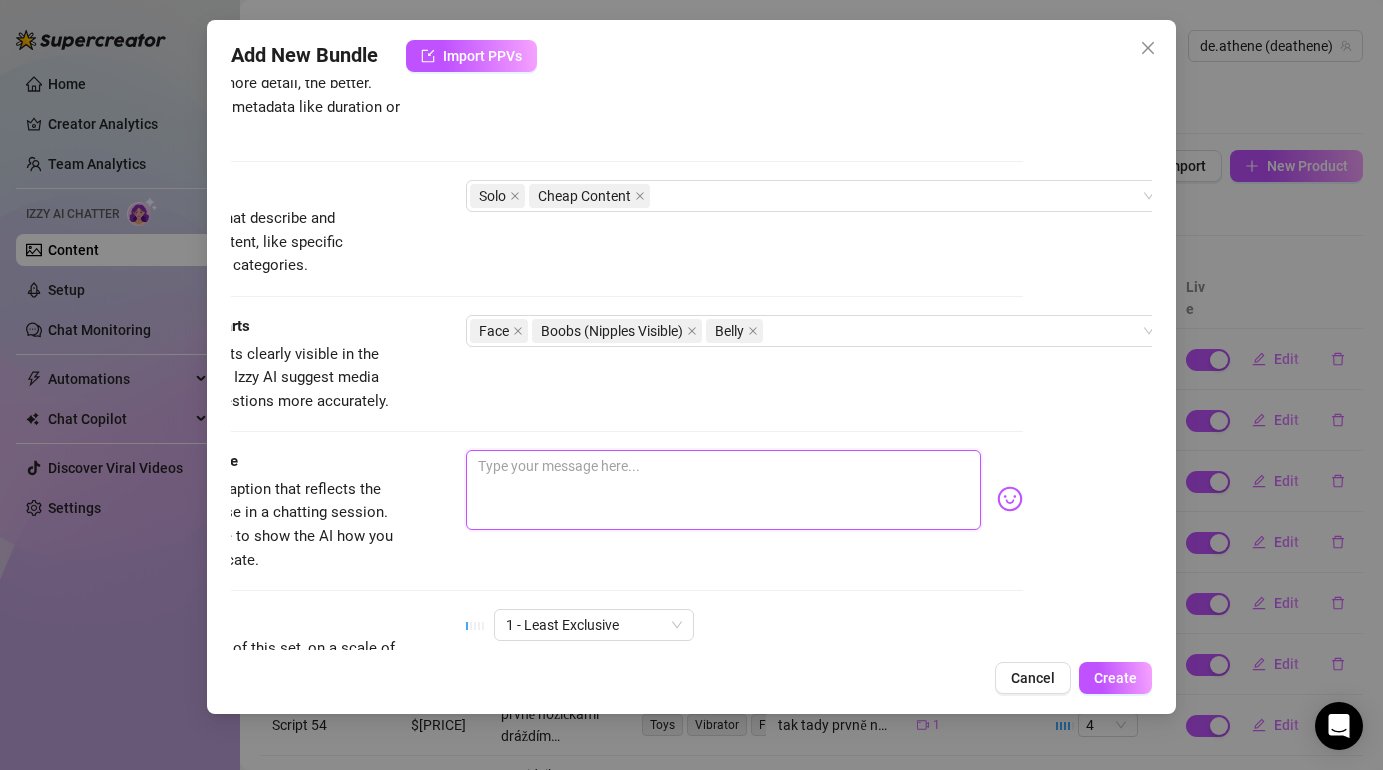 scroll, scrollTop: 904, scrollLeft: 0, axis: vertical 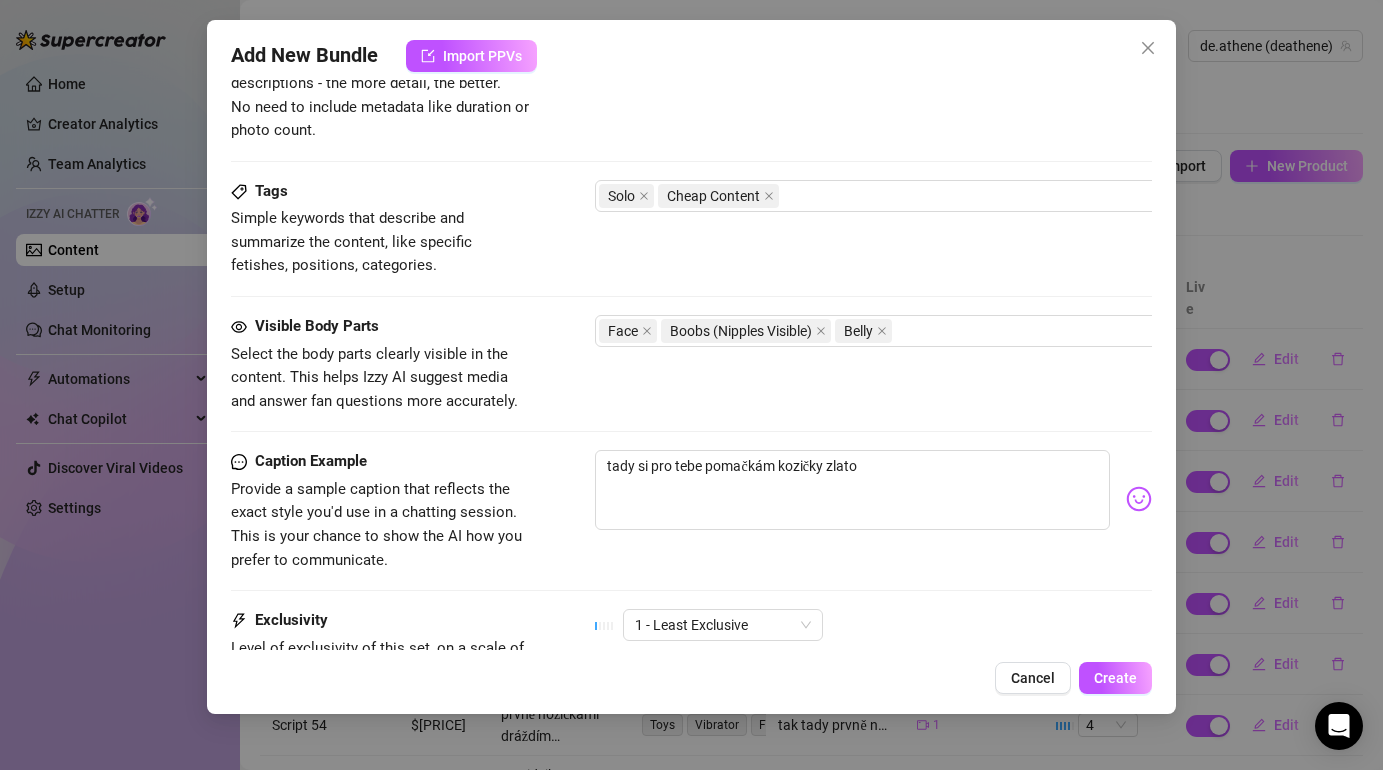 click at bounding box center (1139, 499) 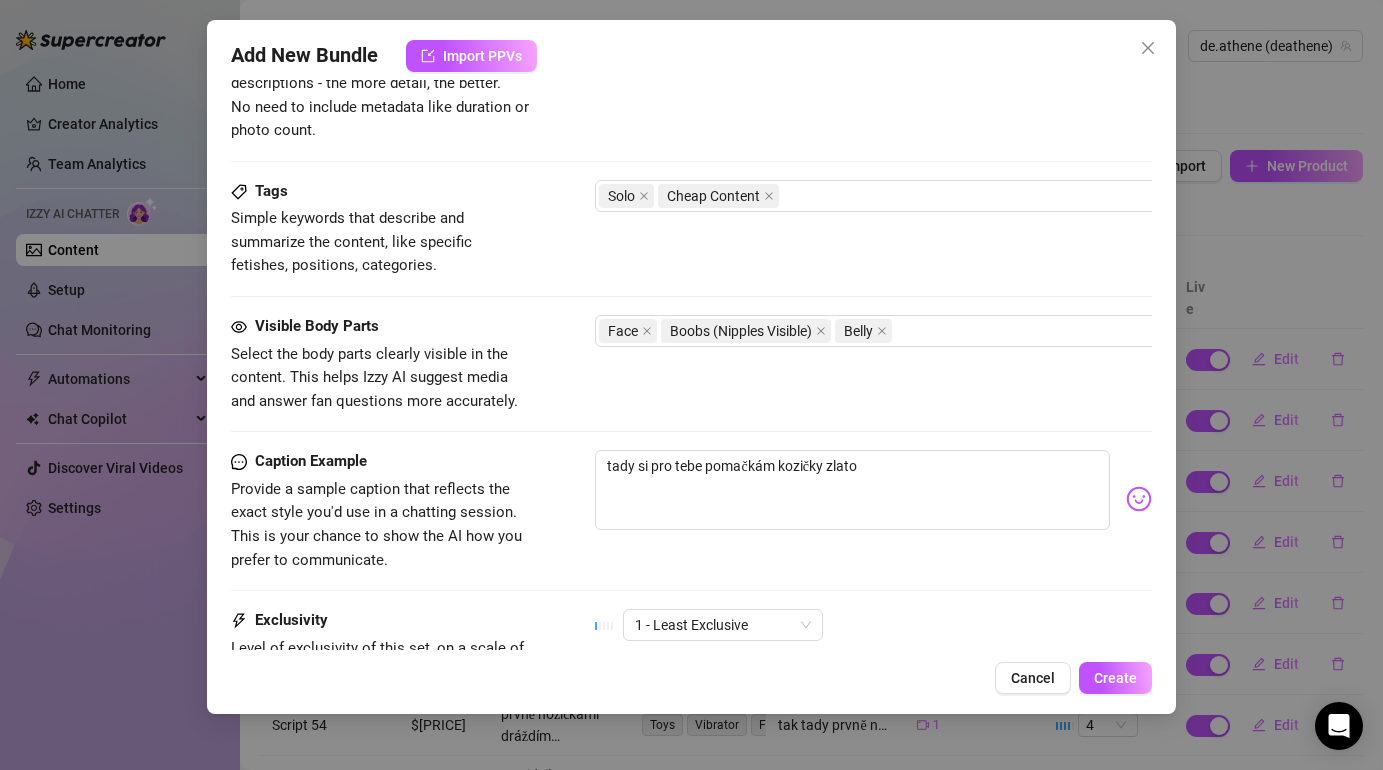 click at bounding box center [1139, 499] 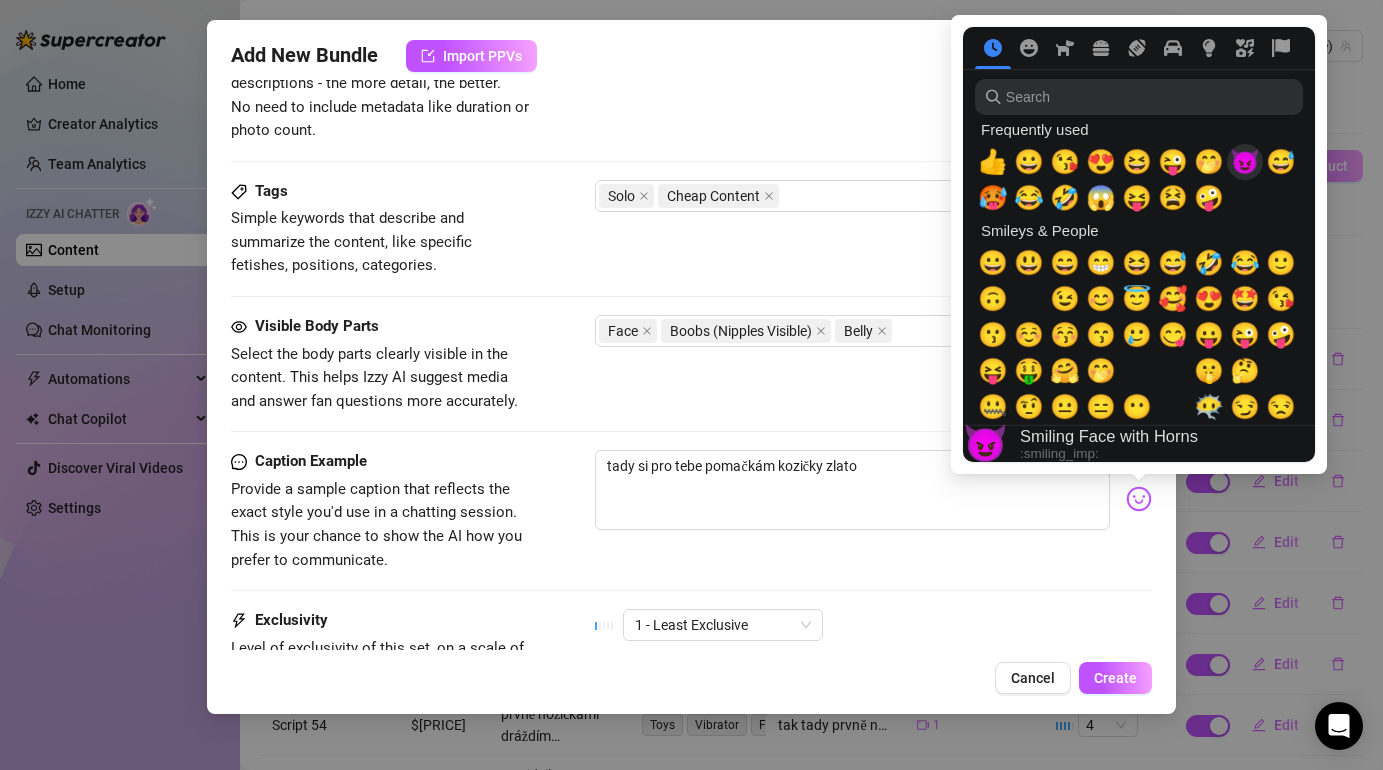 click on "😈" at bounding box center [1245, 162] 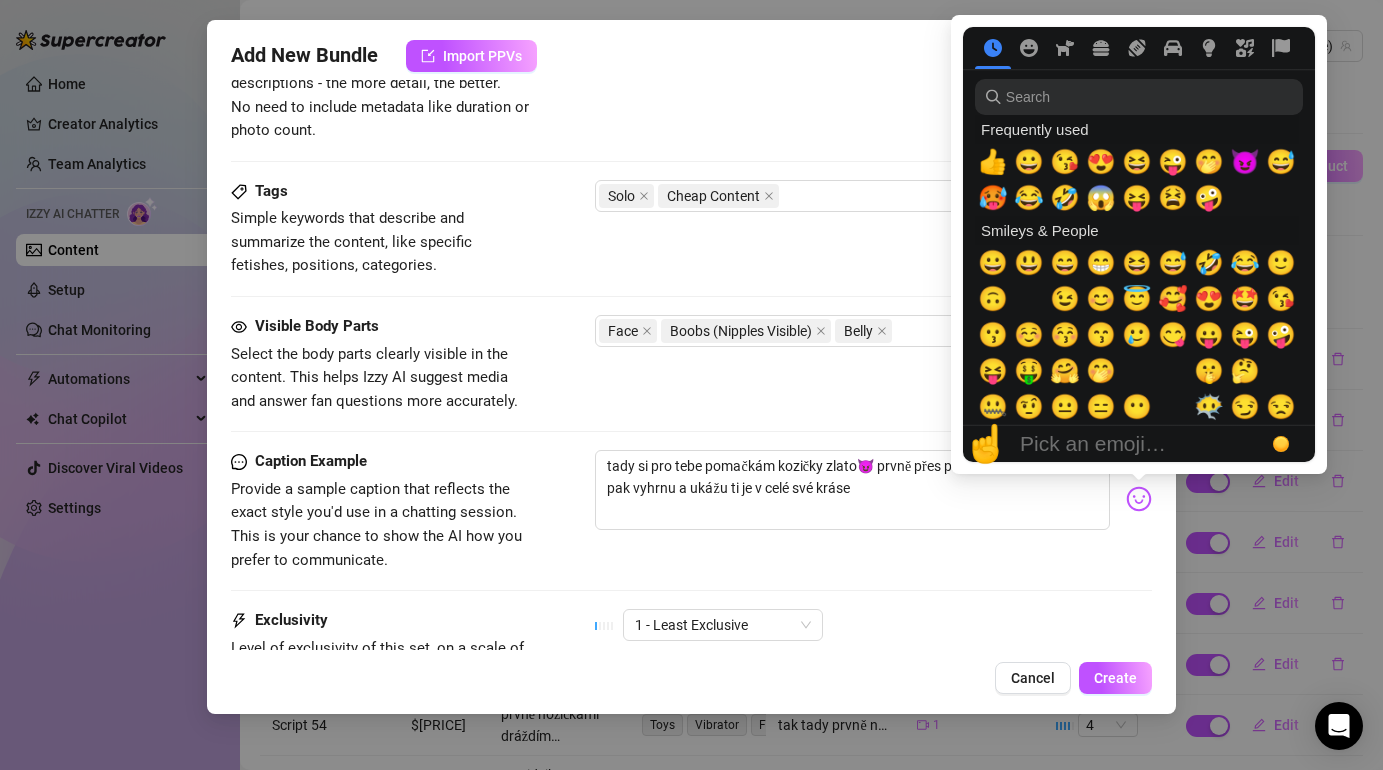 click at bounding box center [1139, 499] 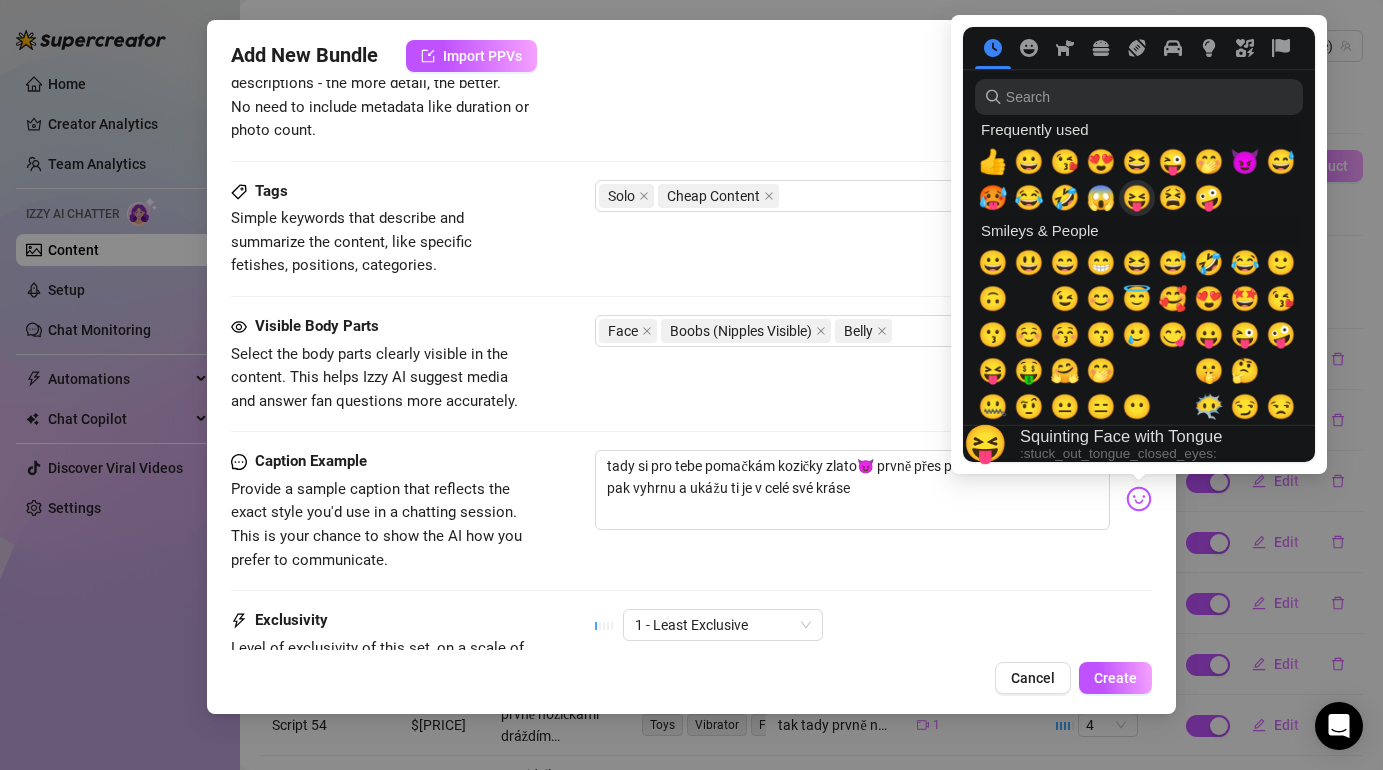 click on "😝" at bounding box center [1137, 198] 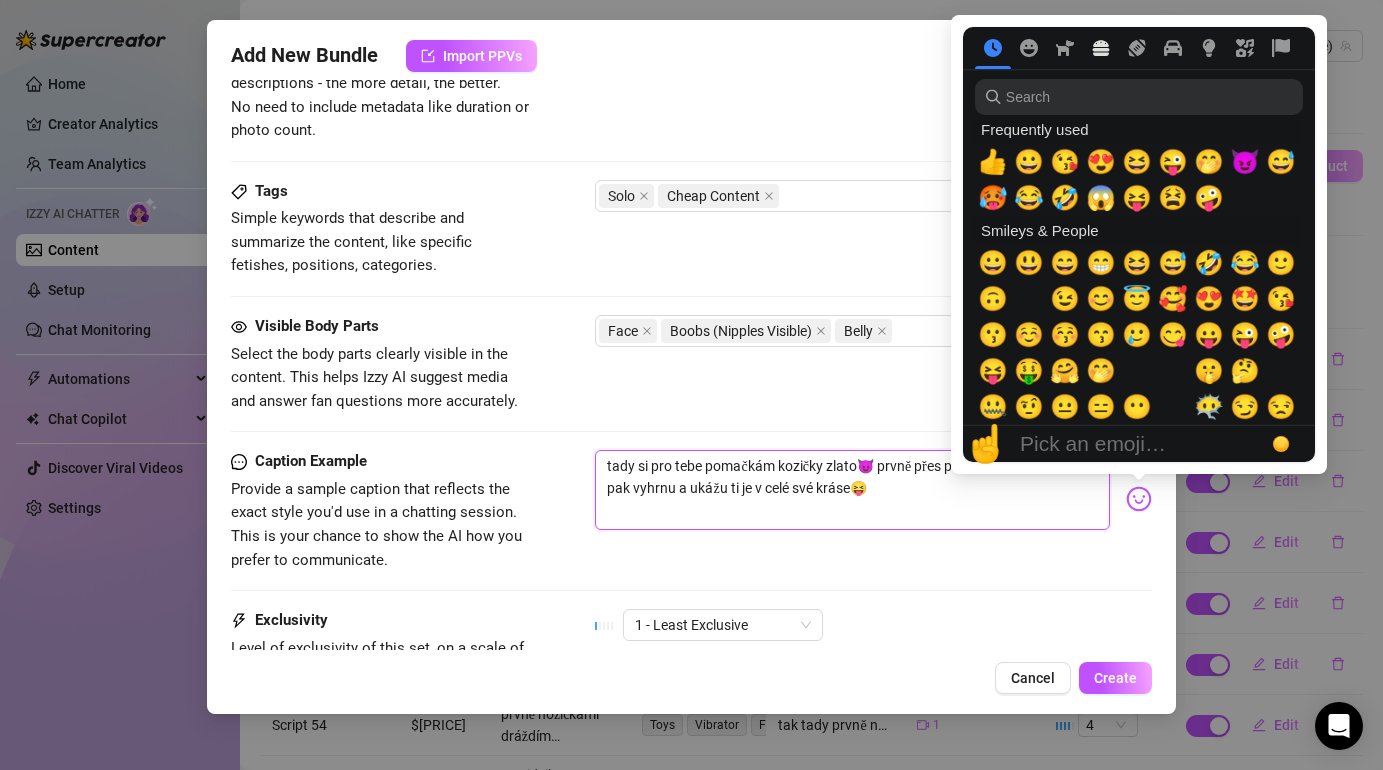 click 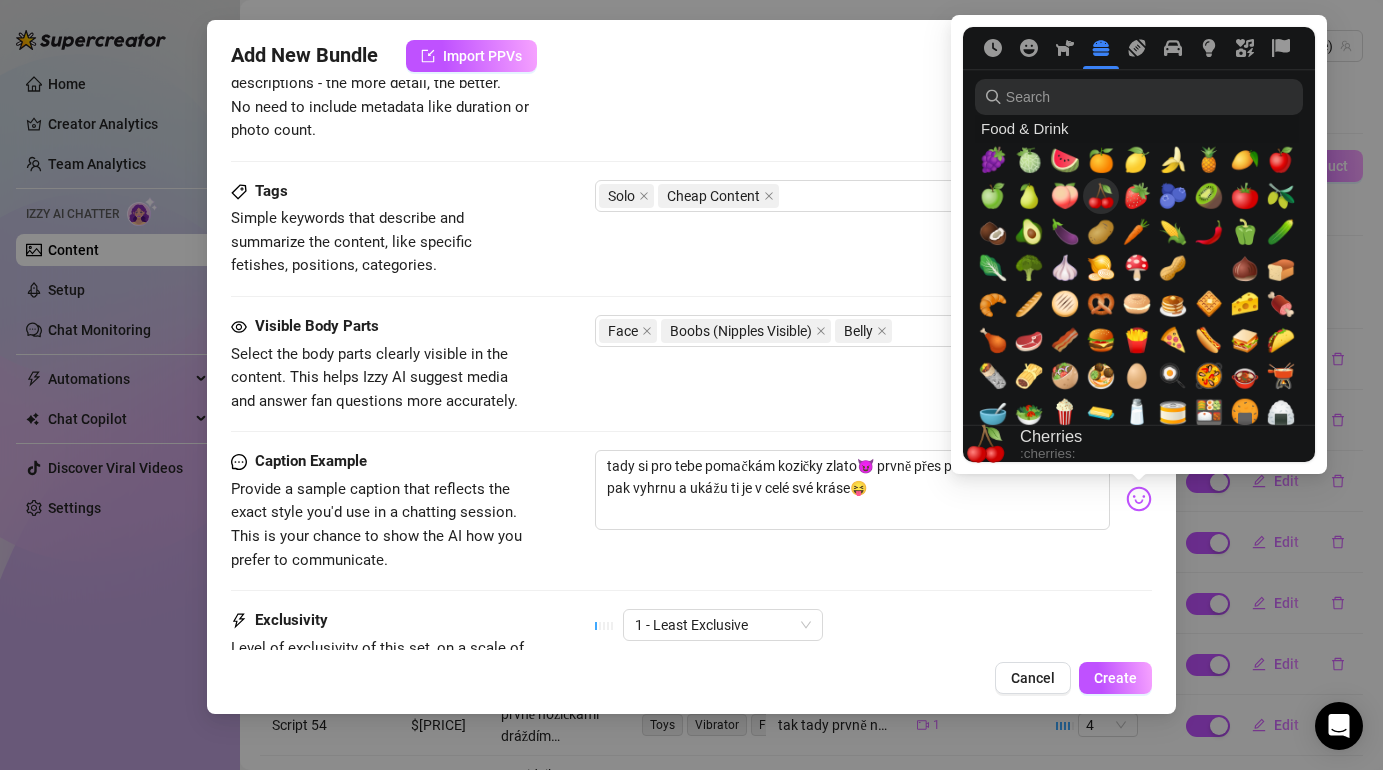 click on "🍒" at bounding box center [1101, 196] 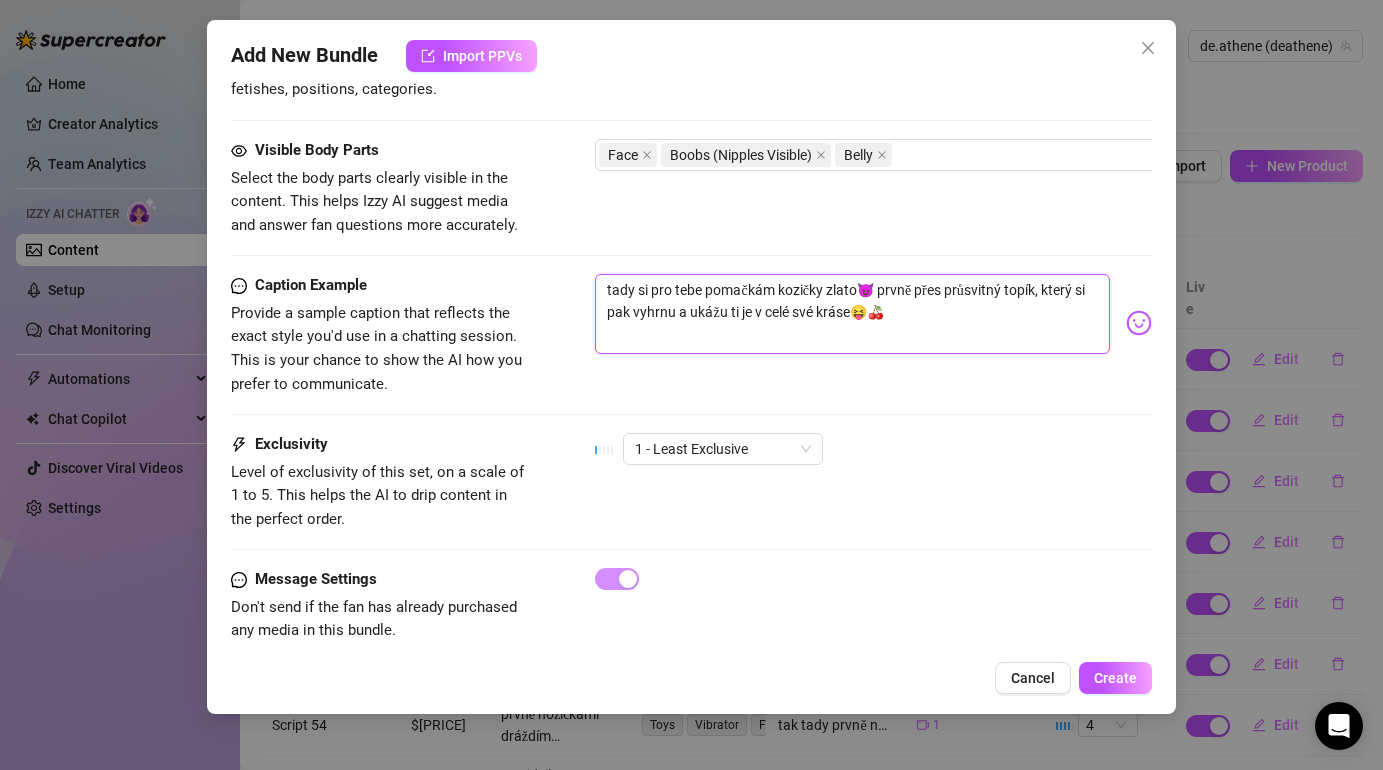 scroll, scrollTop: 1110, scrollLeft: 0, axis: vertical 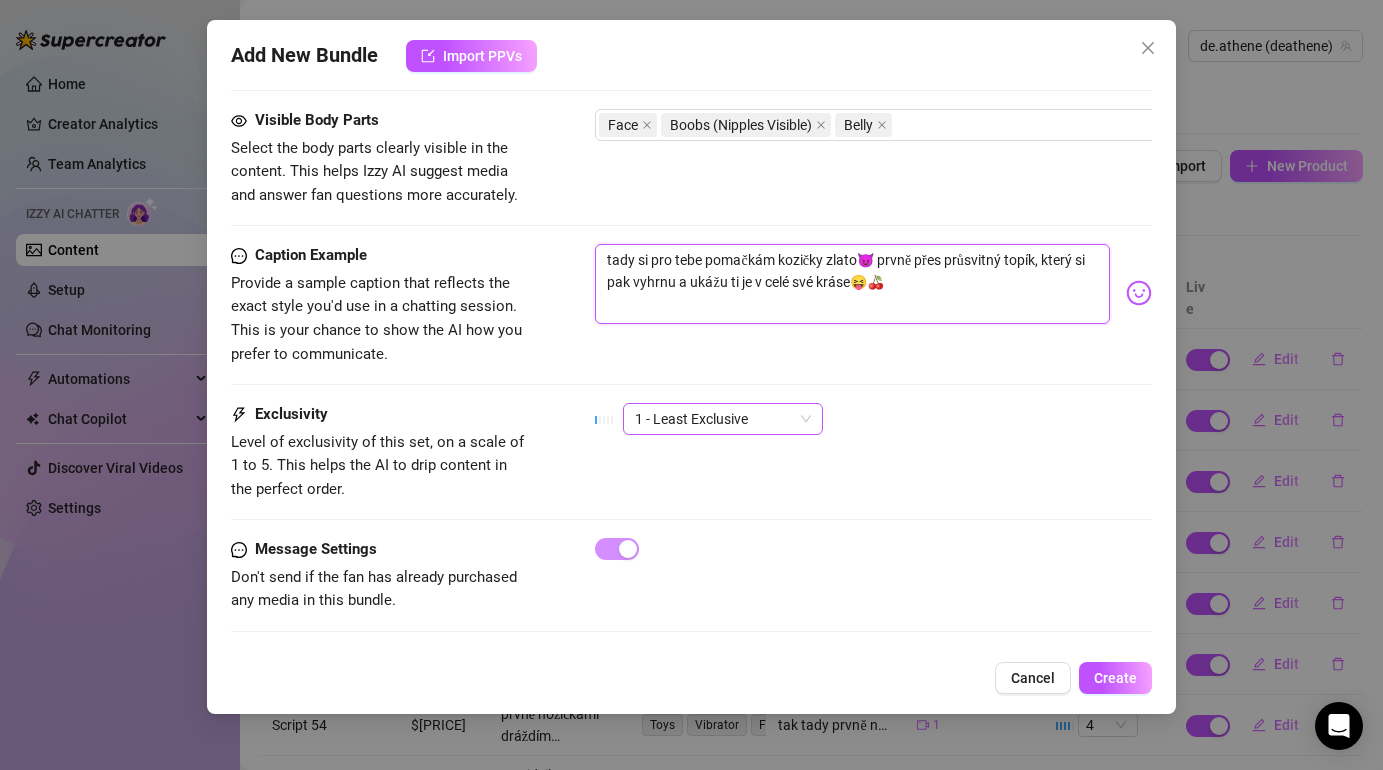 click on "1 - Least Exclusive" at bounding box center [723, 419] 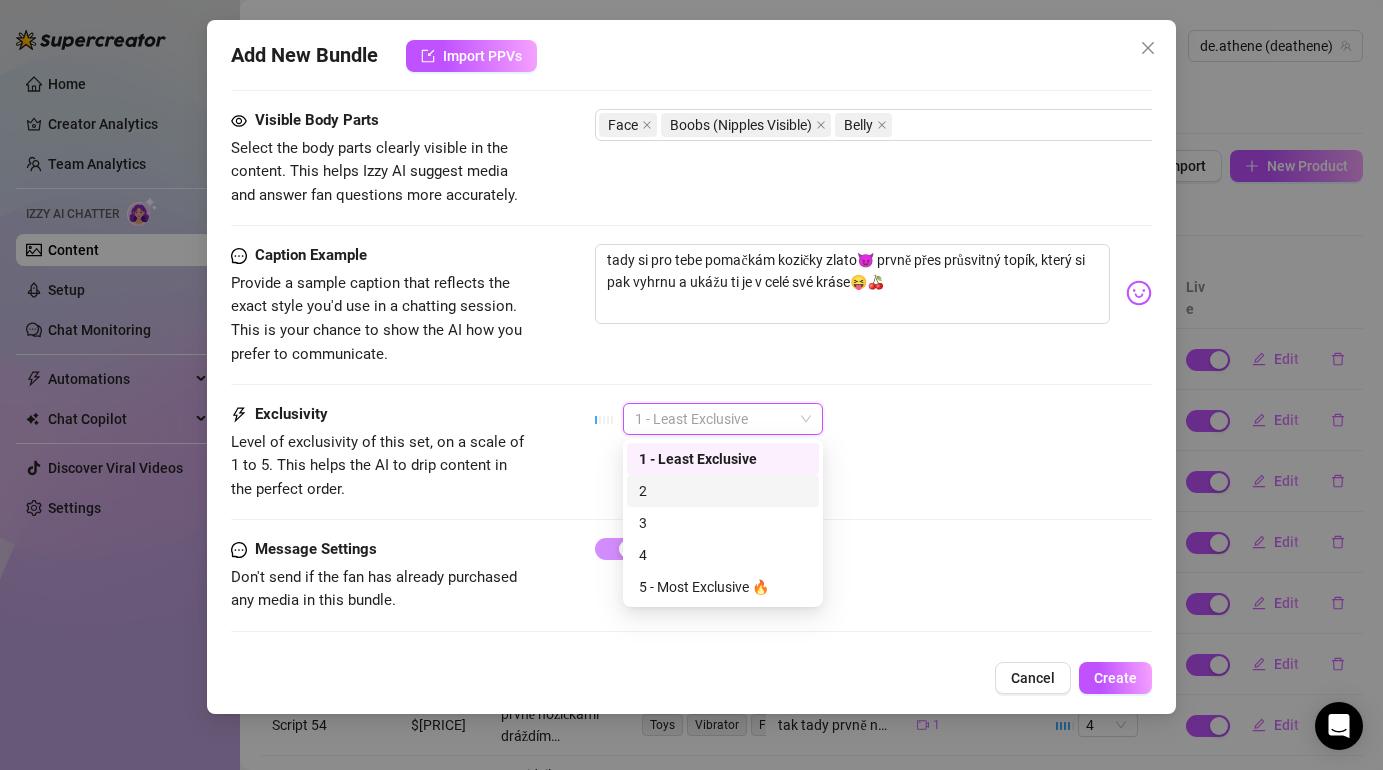 click on "2" at bounding box center (723, 491) 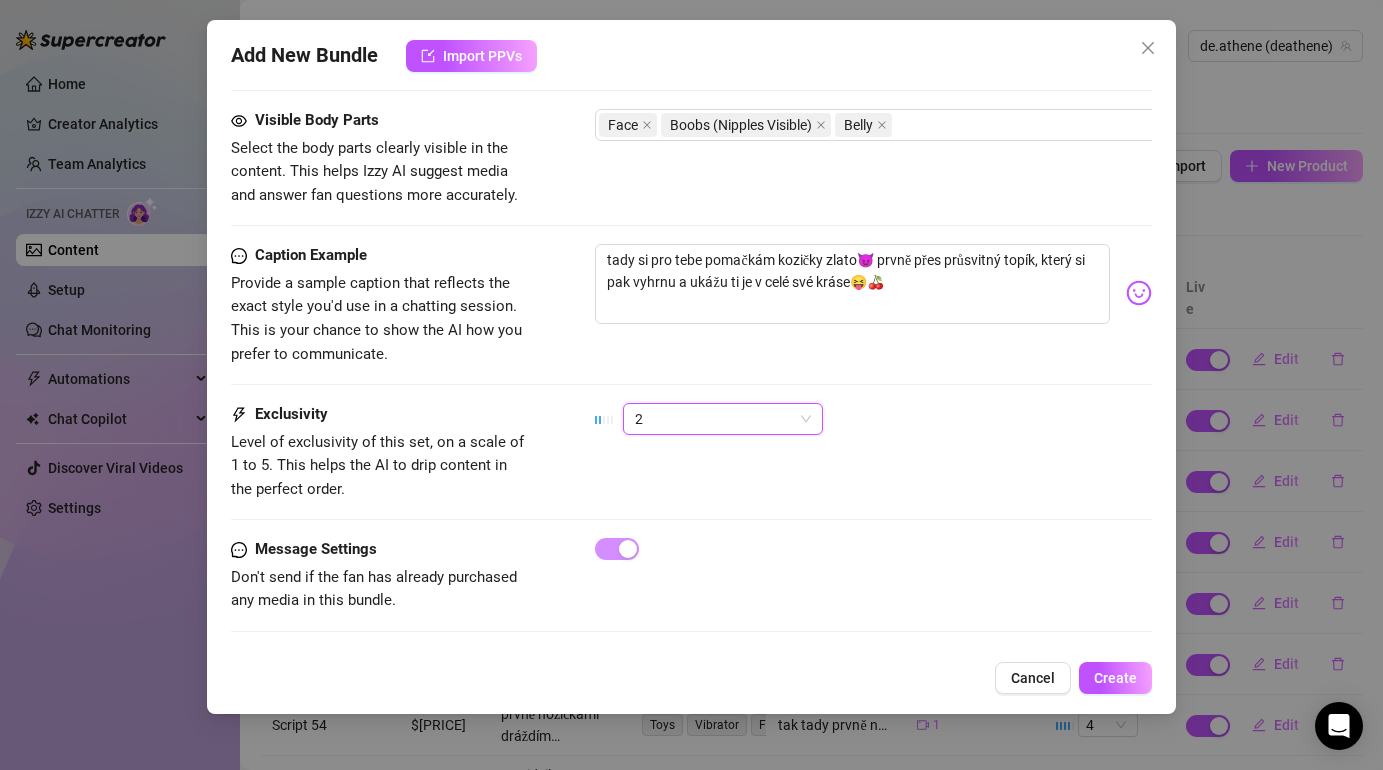 click on "Exclusivity Level of exclusivity of this set, on a scale of 1 to 5. This helps the AI to drip content in the perfect order. 2 2" at bounding box center (691, 452) 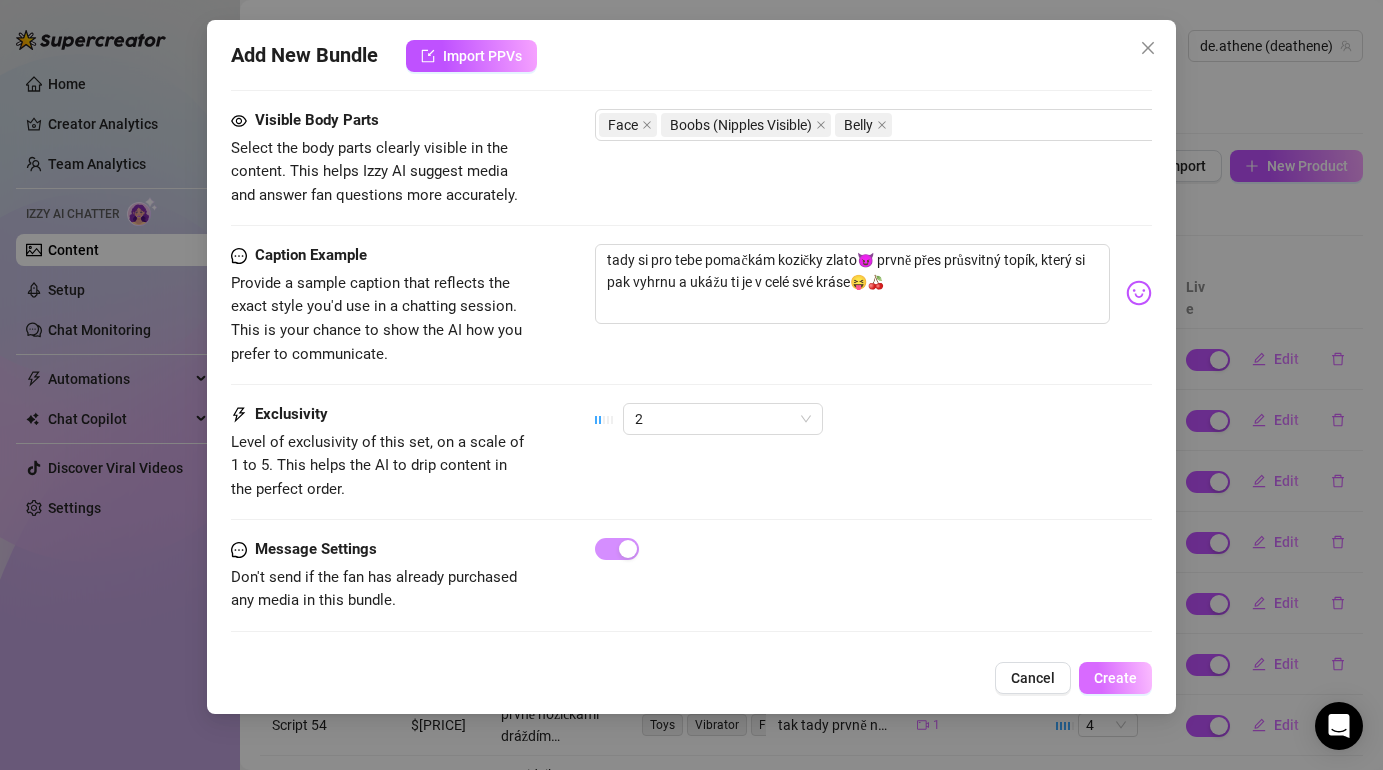 click on "Create" at bounding box center [1115, 678] 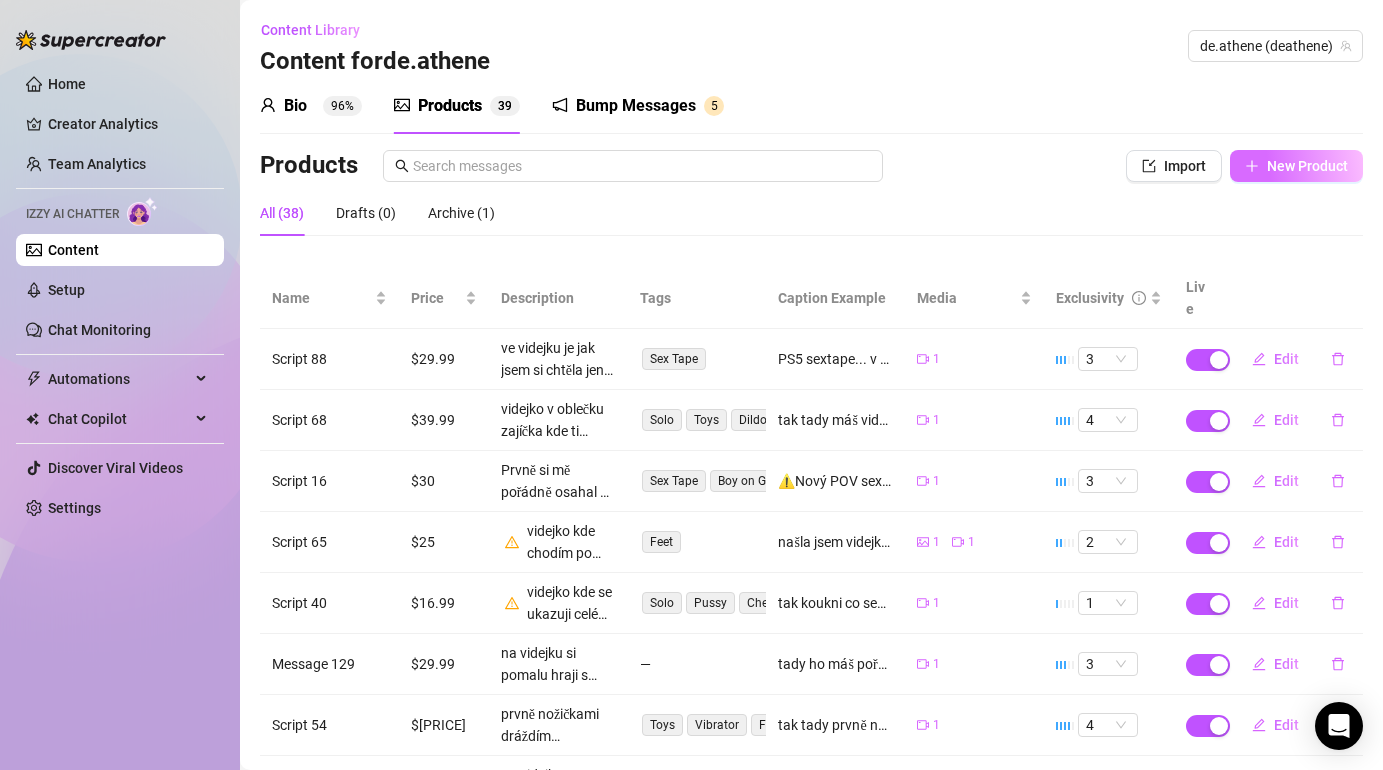click on "New Product" at bounding box center (1307, 166) 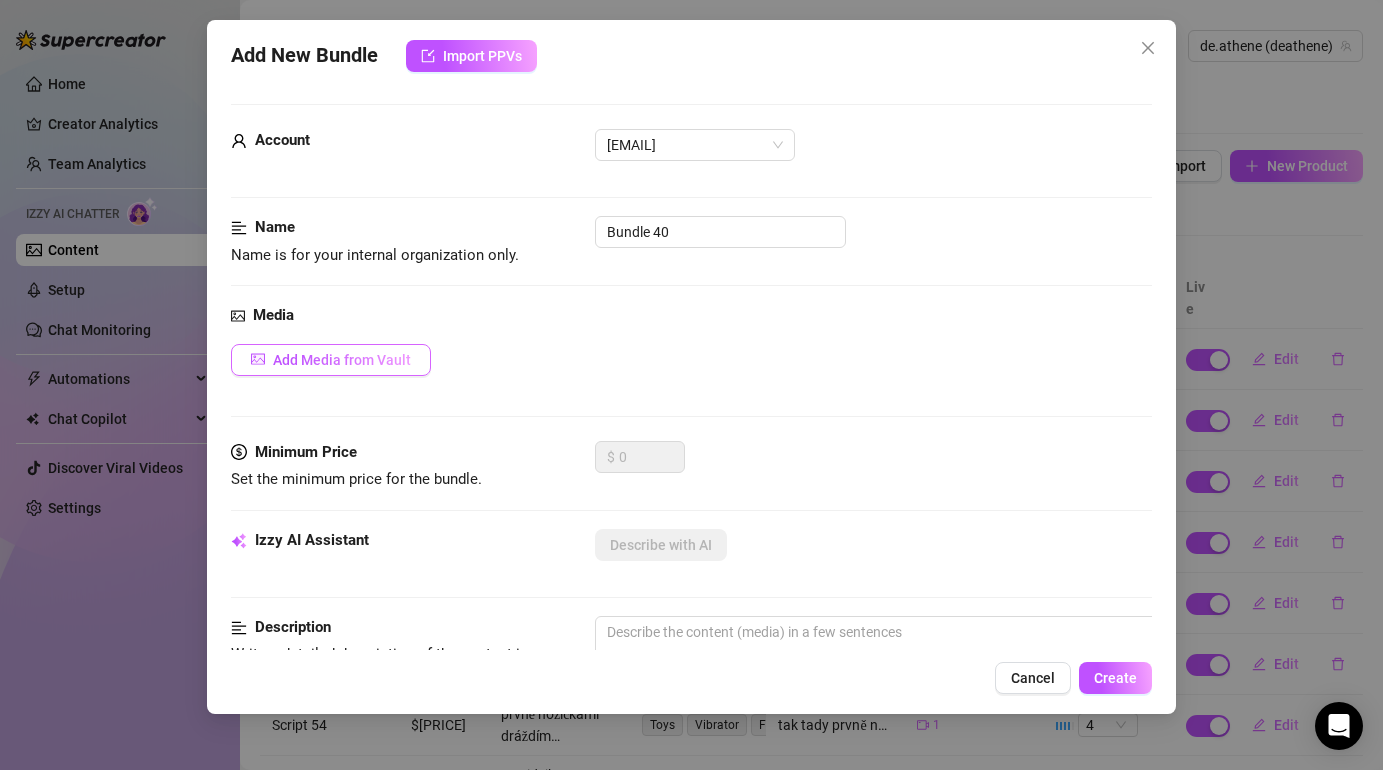 click on "Add Media from Vault" at bounding box center (342, 360) 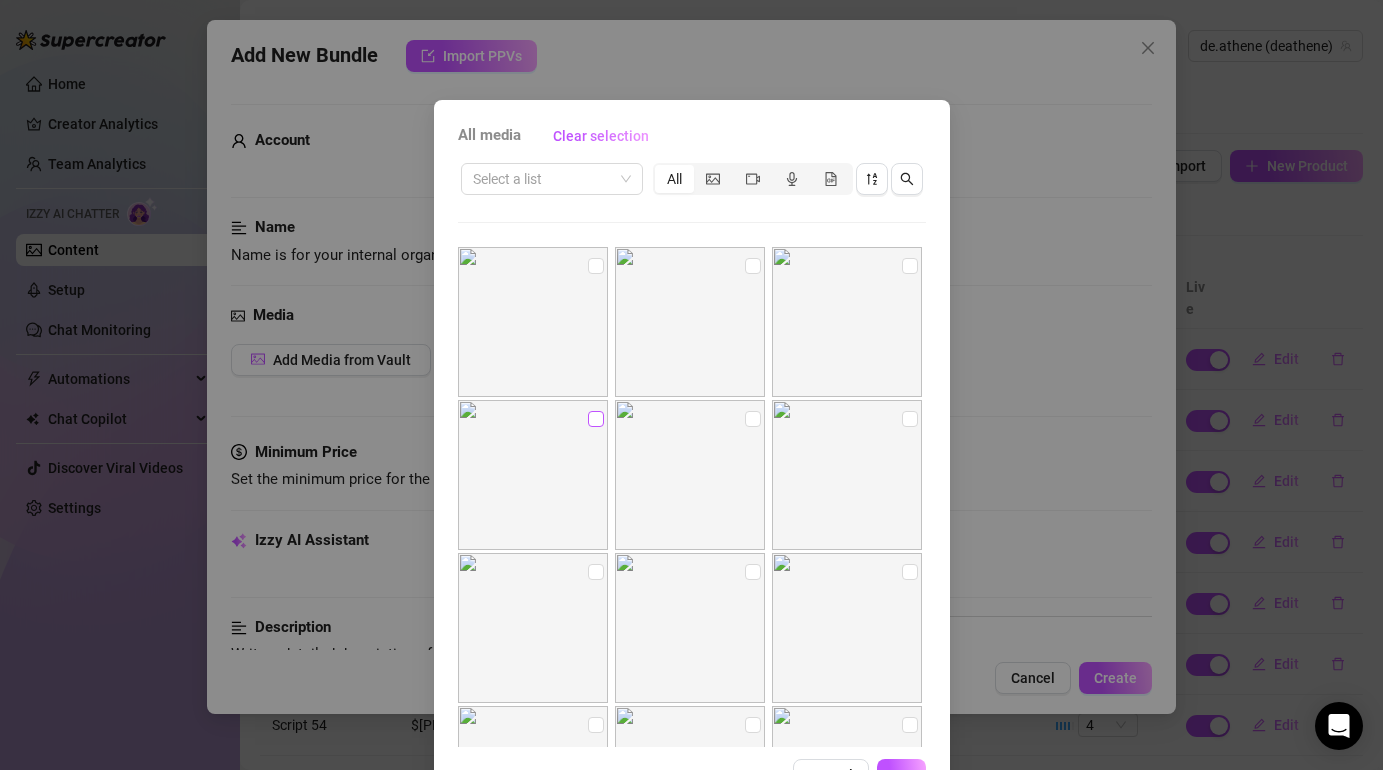 click at bounding box center (596, 419) 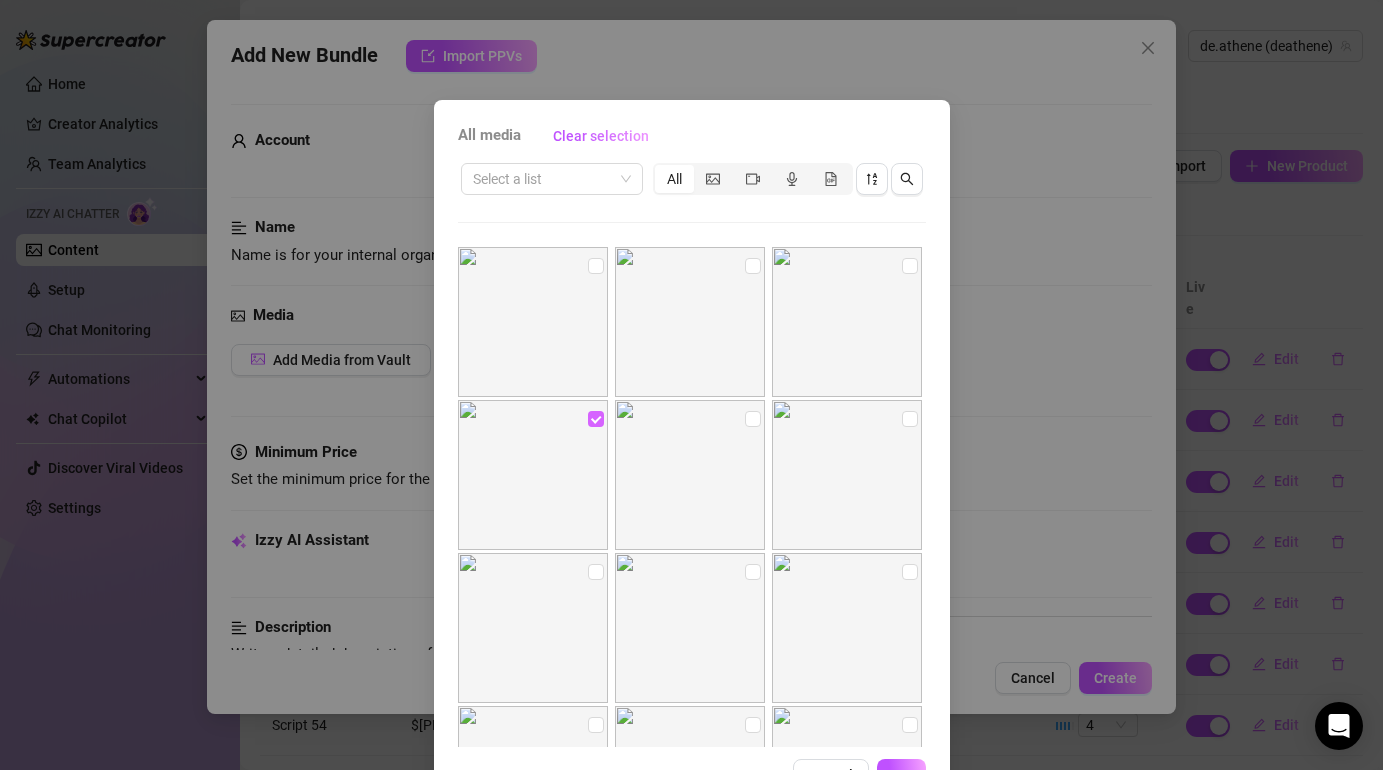click at bounding box center (596, 419) 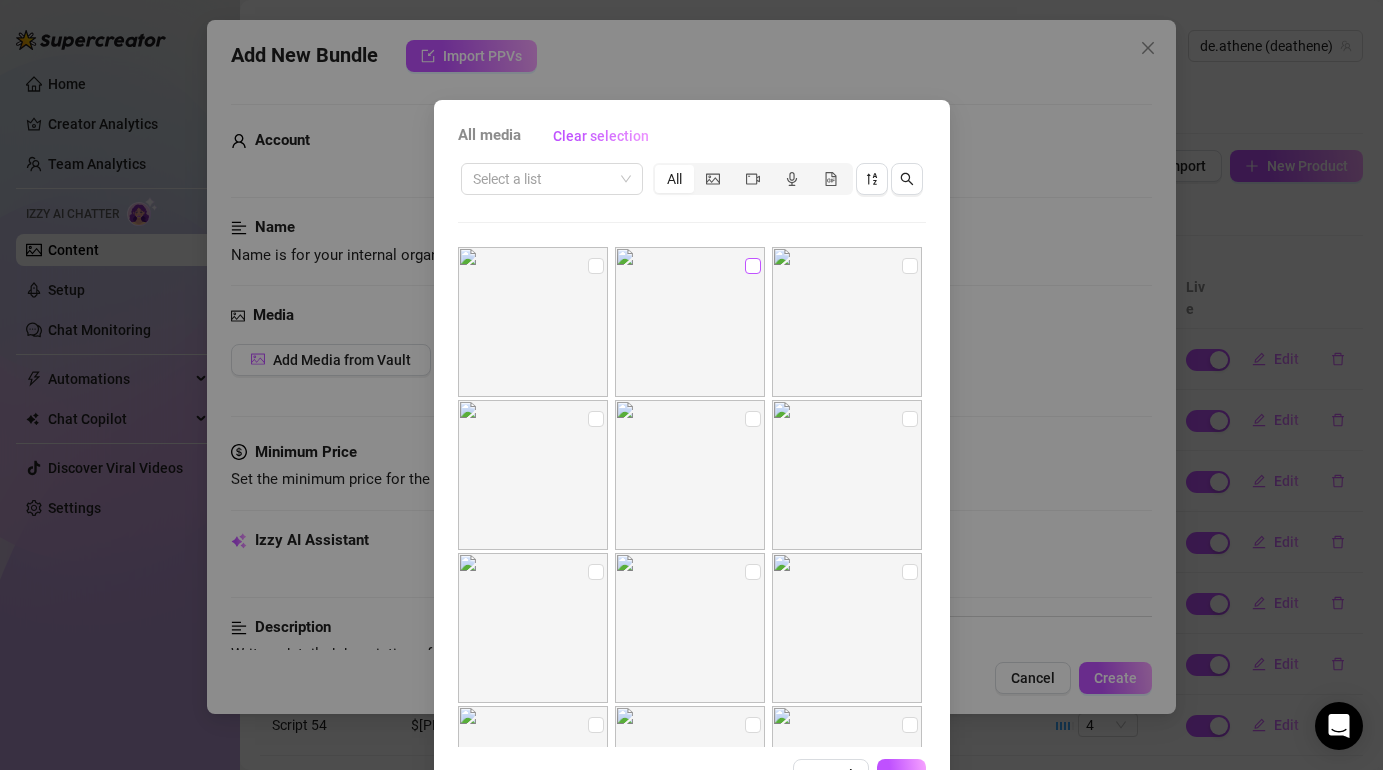 click at bounding box center (753, 266) 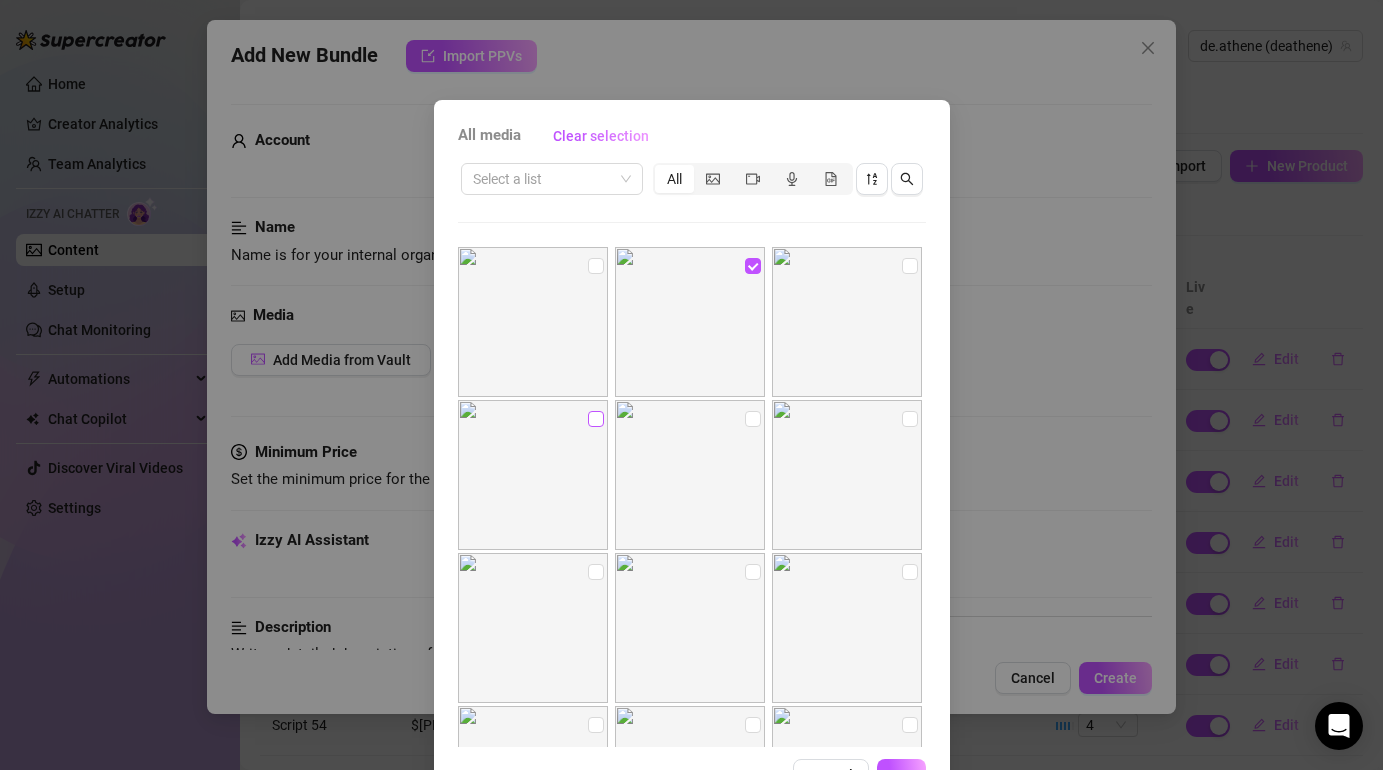click at bounding box center (596, 419) 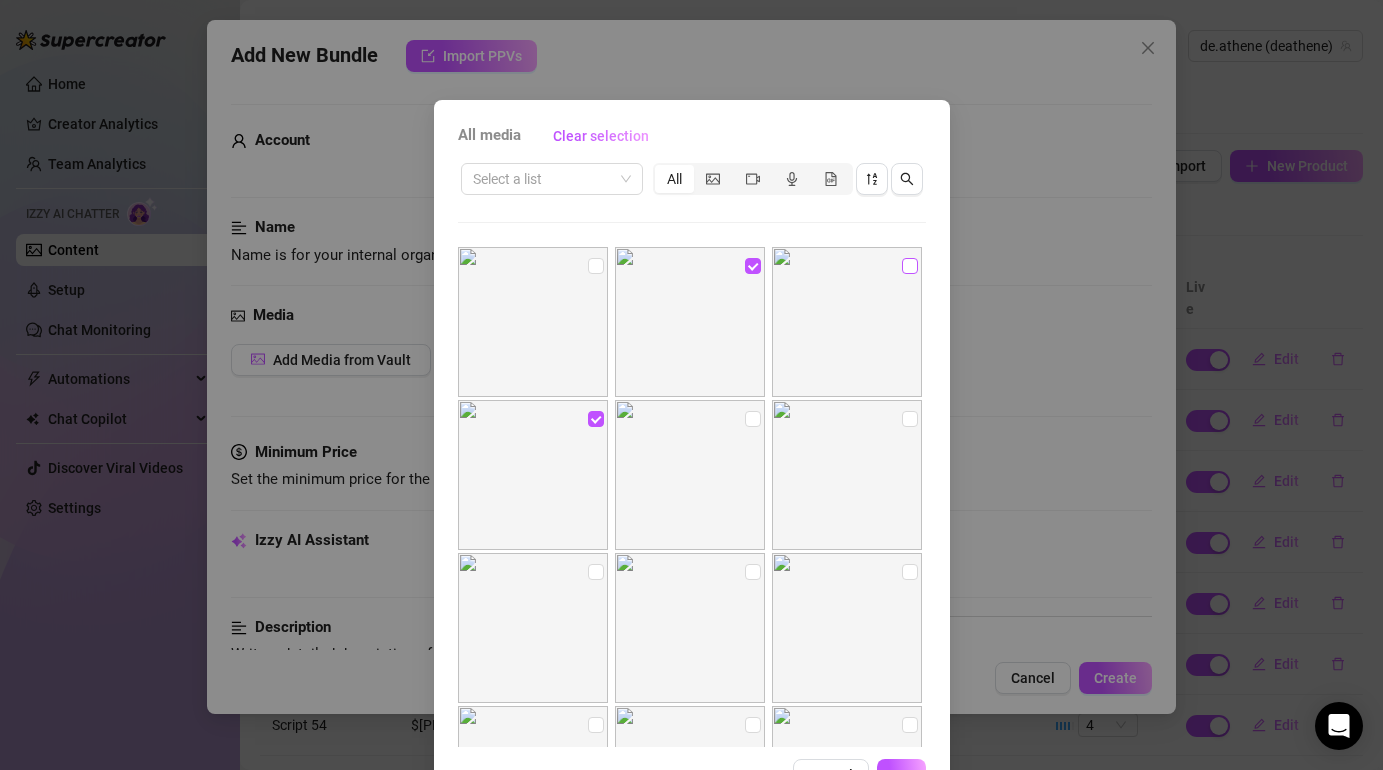 click at bounding box center [910, 266] 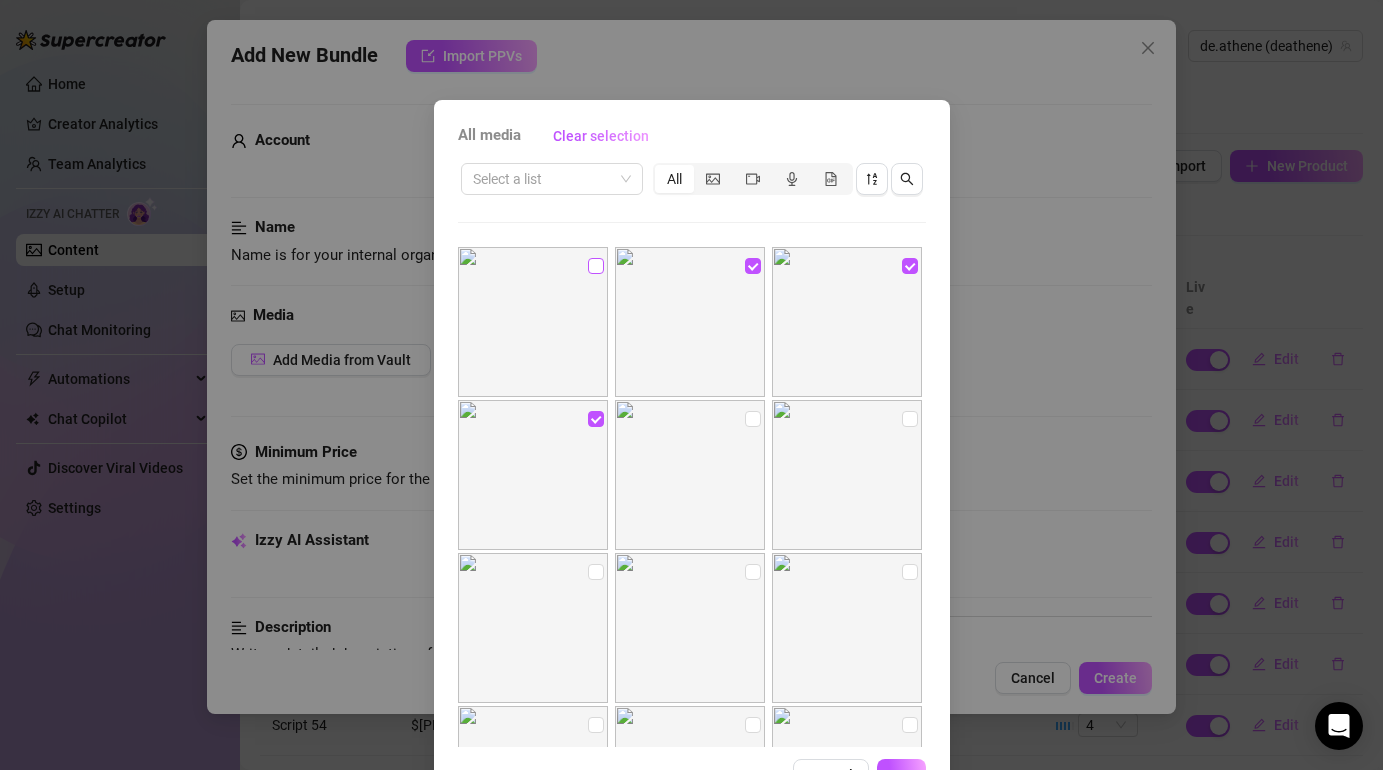 click at bounding box center (596, 266) 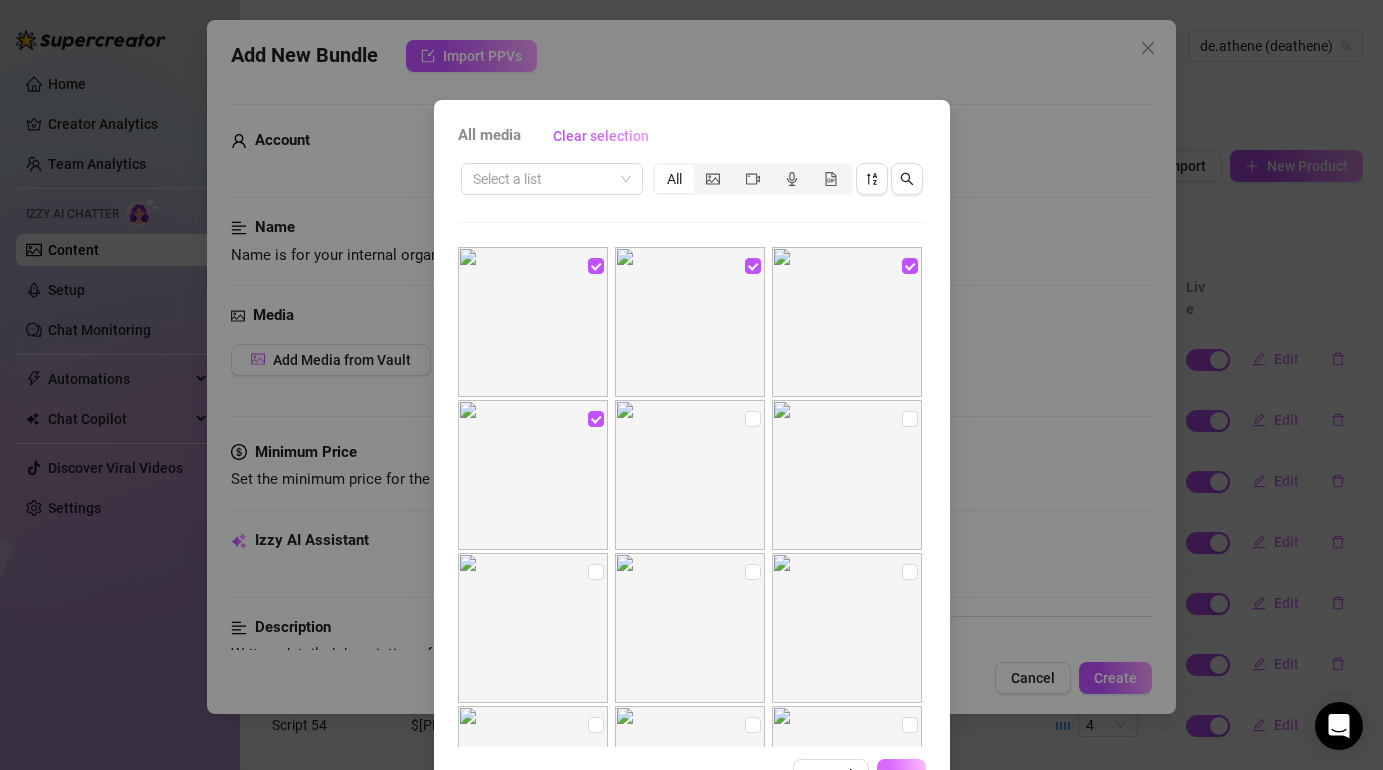 click on "OK" at bounding box center (901, 775) 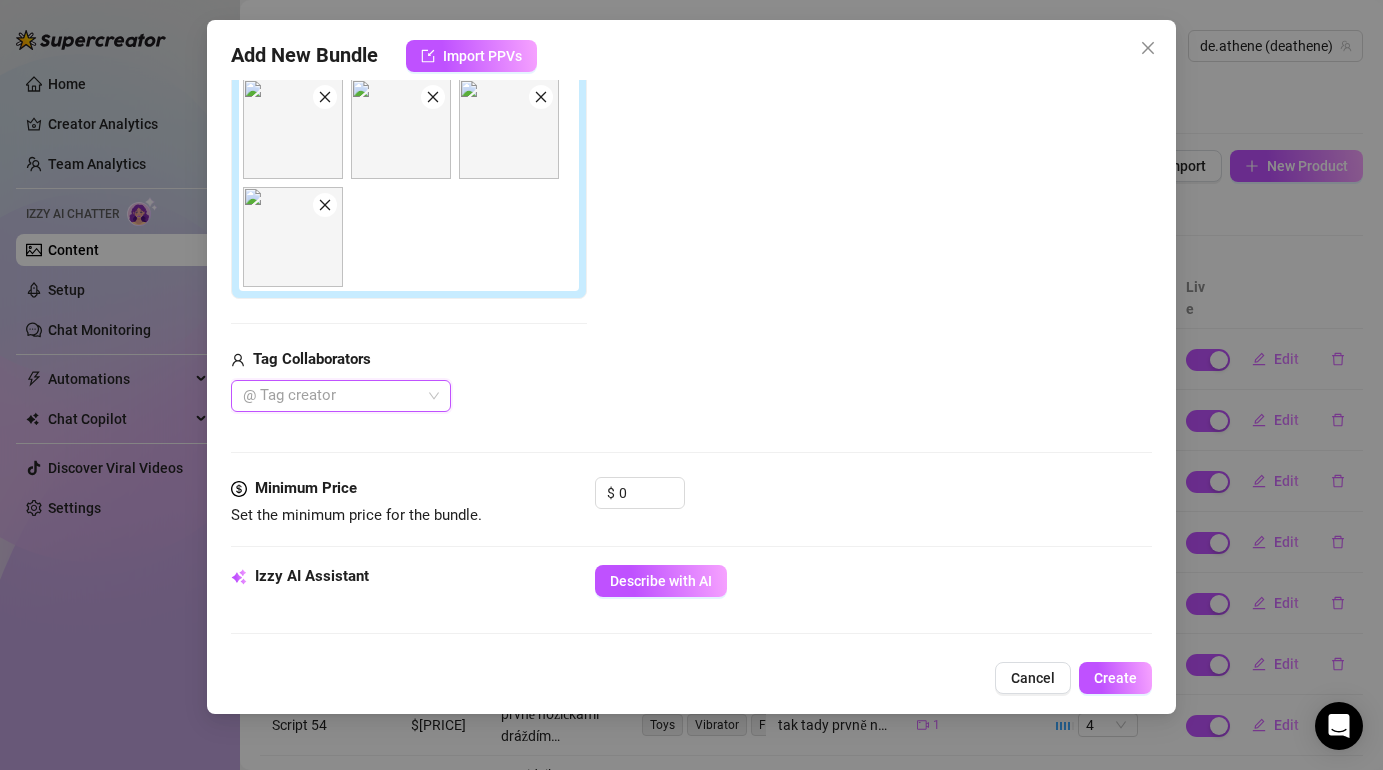 scroll, scrollTop: 359, scrollLeft: 0, axis: vertical 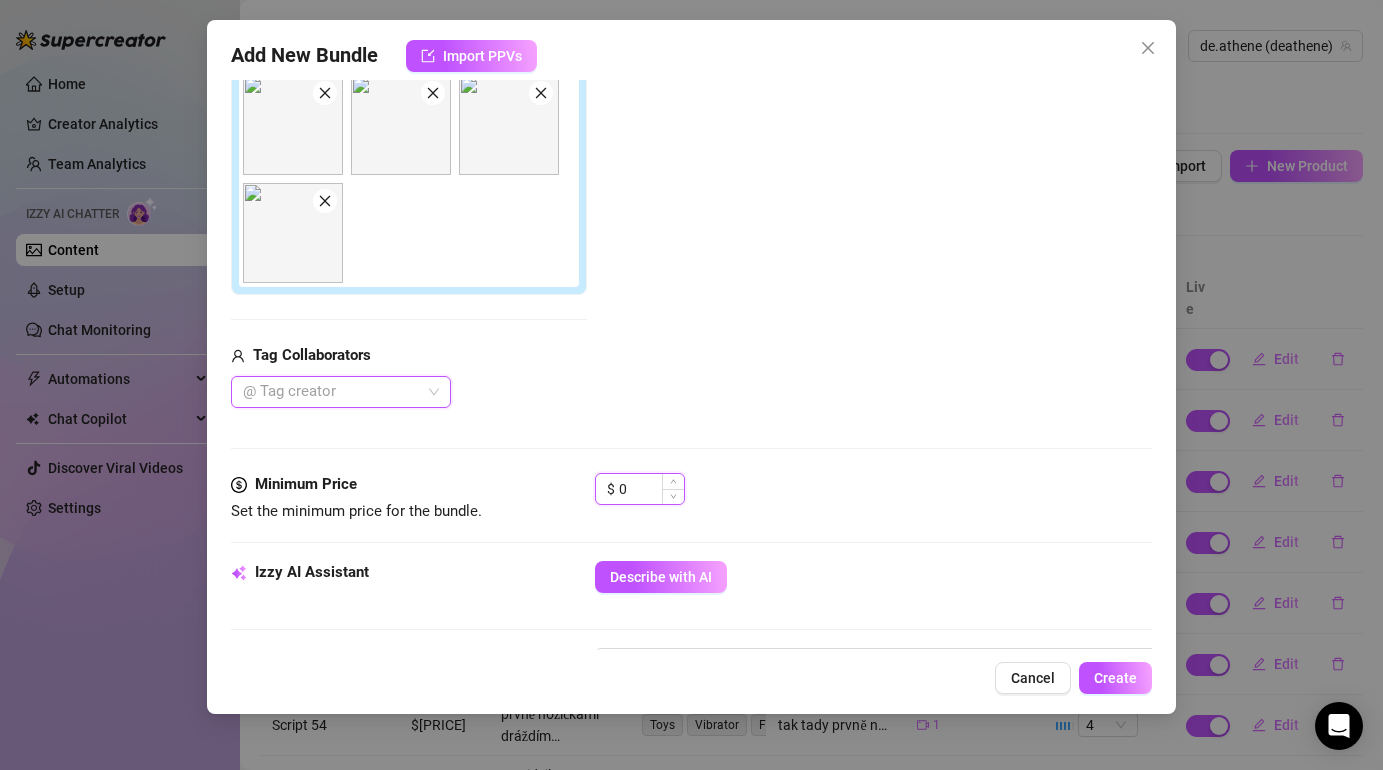 click on "0" at bounding box center (651, 489) 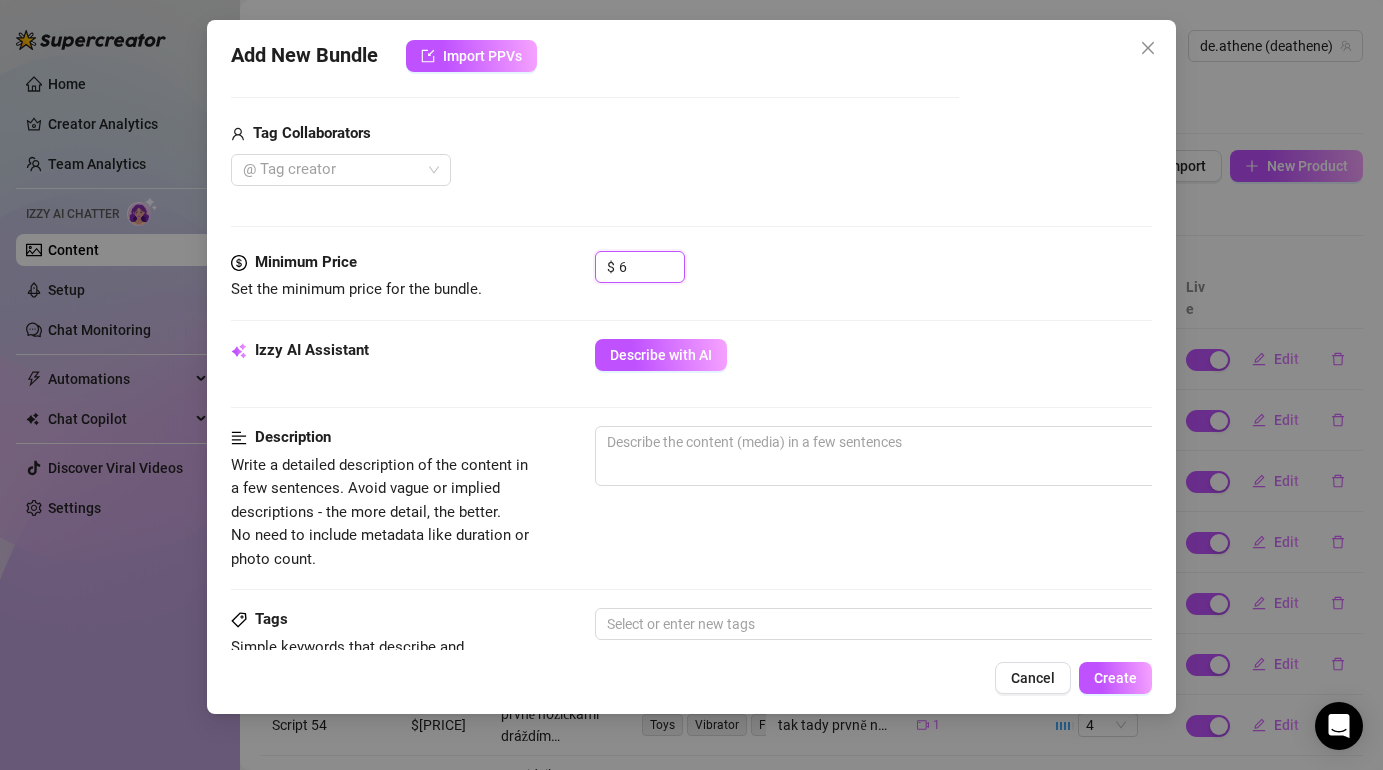 scroll, scrollTop: 607, scrollLeft: 0, axis: vertical 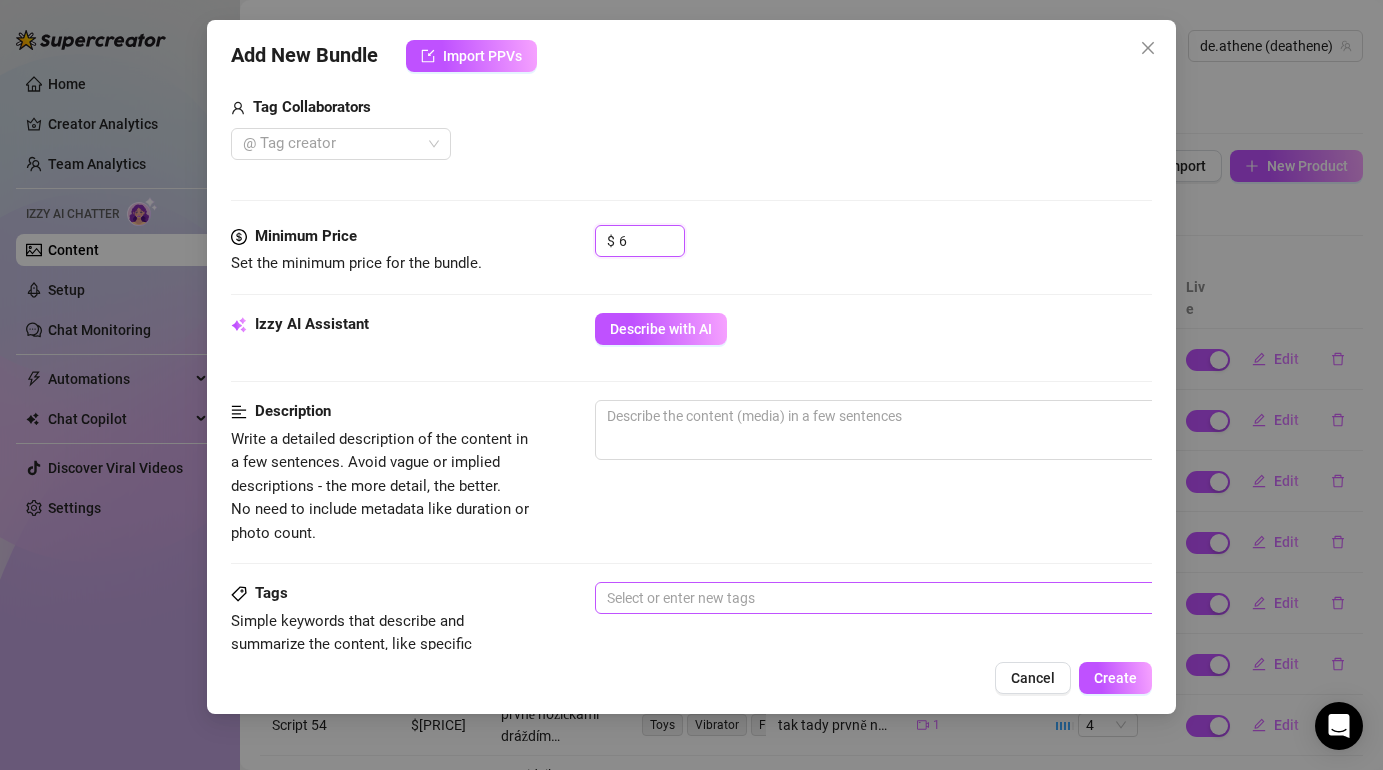 click at bounding box center (934, 598) 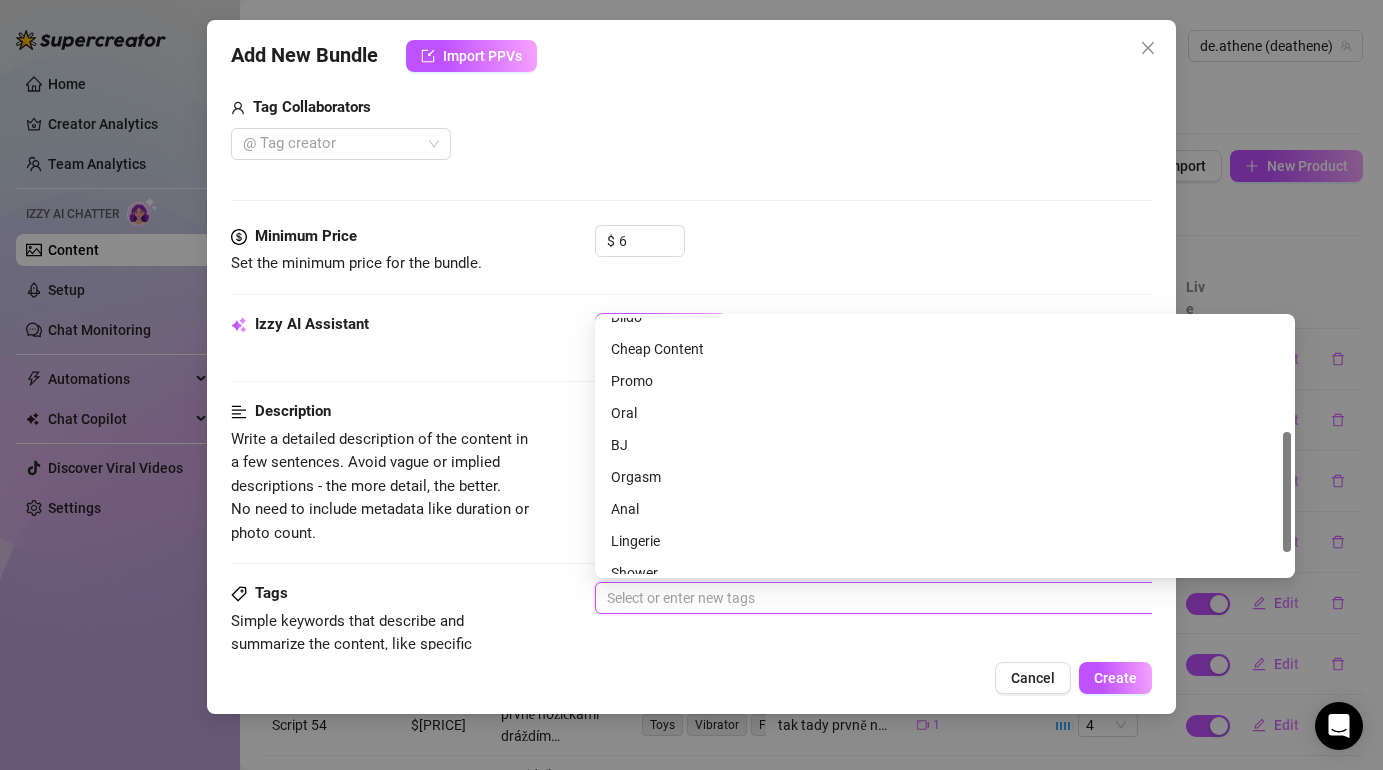 scroll, scrollTop: 243, scrollLeft: 0, axis: vertical 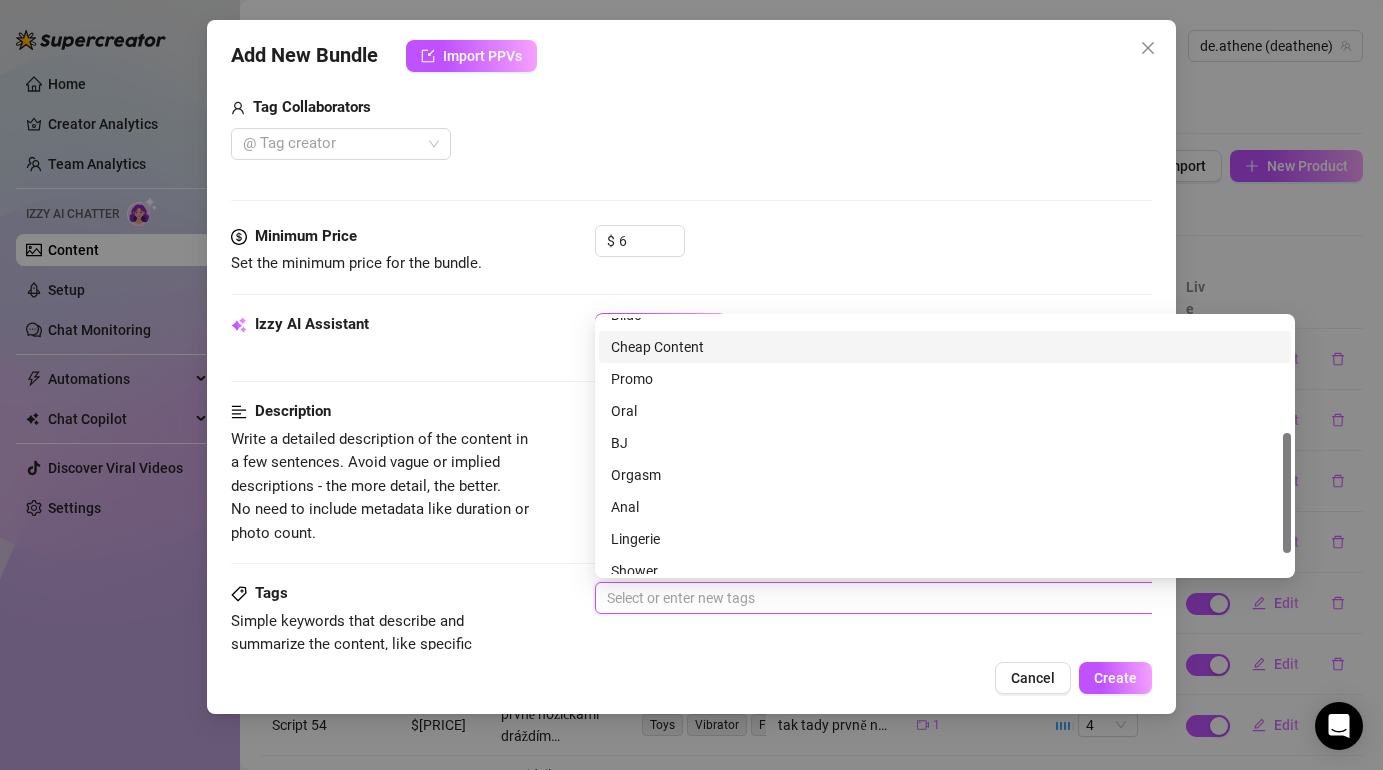 click on "Cheap Content" at bounding box center (945, 347) 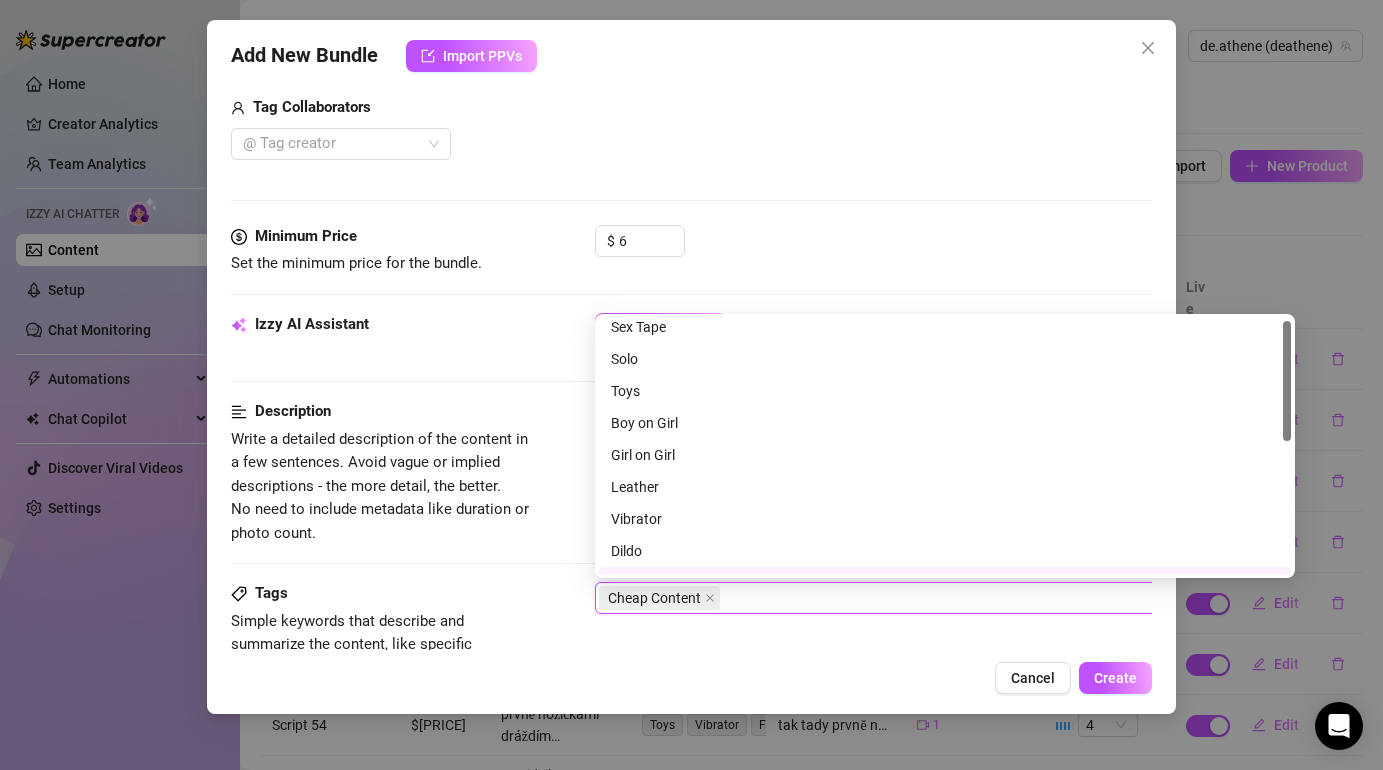 scroll, scrollTop: 0, scrollLeft: 0, axis: both 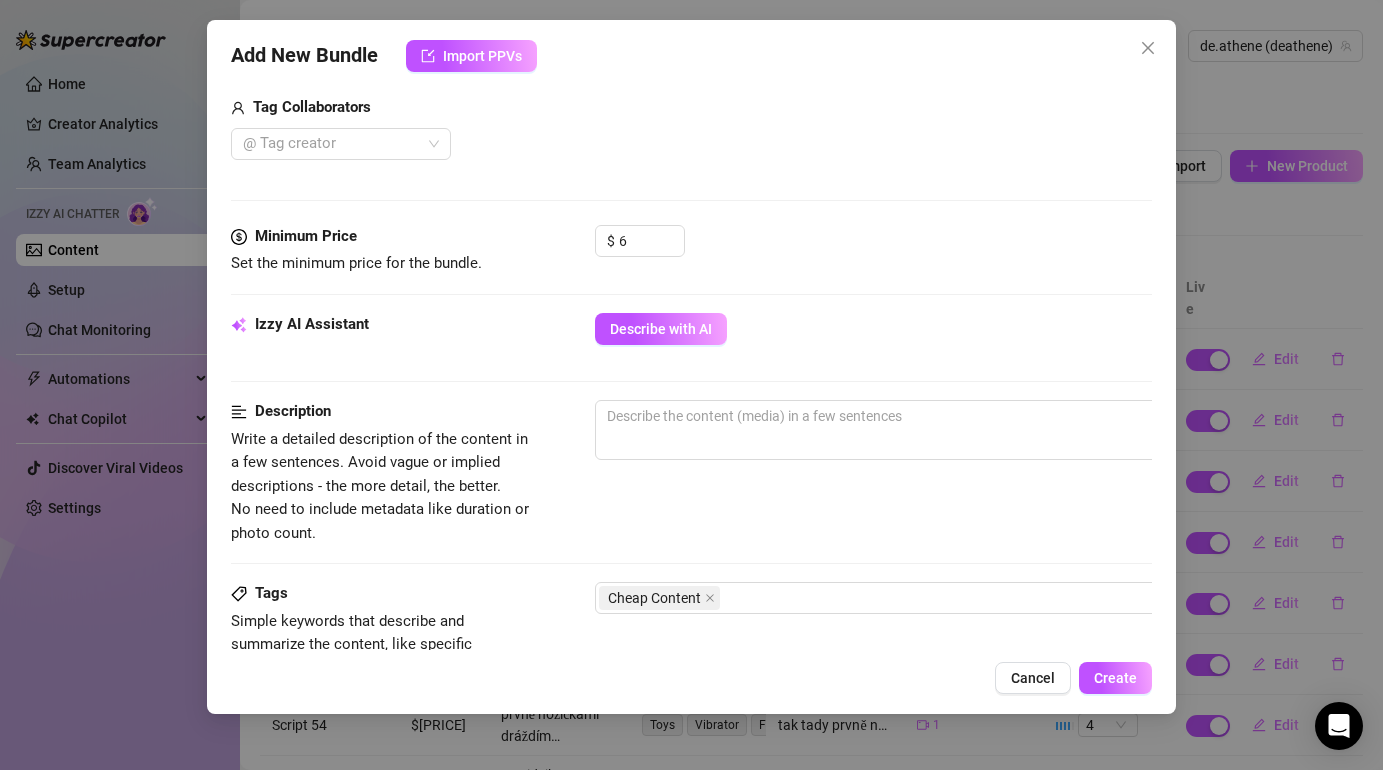 click on "Tags Simple keywords that describe and summarize the content, like specific fetishes, positions, categories. Cheap Content" at bounding box center [691, 631] 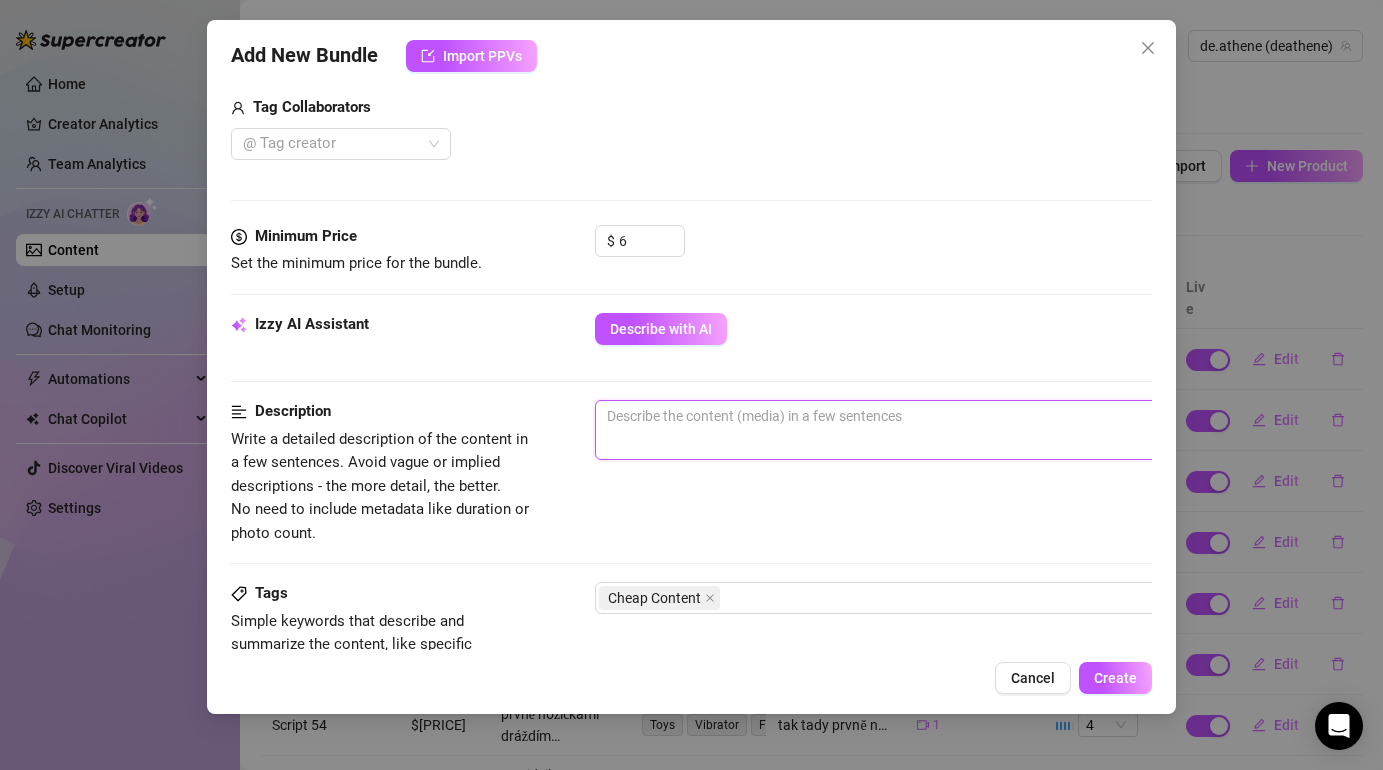 click at bounding box center [945, 430] 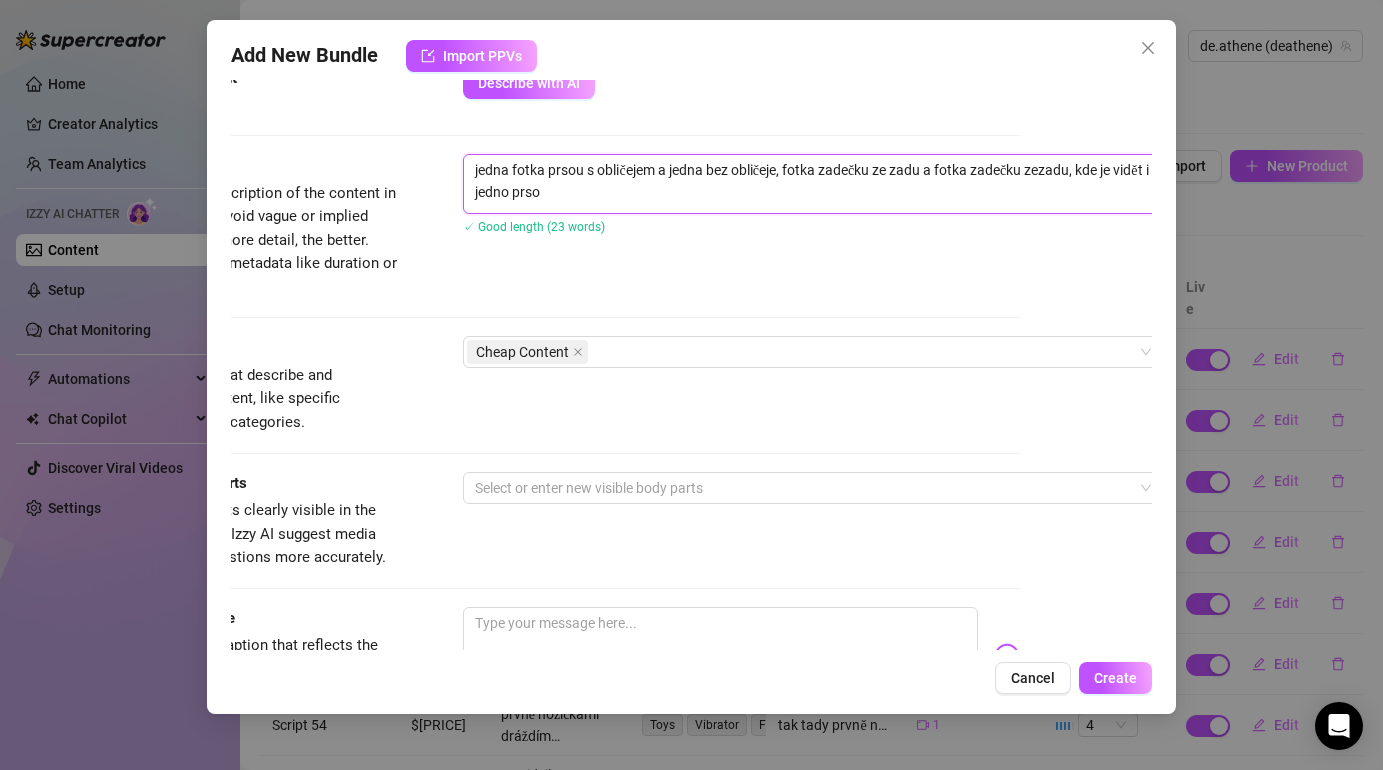 scroll, scrollTop: 870, scrollLeft: 132, axis: both 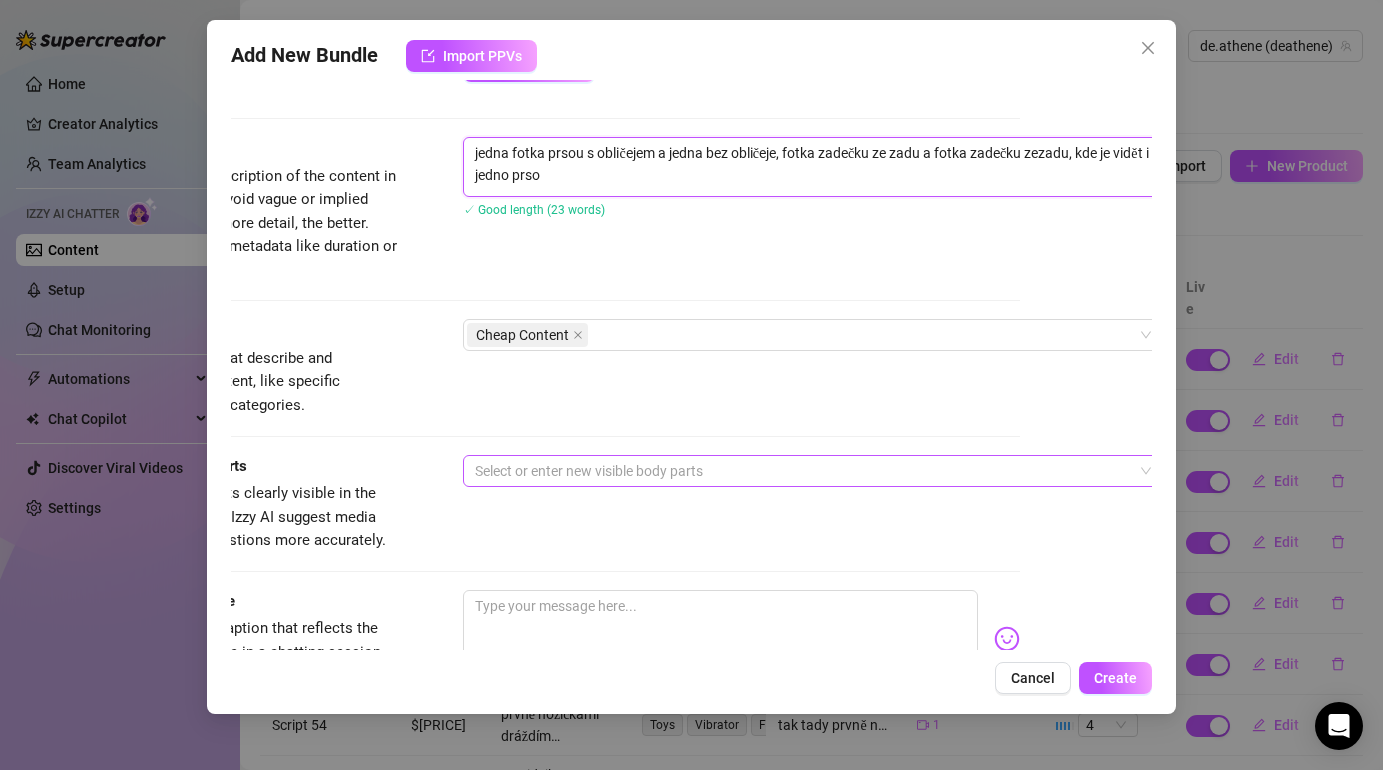 click at bounding box center [802, 471] 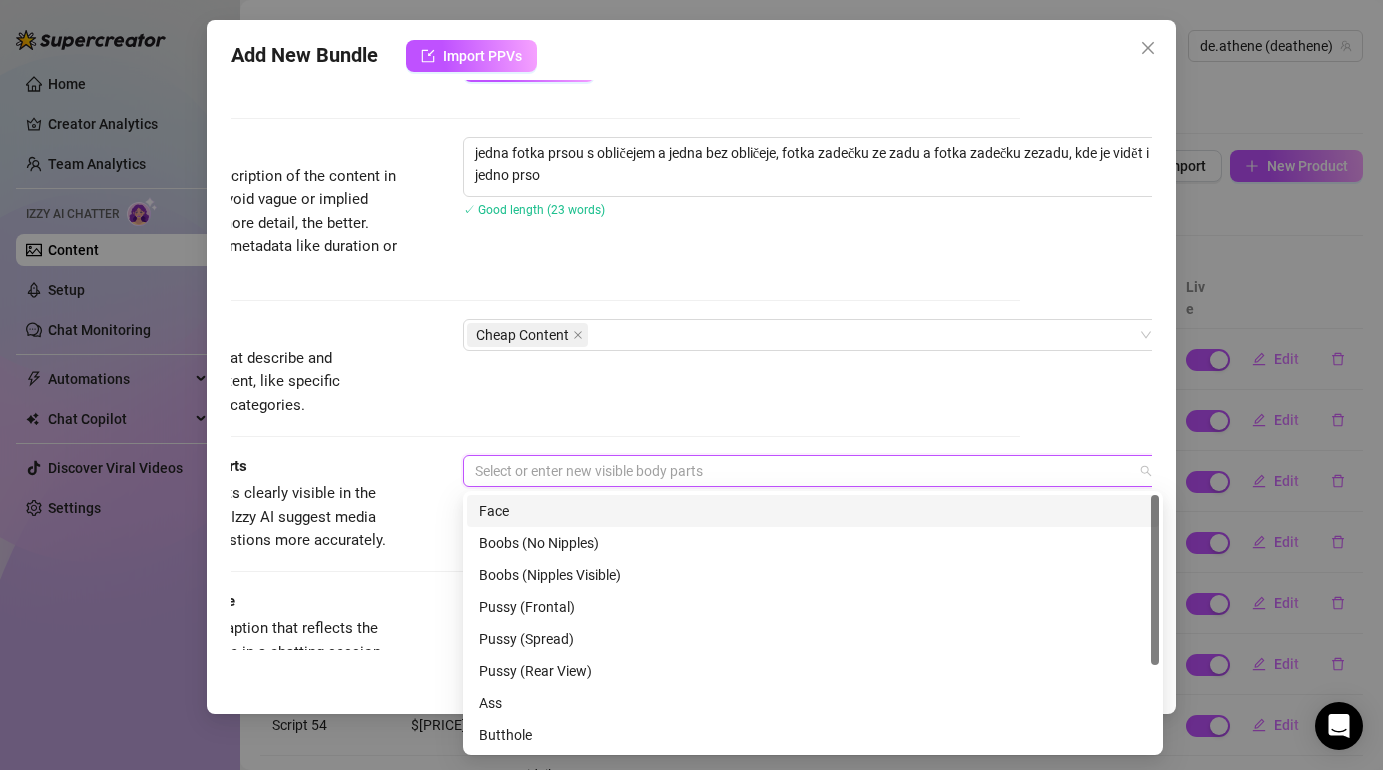 click on "Face" at bounding box center [813, 511] 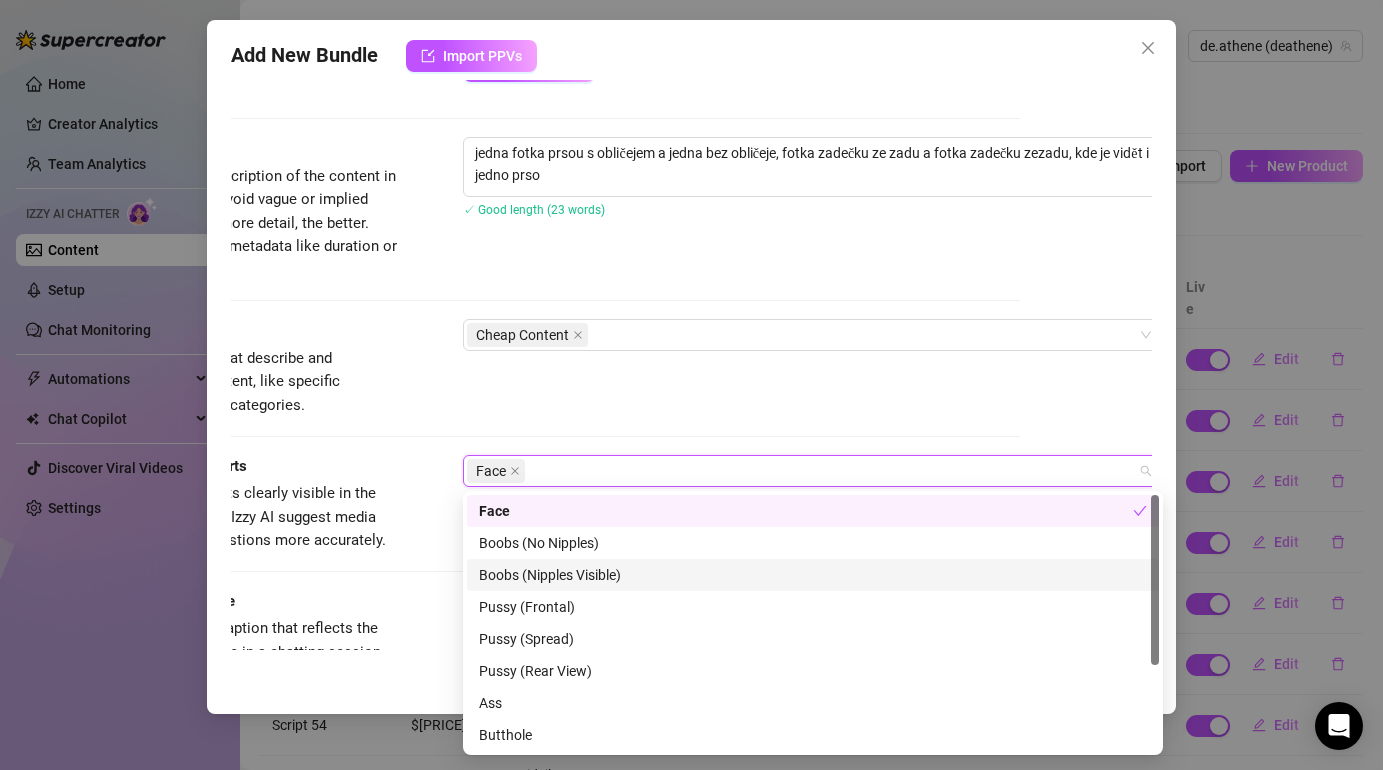 click on "Boobs (Nipples Visible)" at bounding box center (813, 575) 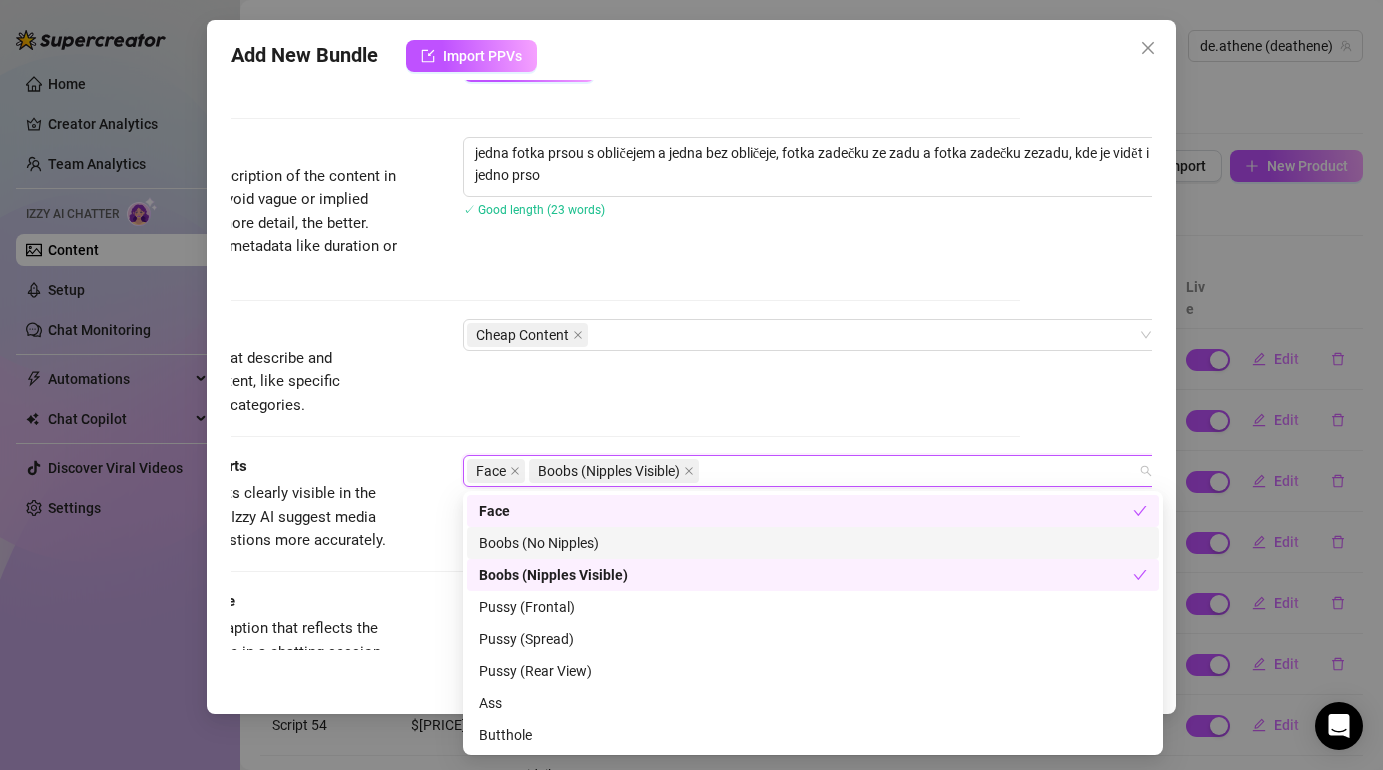click on "Boobs (No Nipples)" at bounding box center (813, 543) 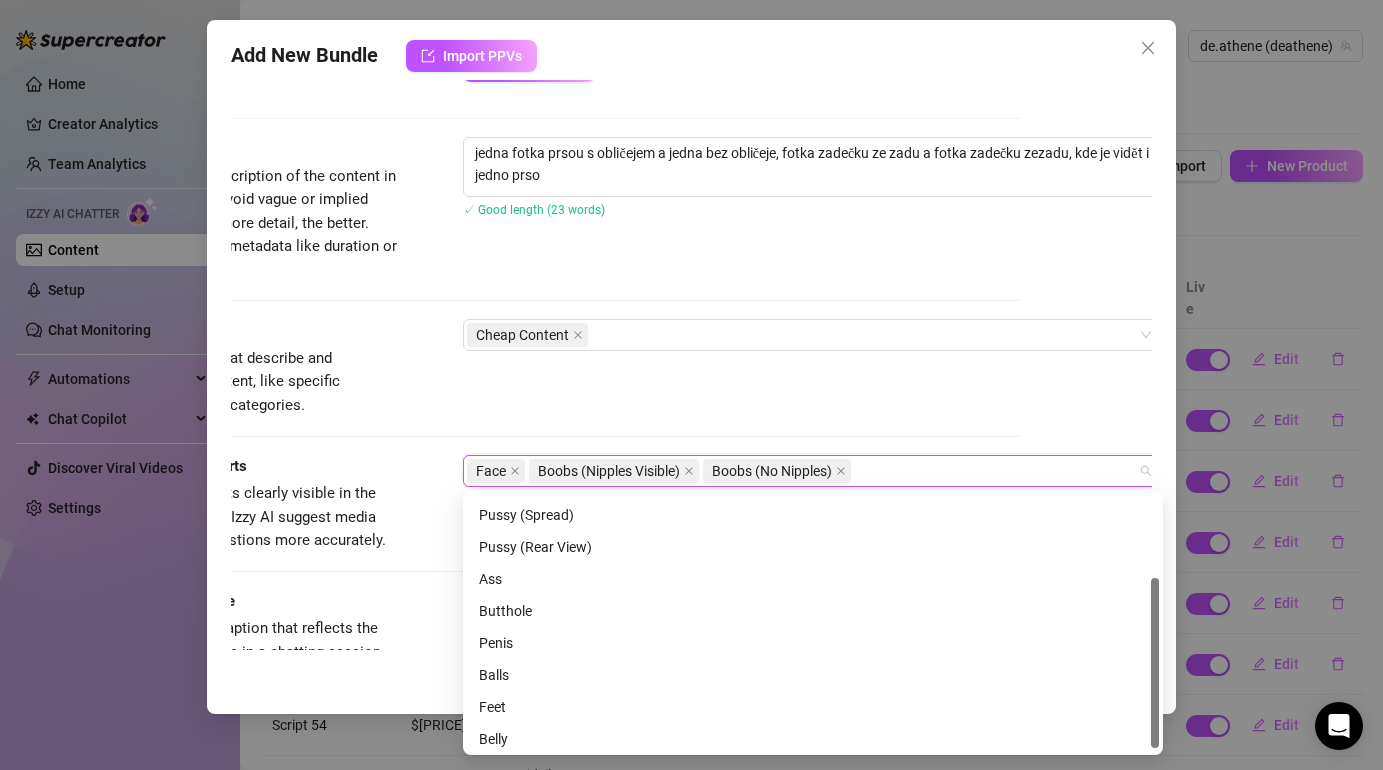 scroll, scrollTop: 128, scrollLeft: 0, axis: vertical 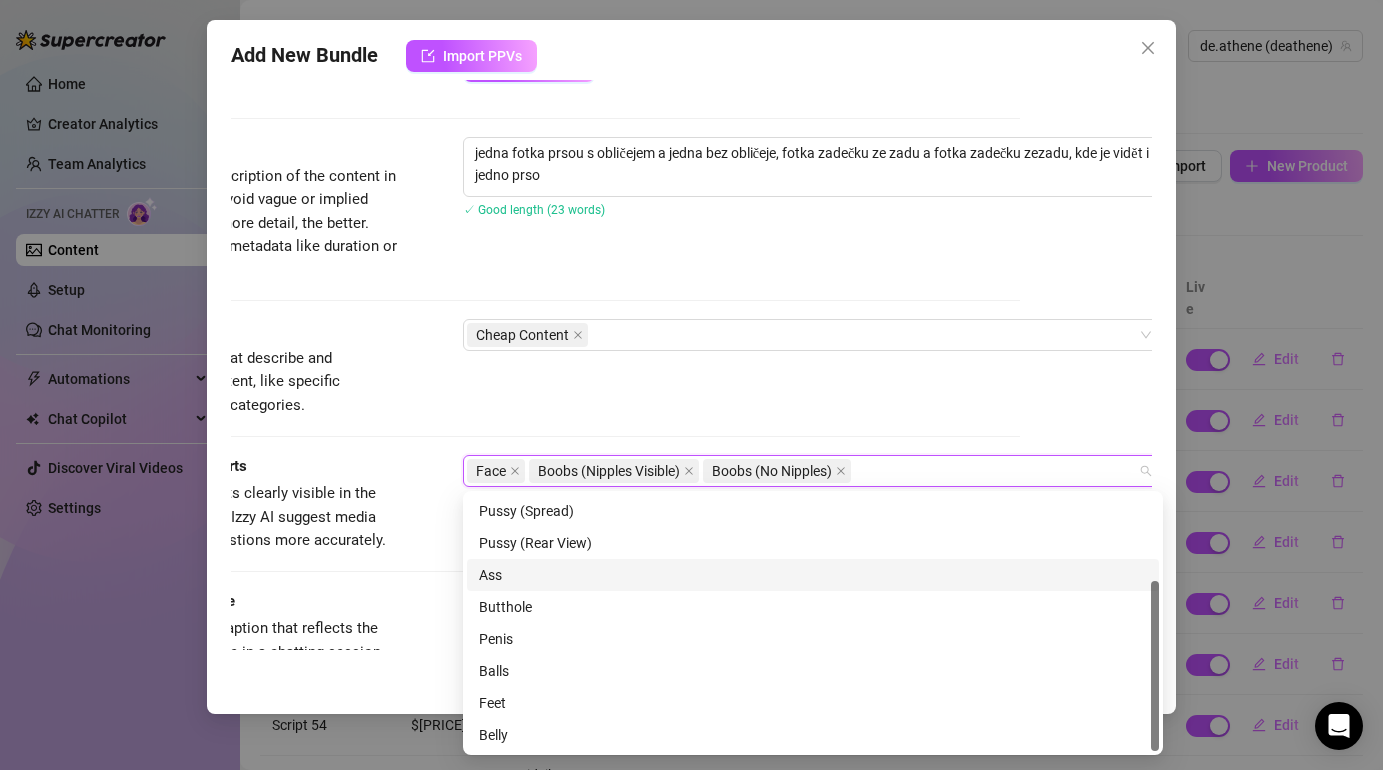 click on "Ass" at bounding box center [813, 575] 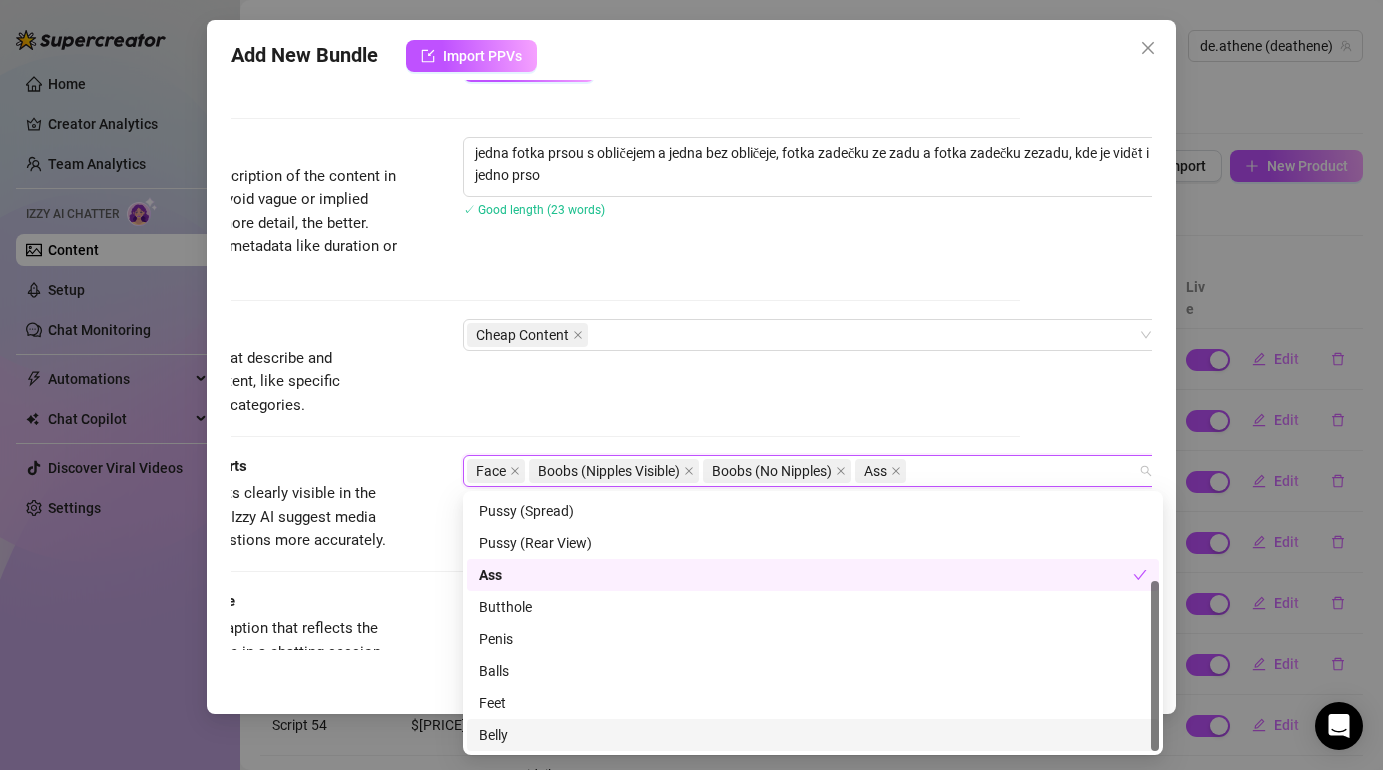 click on "Belly" at bounding box center (813, 735) 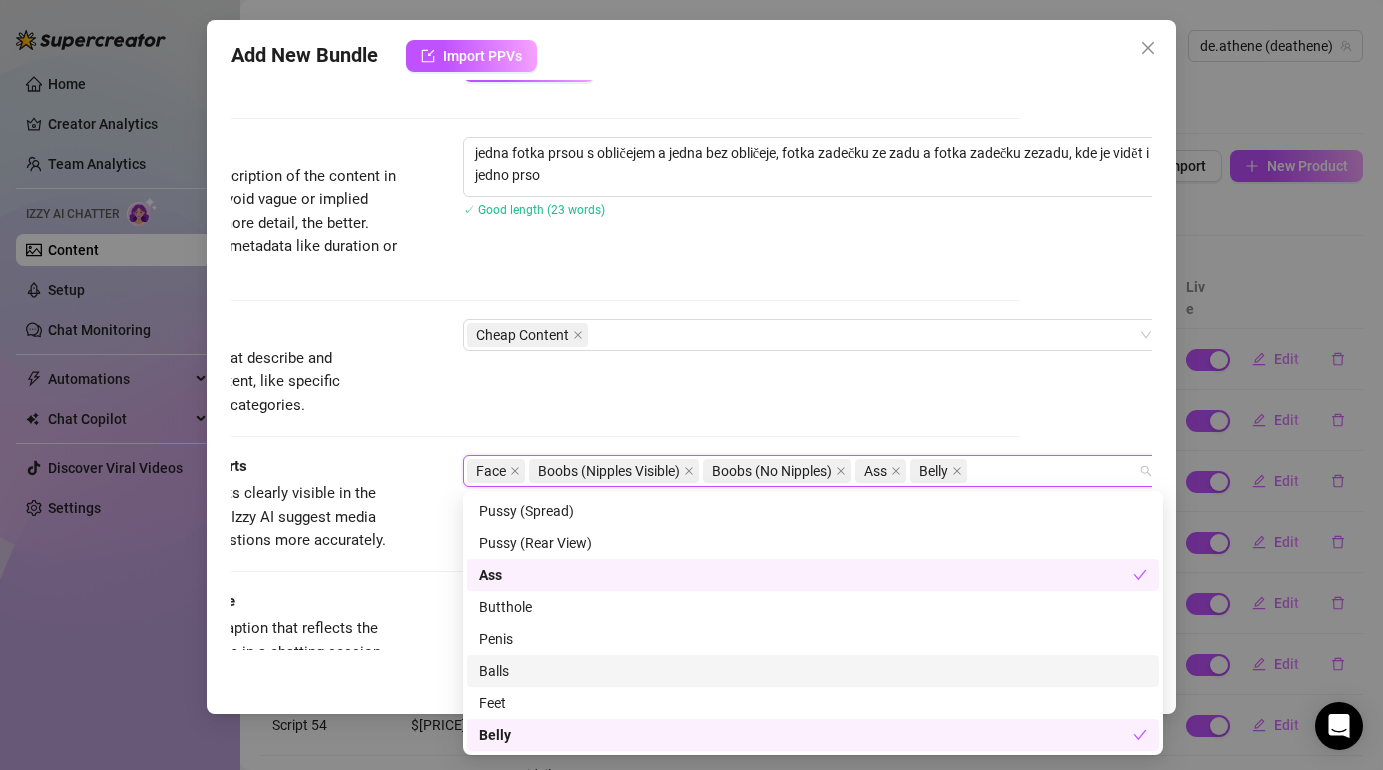 click on "Cancel Create" at bounding box center [691, 678] 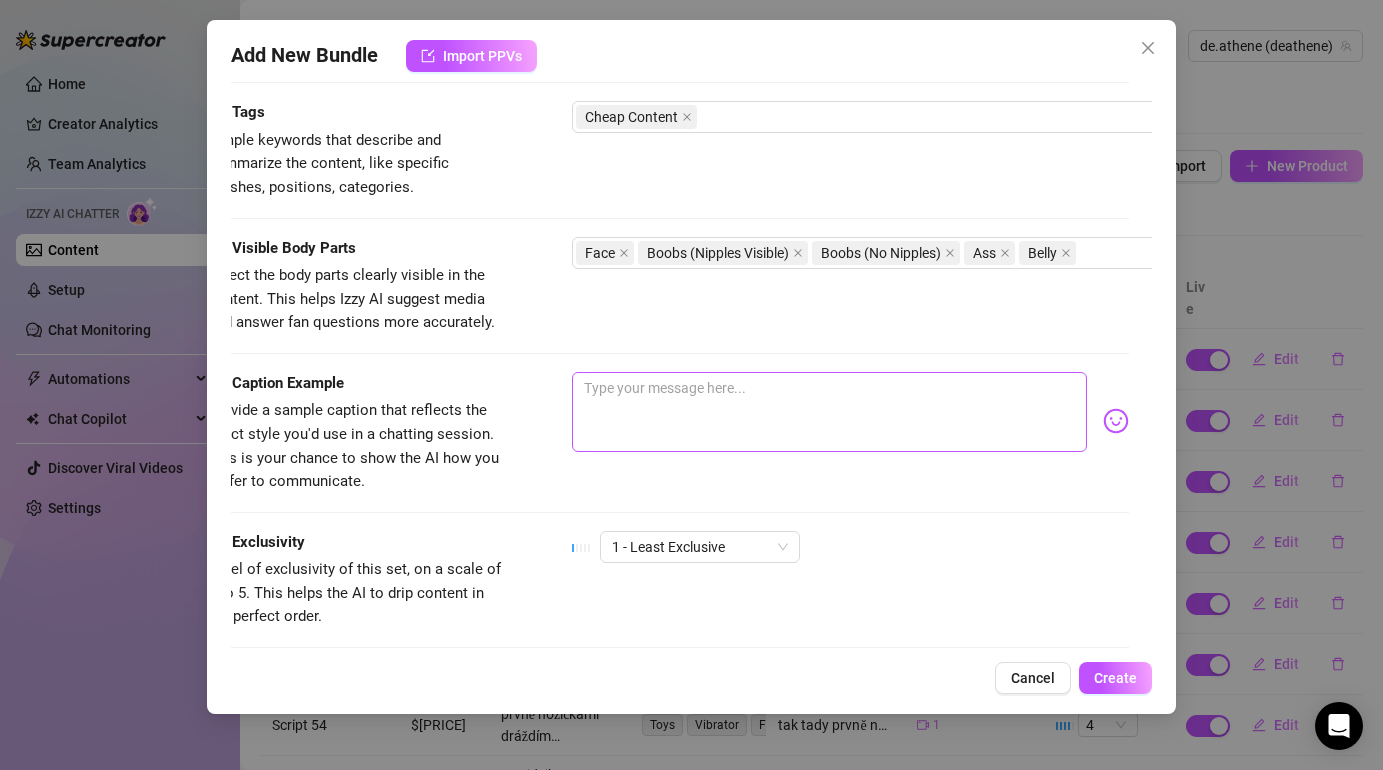 scroll, scrollTop: 1088, scrollLeft: 0, axis: vertical 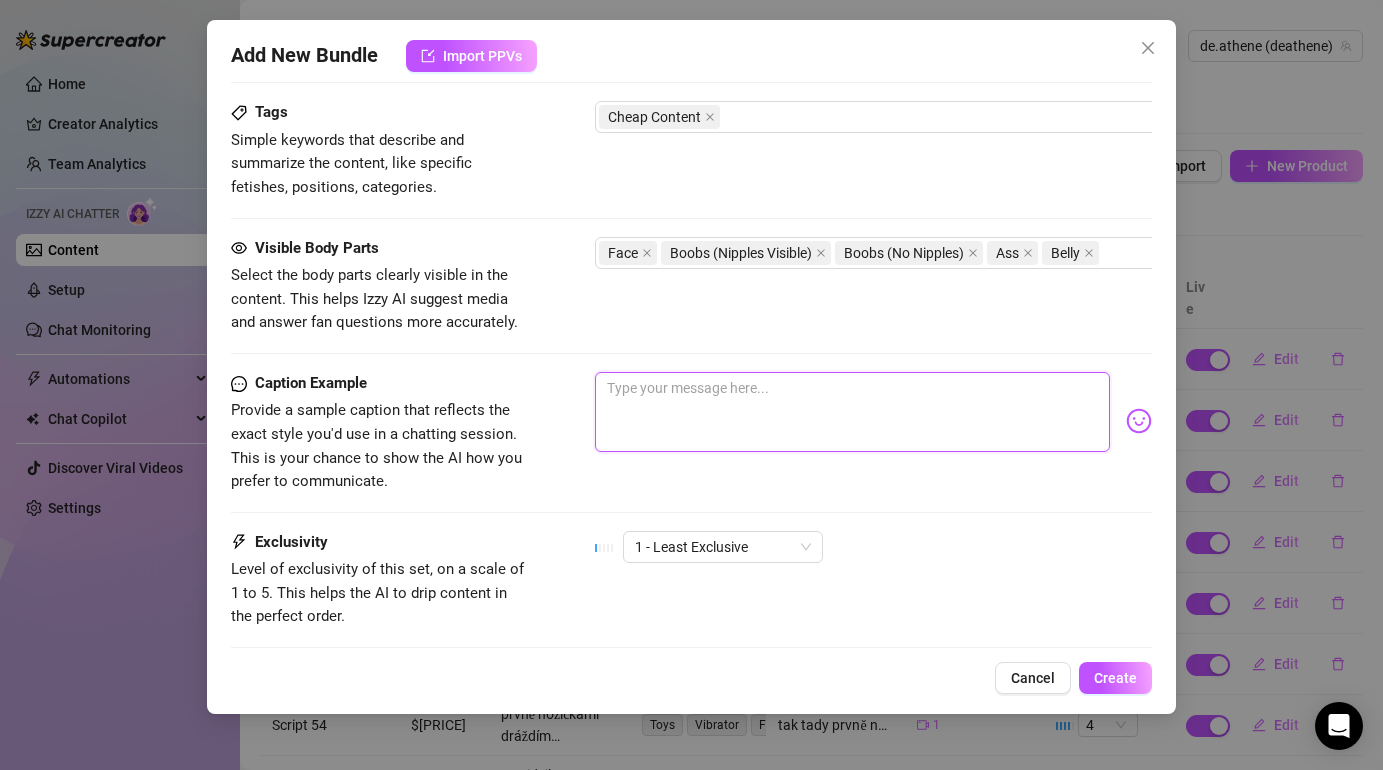 click at bounding box center [852, 412] 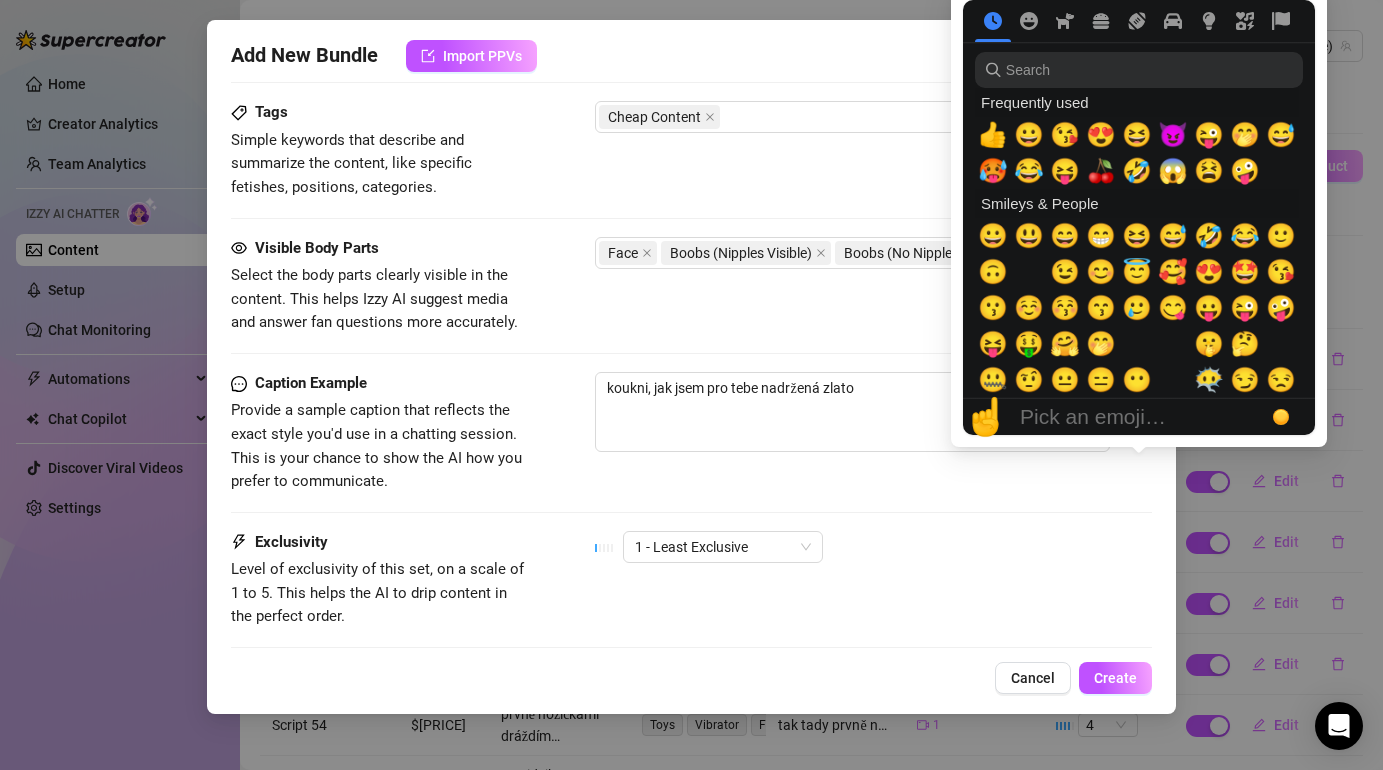 click on "☝️ Pick an emoji…" at bounding box center (1139, 417) 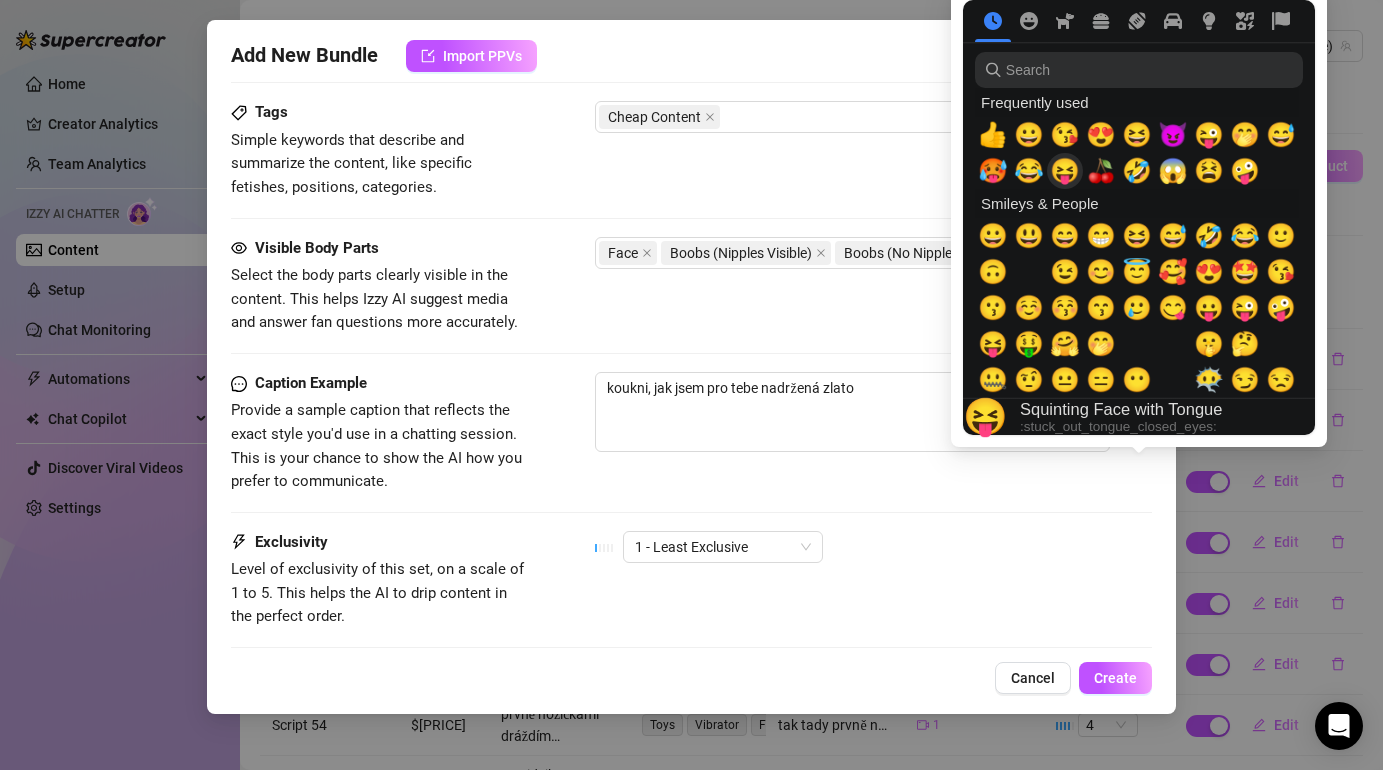 click on "😝" at bounding box center (1065, 171) 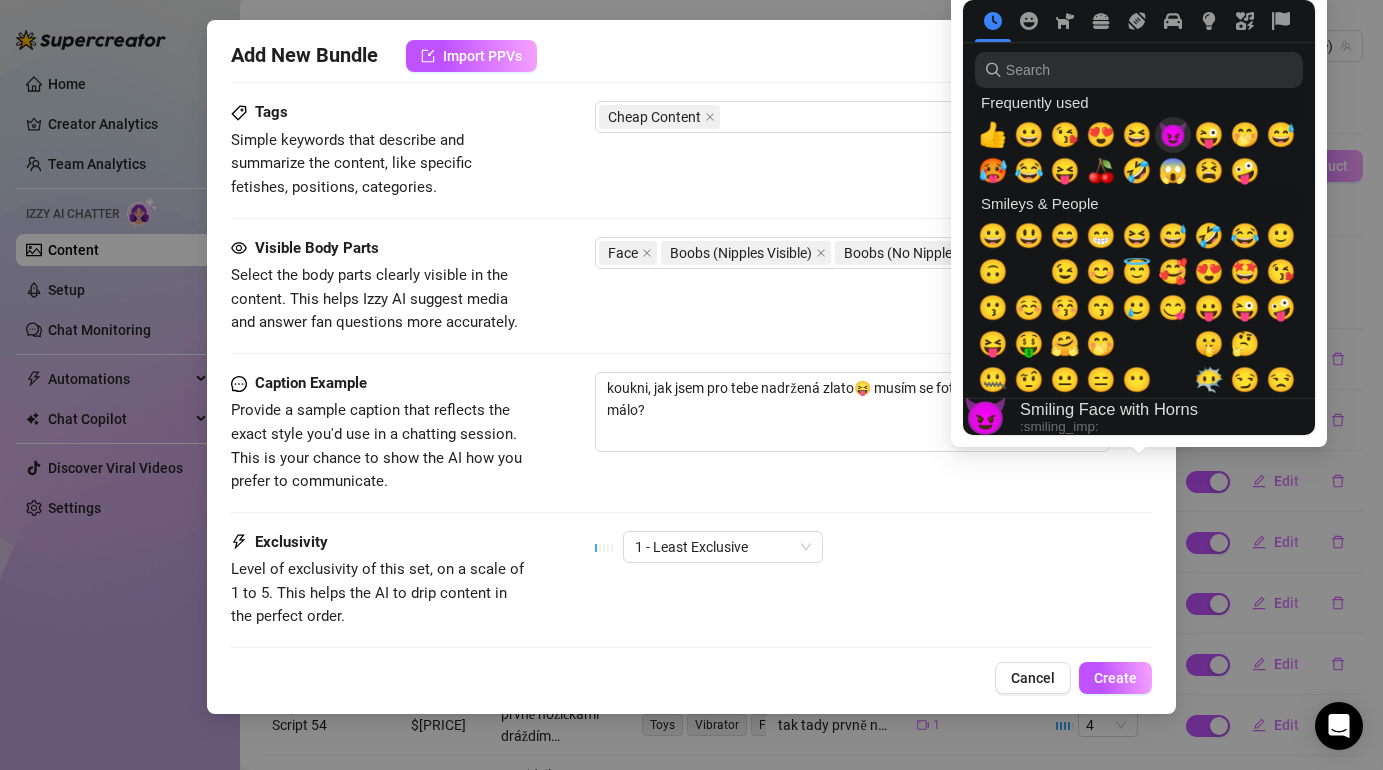 click on "😈" at bounding box center (1173, 135) 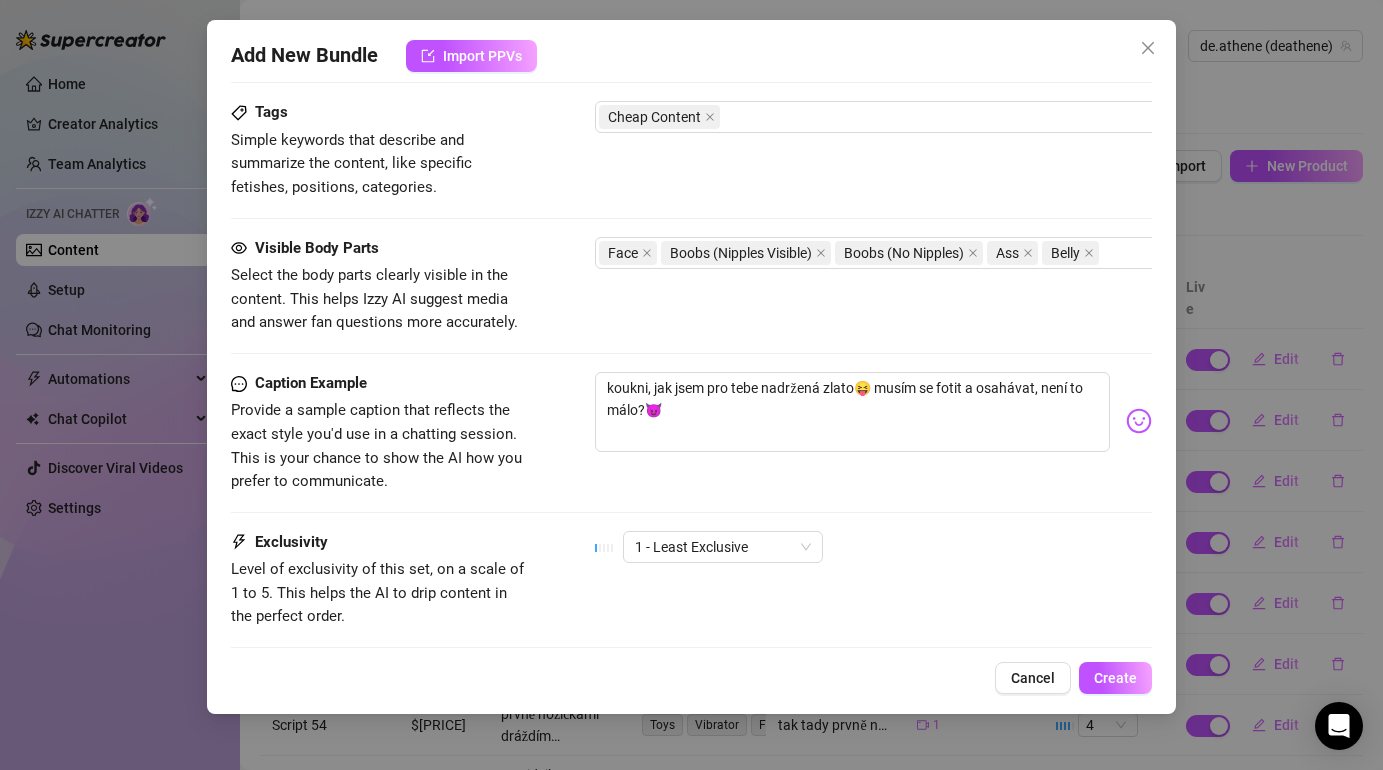 click on "Caption Example Provide a sample caption that reflects the exact style you'd use in a chatting session. This is your chance to show the AI how you prefer to communicate. koukni, jak jsem pro tebe nadržená zlato😝 musím se fotit a osahávat, není to málo?😈" at bounding box center [691, 433] 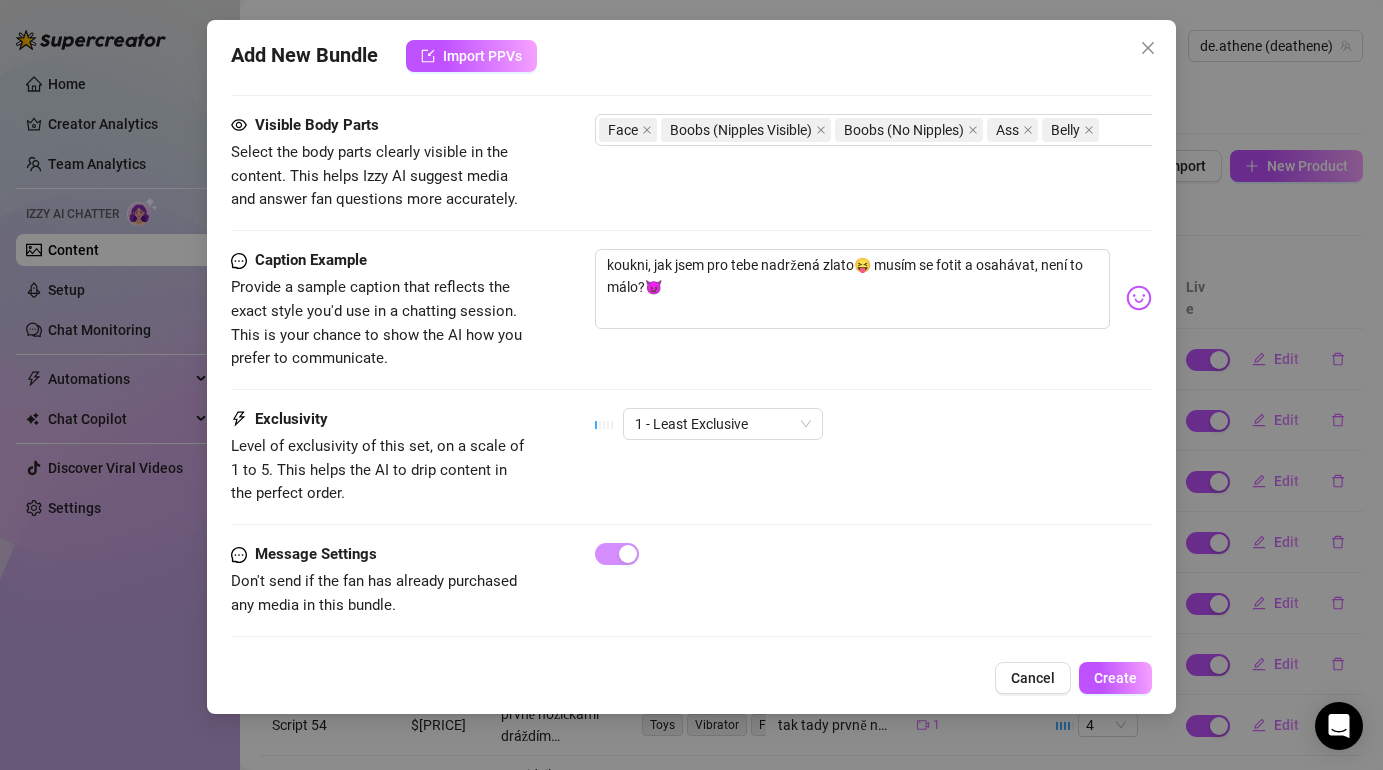 scroll, scrollTop: 1216, scrollLeft: 0, axis: vertical 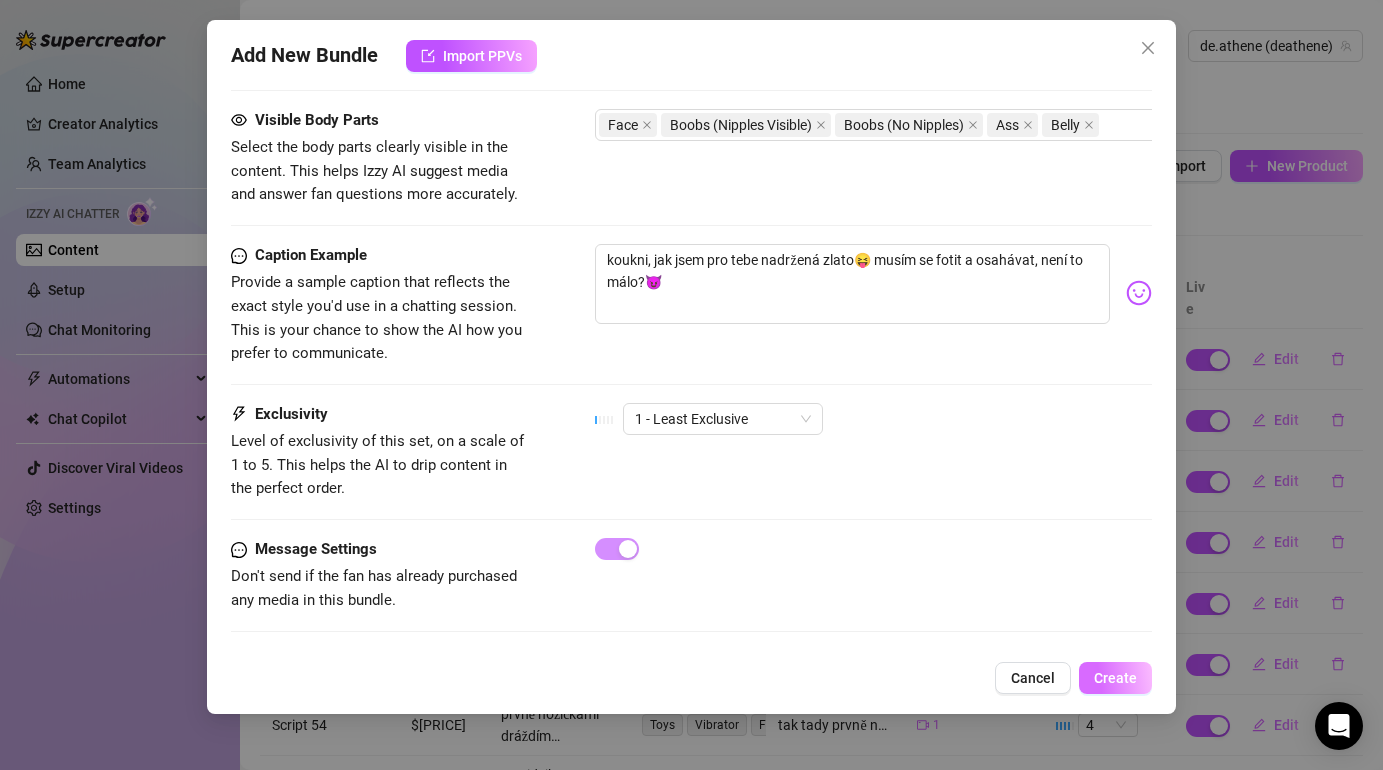 click on "Create" at bounding box center (1115, 678) 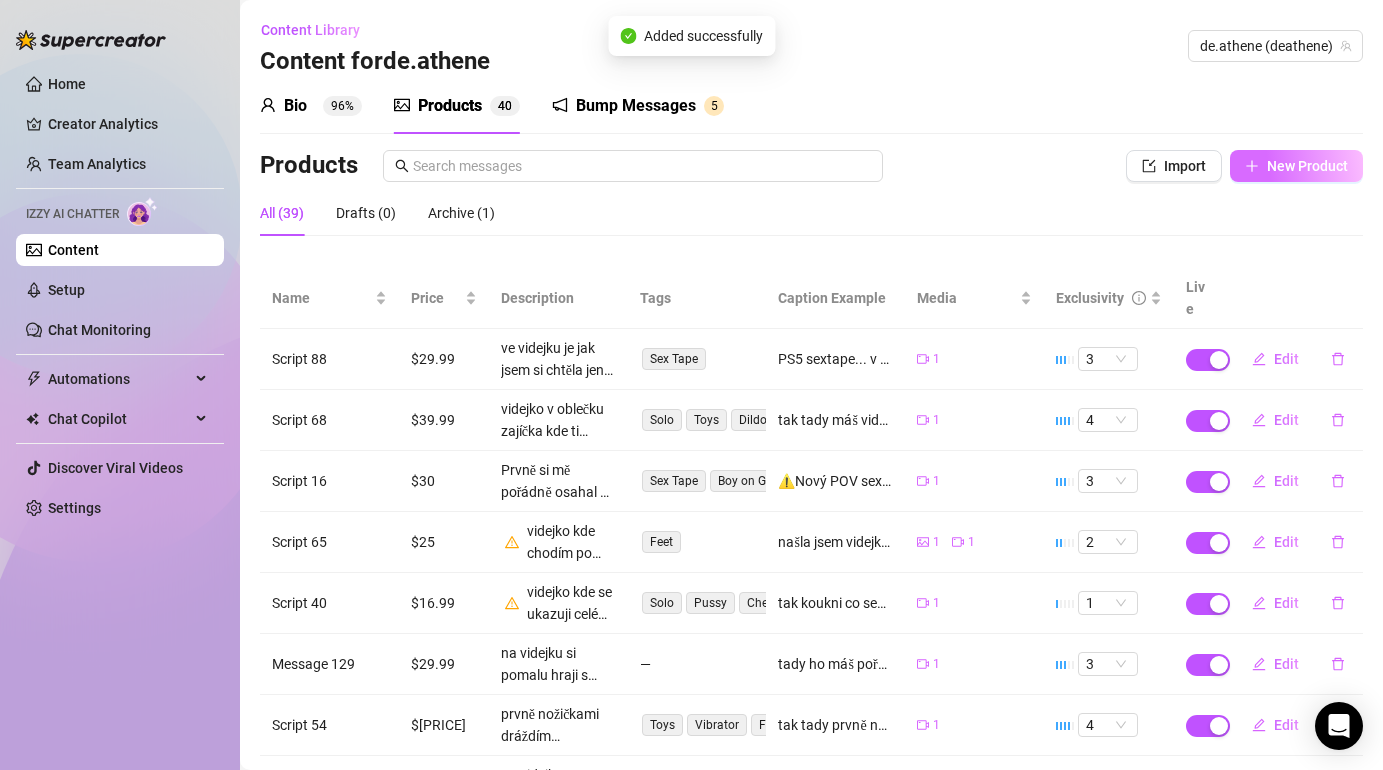 click on "New Product" at bounding box center (1307, 166) 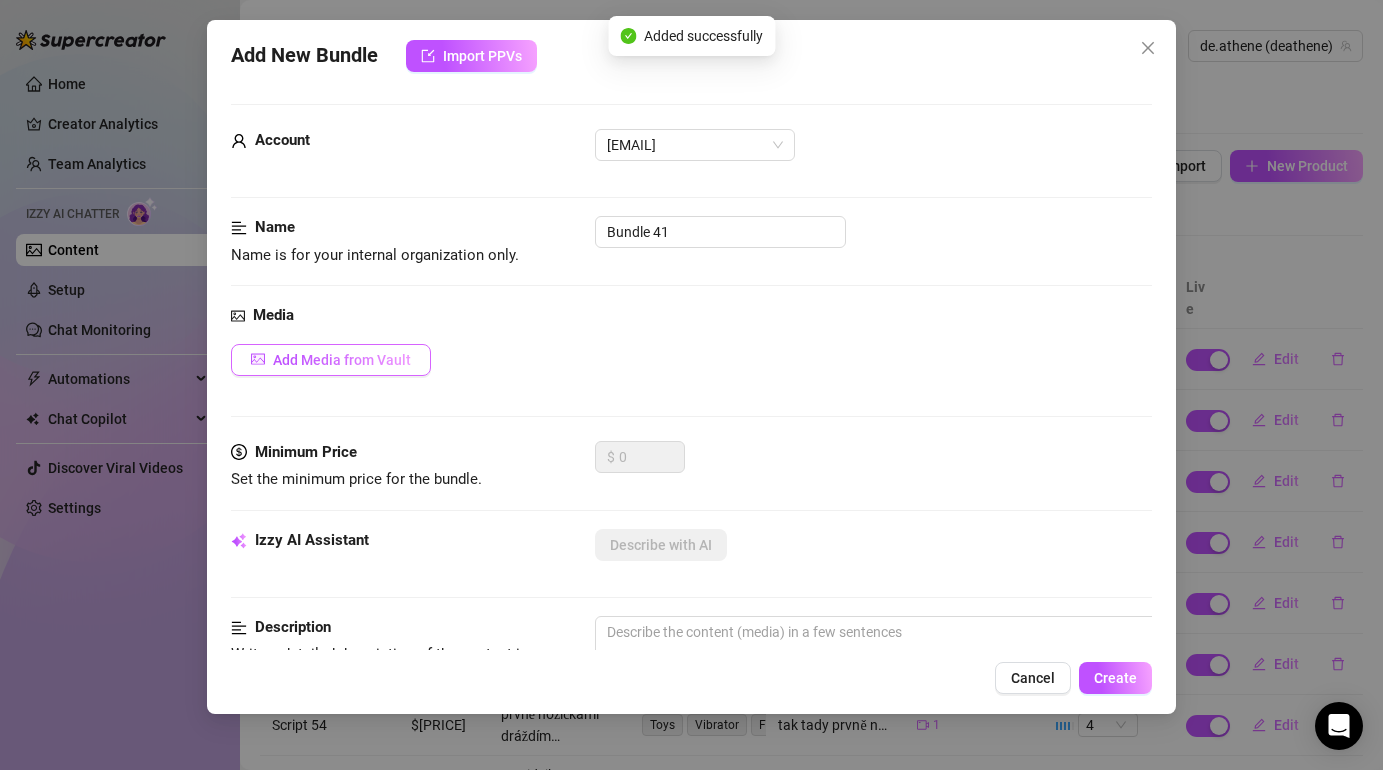 click on "Add Media from Vault" at bounding box center [342, 360] 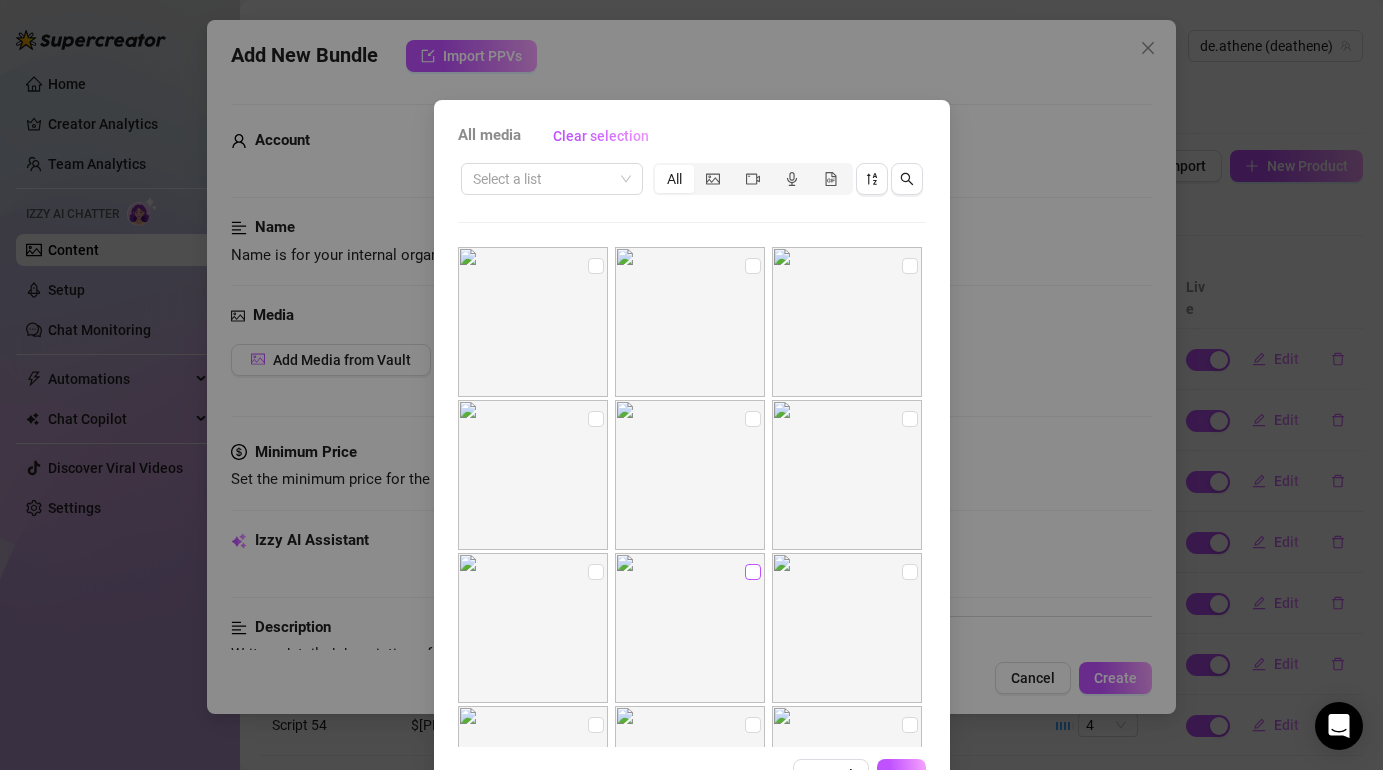 click at bounding box center (753, 572) 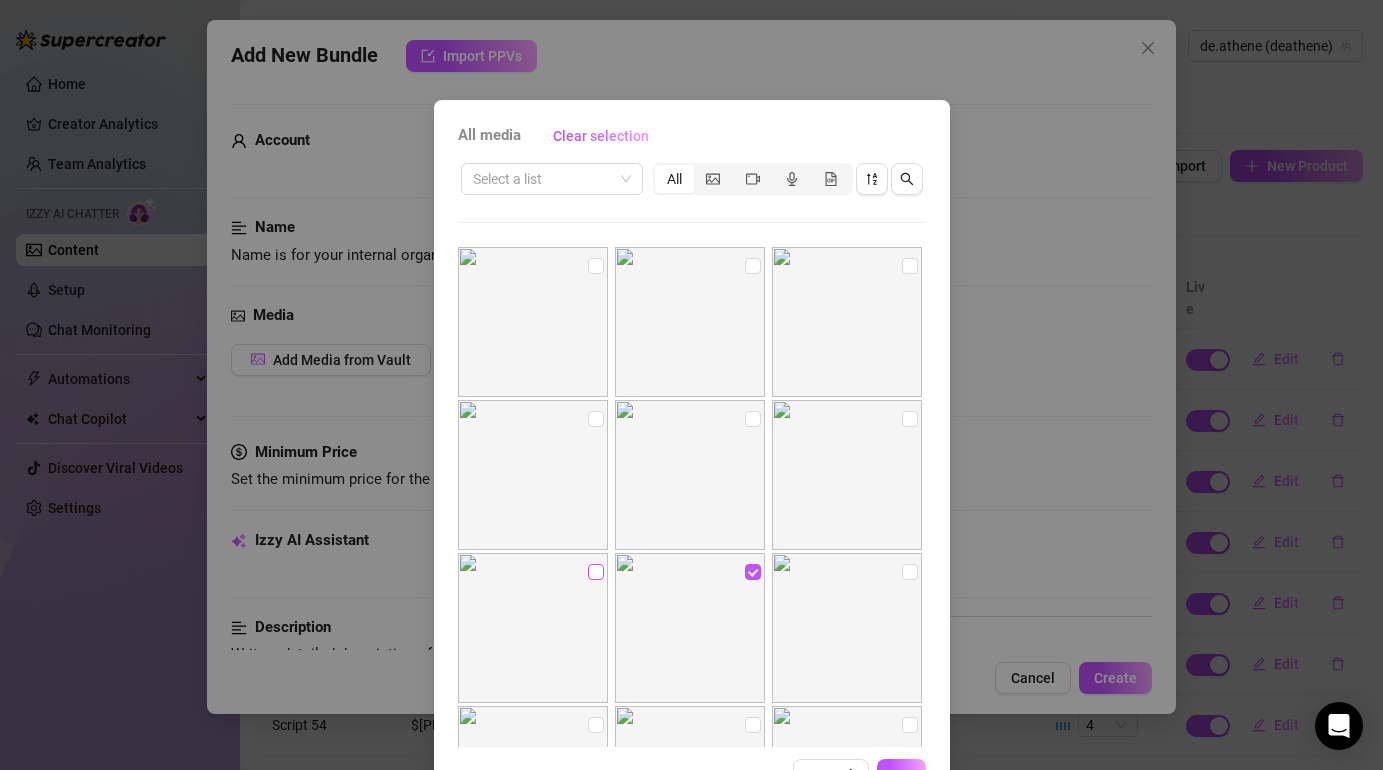 click at bounding box center [596, 572] 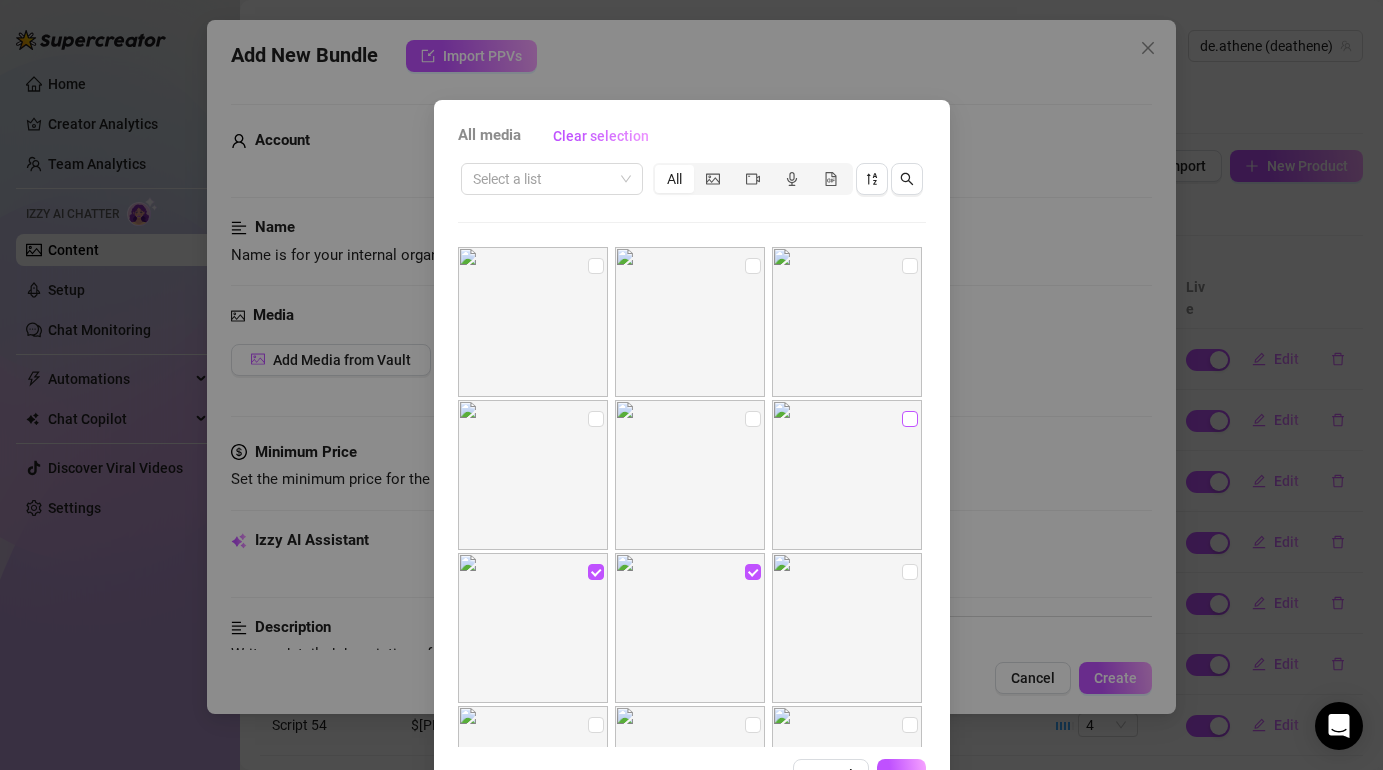 click at bounding box center (910, 419) 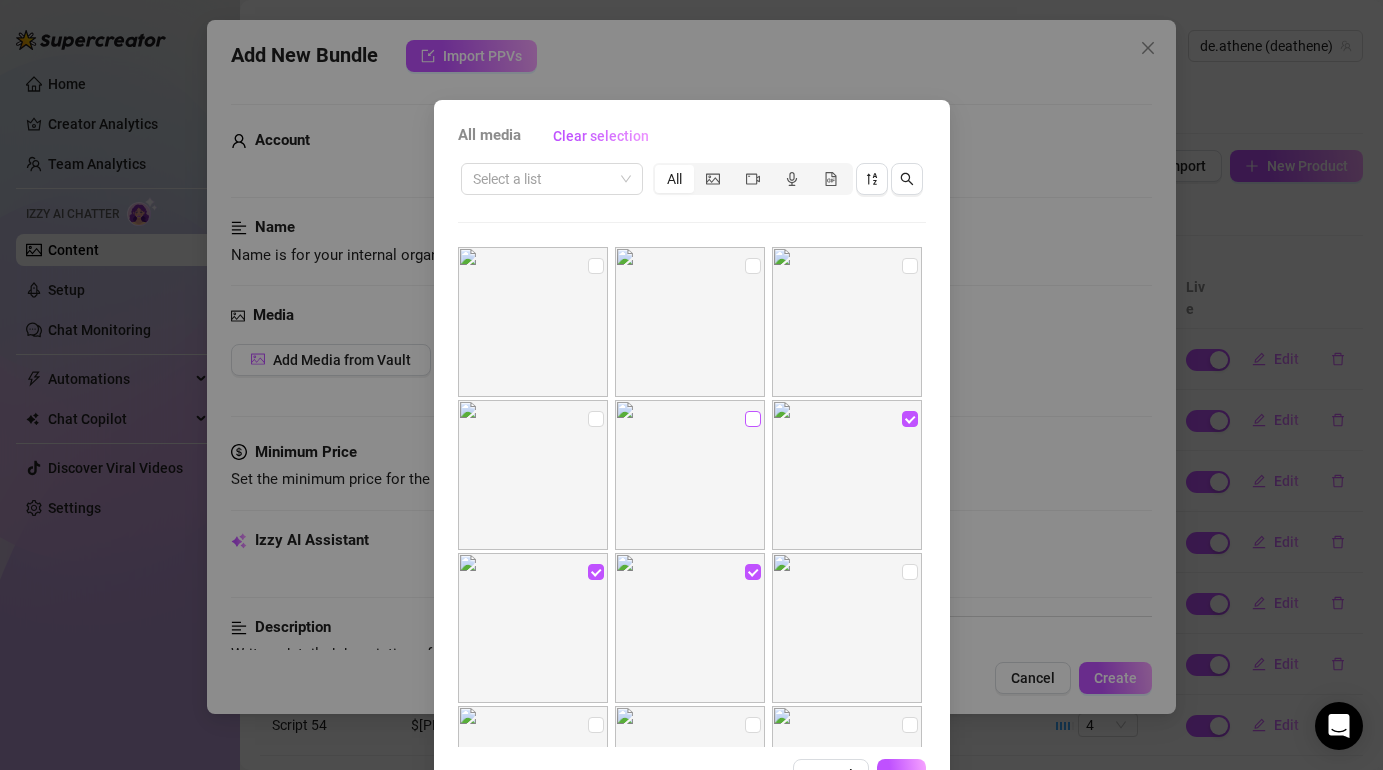 click at bounding box center [753, 419] 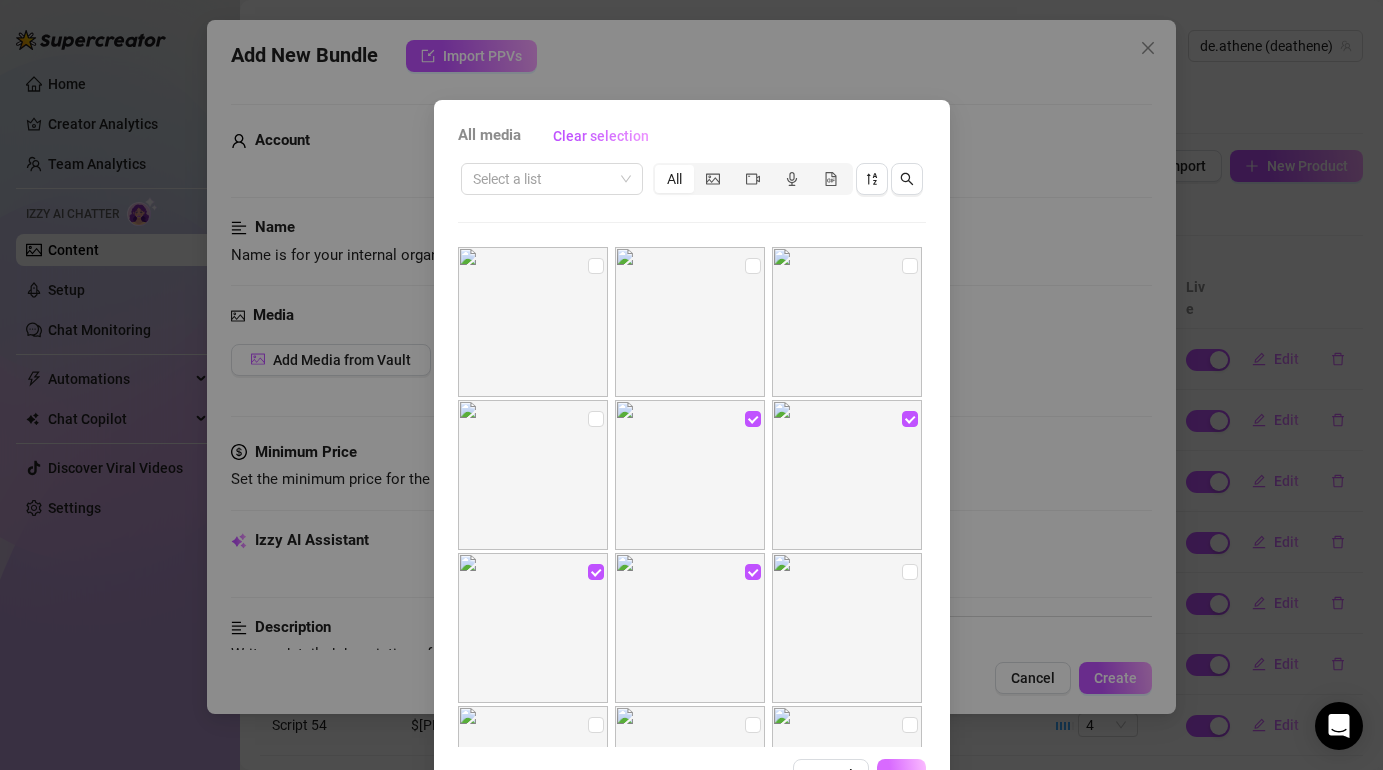 click on "OK" at bounding box center (901, 775) 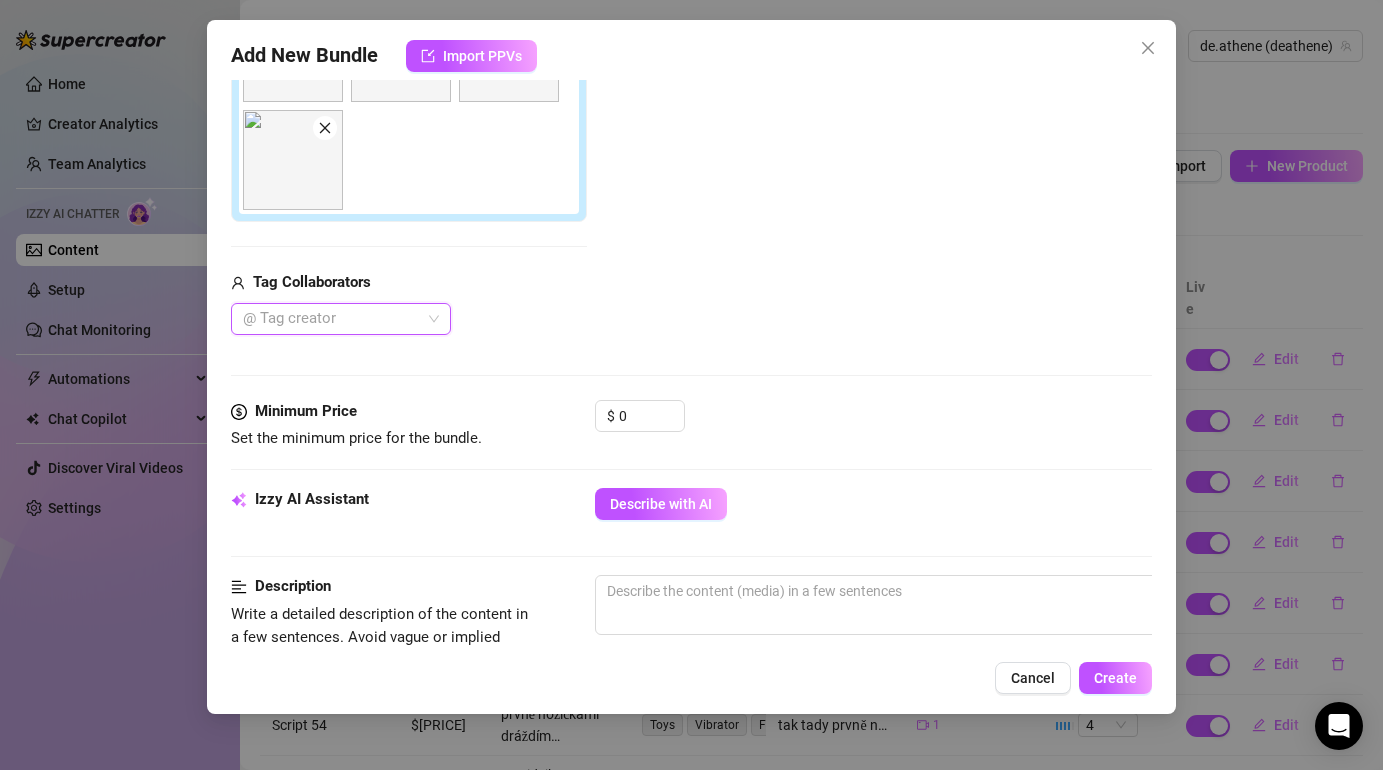 scroll, scrollTop: 434, scrollLeft: 0, axis: vertical 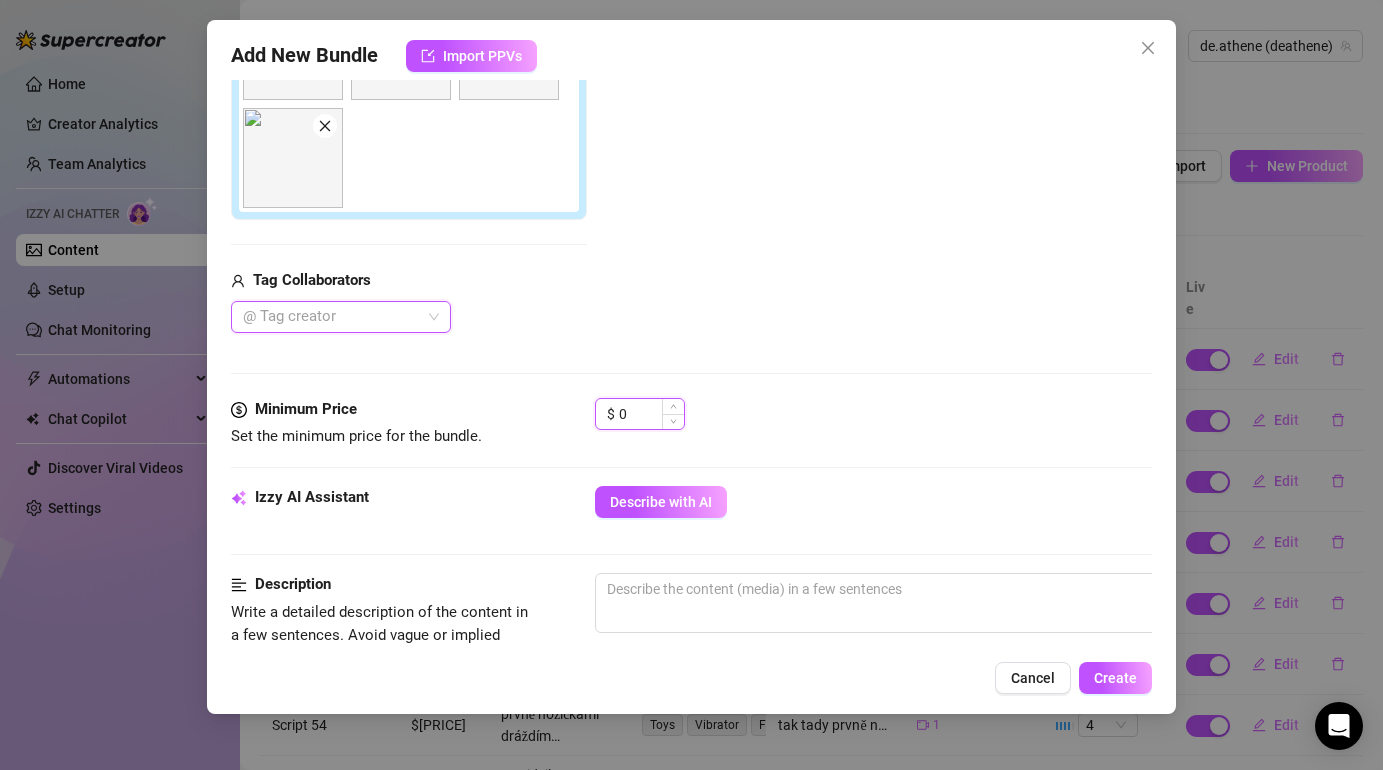 click on "0" at bounding box center (651, 414) 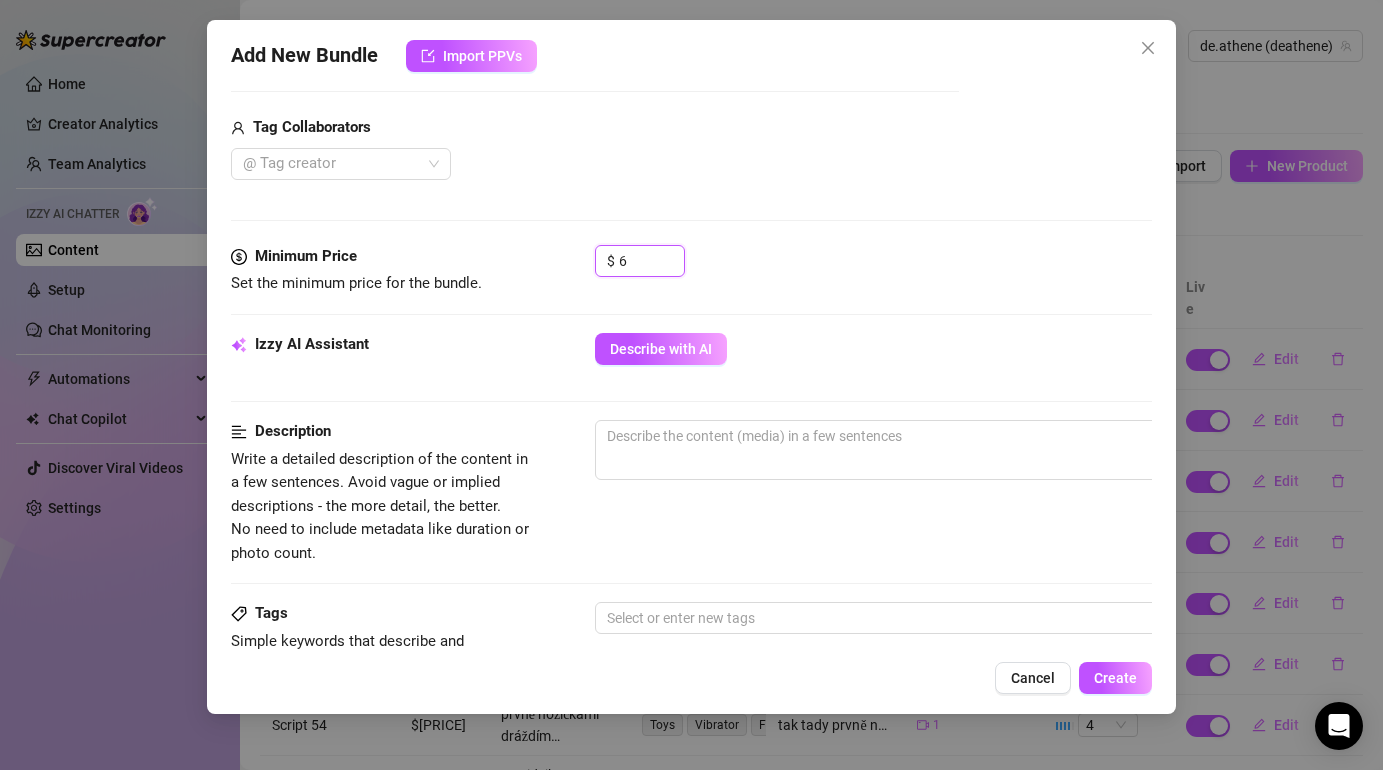 scroll, scrollTop: 653, scrollLeft: 0, axis: vertical 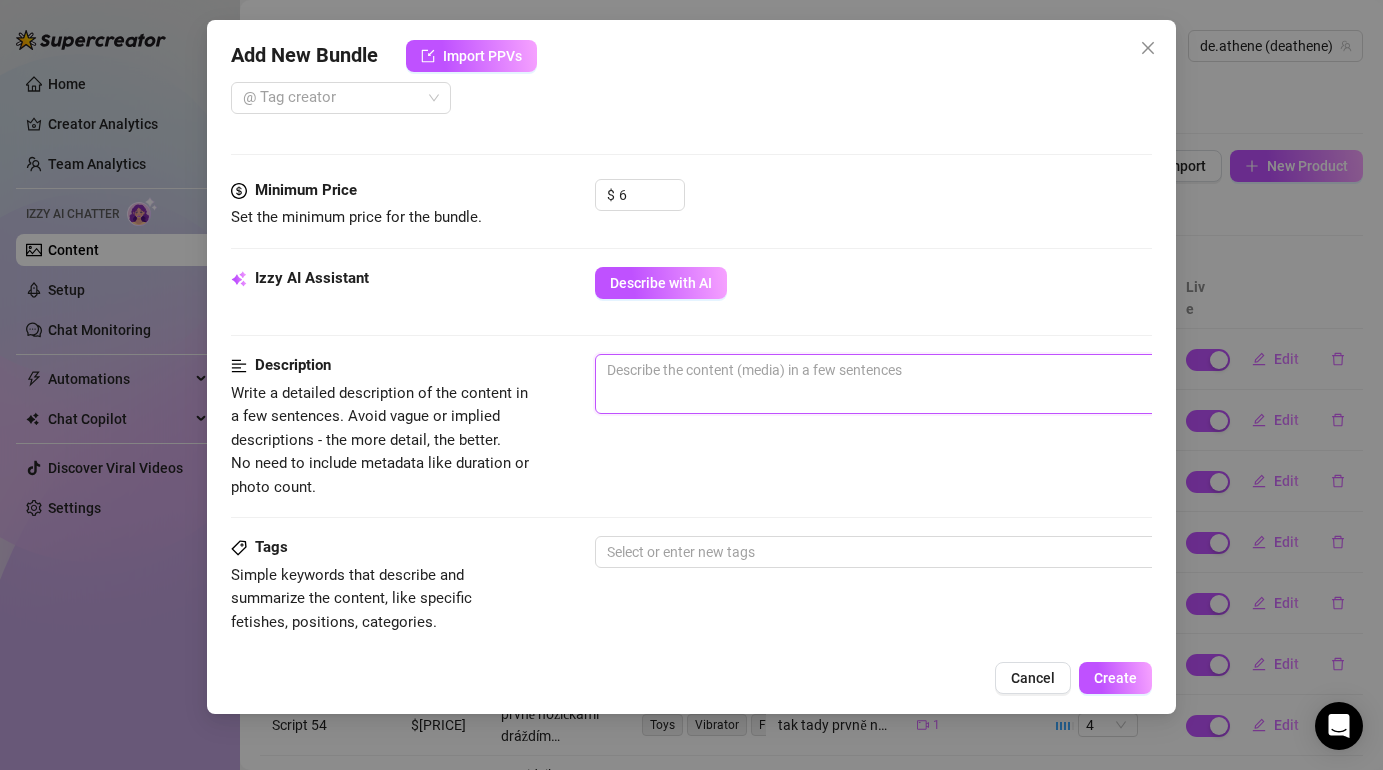 click at bounding box center (945, 384) 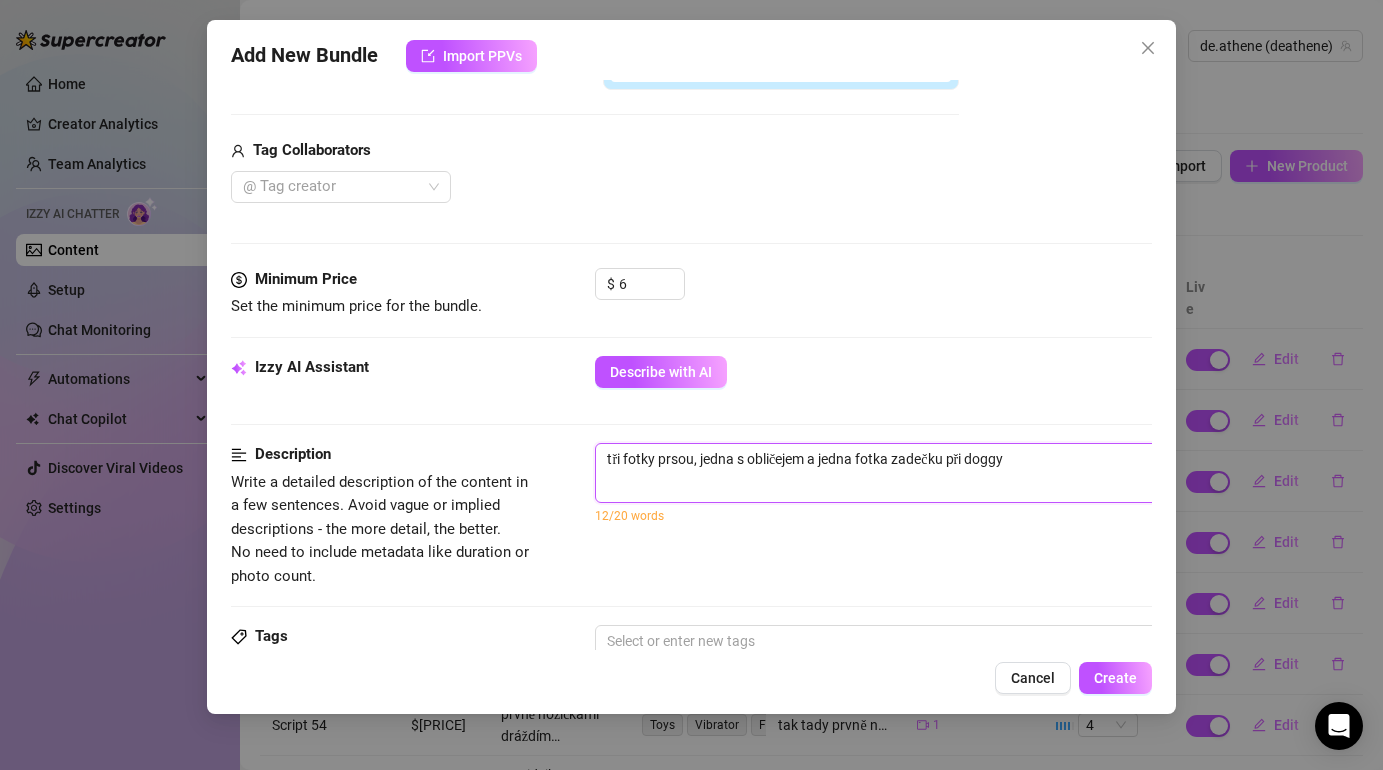 scroll, scrollTop: 570, scrollLeft: 0, axis: vertical 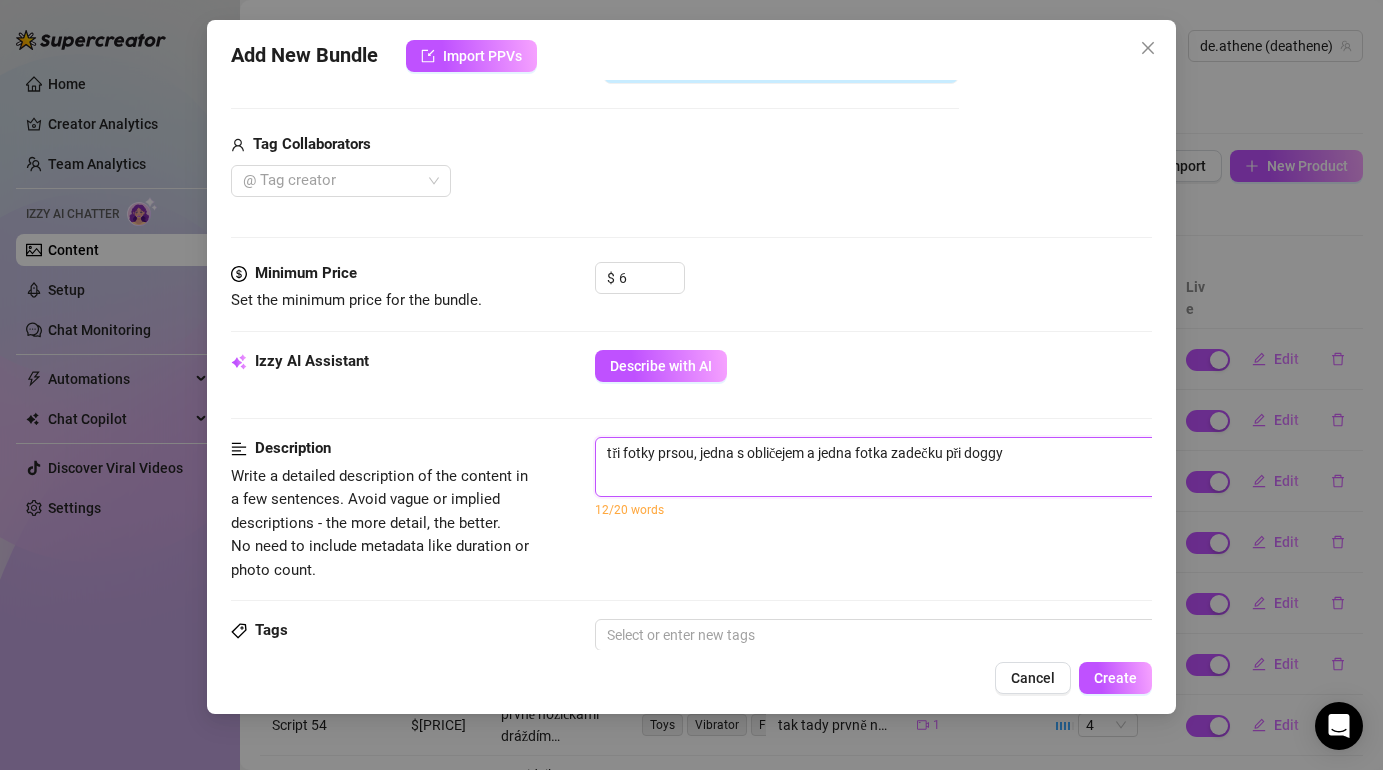 click on "tři fotky prsou, jedna s obličejem a jedna fotka zadečku při doggy" at bounding box center (945, 467) 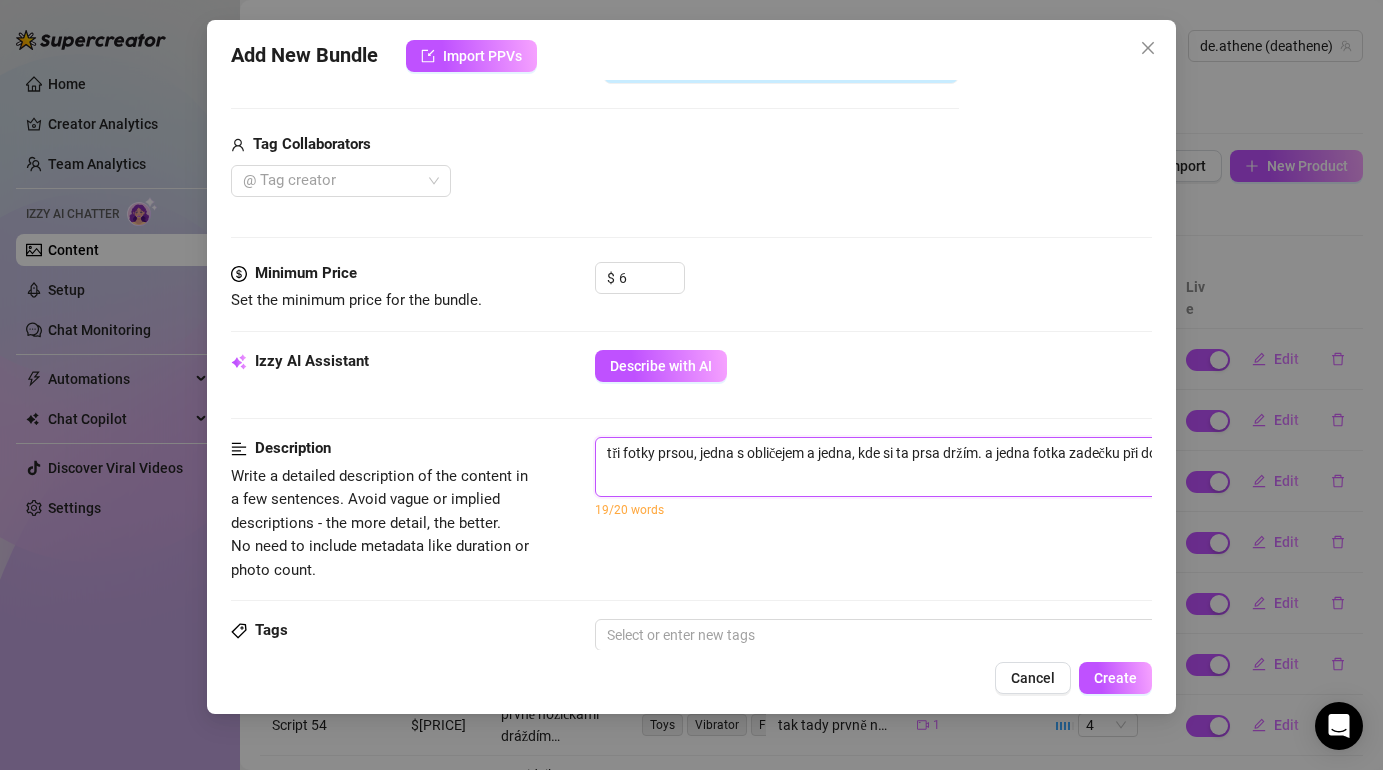 click on "tři fotky prsou, jedna s obličejem a jedna, kde si ta prsa držím. a jedna fotka zadečku při doggy" at bounding box center [945, 467] 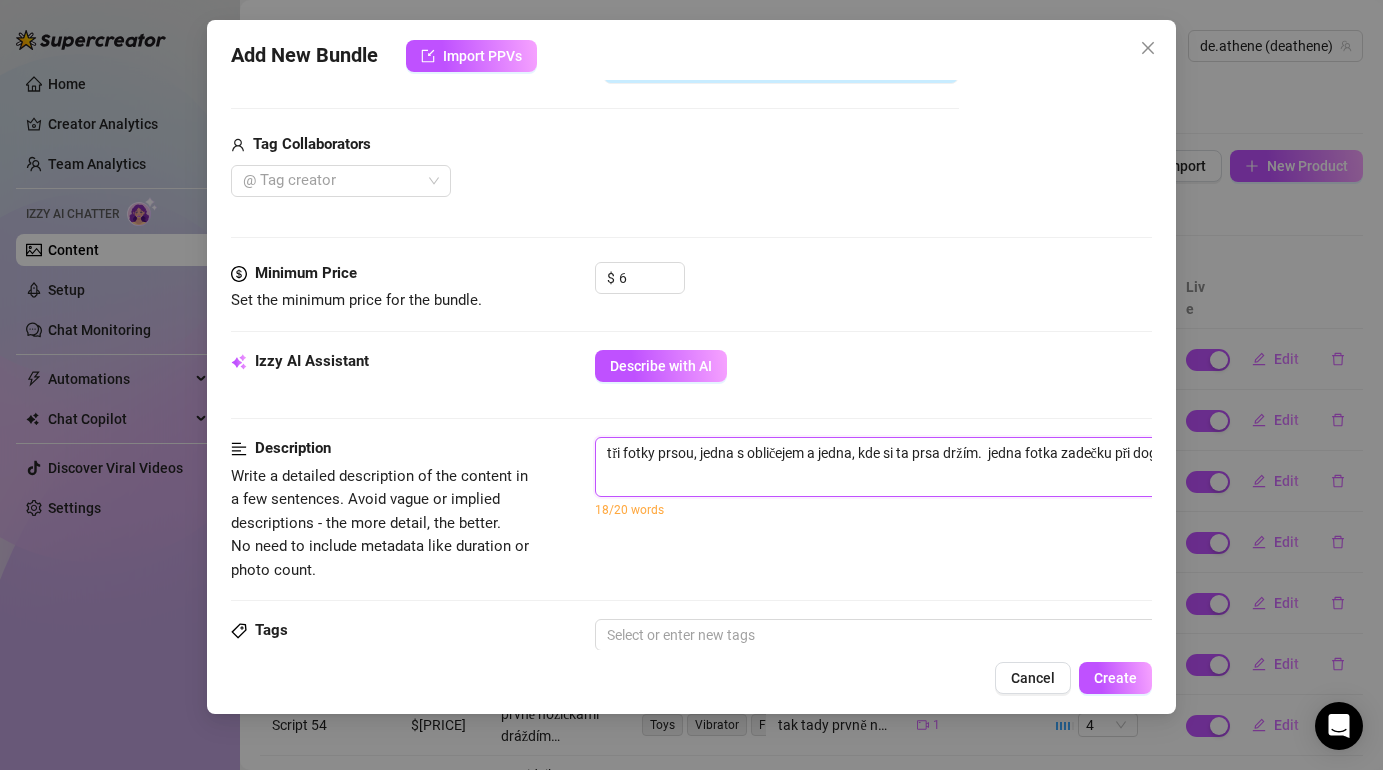 click on "tři fotky prsou, jedna s obličejem a jedna, kde si ta prsa držím.  jedna fotka zadečku při doggy" at bounding box center (945, 467) 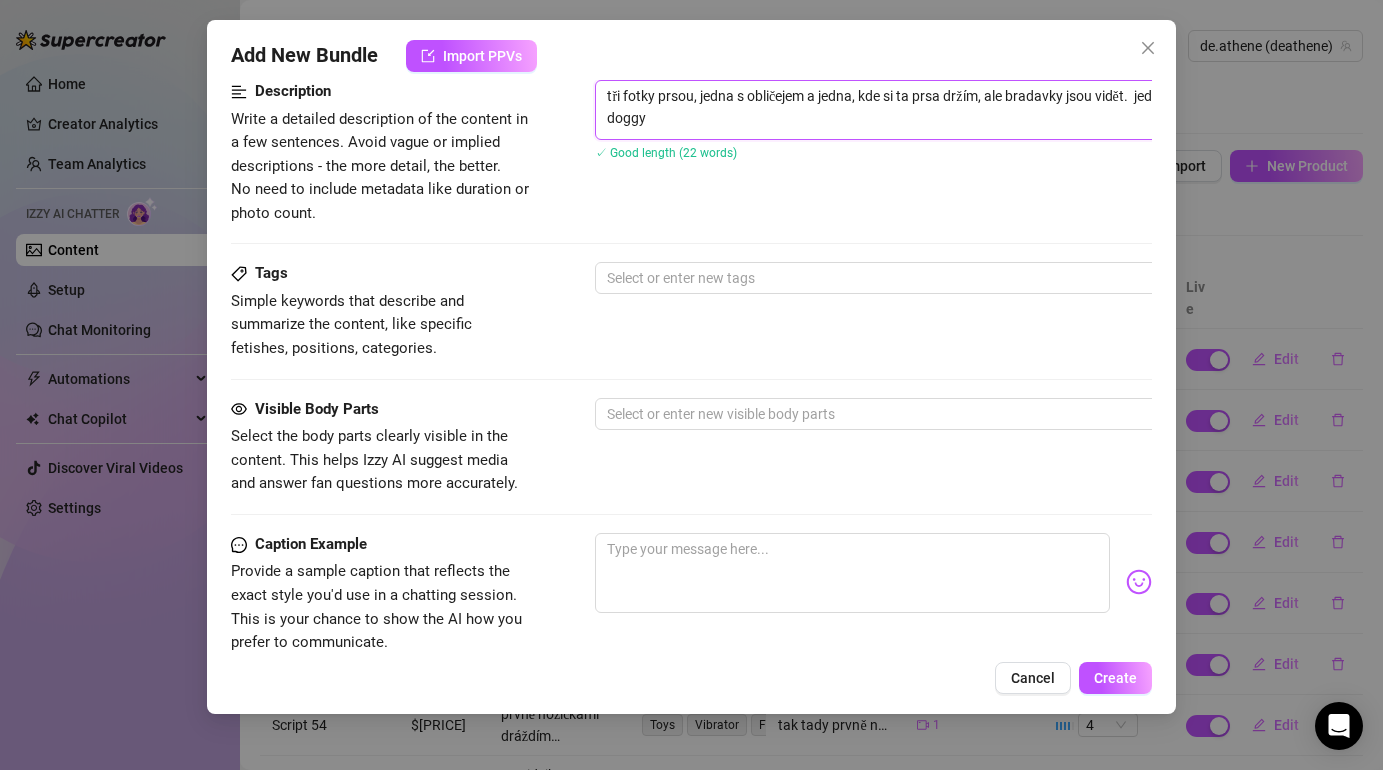 scroll, scrollTop: 961, scrollLeft: 0, axis: vertical 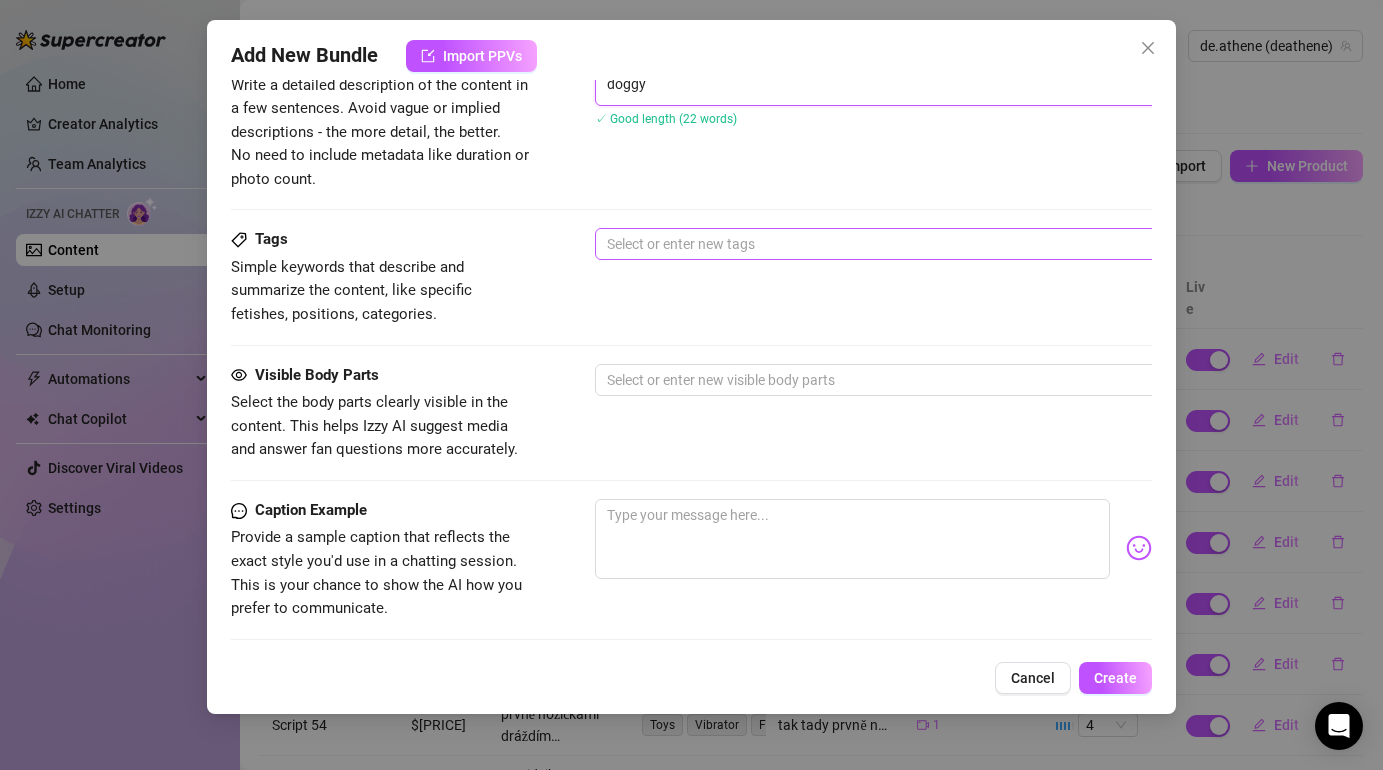 click at bounding box center (934, 244) 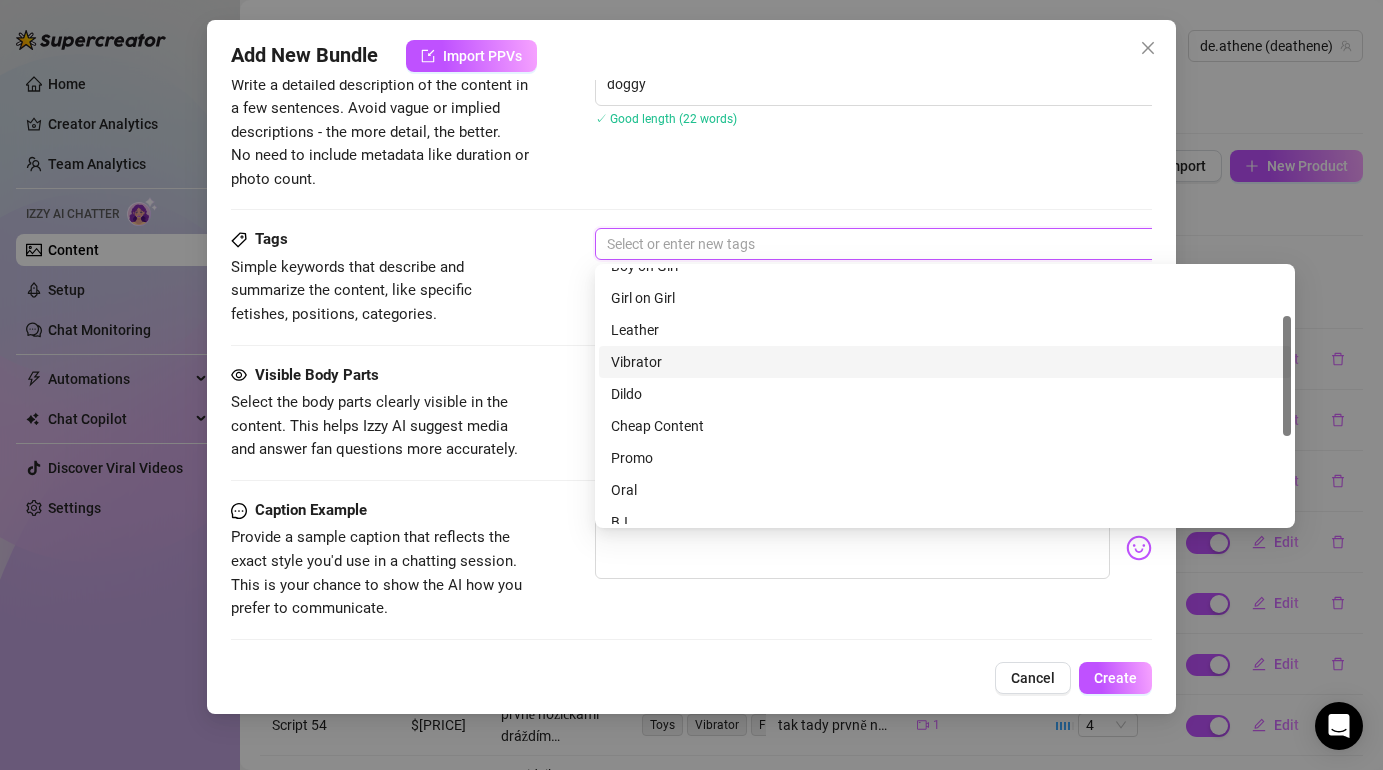 scroll, scrollTop: 116, scrollLeft: 0, axis: vertical 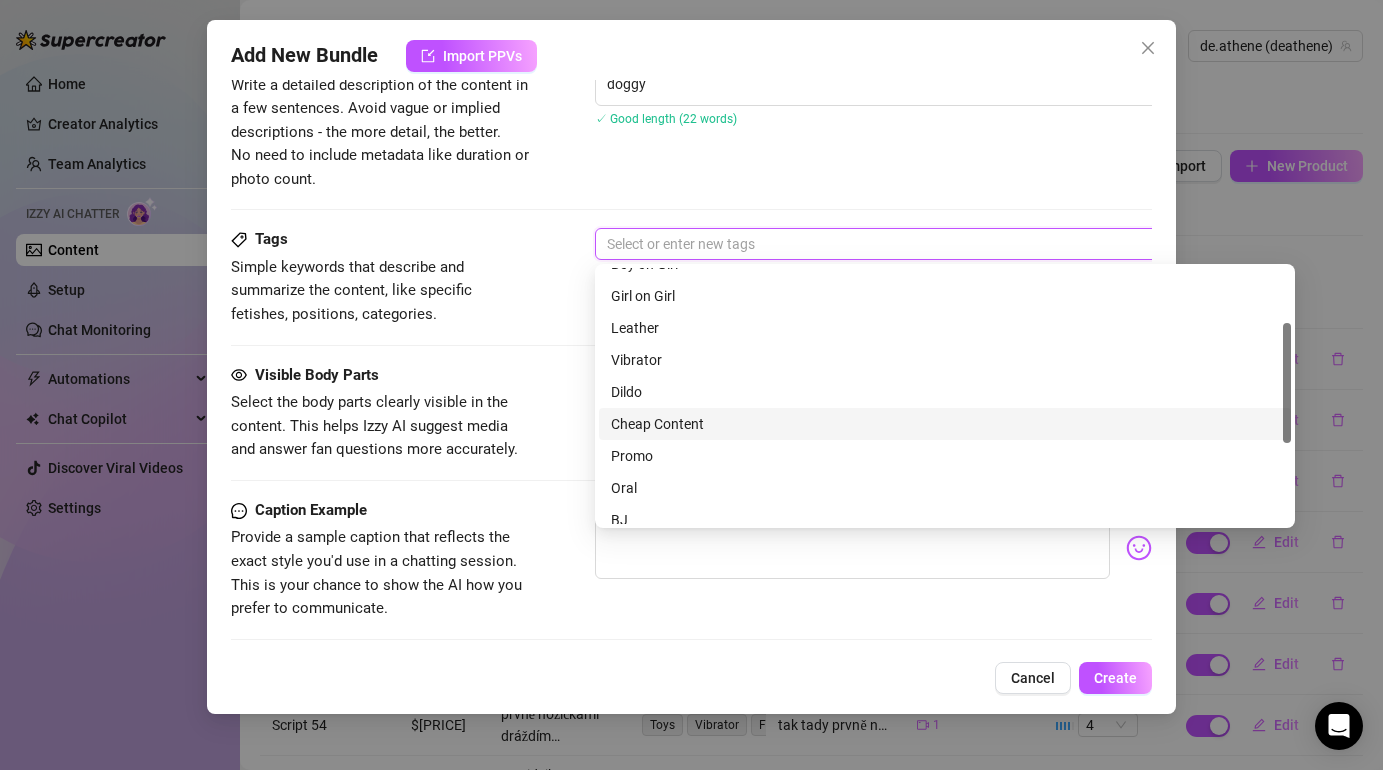 click on "Cheap Content" at bounding box center (945, 424) 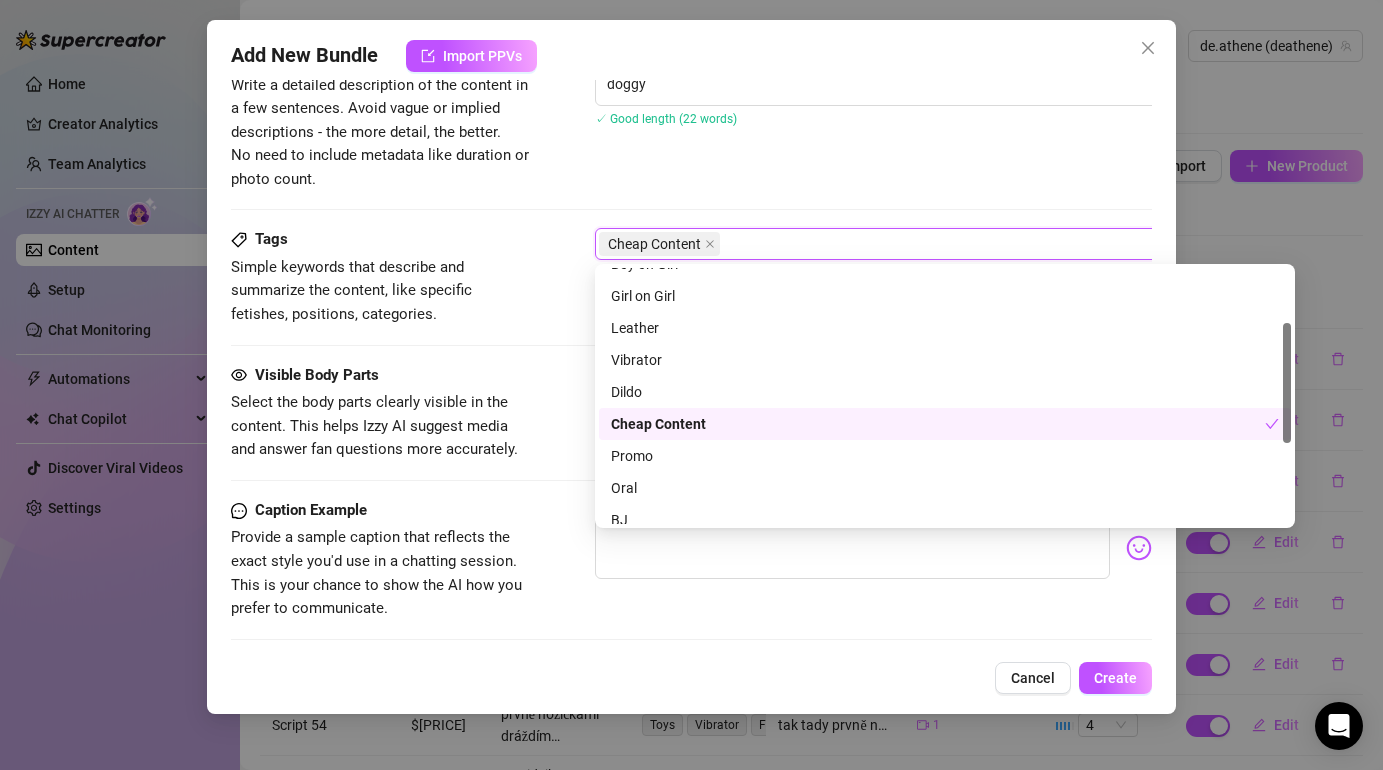 click on "Visible Body Parts Select the body parts clearly visible in the content. This helps Izzy AI suggest media and answer fan questions more accurately.   Select or enter new visible body parts" at bounding box center (691, 413) 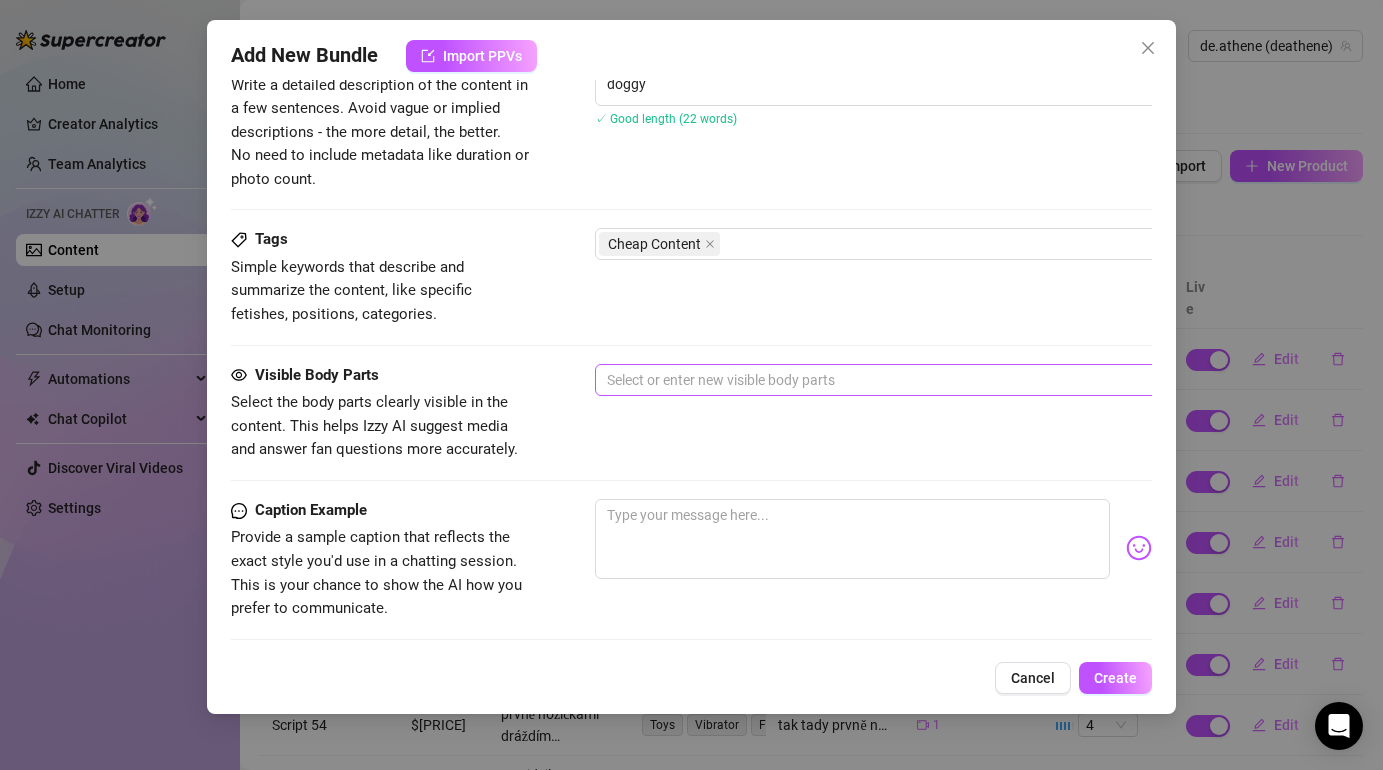 click at bounding box center [934, 380] 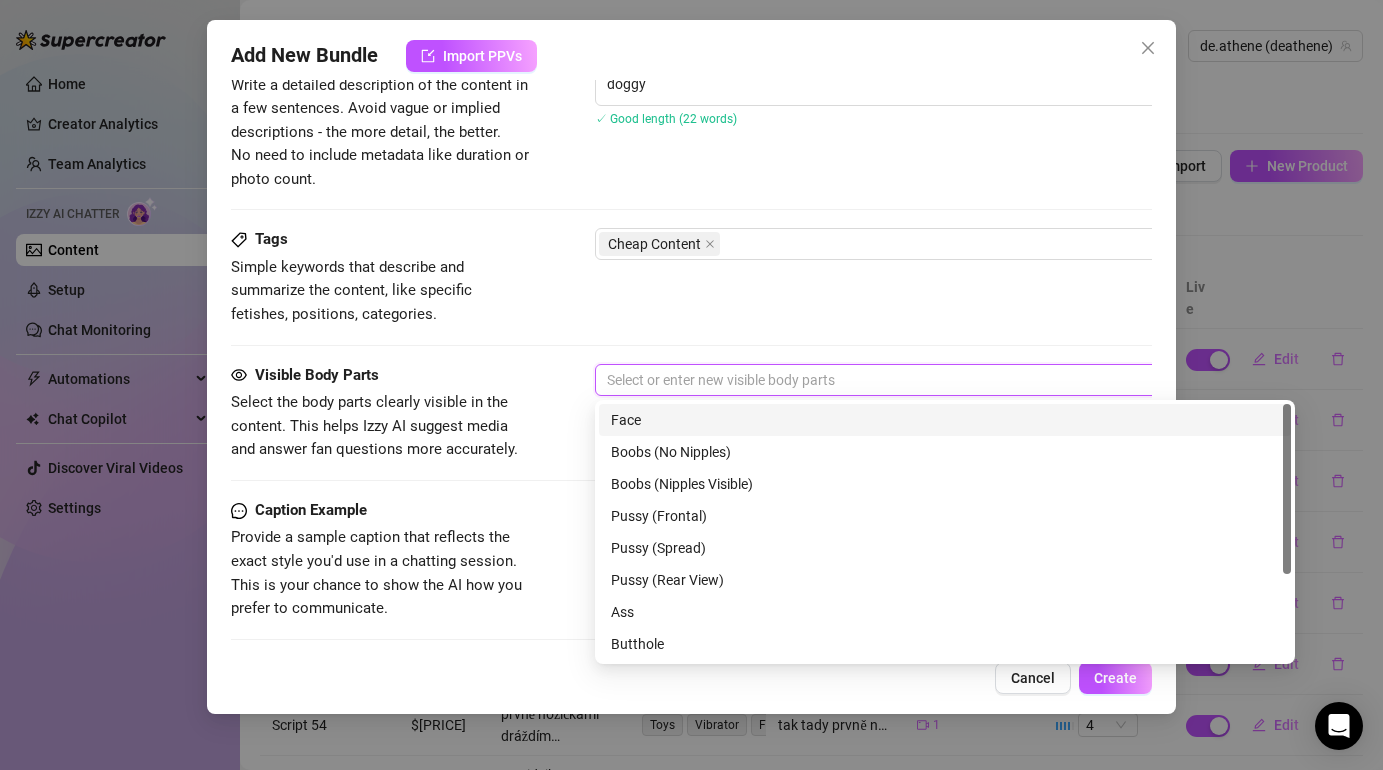 click on "Face" at bounding box center [945, 420] 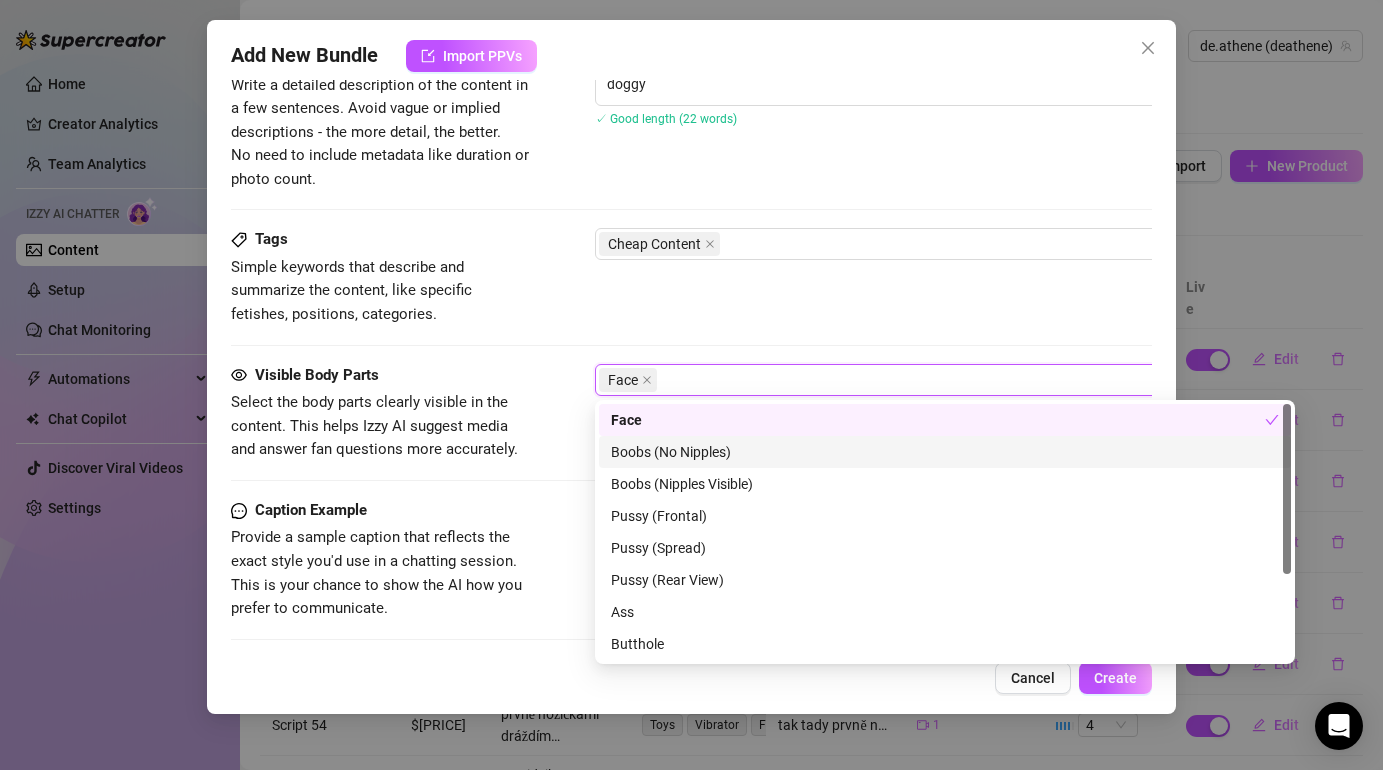 click on "Boobs (No Nipples)" at bounding box center (945, 452) 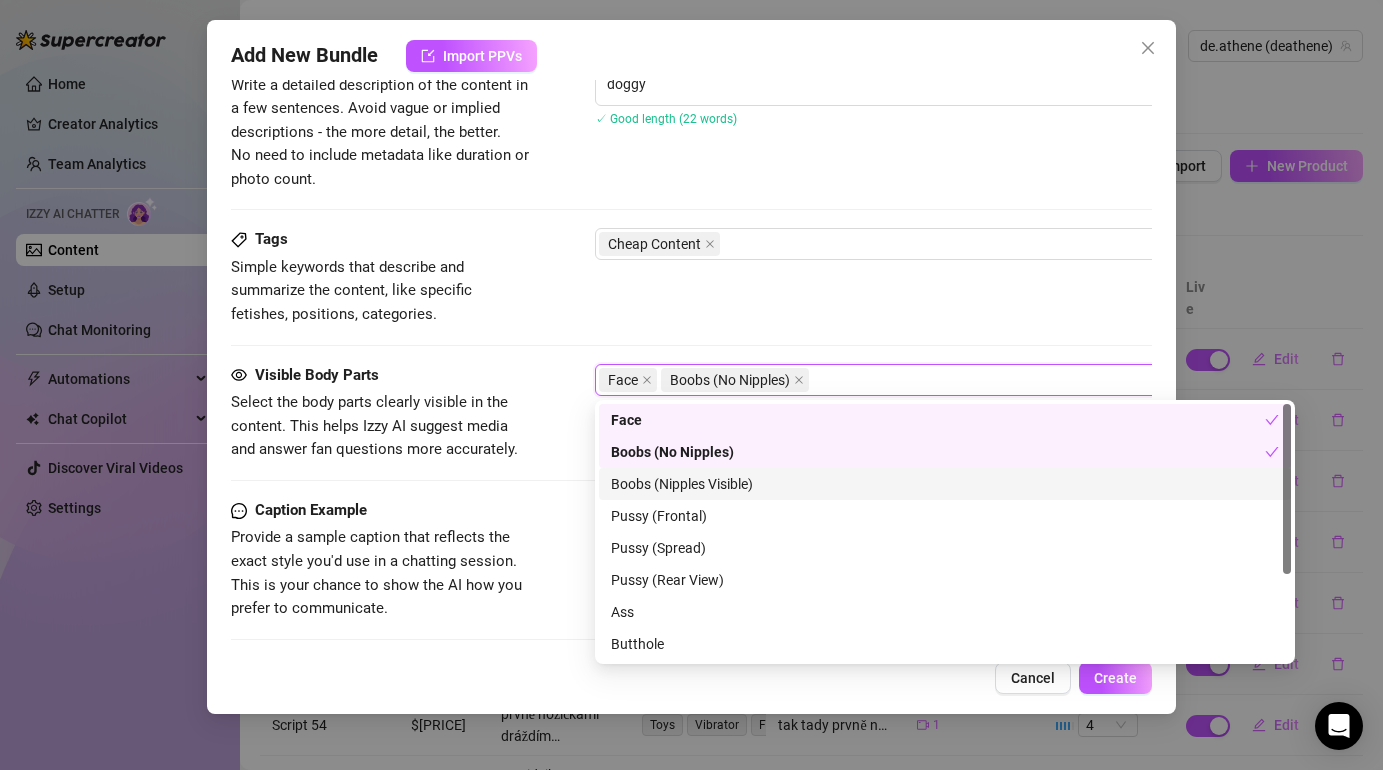 click on "Boobs (Nipples Visible)" at bounding box center [945, 484] 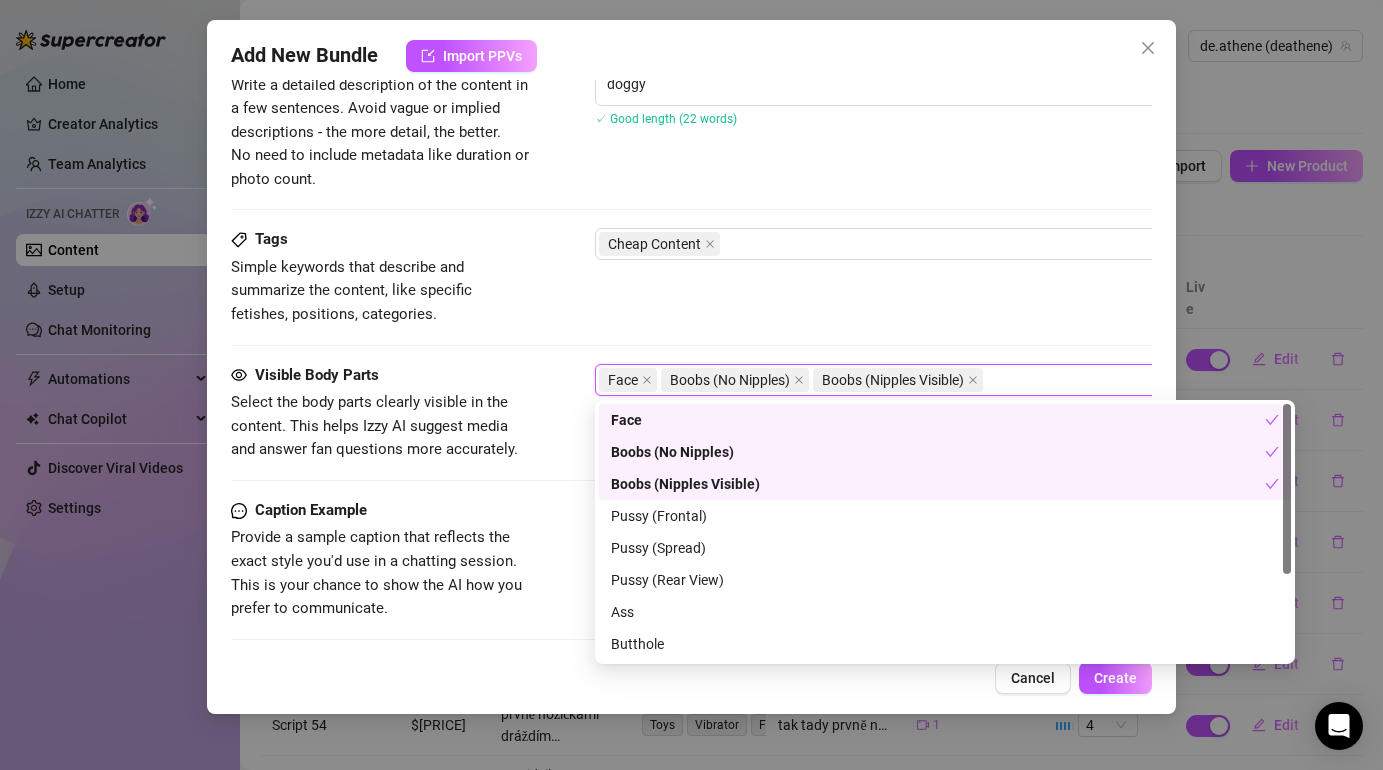 click on "Boobs (No Nipples)" at bounding box center (938, 452) 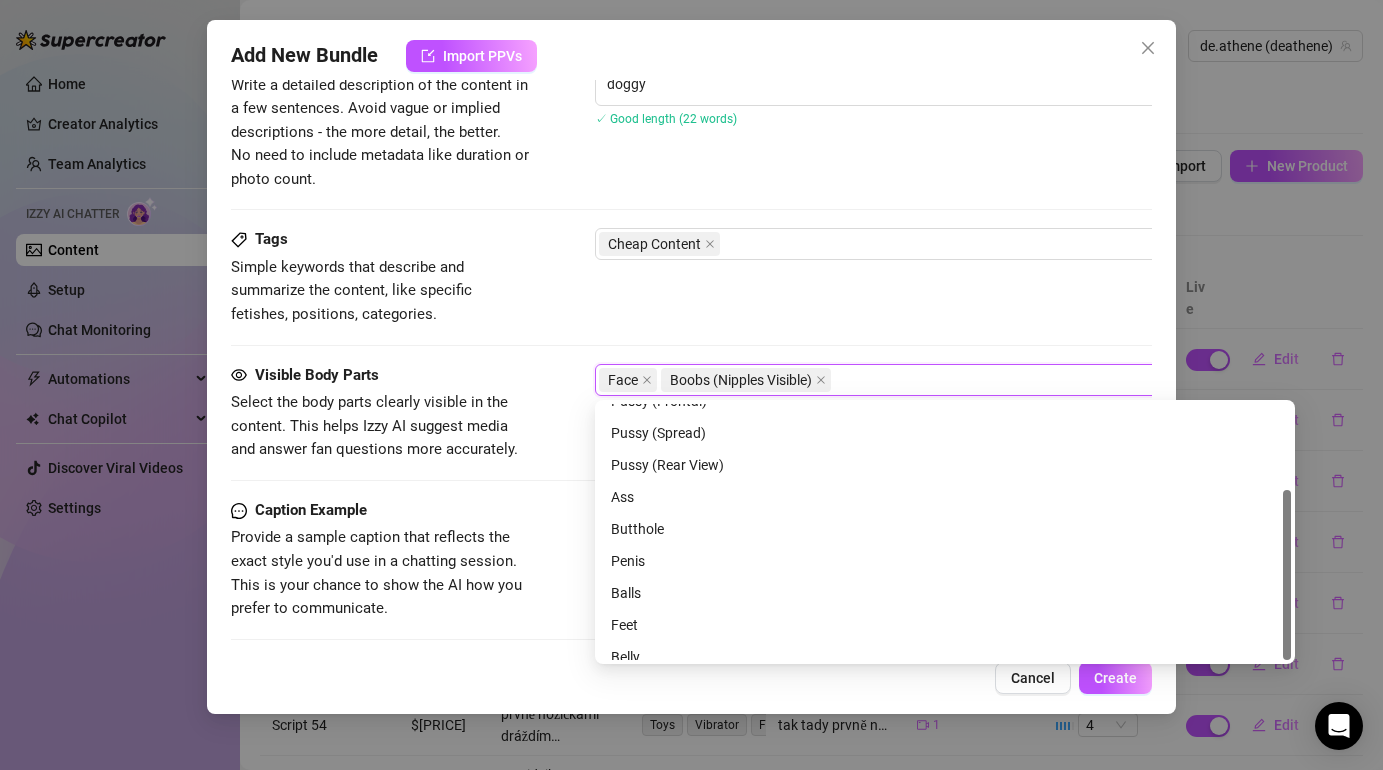 scroll, scrollTop: 128, scrollLeft: 0, axis: vertical 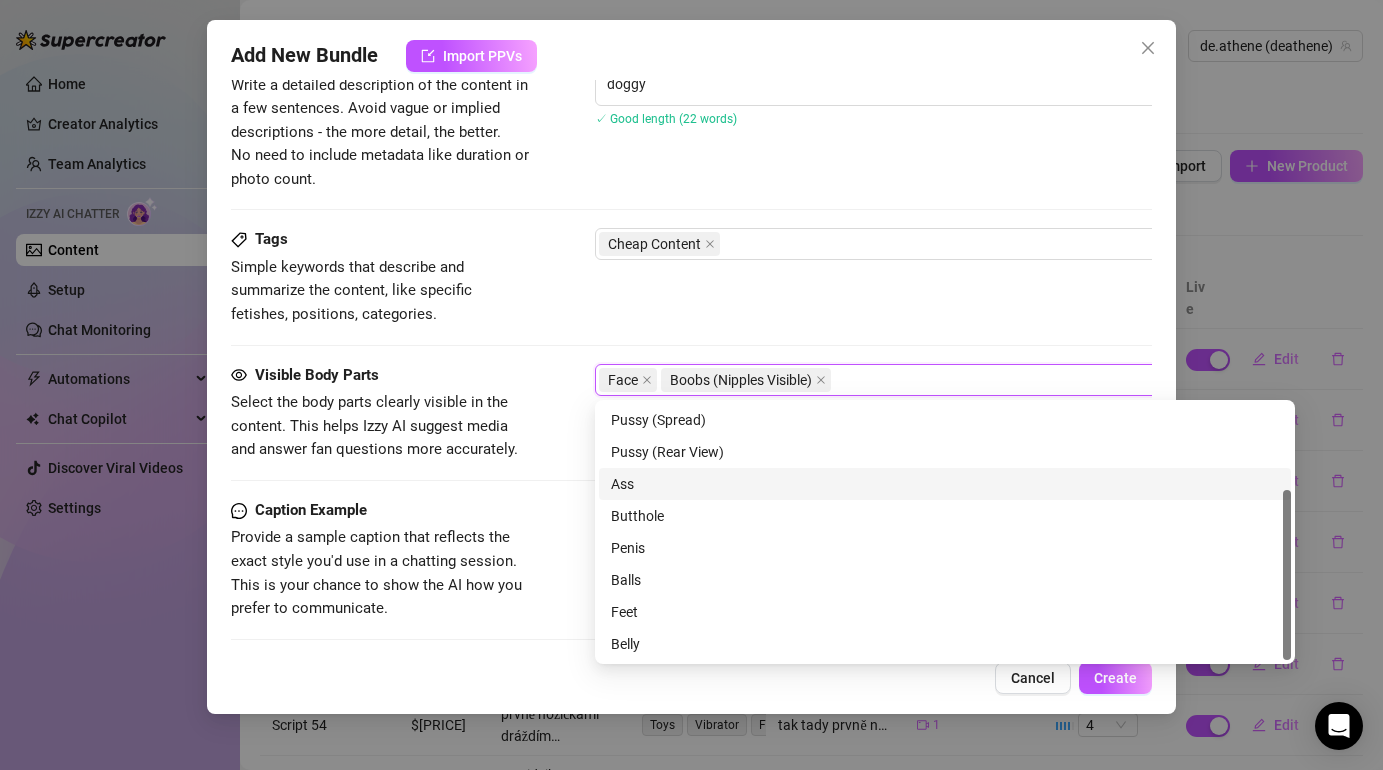 click on "Ass" at bounding box center [945, 484] 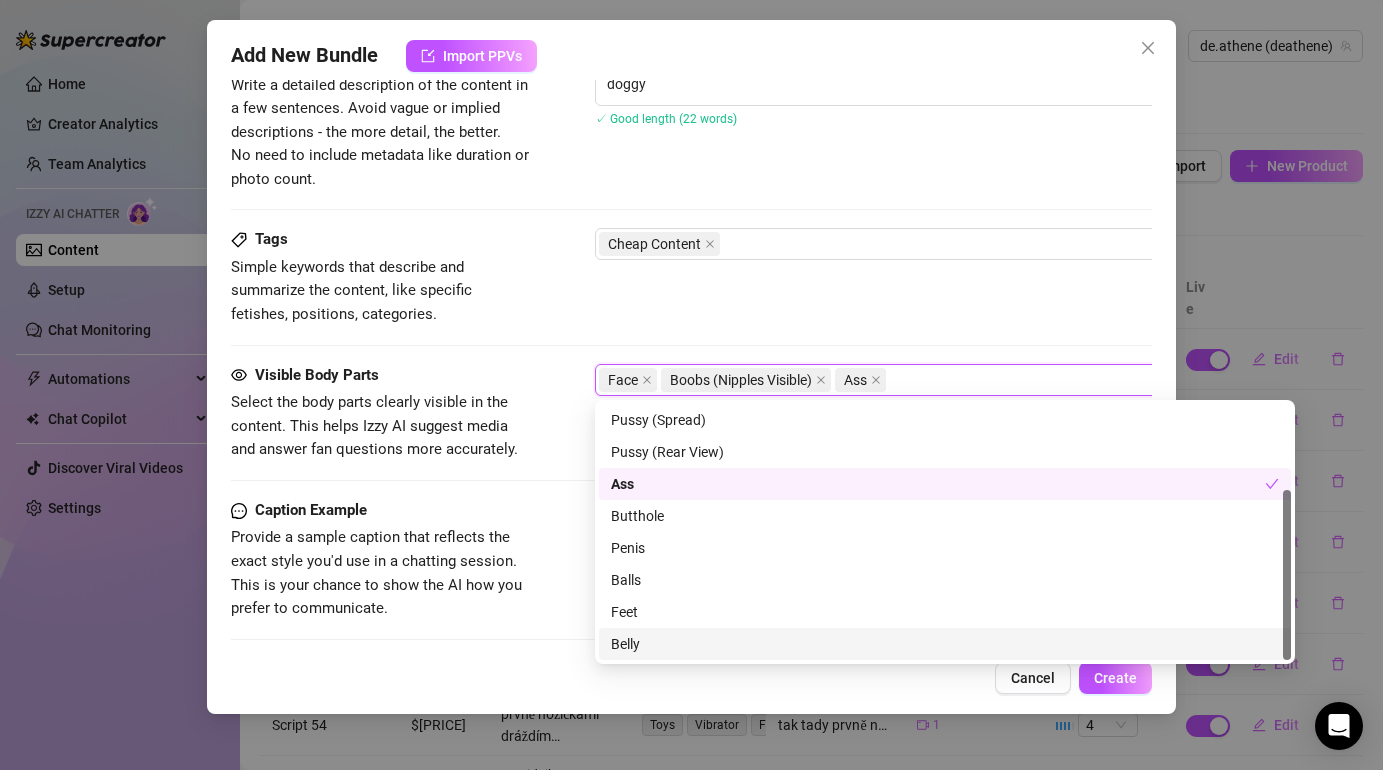 click on "Belly" at bounding box center [945, 644] 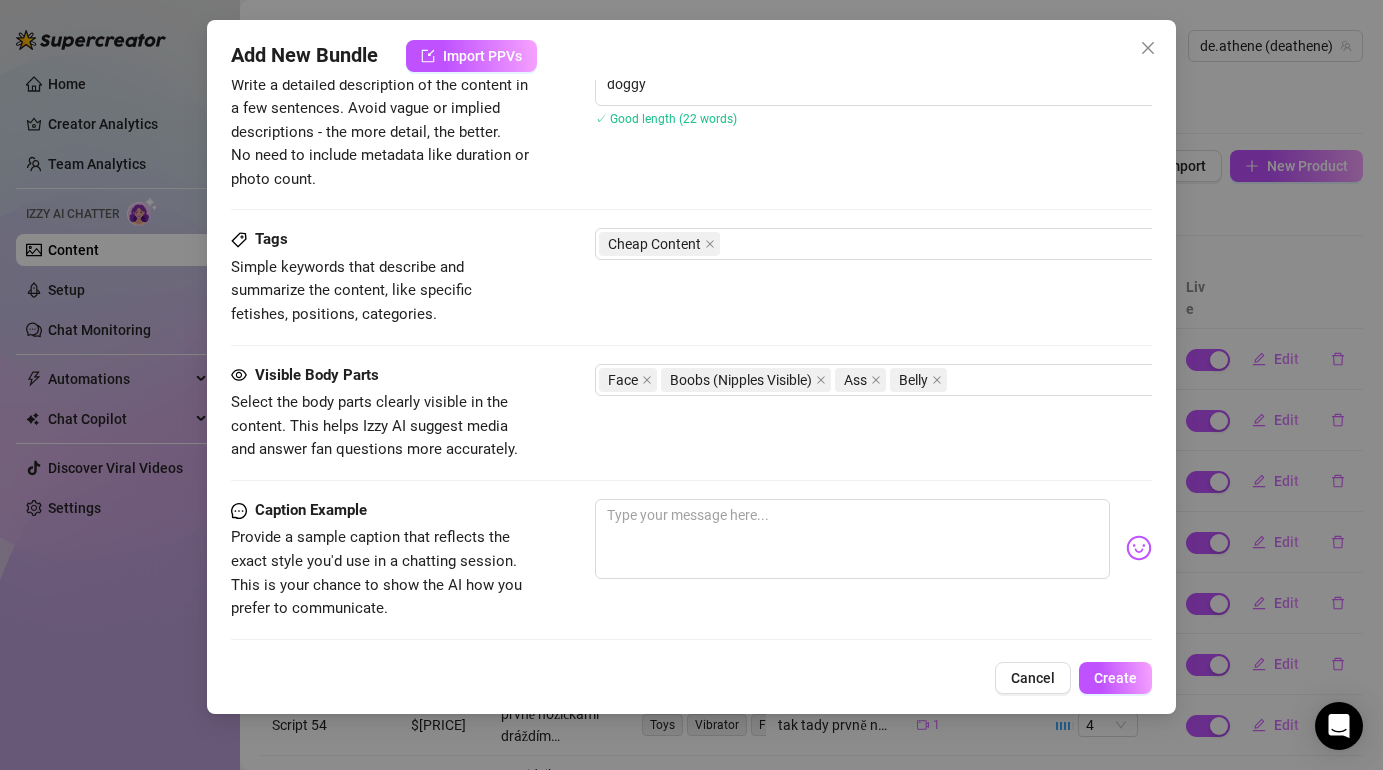 click on "Caption Example Provide a sample caption that reflects the exact style you'd use in a chatting session. This is your chance to show the AI how you prefer to communicate." at bounding box center (691, 560) 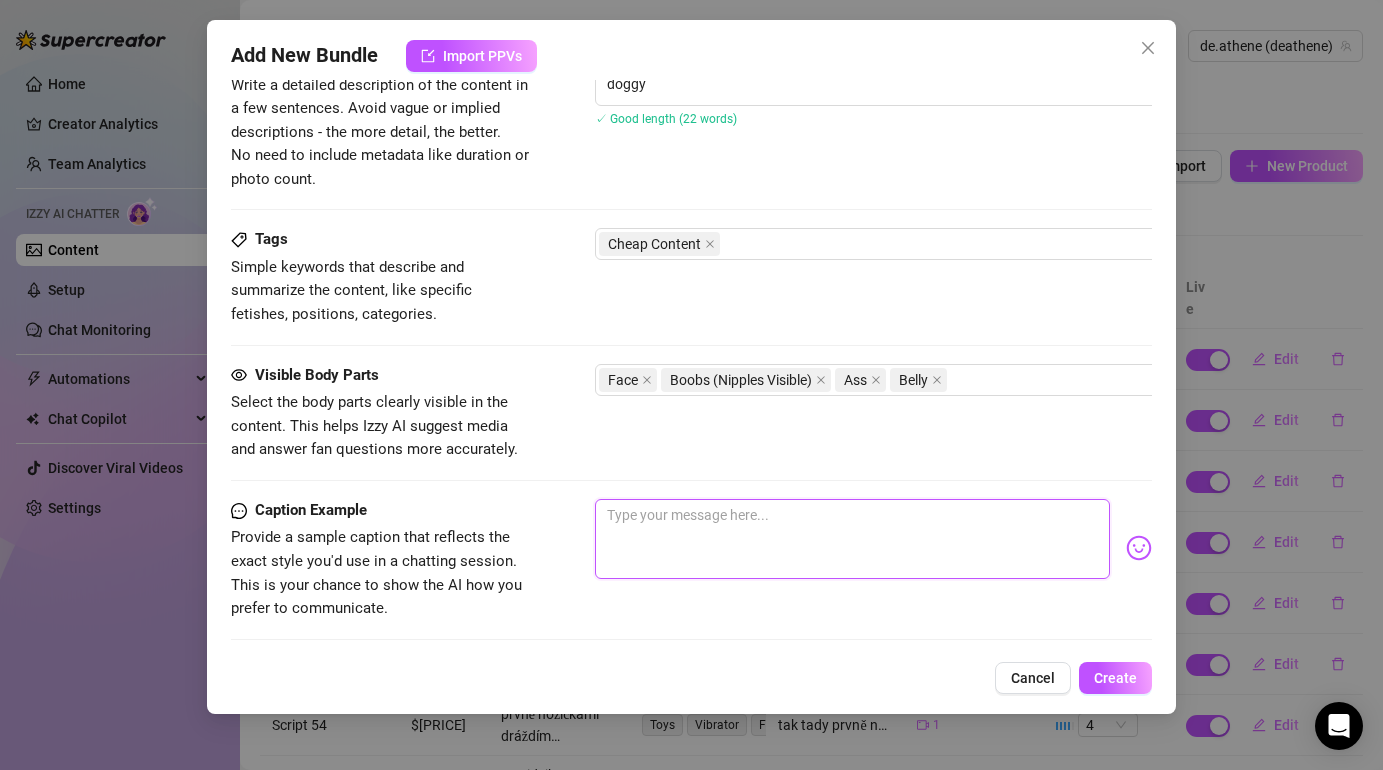click at bounding box center [852, 539] 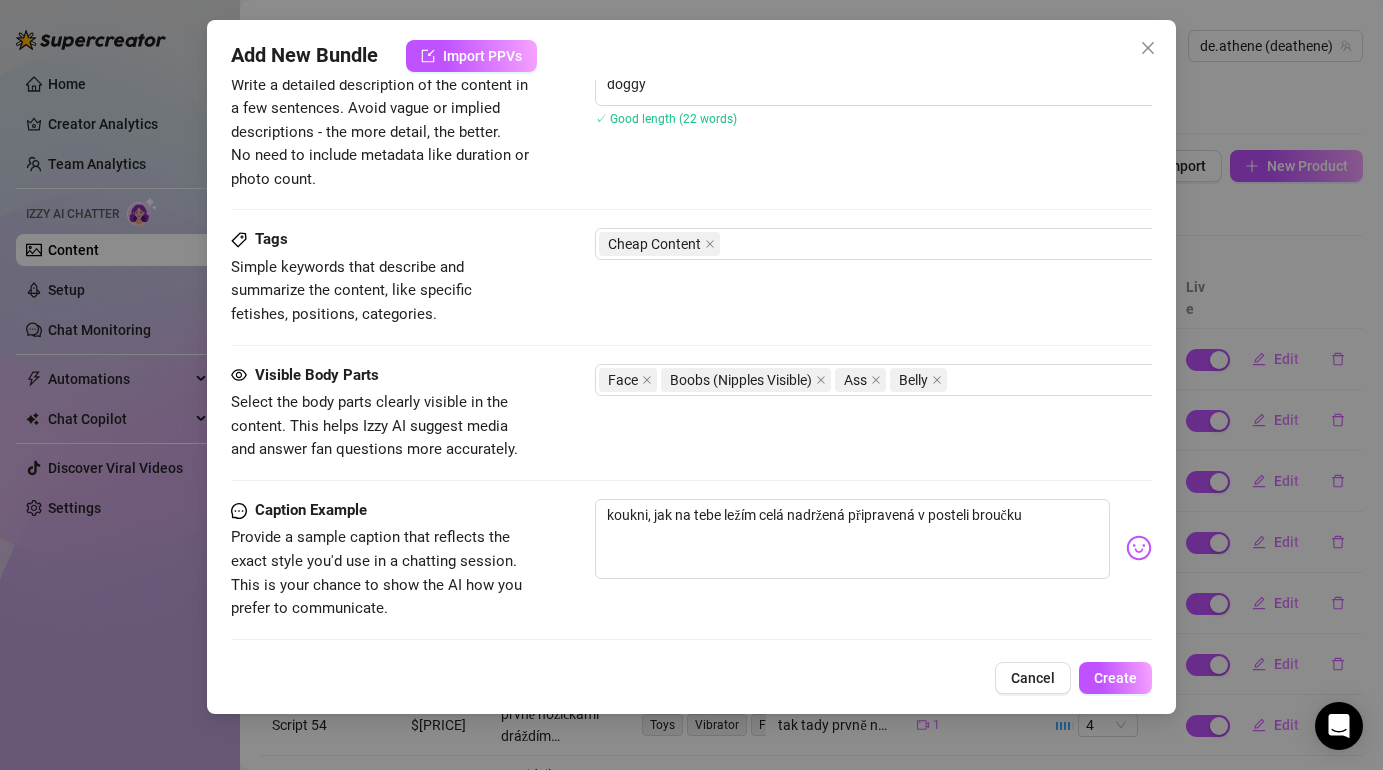 click at bounding box center (1139, 548) 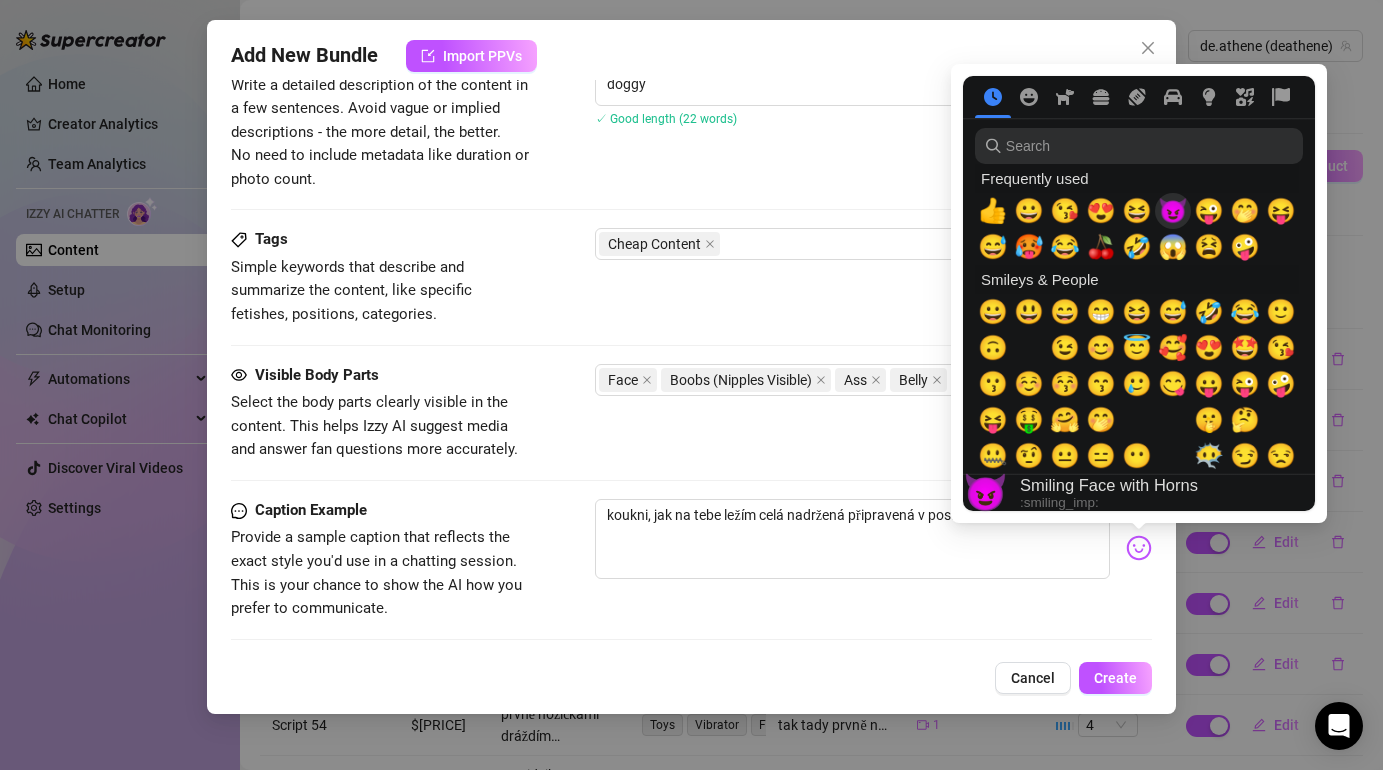 click on "😈" at bounding box center (1173, 211) 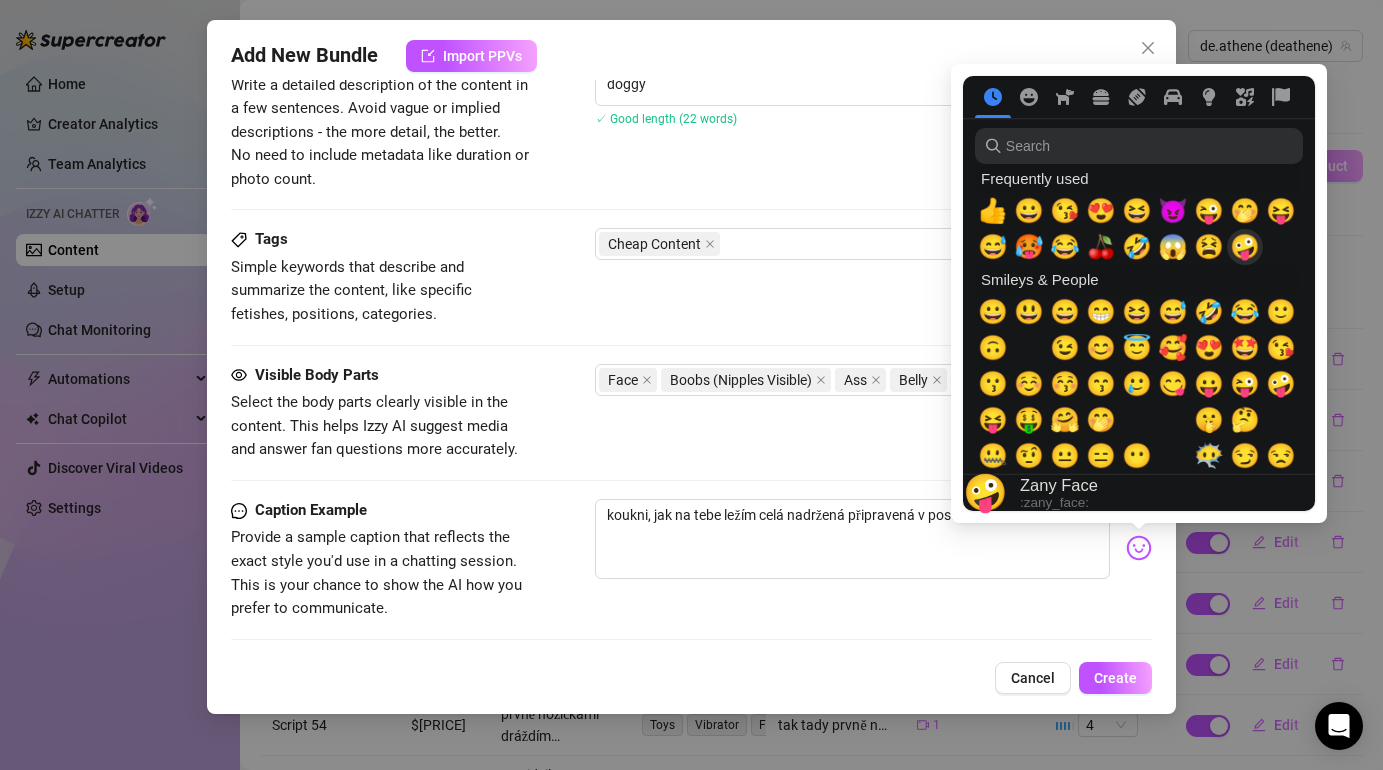 click on "🤪" at bounding box center (1245, 247) 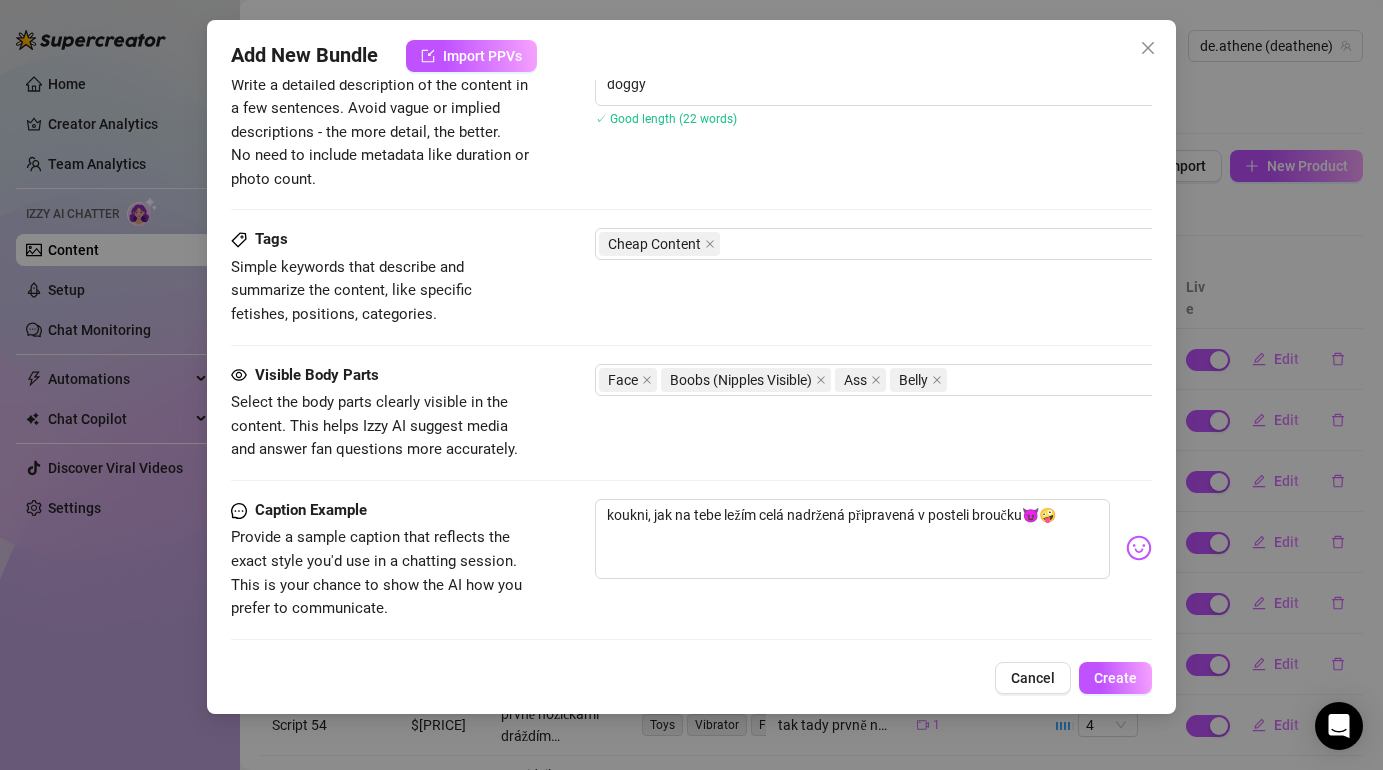 click at bounding box center (691, 639) 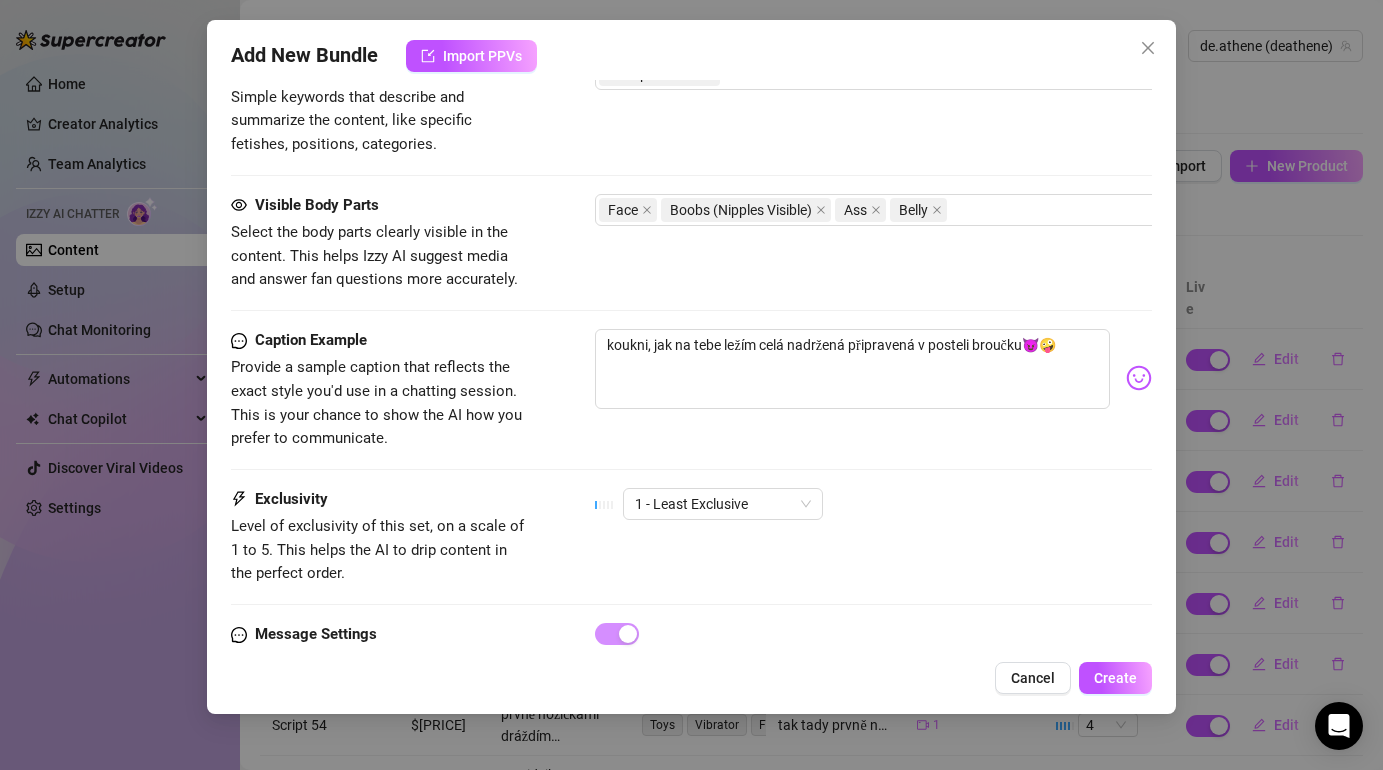 scroll, scrollTop: 1216, scrollLeft: 0, axis: vertical 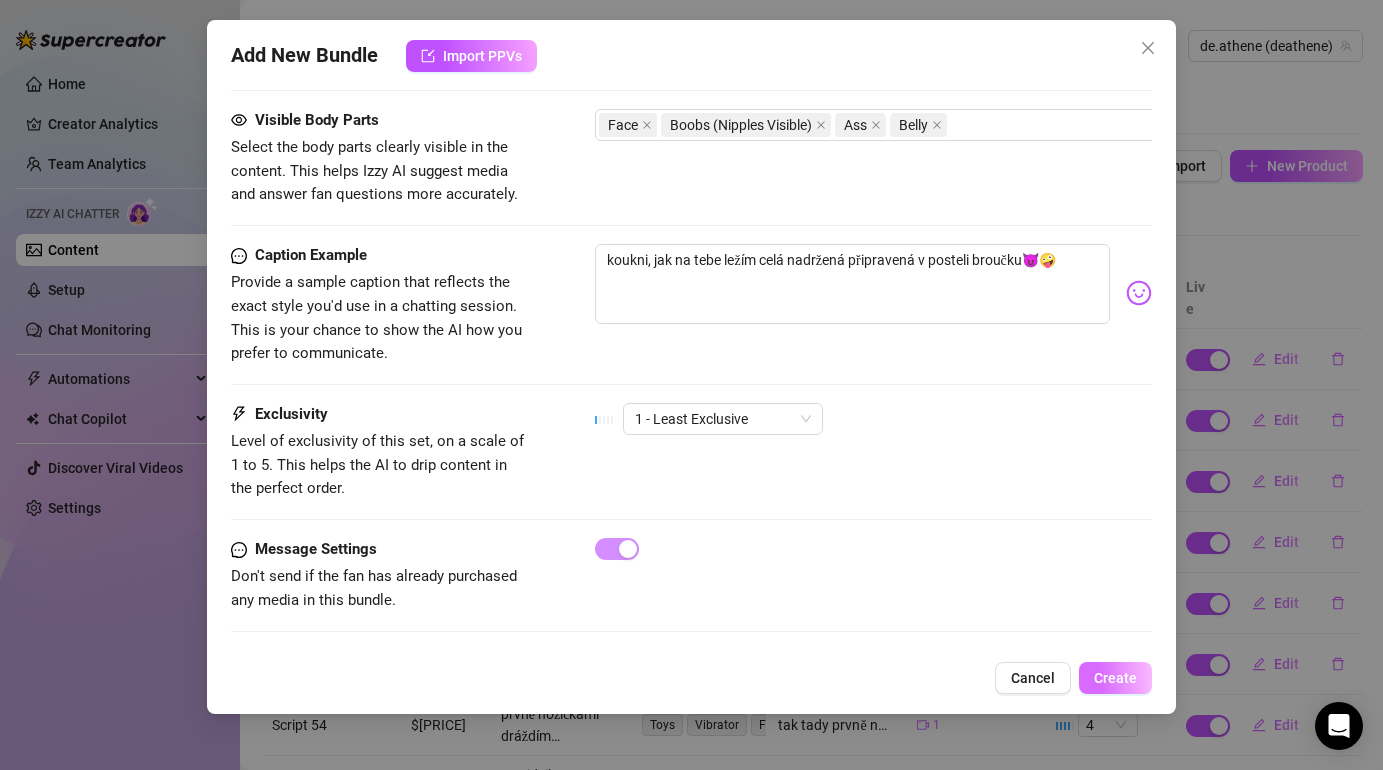 click on "Create" at bounding box center [1115, 678] 